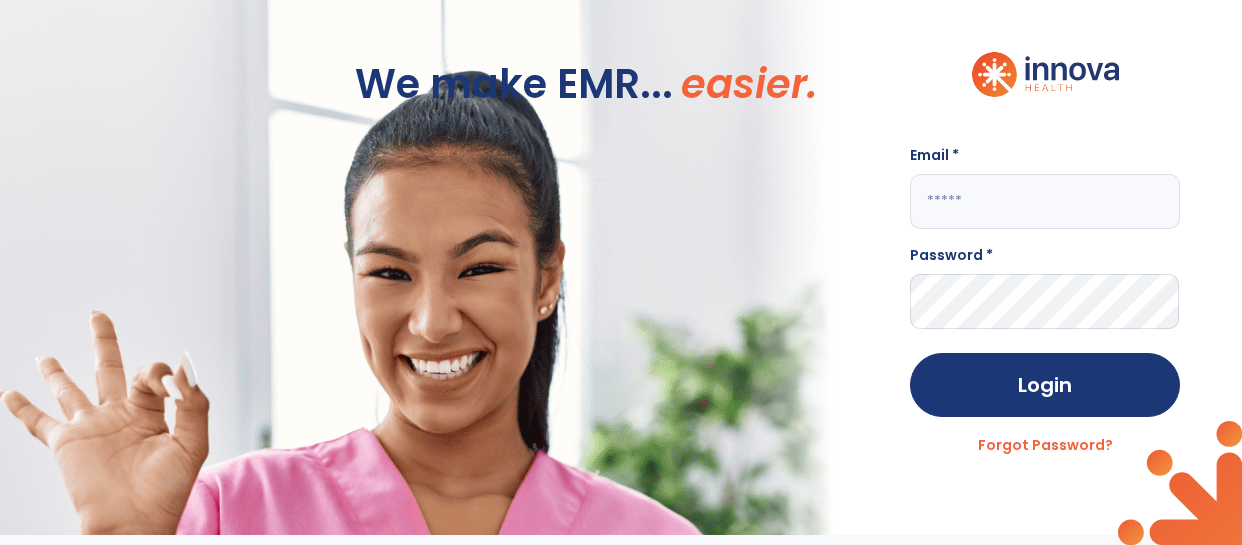 scroll, scrollTop: 0, scrollLeft: 0, axis: both 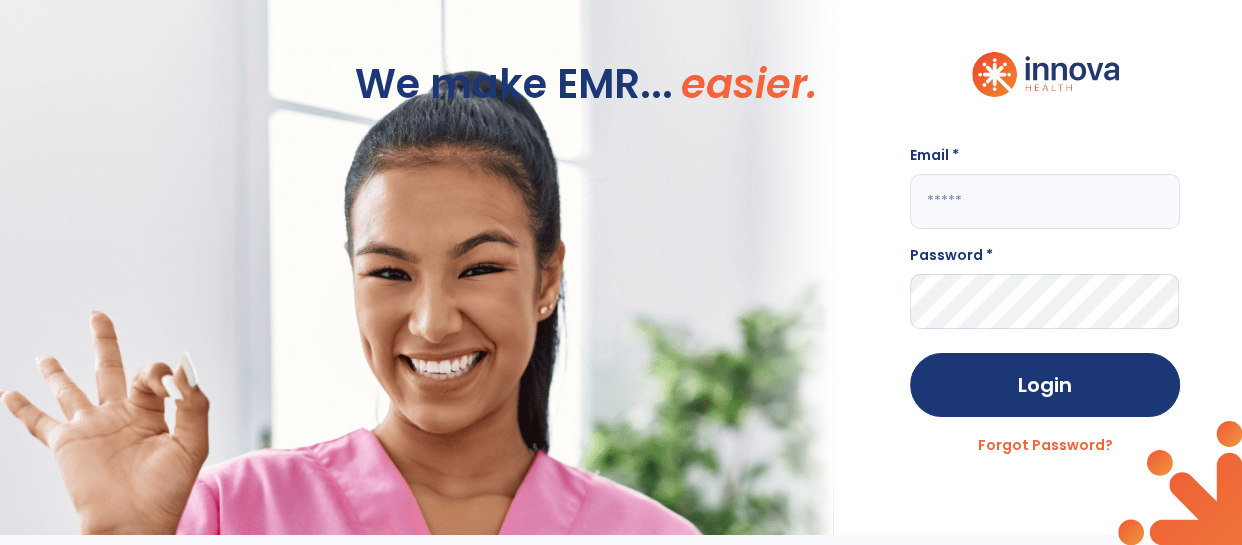 click 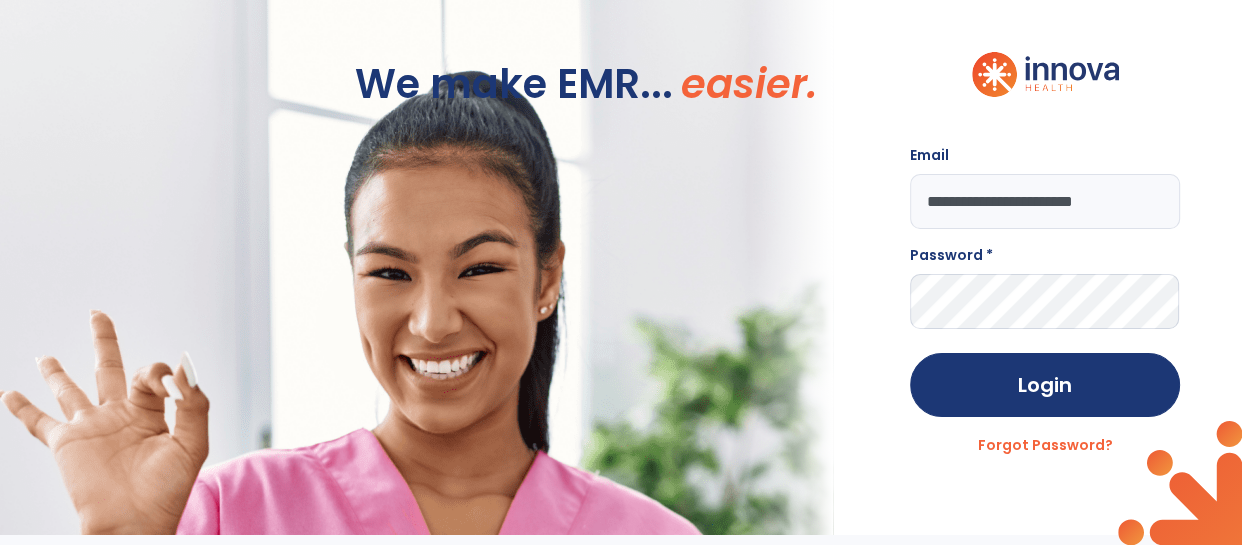 type on "**********" 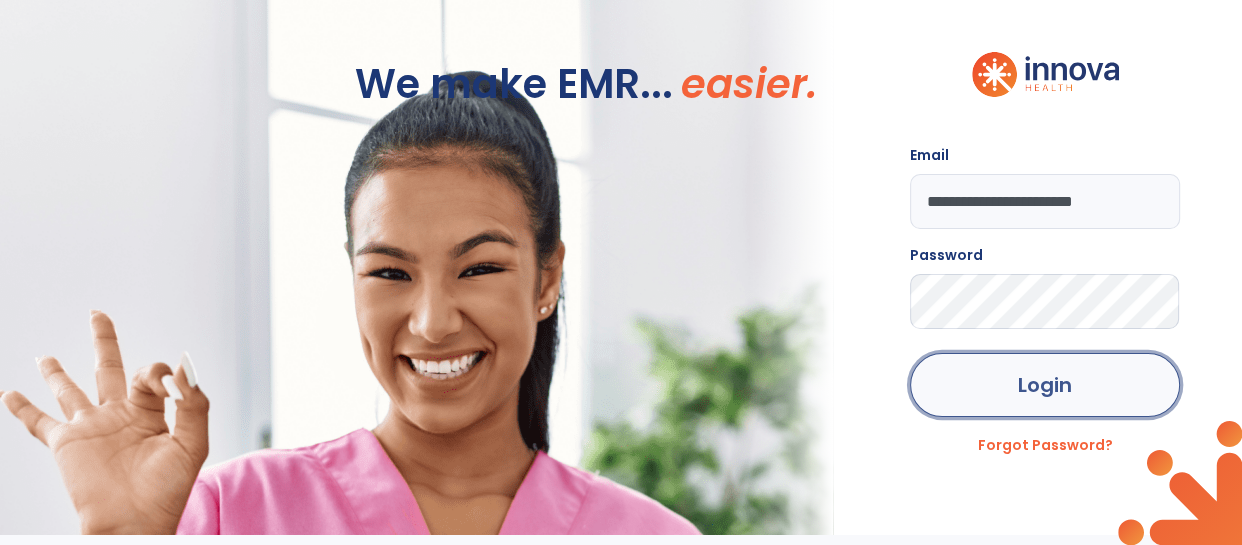 click on "Login" 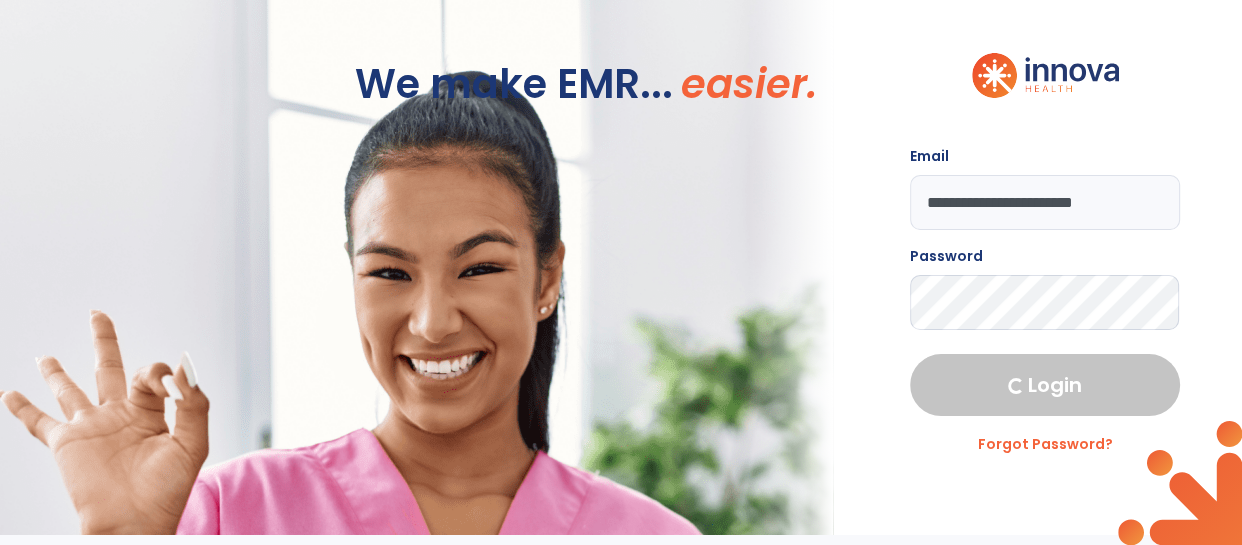 select on "****" 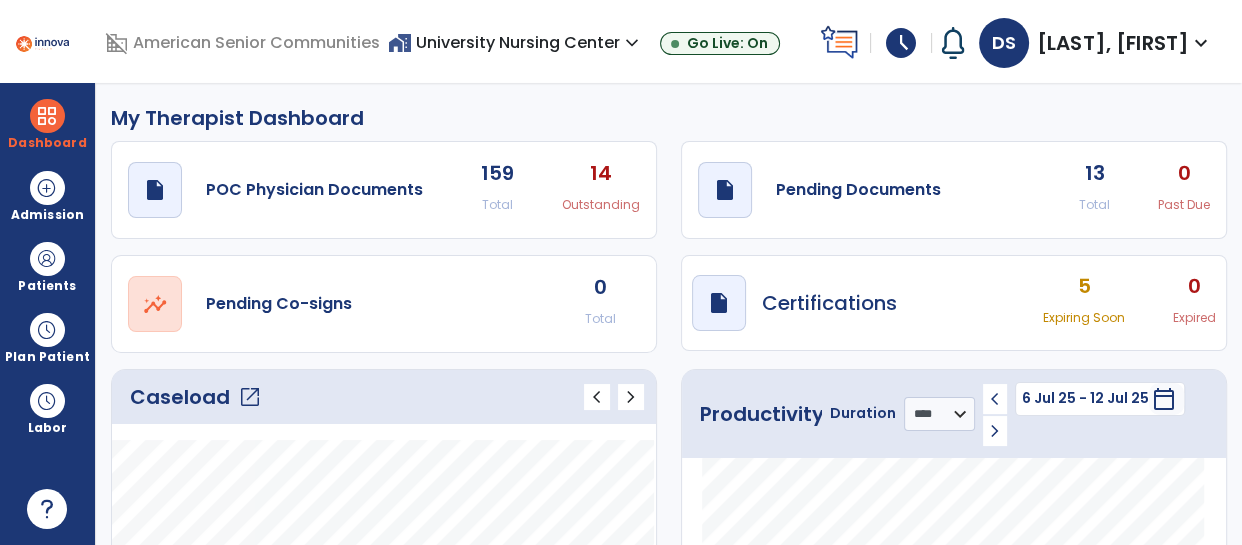 click on "13" 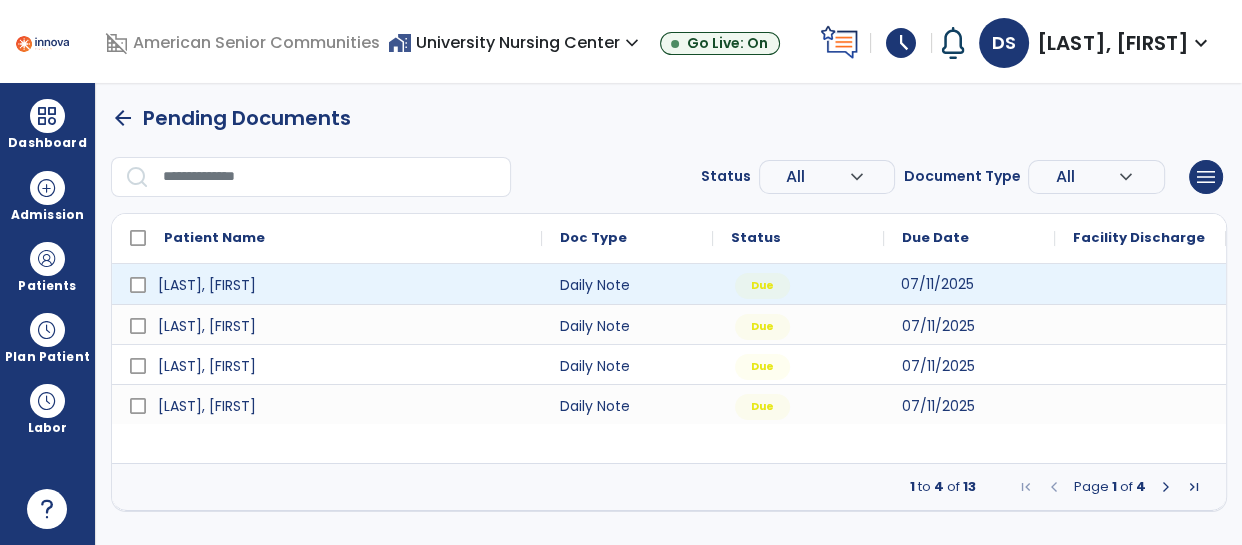 click on "07/11/2025" at bounding box center (937, 284) 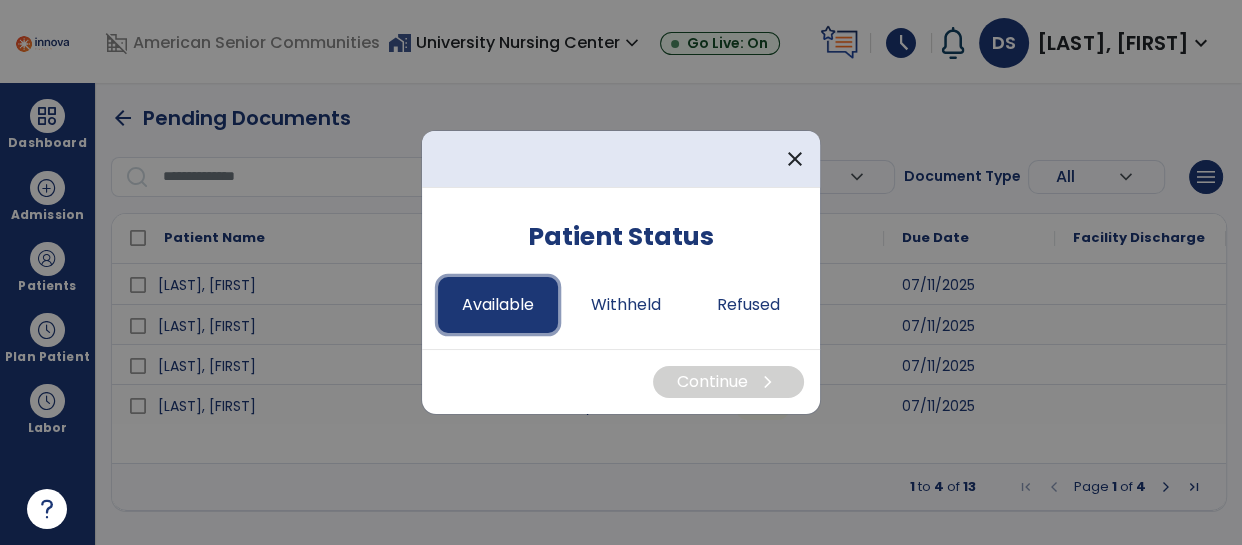 click on "Available" at bounding box center [498, 305] 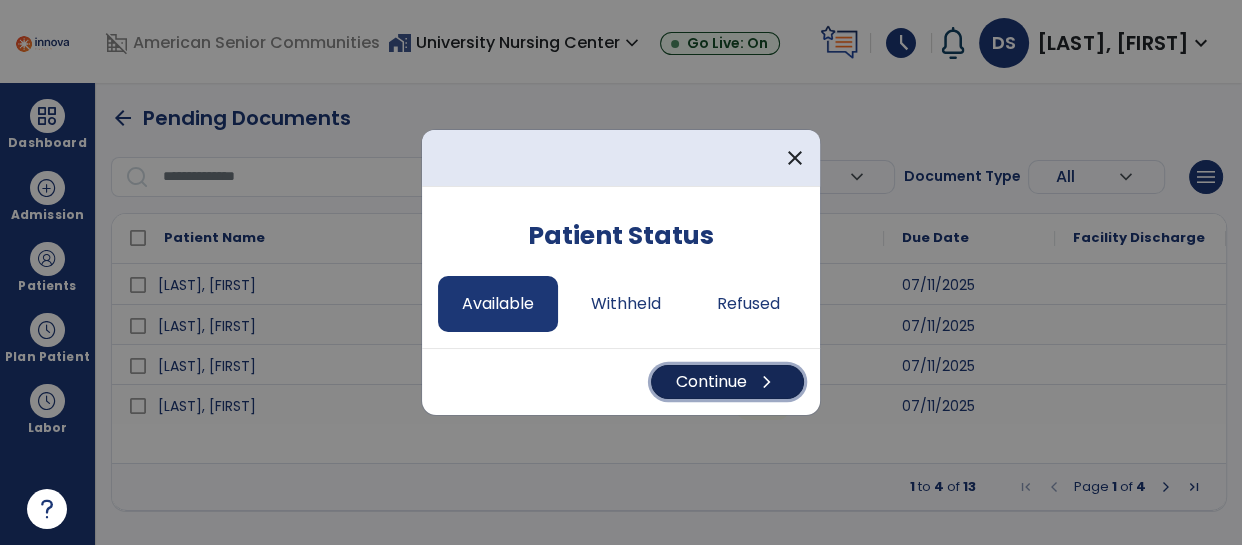 click on "Continue   chevron_right" at bounding box center [727, 382] 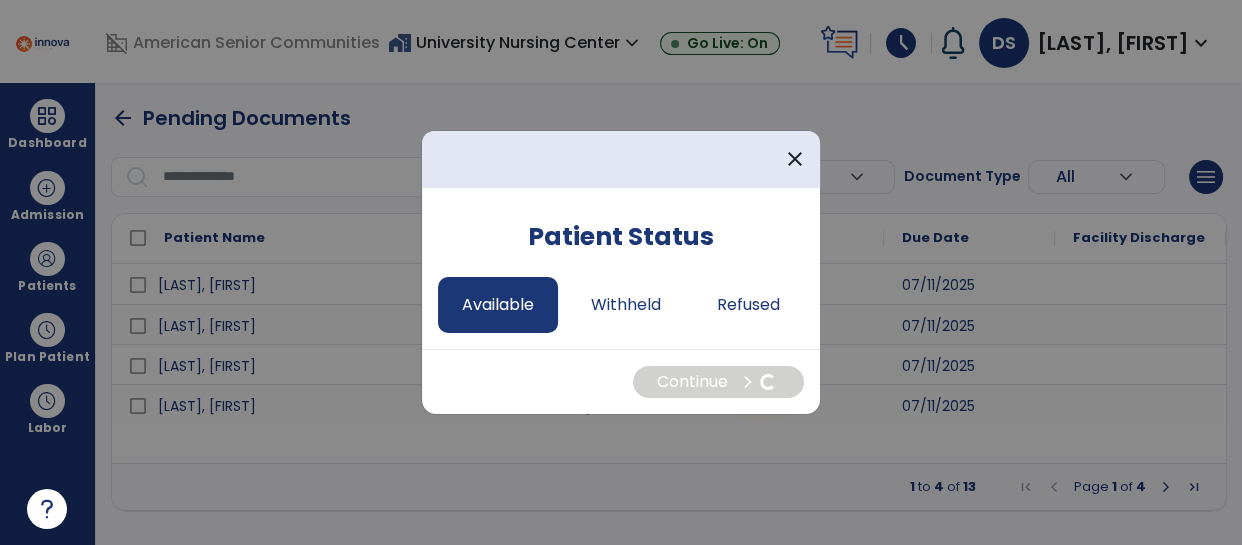 select on "*" 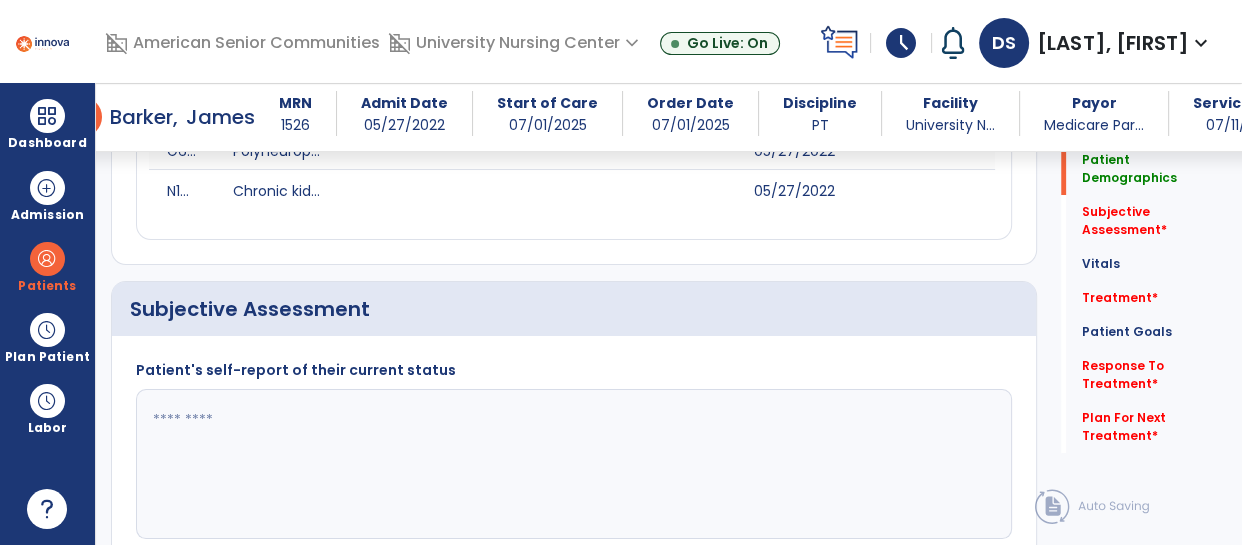 scroll, scrollTop: 403, scrollLeft: 0, axis: vertical 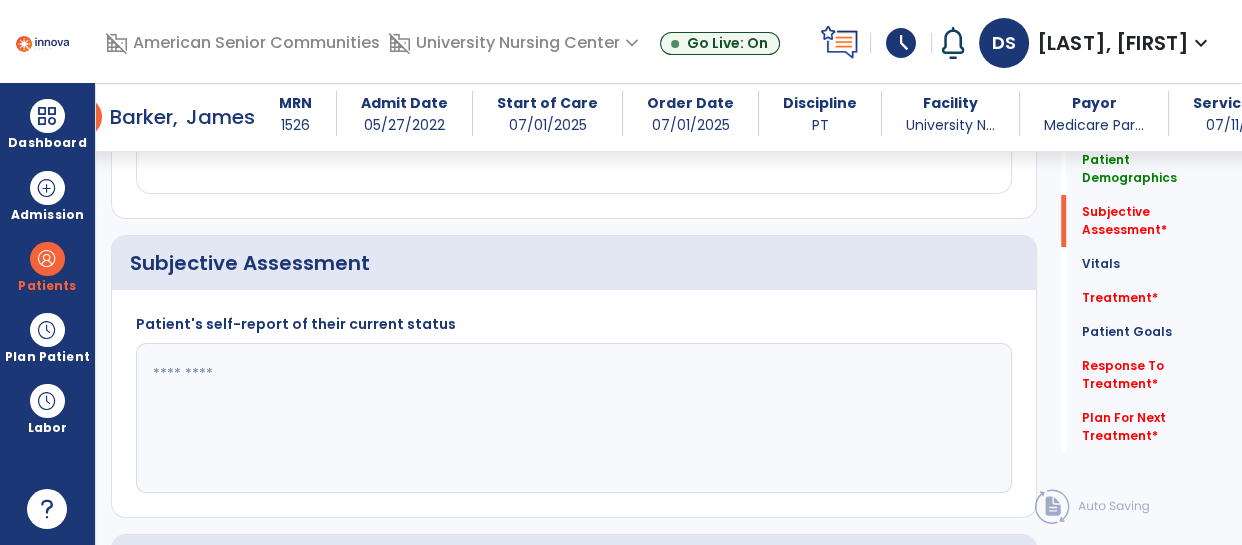 click 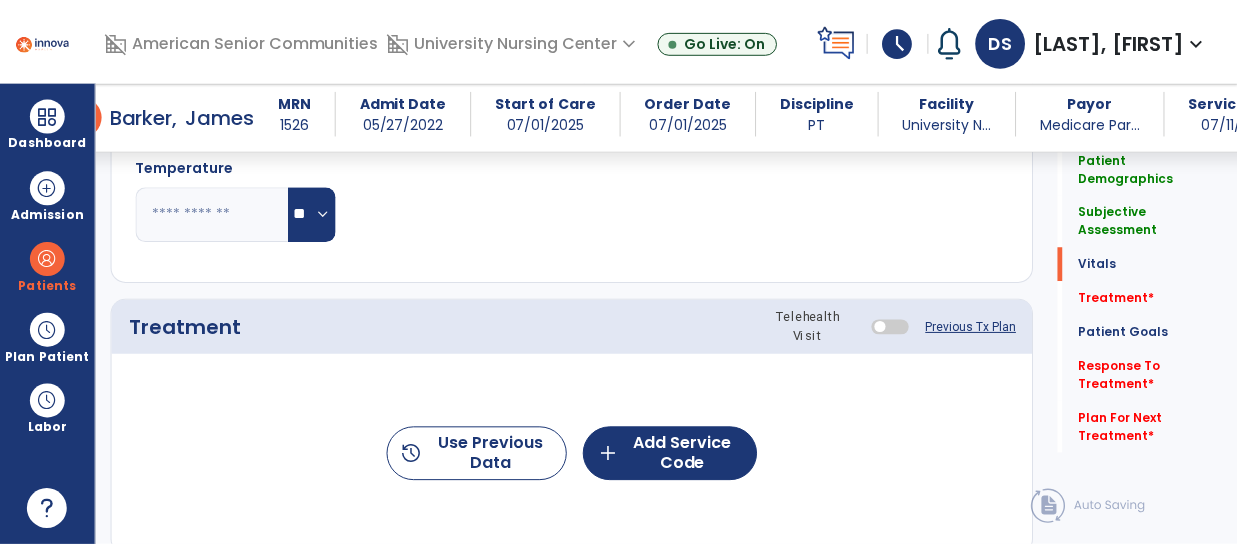 scroll, scrollTop: 1115, scrollLeft: 0, axis: vertical 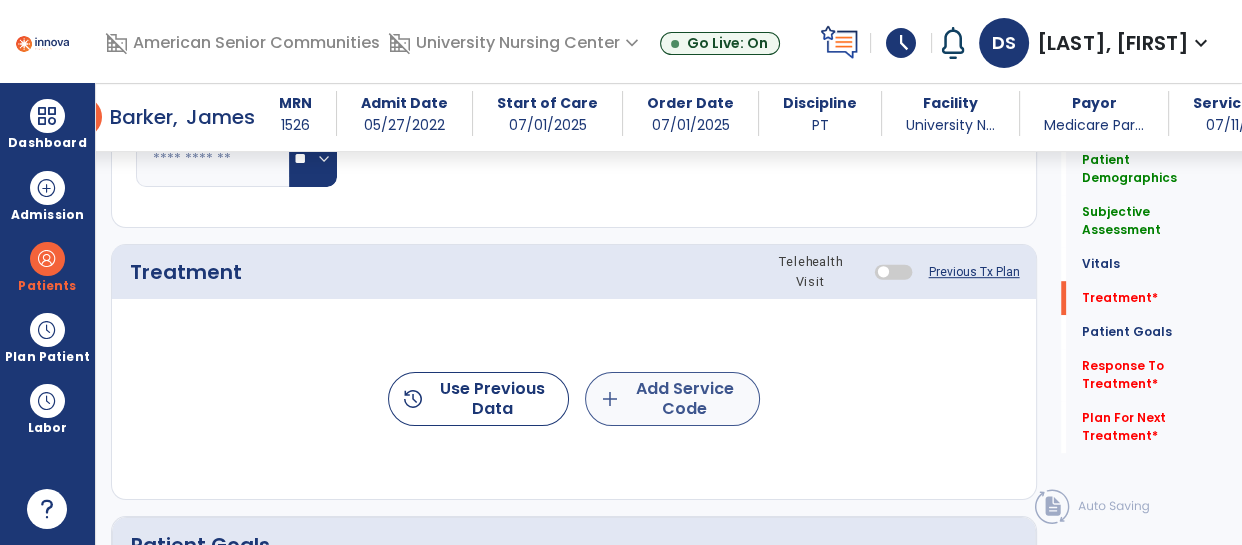 type on "**********" 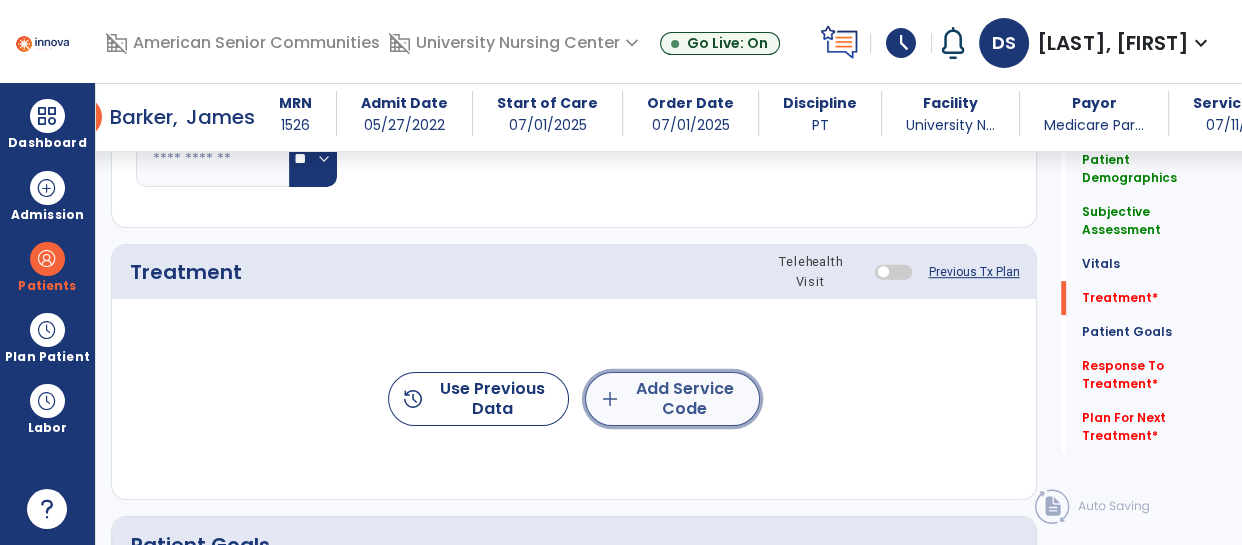 click on "add  Add Service Code" 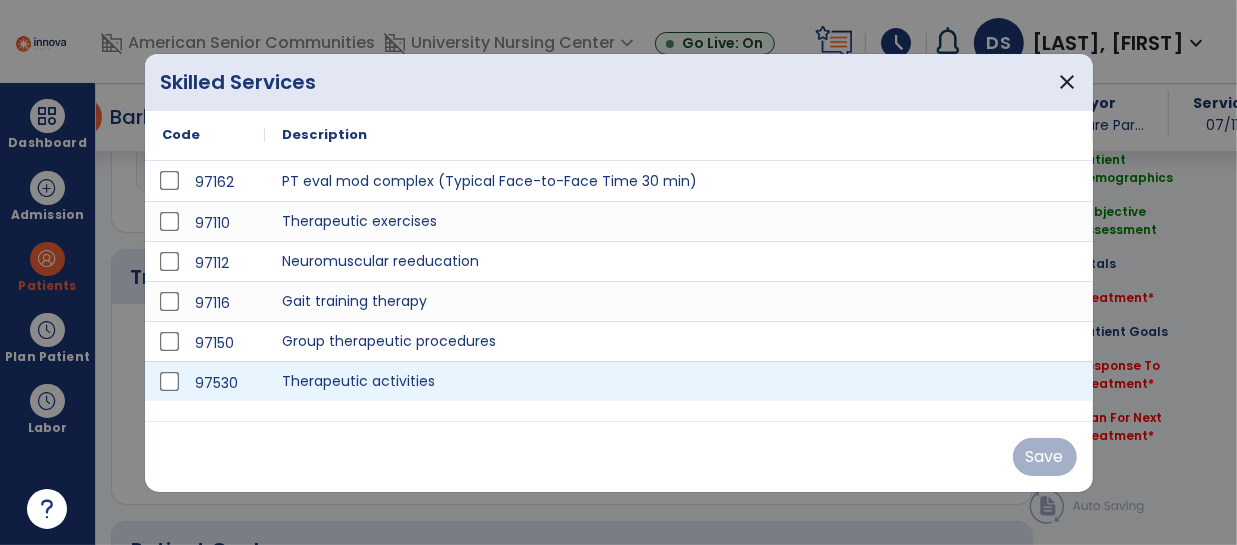 scroll, scrollTop: 1115, scrollLeft: 0, axis: vertical 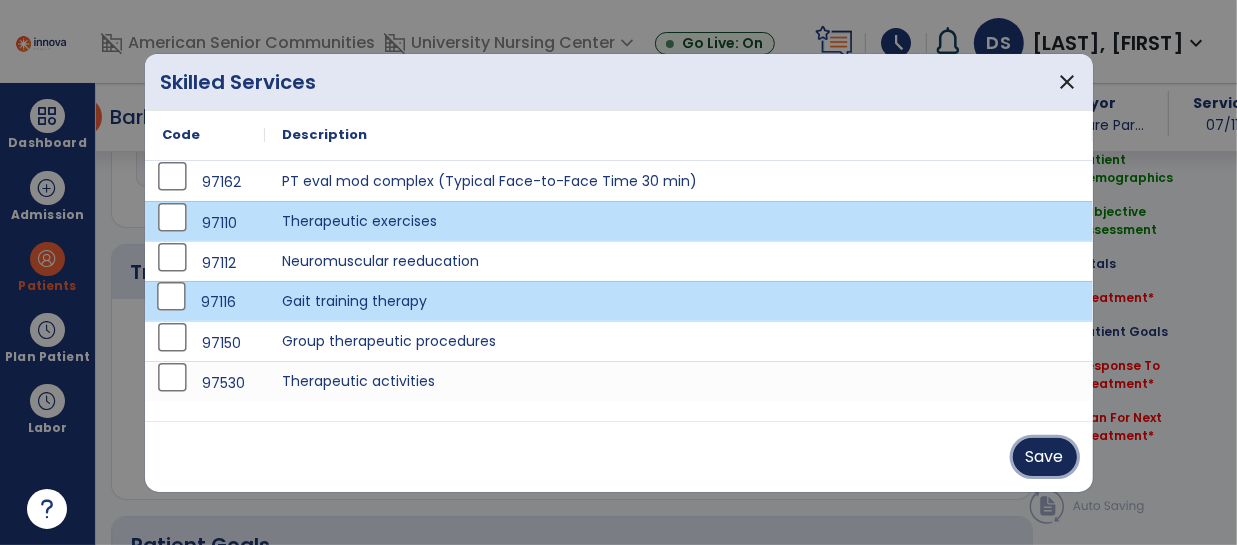 click on "Save" at bounding box center [1045, 457] 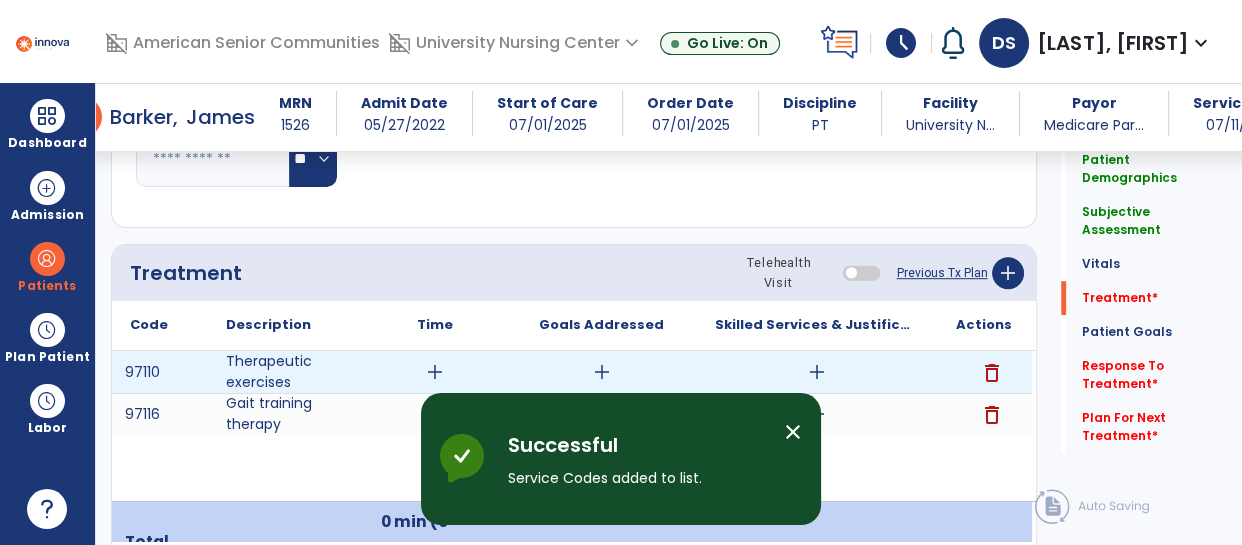 click on "add" at bounding box center [435, 372] 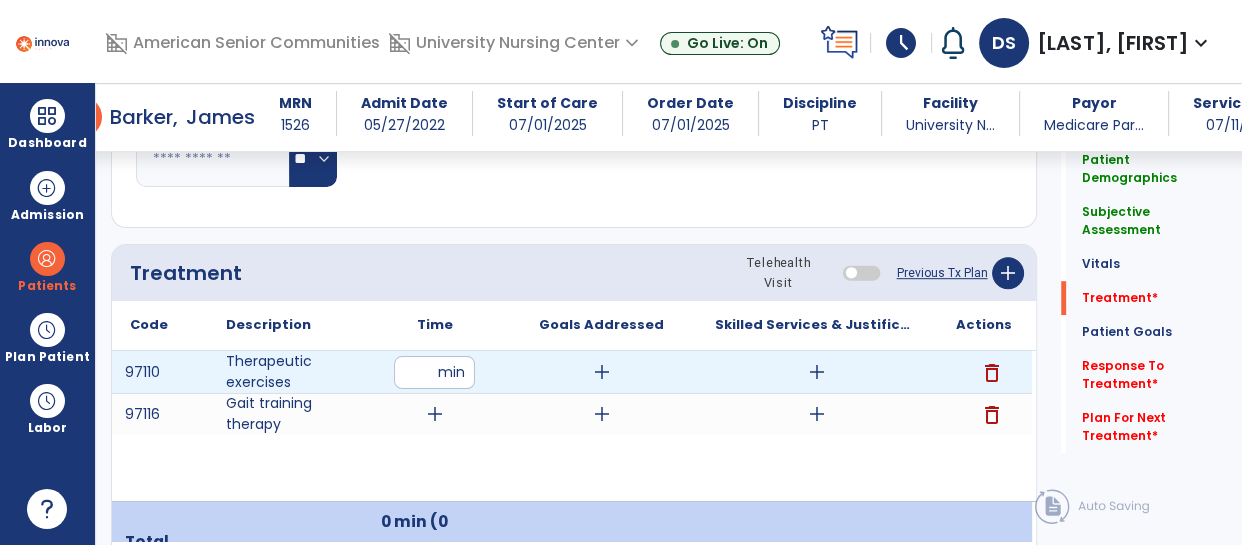 type on "**" 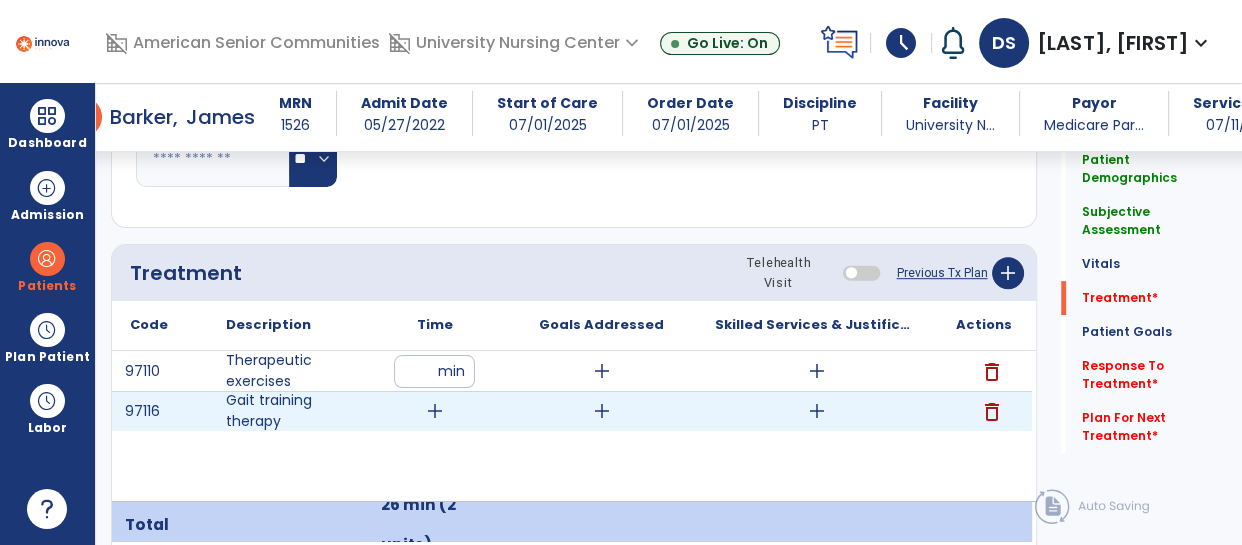 click on "add" at bounding box center (434, 411) 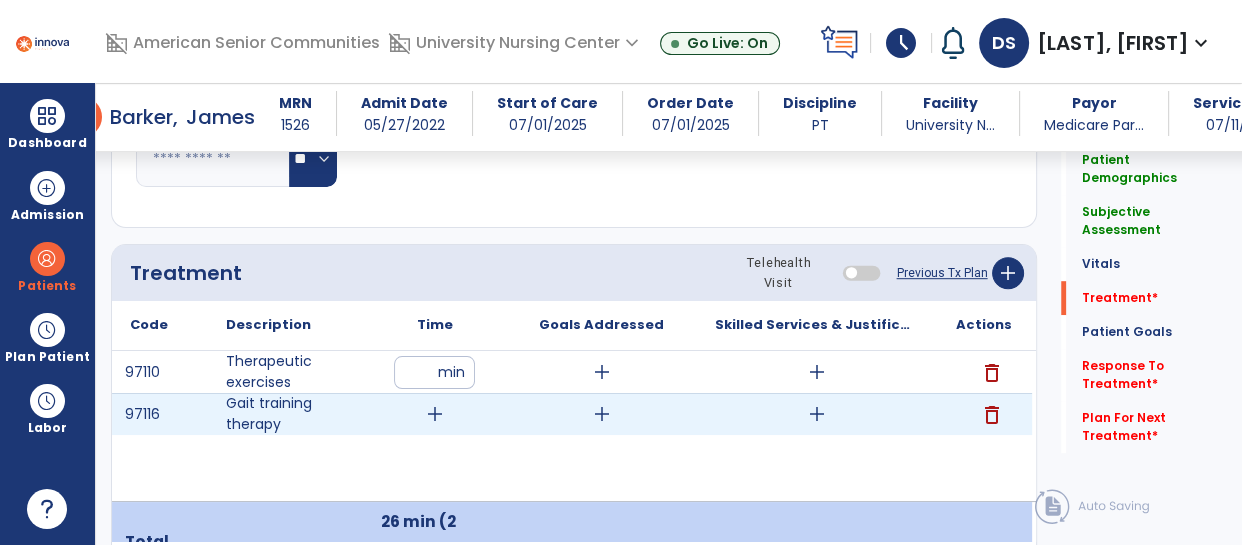 click on "add" at bounding box center [435, 414] 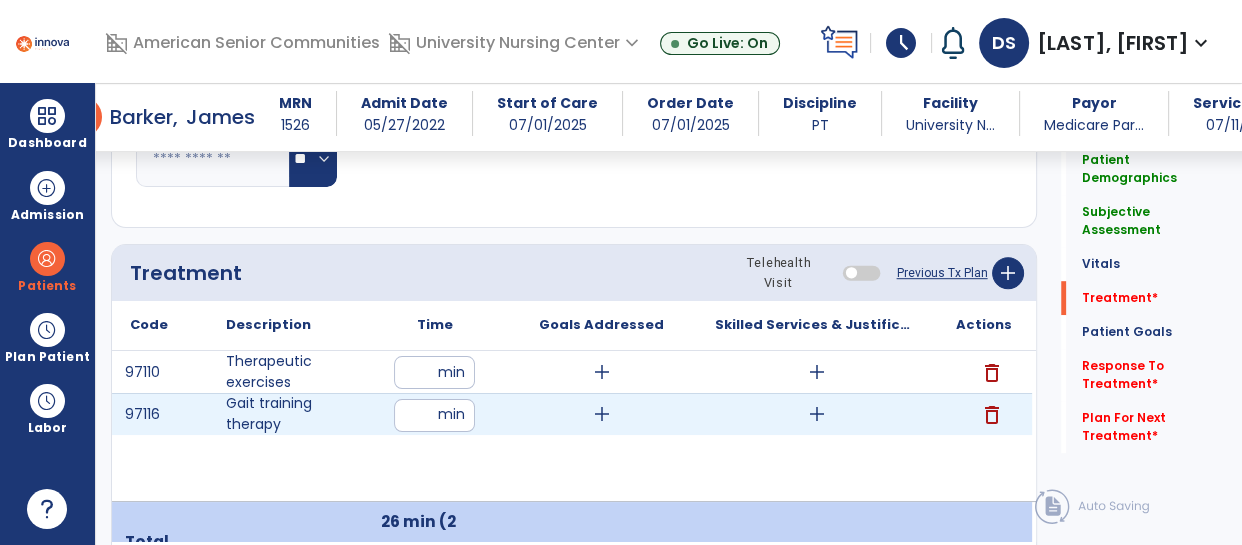 type on "**" 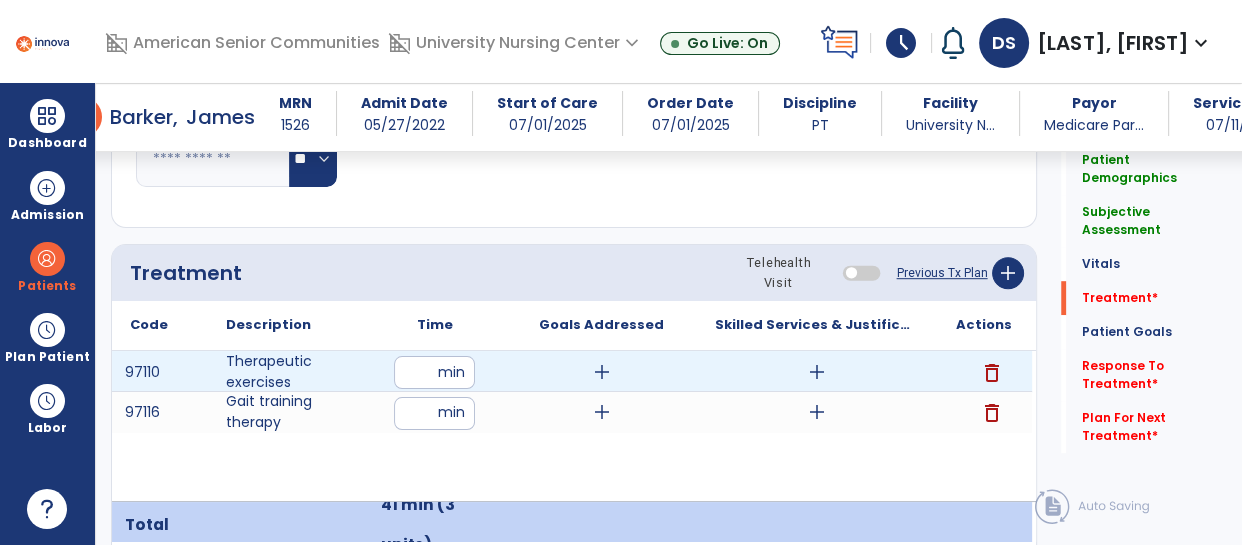 click on "add" at bounding box center [817, 372] 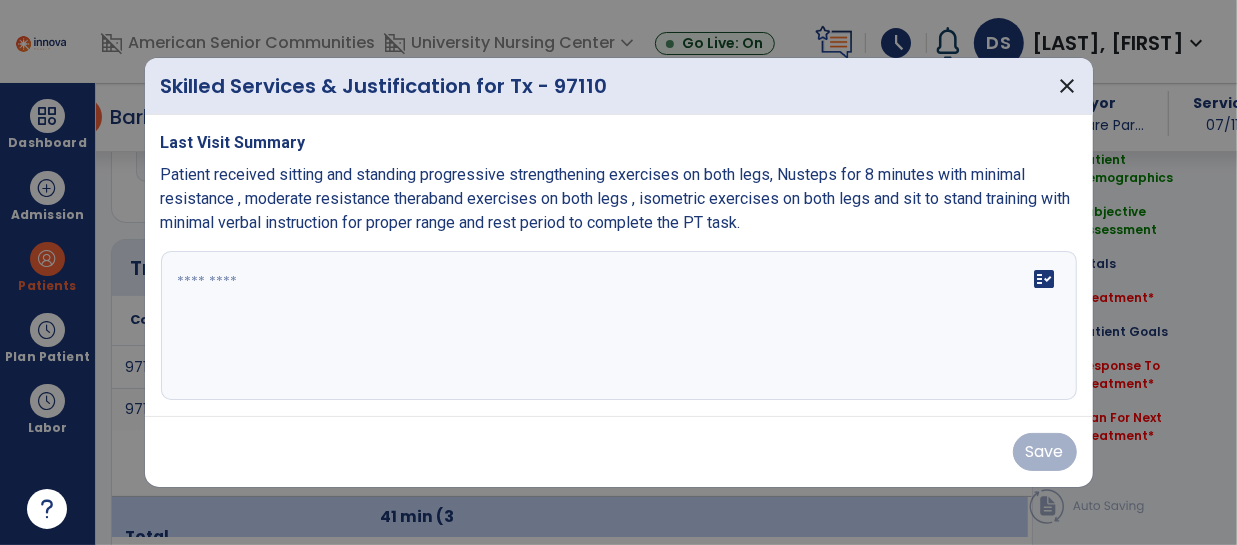 scroll, scrollTop: 1115, scrollLeft: 0, axis: vertical 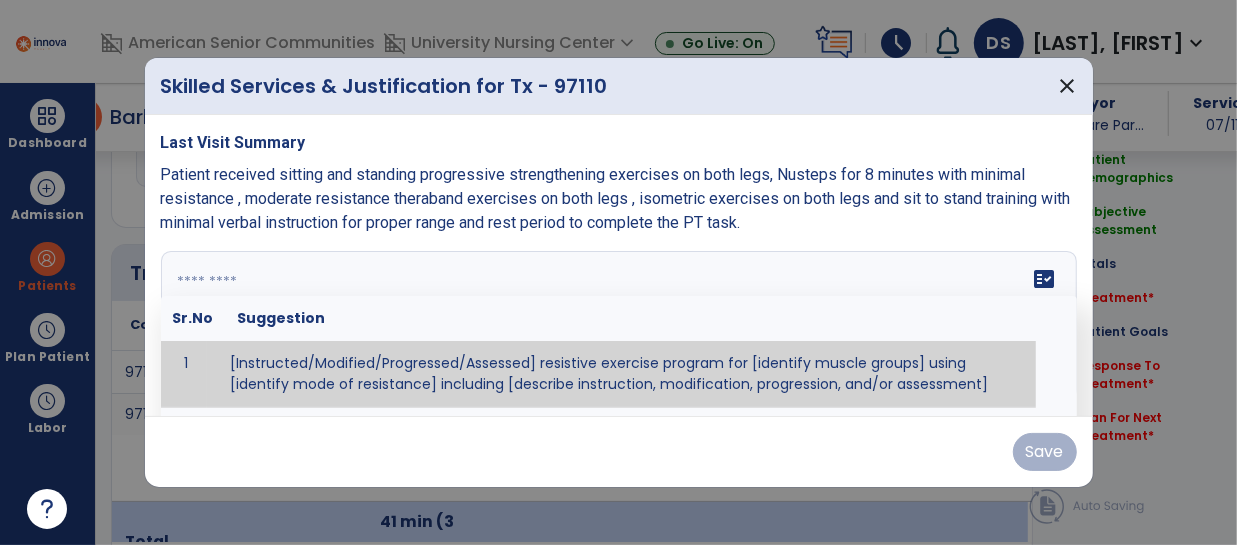 click on "fact_check  Sr.No Suggestion 1 [Instructed/Modified/Progressed/Assessed] resistive exercise program for [identify muscle groups] using [identify mode of resistance] including [describe instruction, modification, progression, and/or assessment] 2 [Instructed/Modified/Progressed/Assessed] aerobic exercise program using [identify equipment/mode] including [describe instruction, modification,progression, and/or assessment] 3 [Instructed/Modified/Progressed/Assessed] [PROM/A/AROM/AROM] program for [identify joint movements] using [contract-relax, over-pressure, inhibitory techniques, other] 4 [Assessed/Tested] aerobic capacity with administration of [aerobic capacity test]" at bounding box center (619, 326) 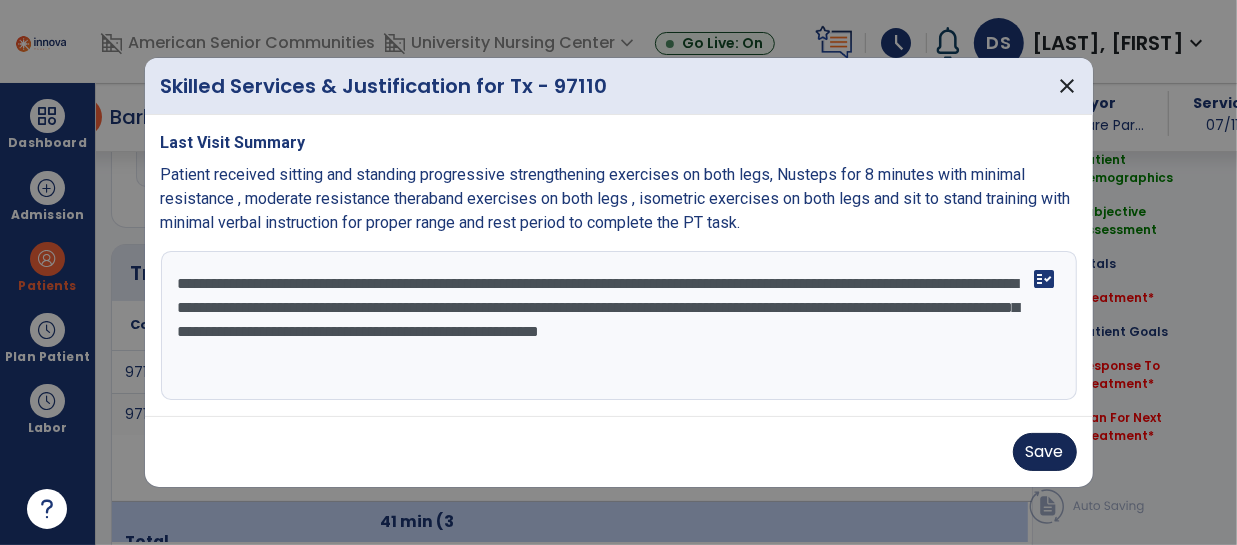 type on "**********" 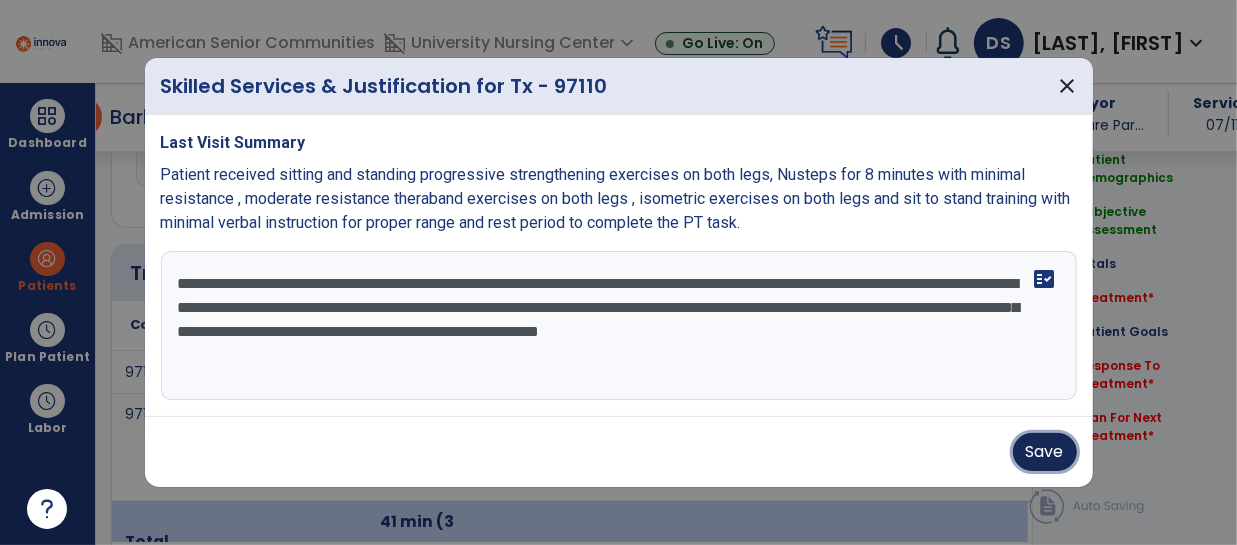 click on "Save" at bounding box center (1045, 452) 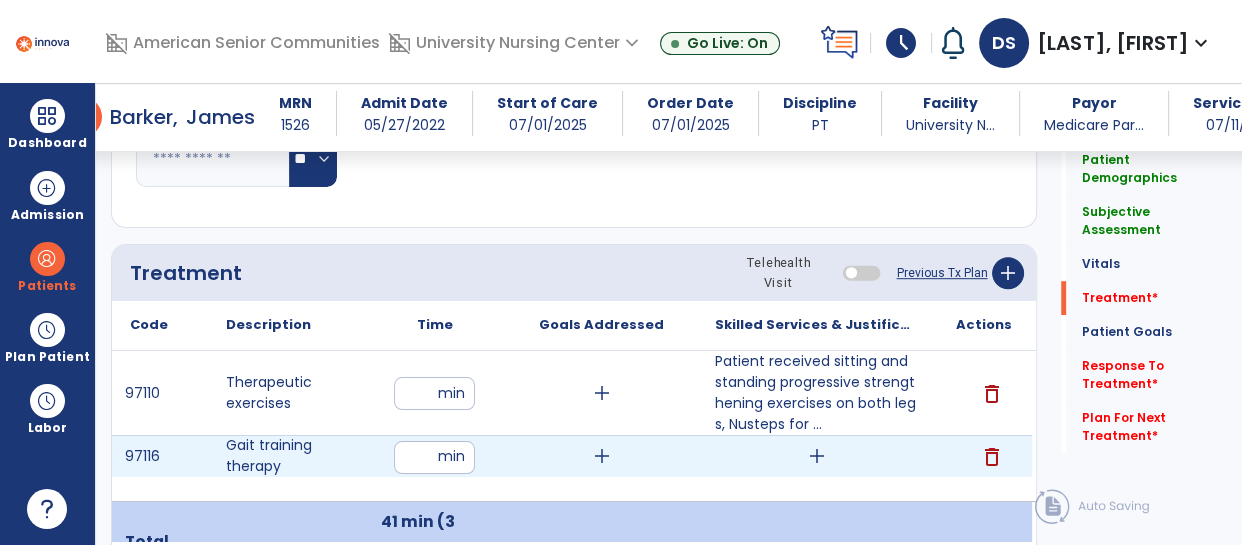 click on "add" at bounding box center (817, 456) 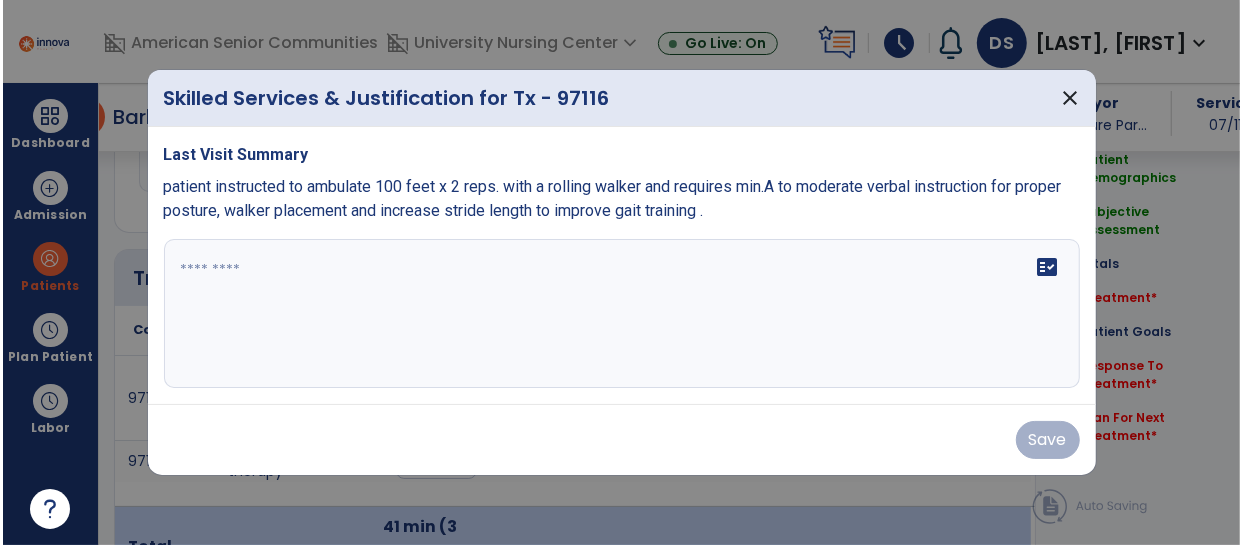 scroll, scrollTop: 1115, scrollLeft: 0, axis: vertical 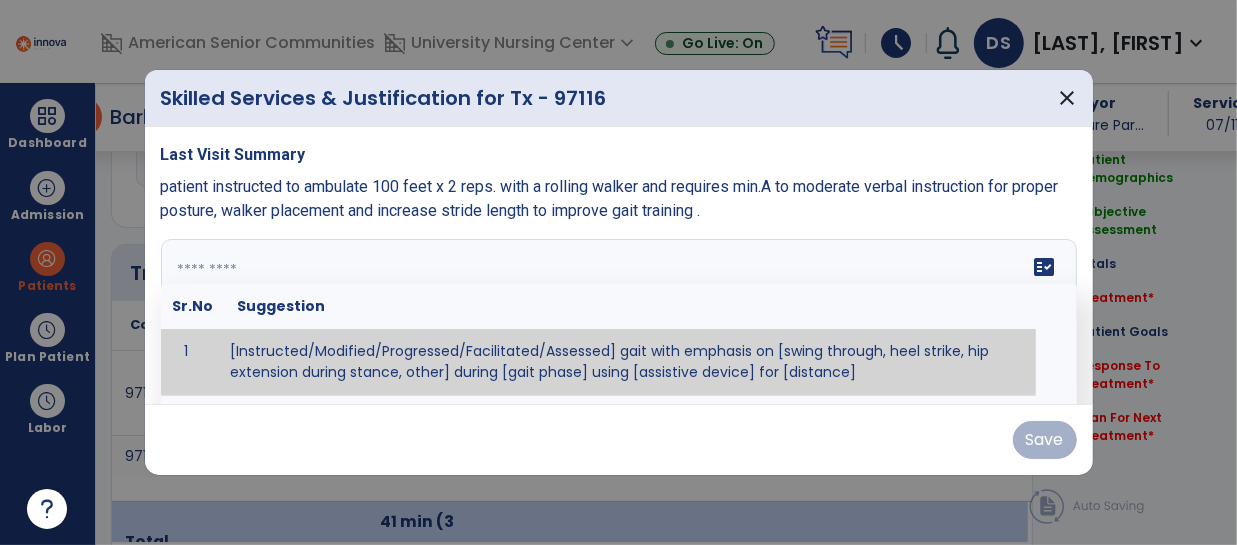 click on "fact_check  Sr.No Suggestion 1 [Instructed/Modified/Progressed/Facilitated/Assessed] gait with emphasis on [swing through, heel strike, hip extension during stance, other] during [gait phase] using [assistive device] for [distance] 2 [Instructed/Modified/Progressed/Facilitated/Assessed] use of [assistive device] and [NWB, PWB, step-to gait pattern, step through gait pattern] 3 [Instructed/Modified/Progressed/Facilitated/Assessed] patient's ability to [ascend/descend # of steps, perform directional changes, walk on even/uneven surfaces, pick-up objects off floor, velocity changes, other] using [assistive device]. 4 [Instructed/Modified/Progressed/Facilitated/Assessed] pre-gait activities including [identify exercise] in order to prepare for gait training. 5" at bounding box center (619, 314) 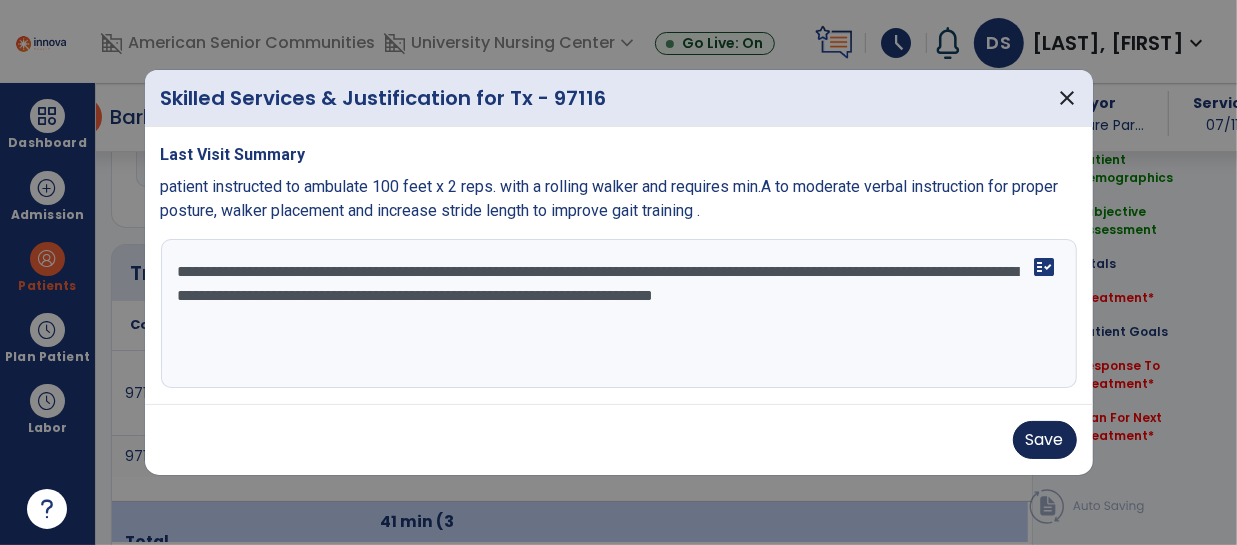 type on "**********" 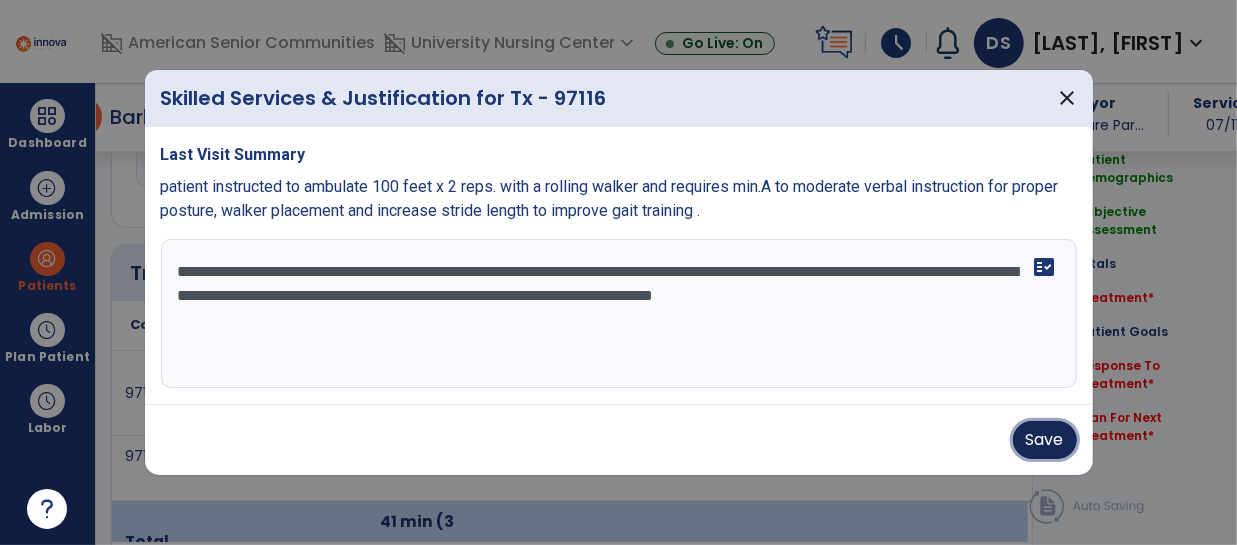 click on "Save" at bounding box center [1045, 440] 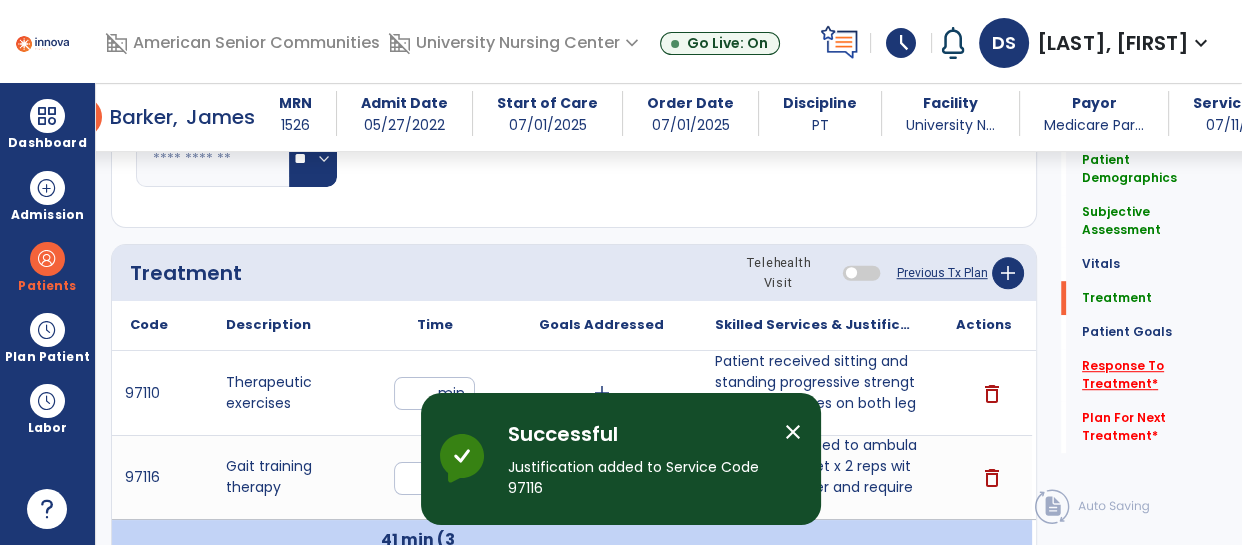 click on "Response To Treatment   *" 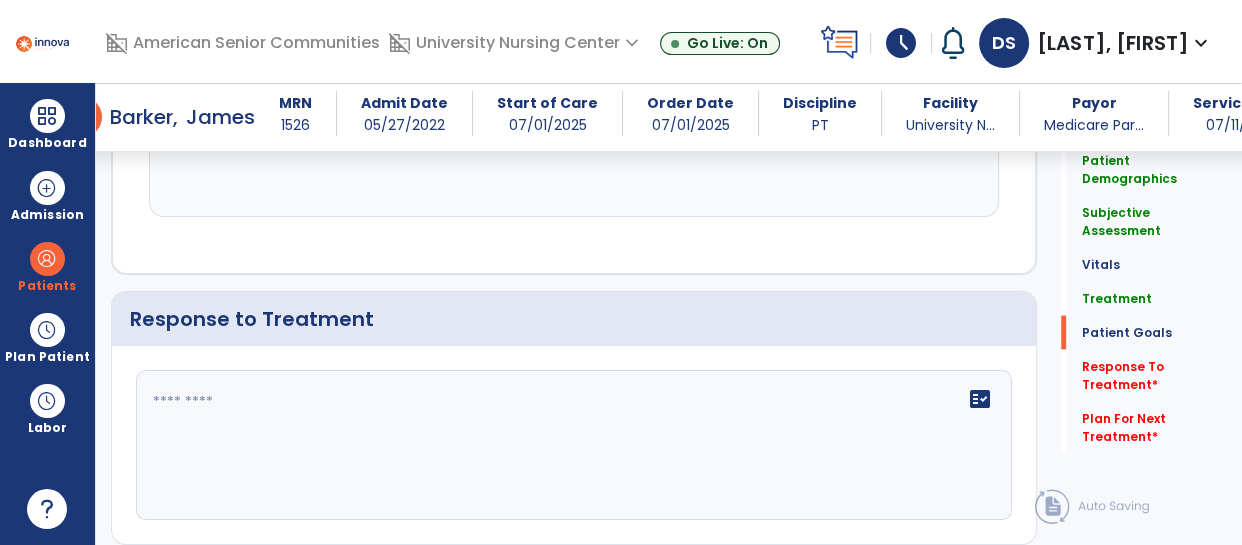 scroll, scrollTop: 3536, scrollLeft: 0, axis: vertical 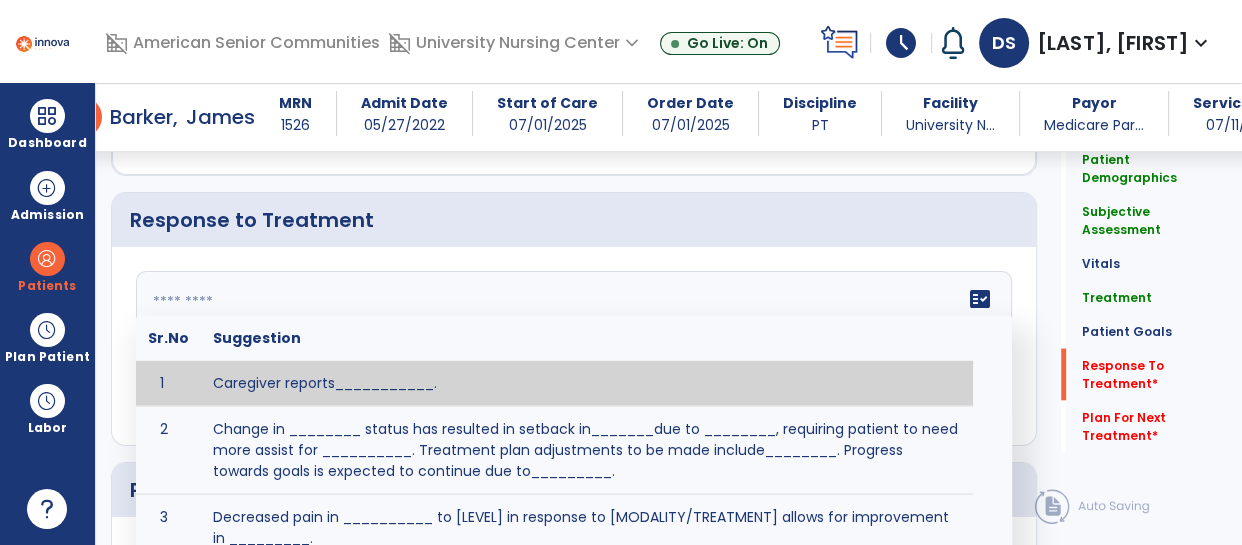 click 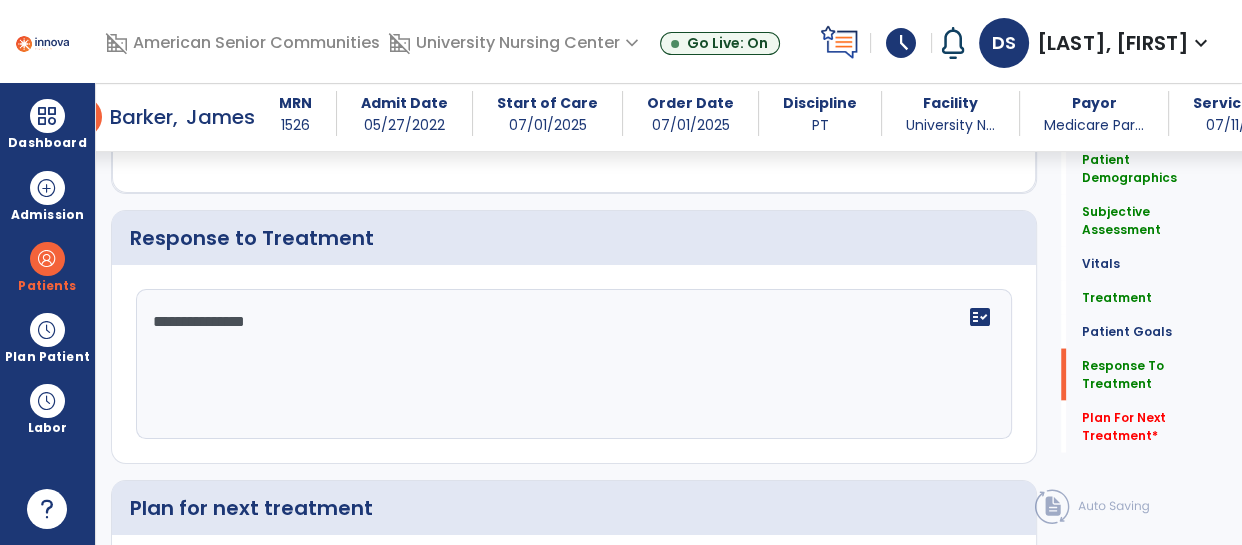 scroll, scrollTop: 3536, scrollLeft: 0, axis: vertical 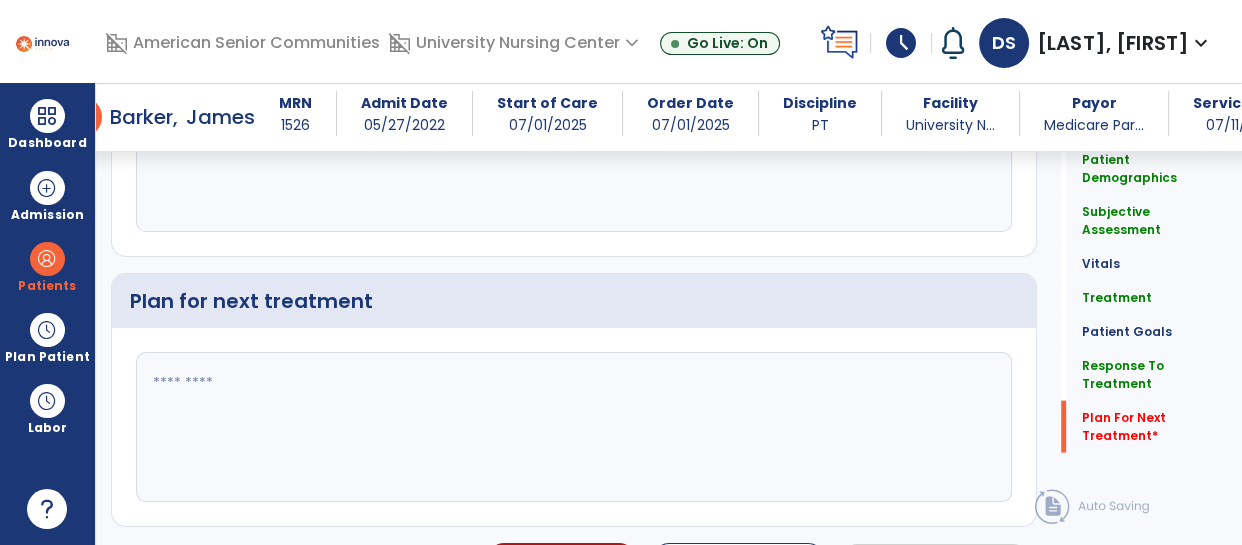 type on "**********" 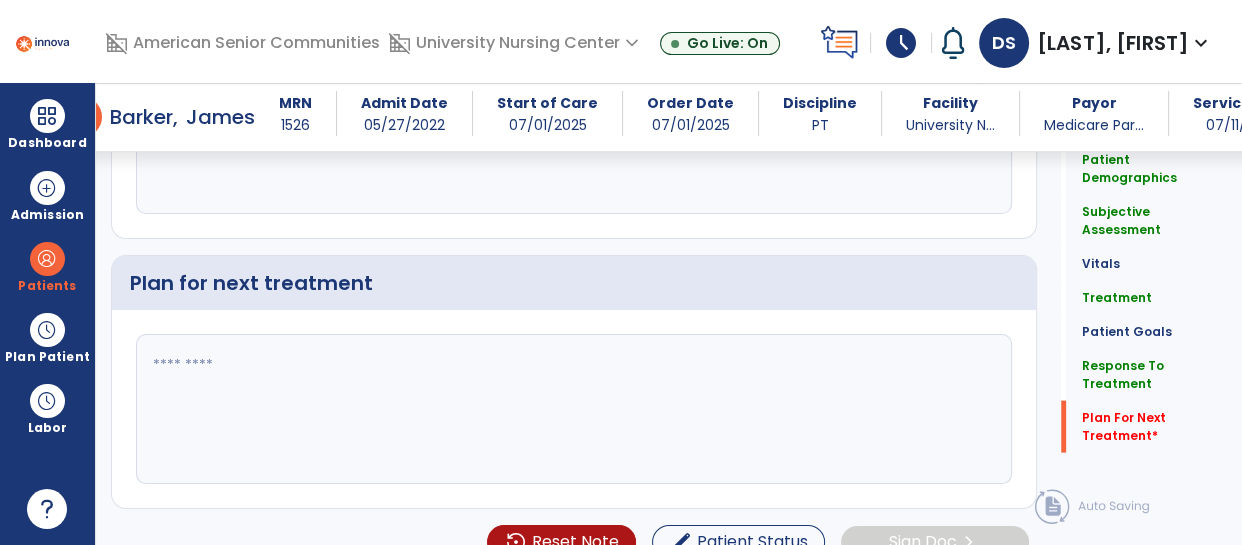 click 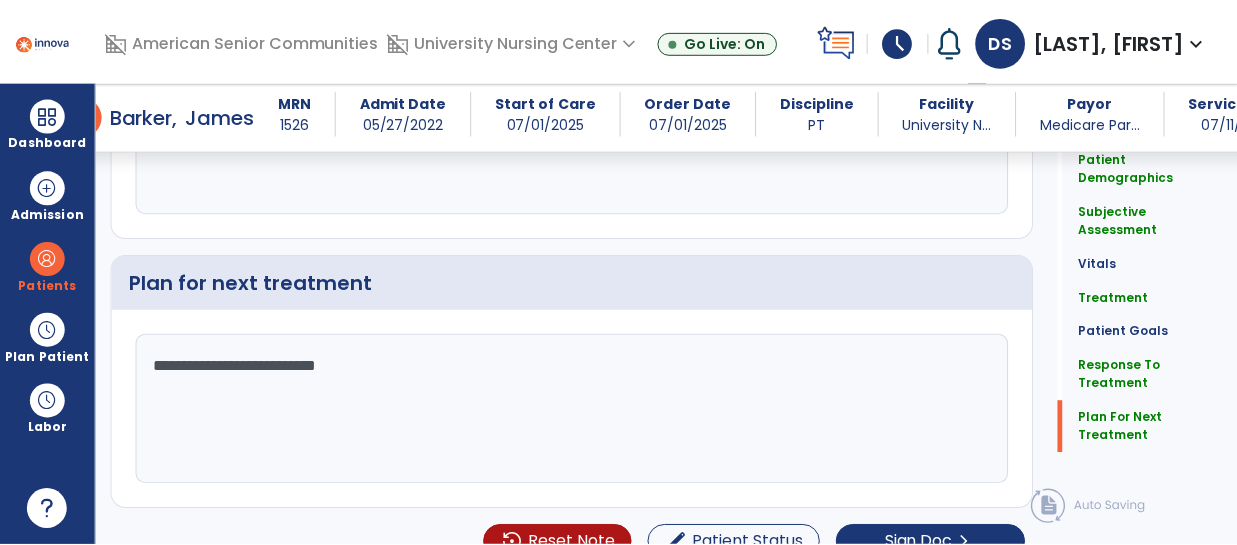 scroll, scrollTop: 3768, scrollLeft: 0, axis: vertical 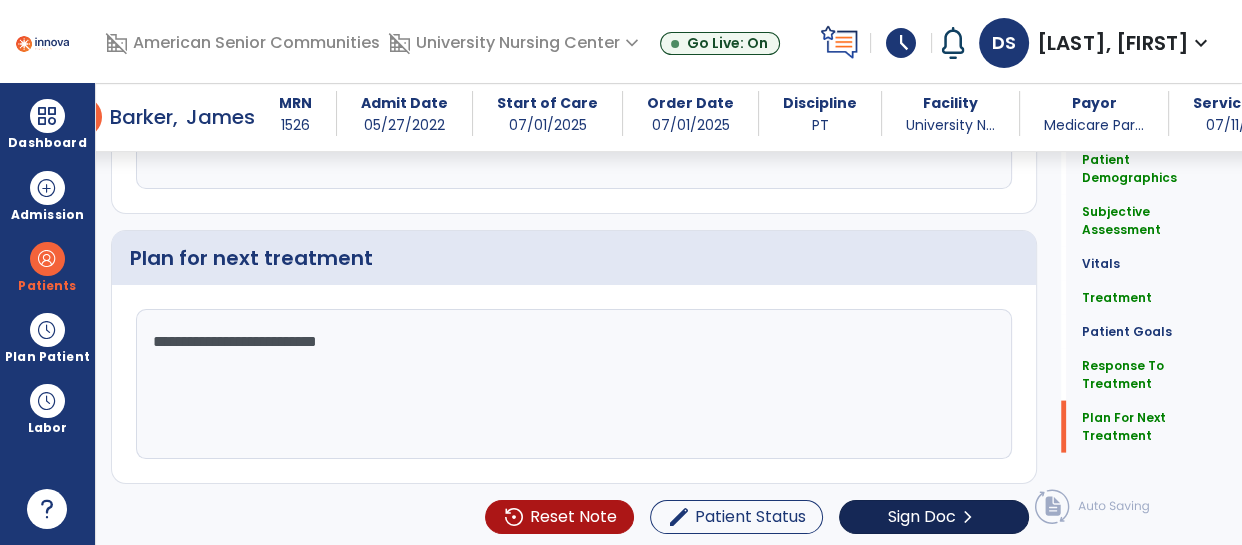 type on "**********" 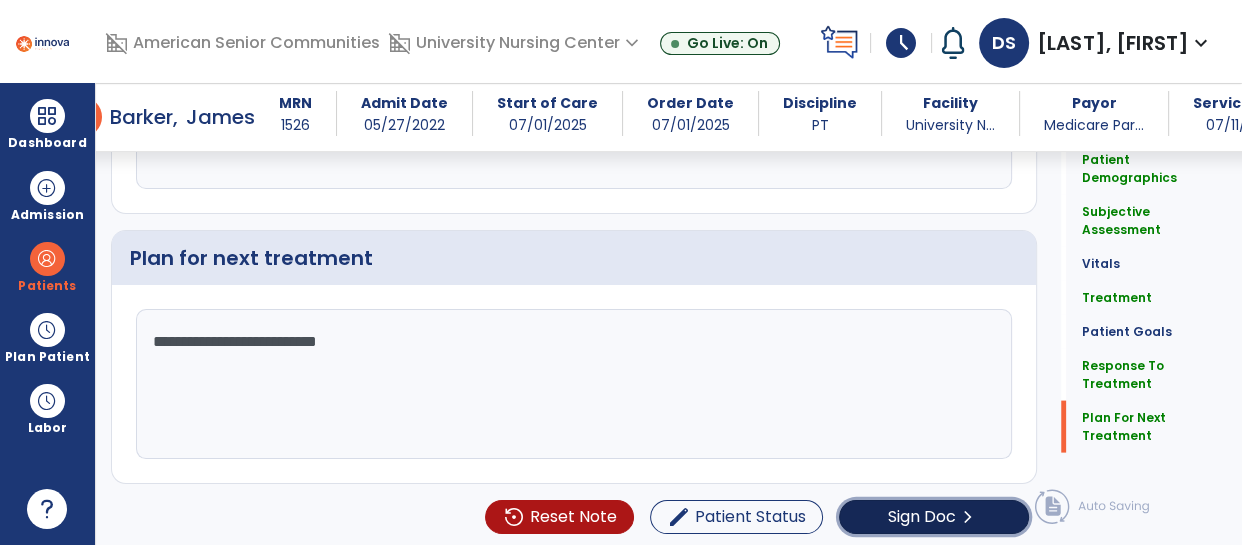 click on "Sign Doc" 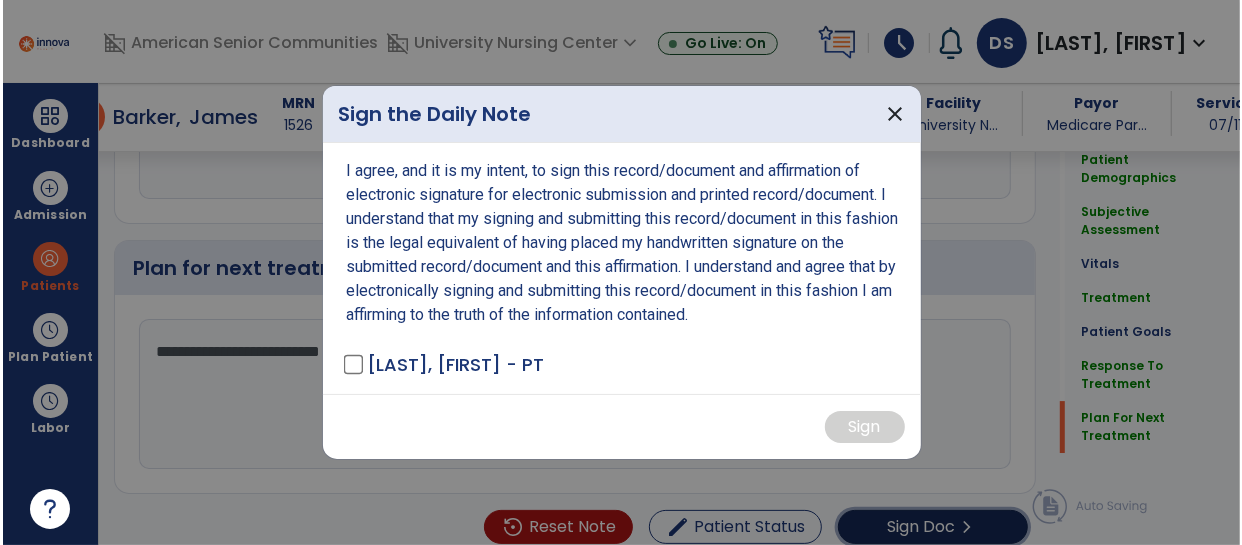 scroll, scrollTop: 3768, scrollLeft: 0, axis: vertical 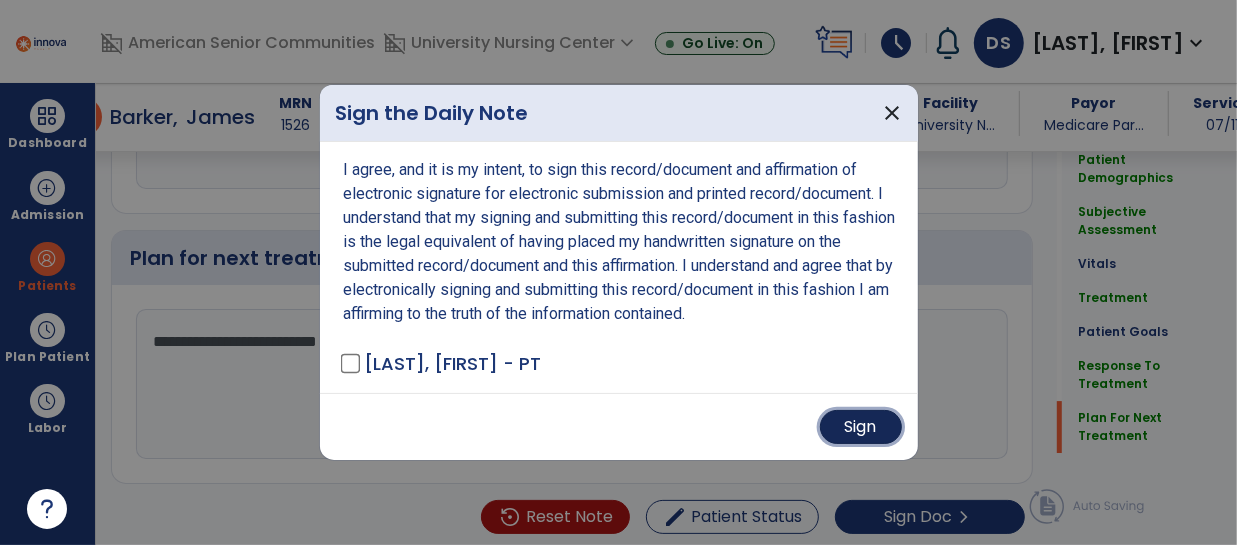 click on "Sign" at bounding box center [861, 427] 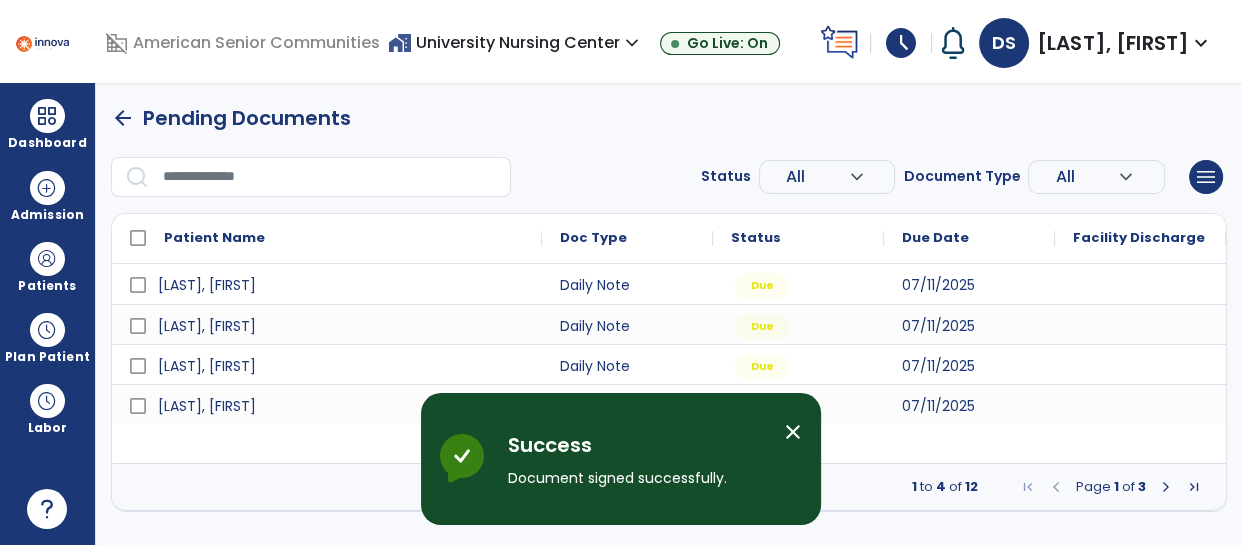 scroll, scrollTop: 0, scrollLeft: 0, axis: both 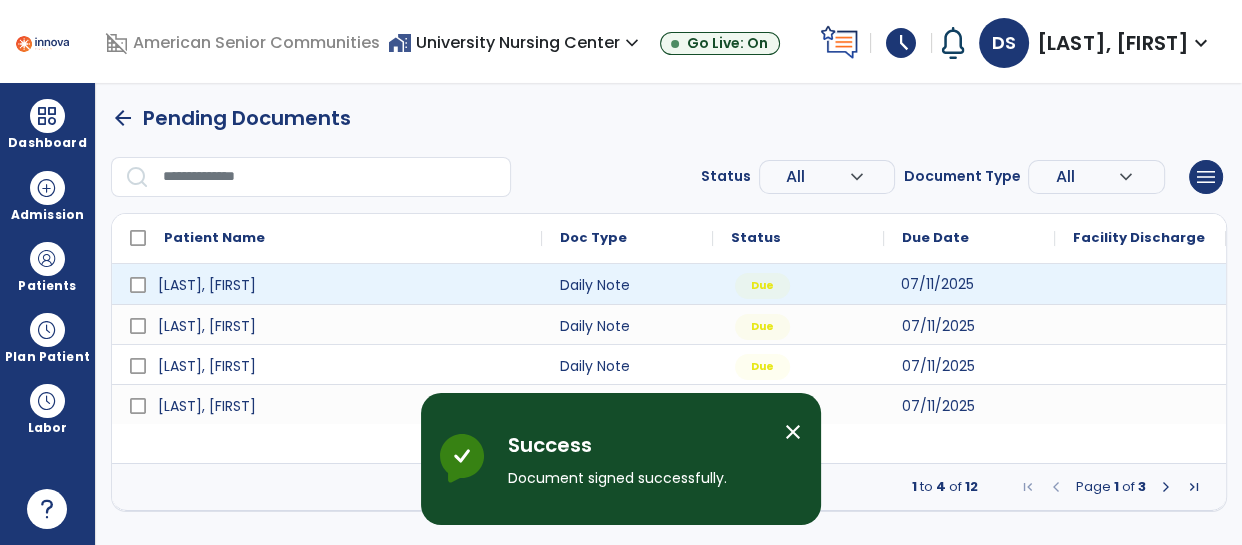 click on "07/11/2025" at bounding box center [937, 284] 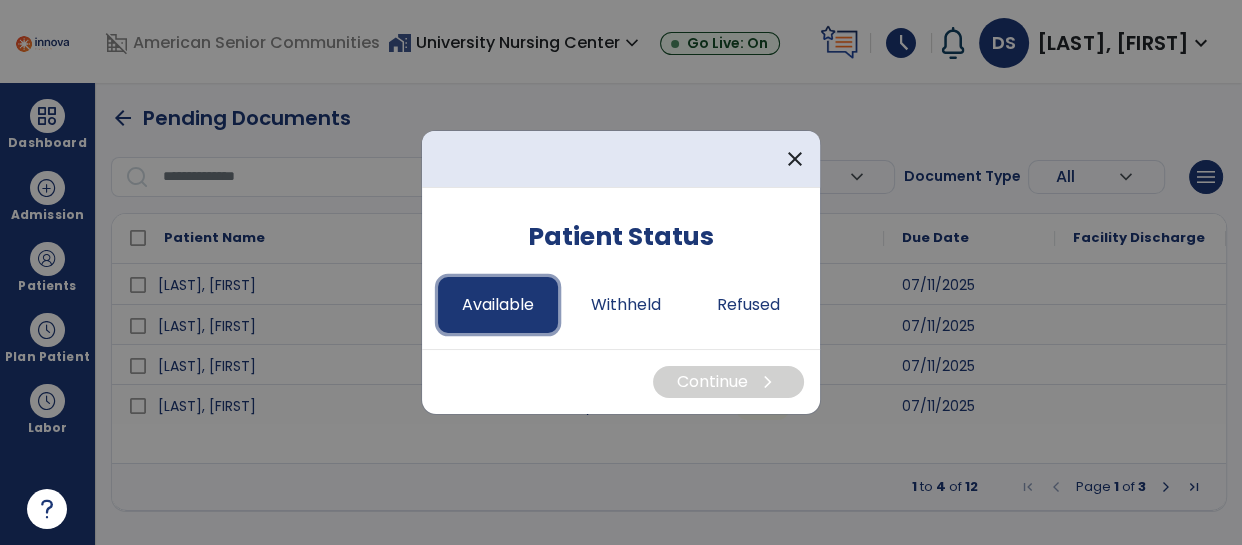 click on "Available" at bounding box center (498, 305) 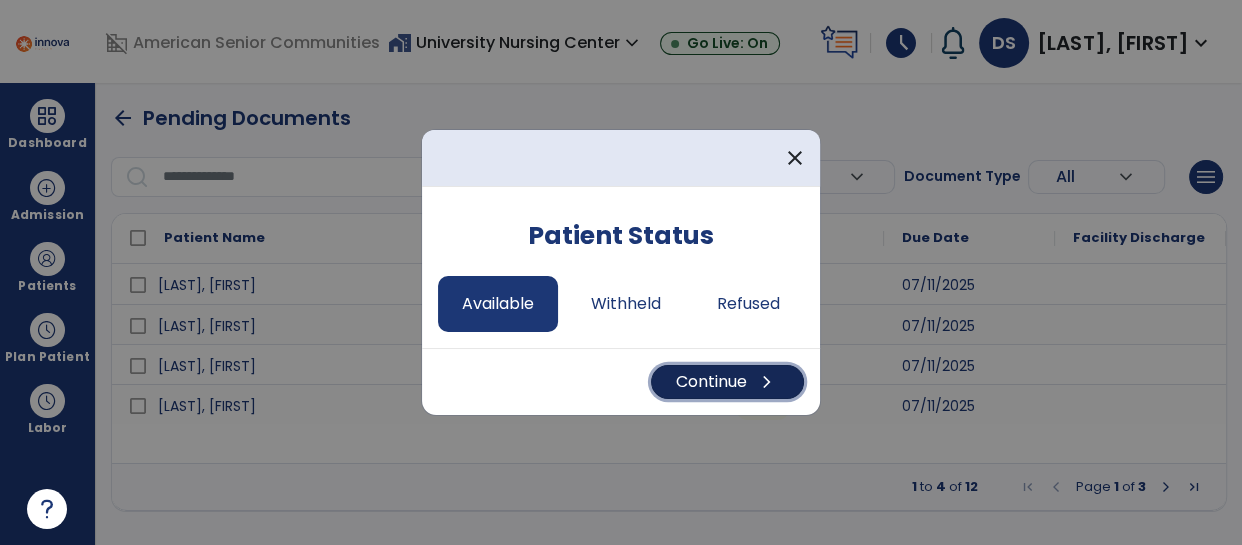 click on "Continue   chevron_right" at bounding box center [727, 382] 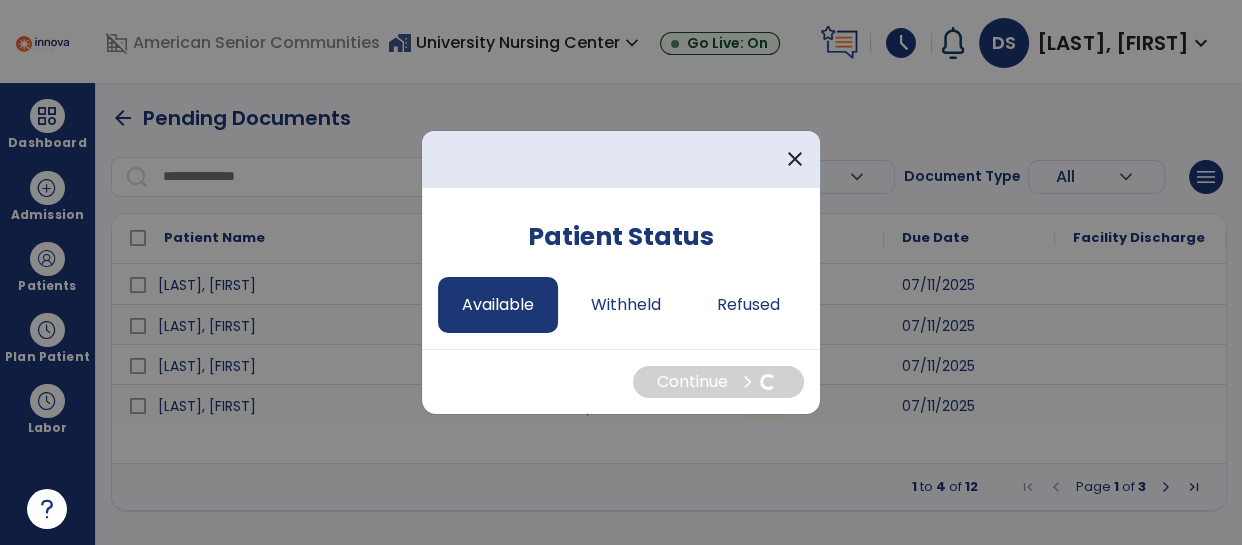 select on "*" 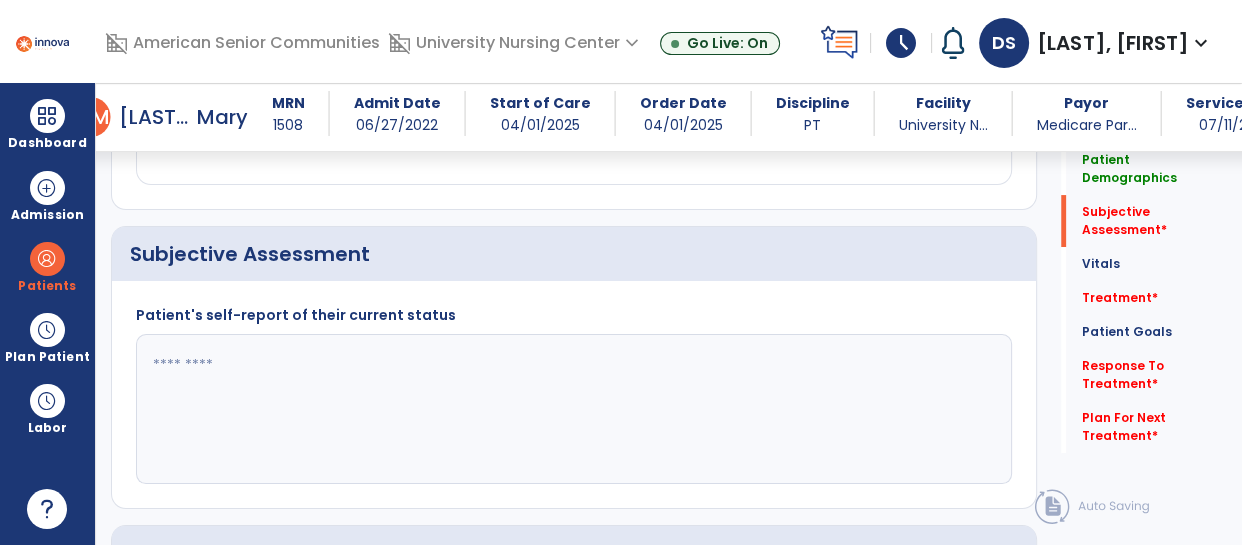 scroll, scrollTop: 428, scrollLeft: 0, axis: vertical 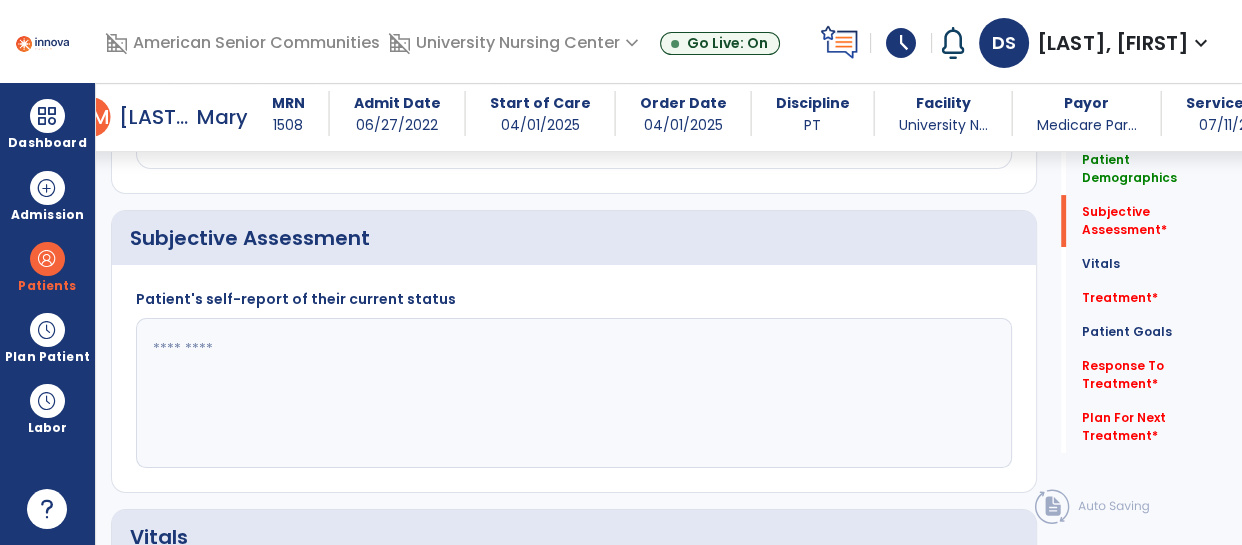 click 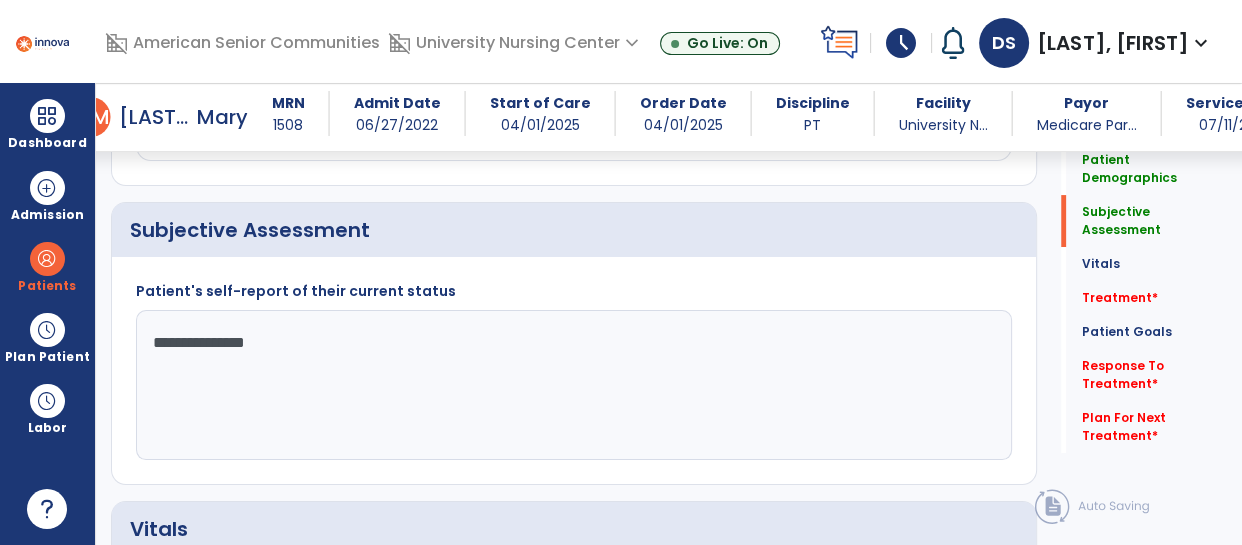 scroll, scrollTop: 447, scrollLeft: 0, axis: vertical 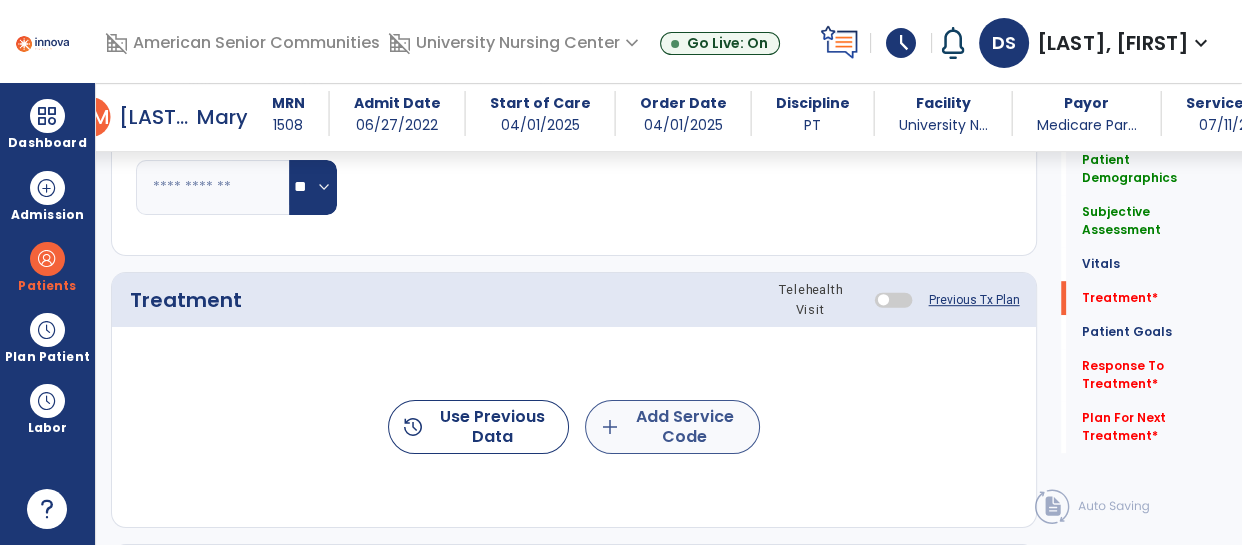 type on "**********" 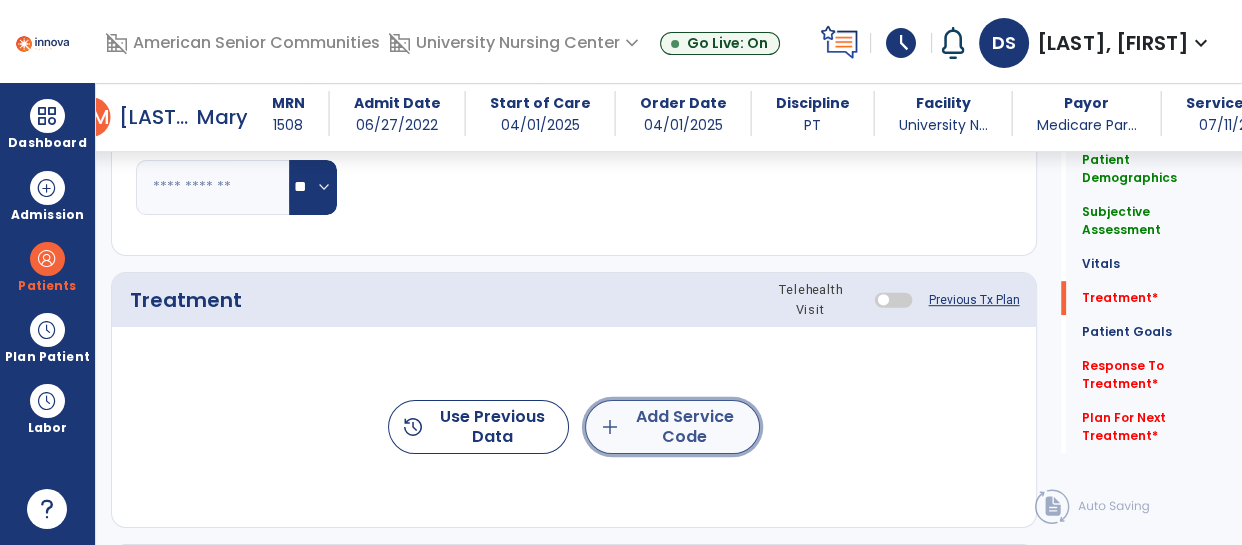 click on "add  Add Service Code" 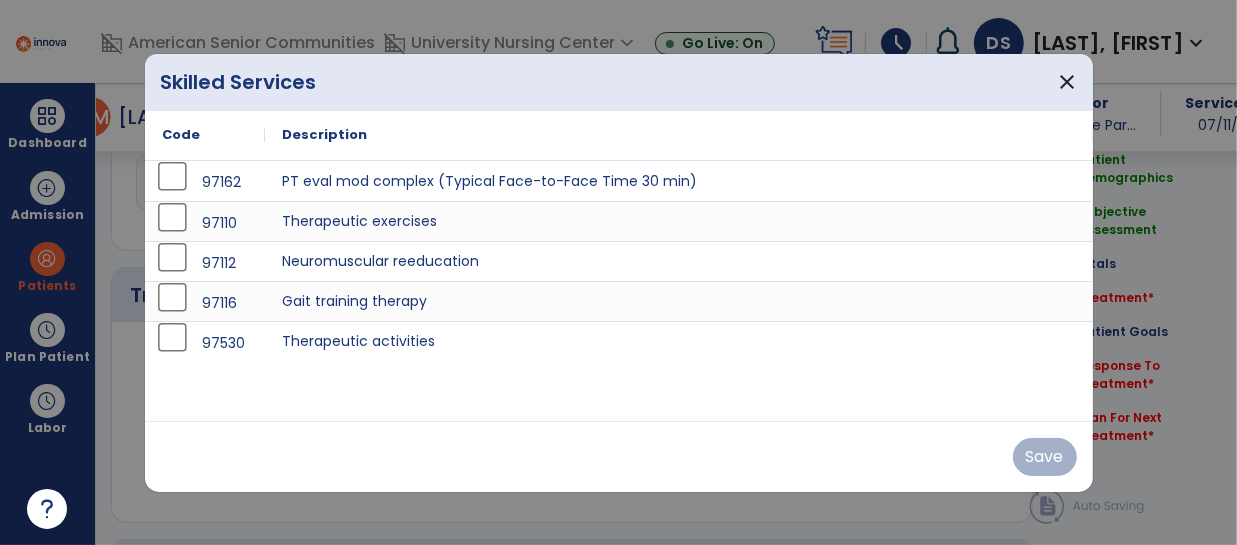 scroll, scrollTop: 1087, scrollLeft: 0, axis: vertical 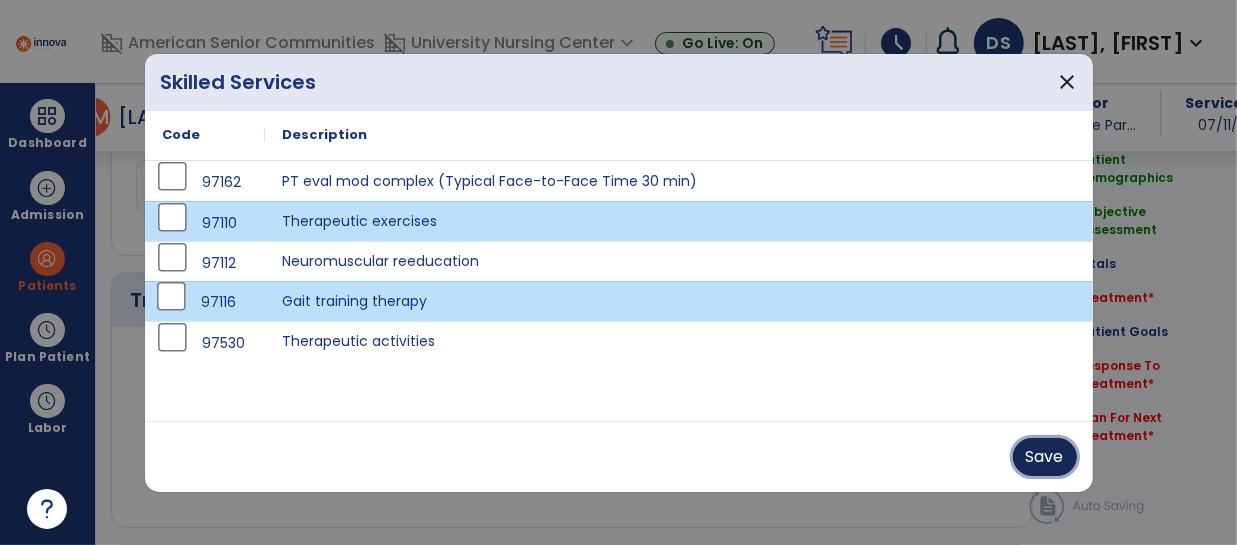 click on "Save" at bounding box center [1045, 457] 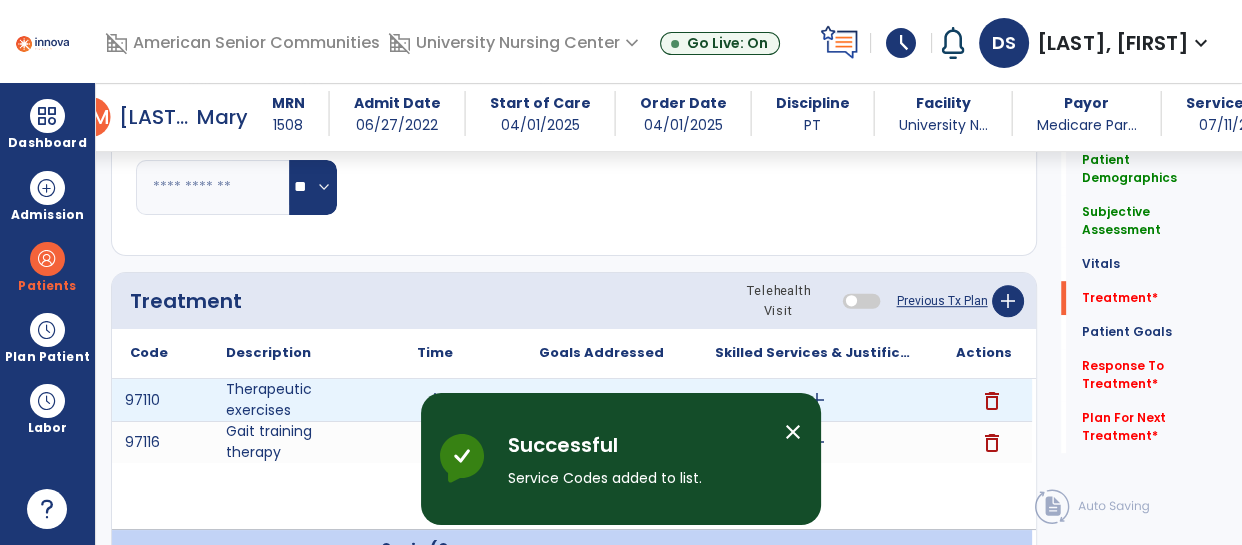 click on "add" at bounding box center [434, 400] 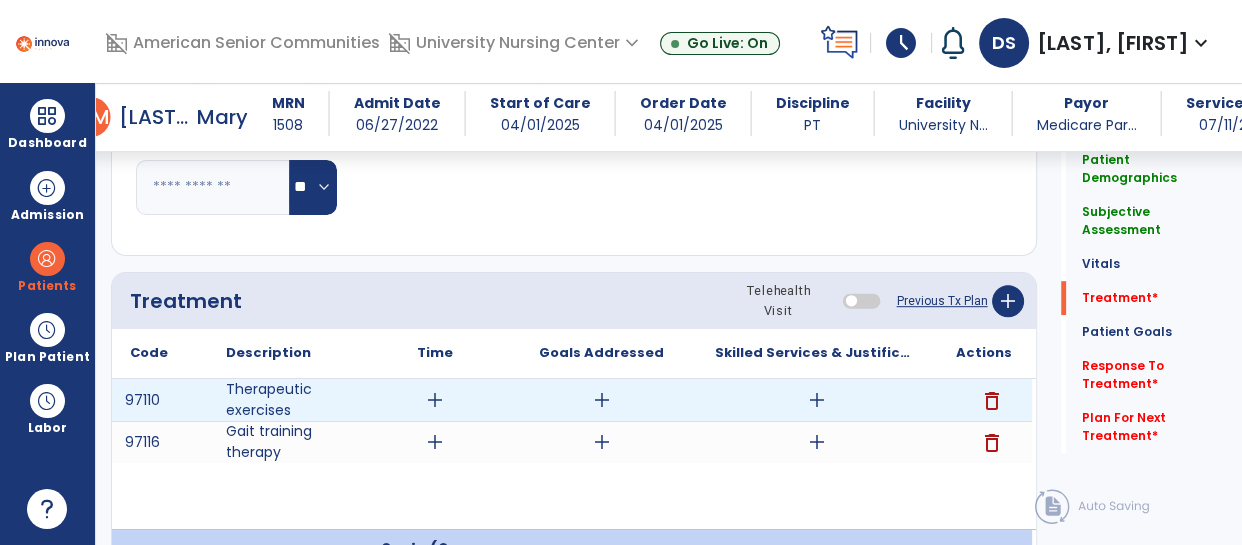 click on "add" at bounding box center [435, 400] 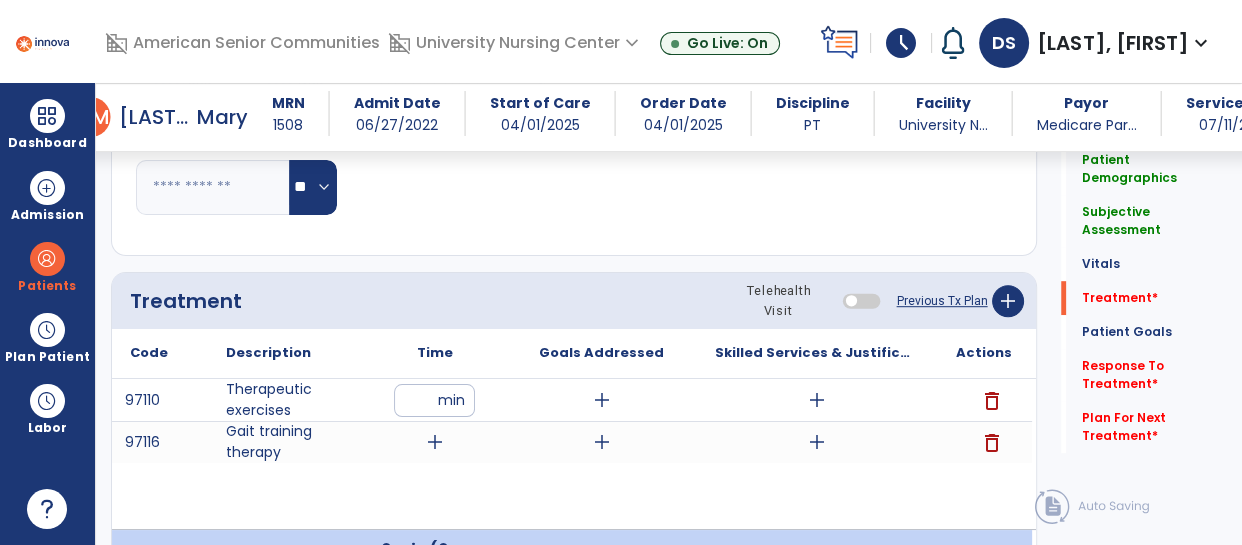 type on "**" 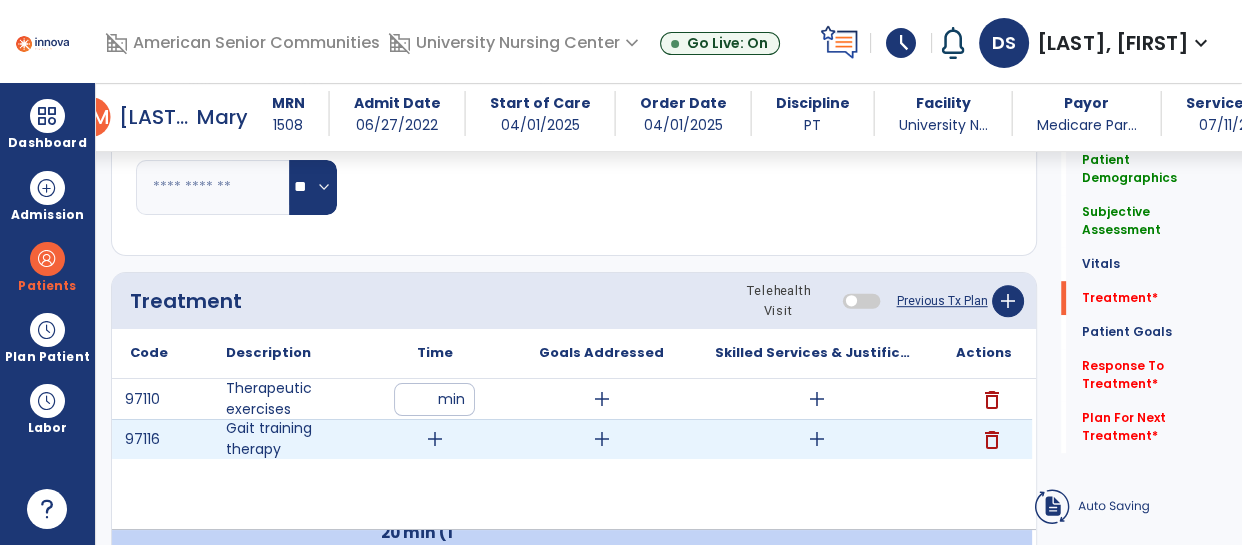click on "add" at bounding box center [435, 439] 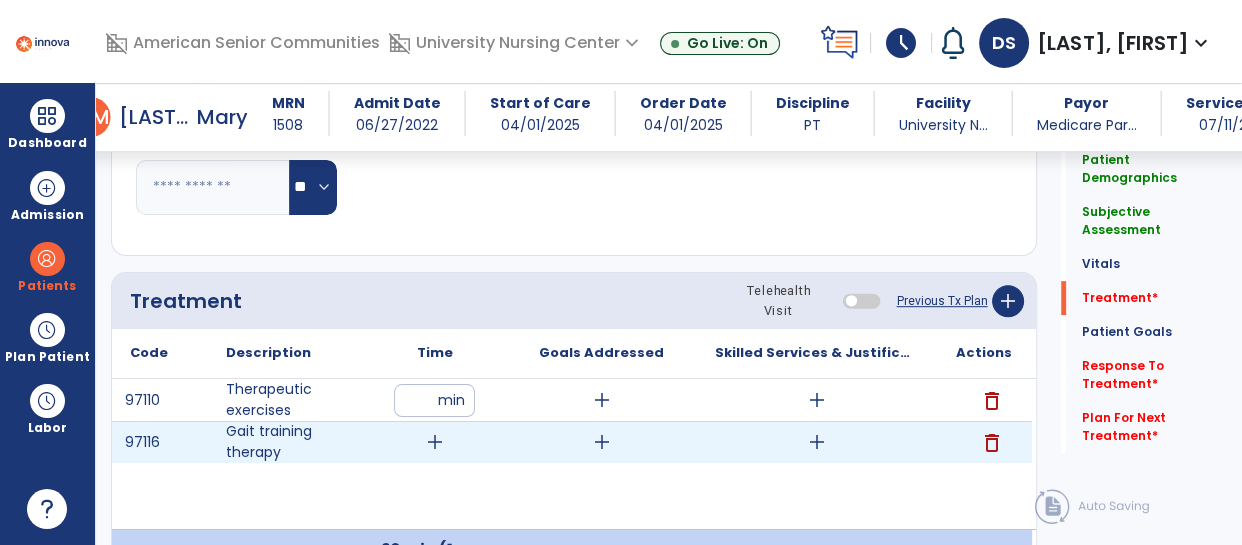 click on "add" at bounding box center [435, 442] 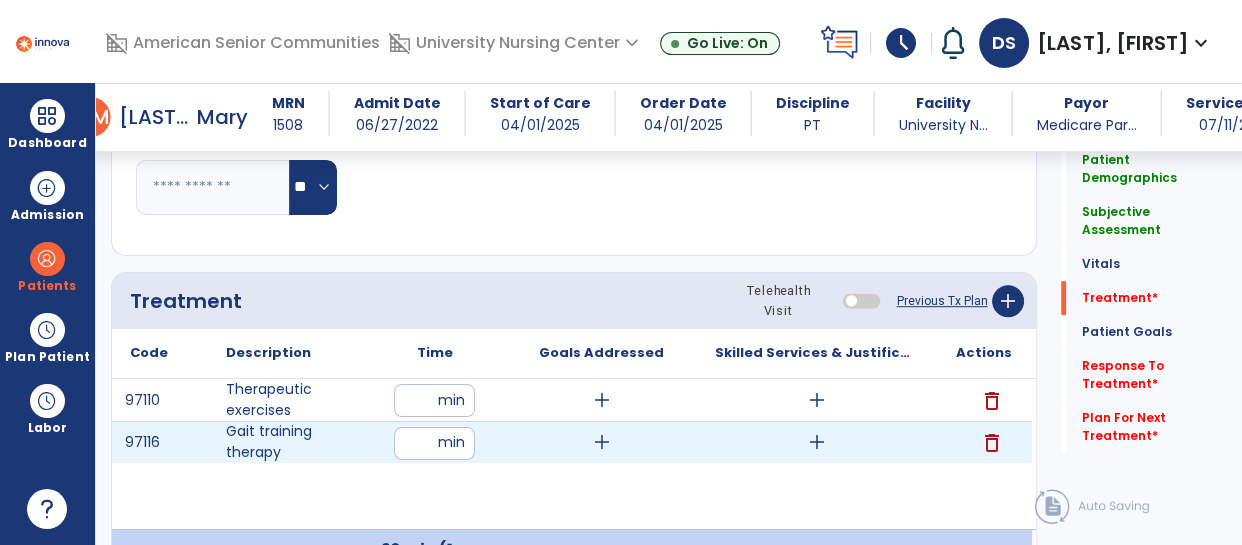 type on "**" 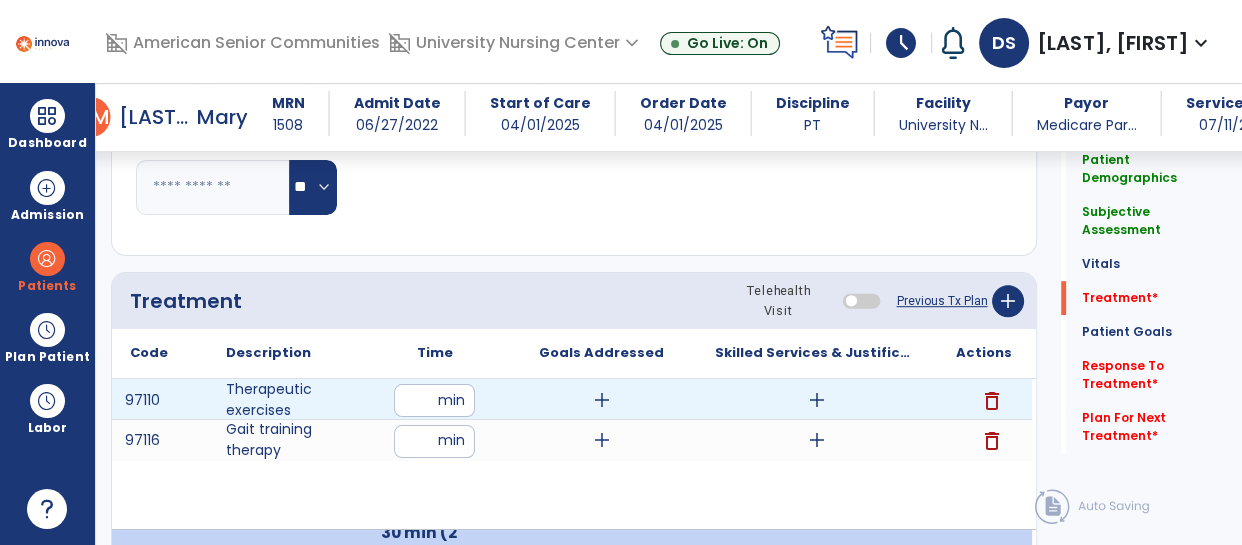 click on "add" at bounding box center [817, 400] 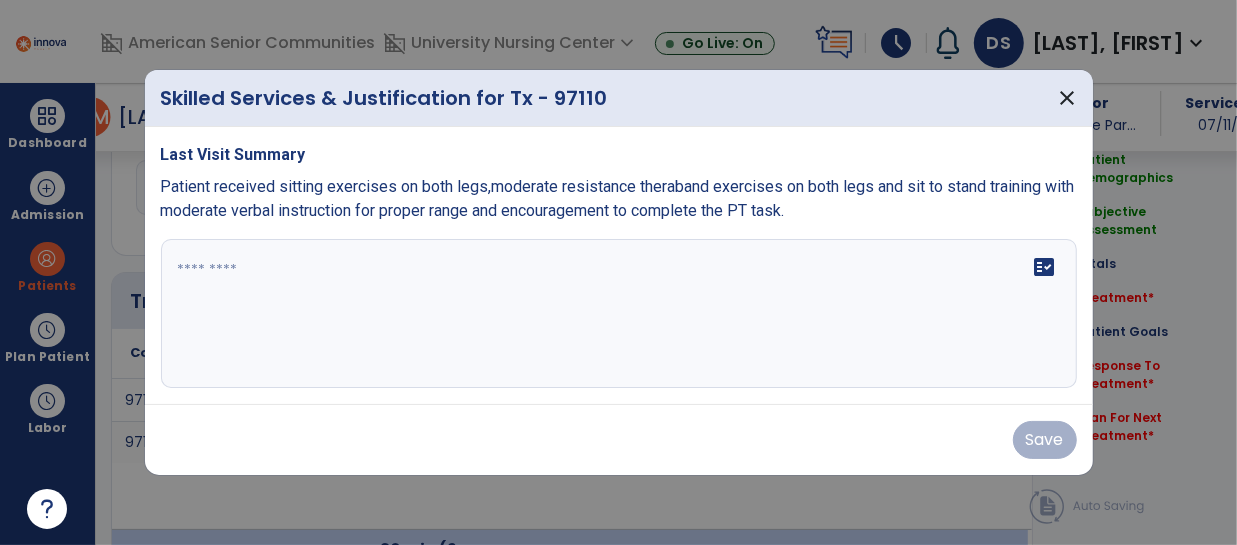 scroll, scrollTop: 1087, scrollLeft: 0, axis: vertical 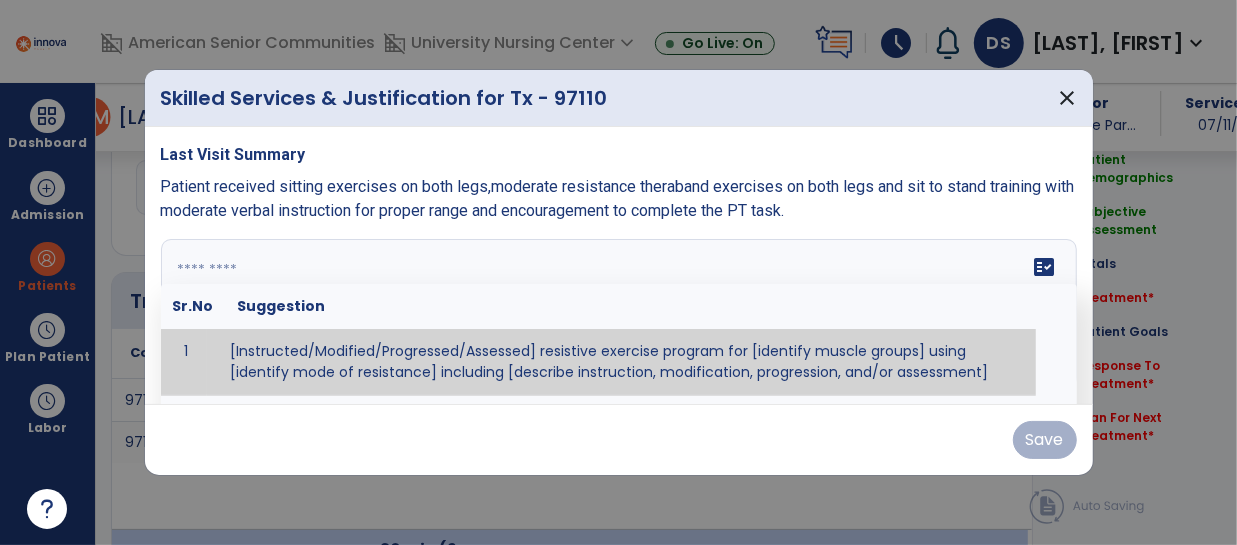 click at bounding box center (619, 314) 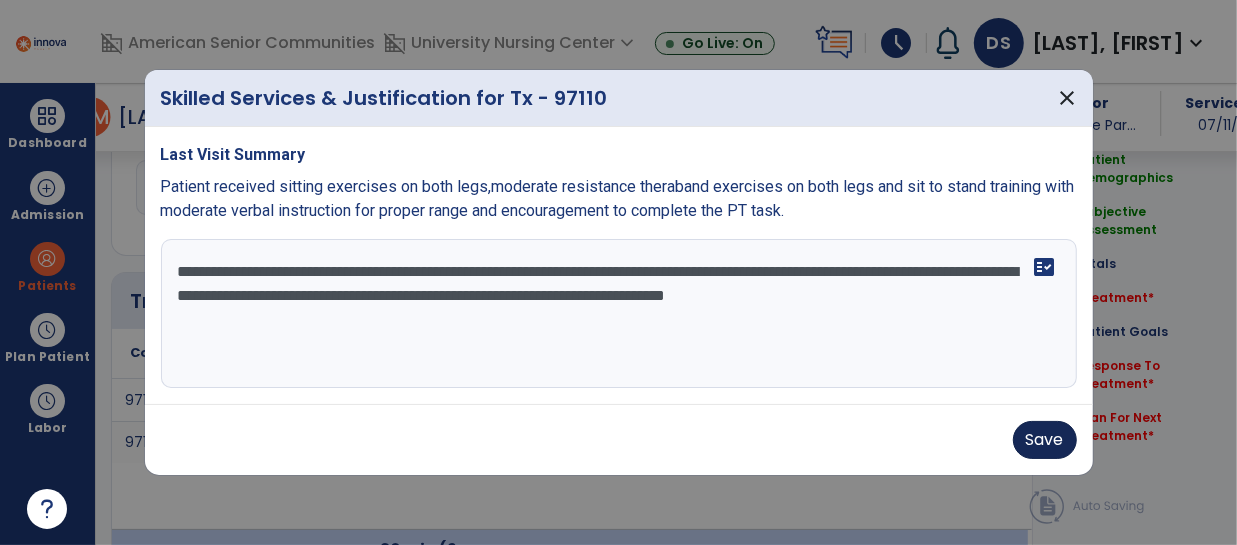 type on "**********" 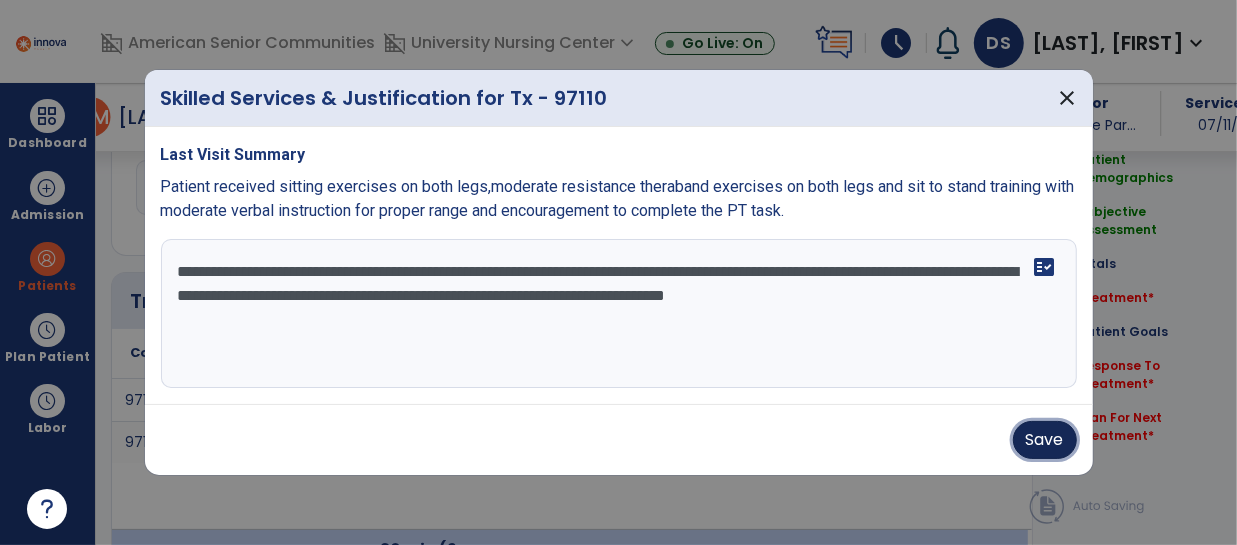 click on "Save" at bounding box center (1045, 440) 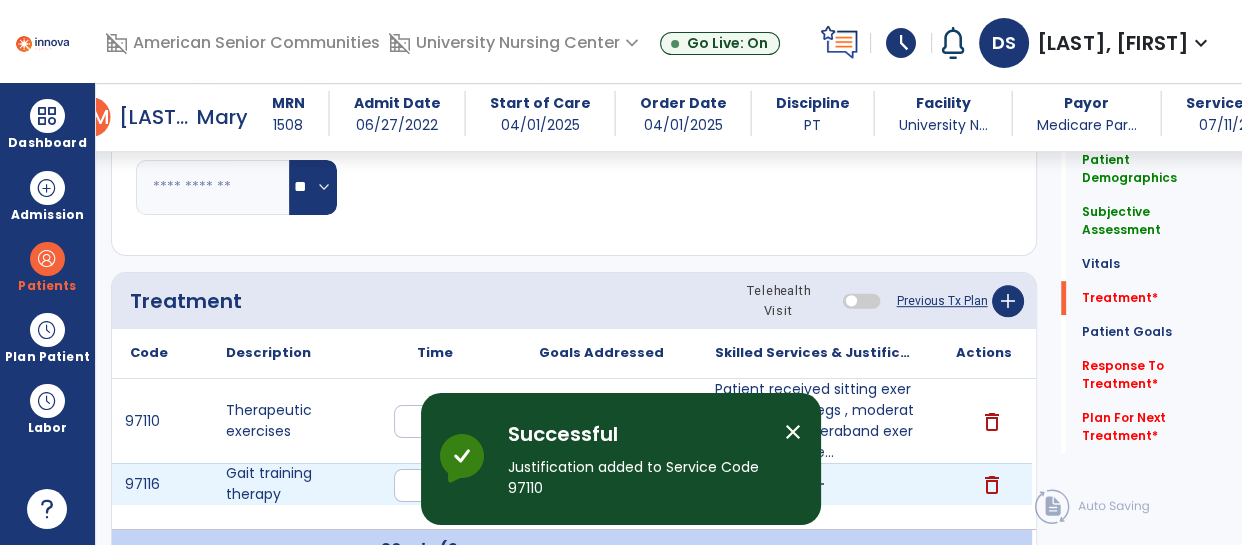 click on "add" at bounding box center (816, 484) 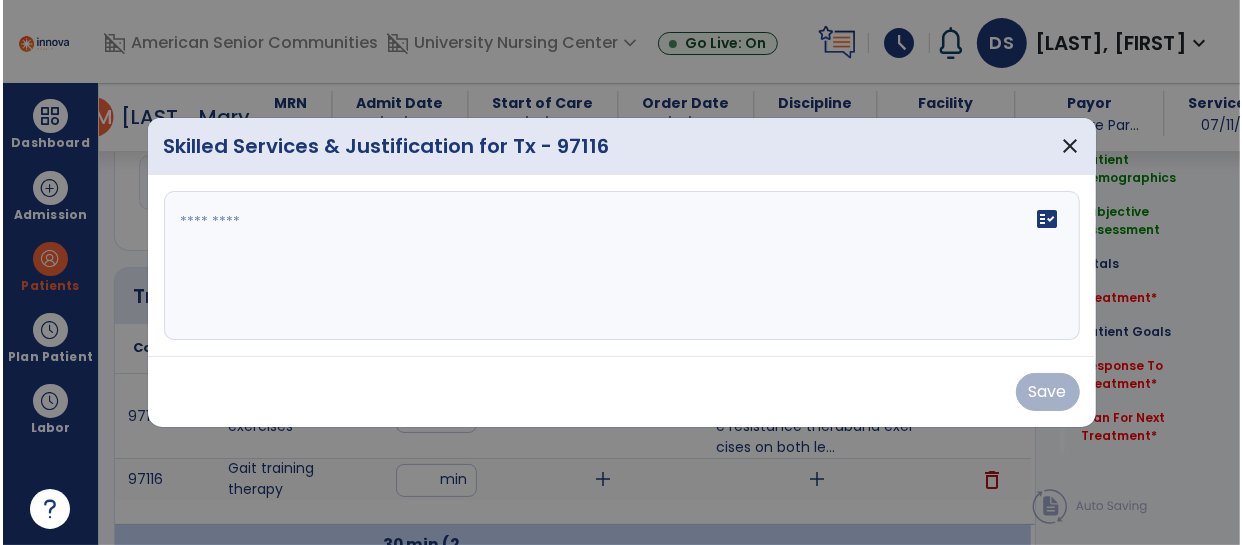 scroll, scrollTop: 1087, scrollLeft: 0, axis: vertical 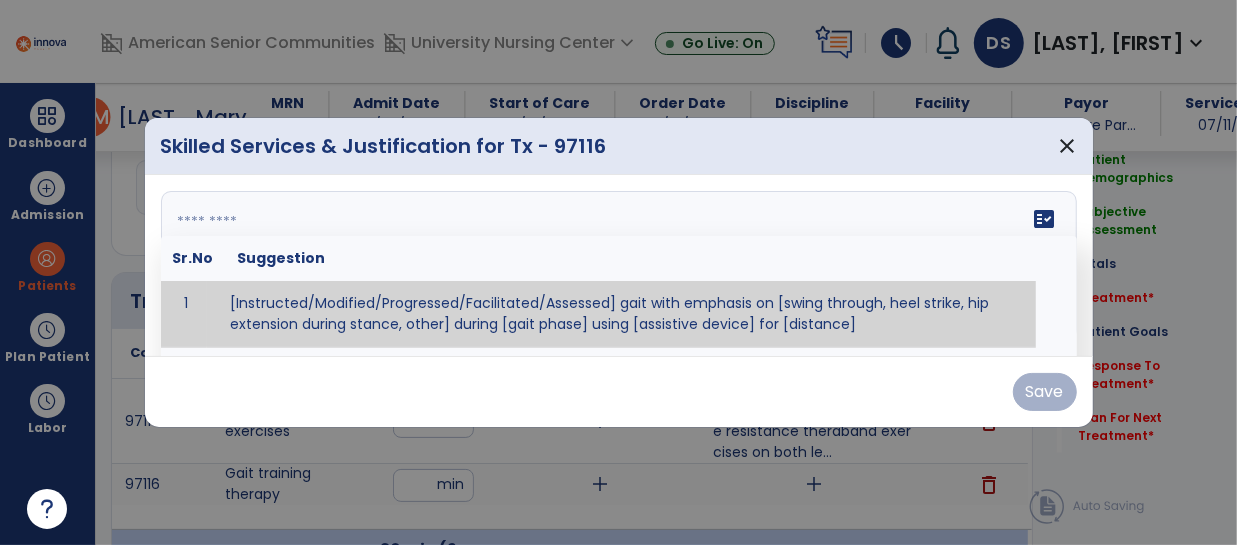 click on "fact_check  Sr.No Suggestion 1 [Instructed/Modified/Progressed/Facilitated/Assessed] gait with emphasis on [swing through, heel strike, hip extension during stance, other] during [gait phase] using [assistive device] for [distance] 2 [Instructed/Modified/Progressed/Facilitated/Assessed] use of [assistive device] and [NWB, PWB, step-to gait pattern, step through gait pattern] 3 [Instructed/Modified/Progressed/Facilitated/Assessed] patient's ability to [ascend/descend # of steps, perform directional changes, walk on even/uneven surfaces, pick-up objects off floor, velocity changes, other] using [assistive device]. 4 [Instructed/Modified/Progressed/Facilitated/Assessed] pre-gait activities including [identify exercise] in order to prepare for gait training. 5" at bounding box center [619, 266] 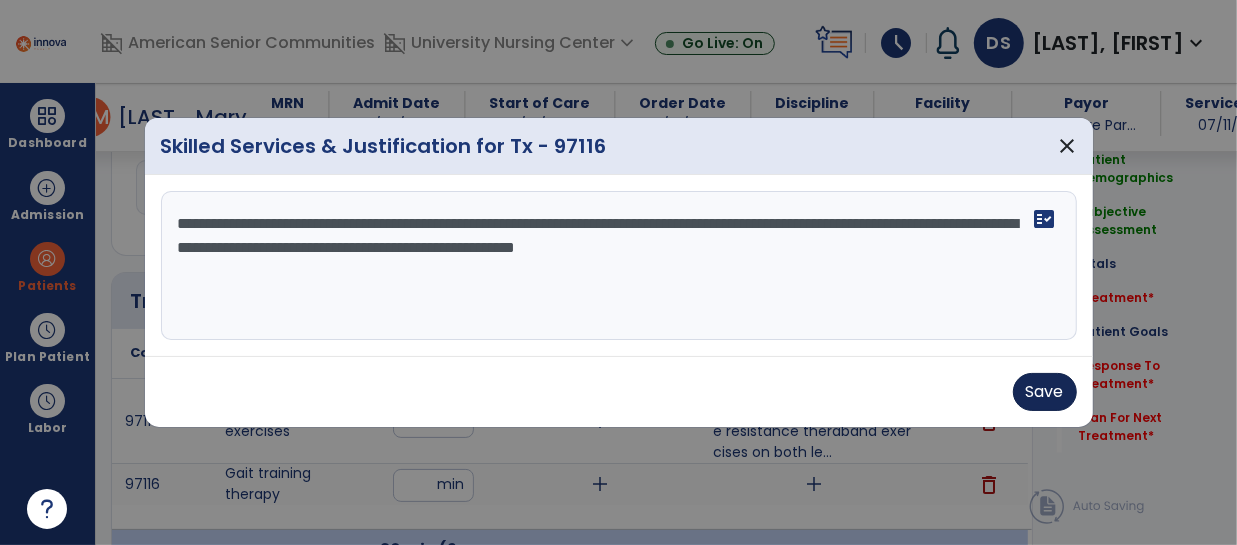 type on "**********" 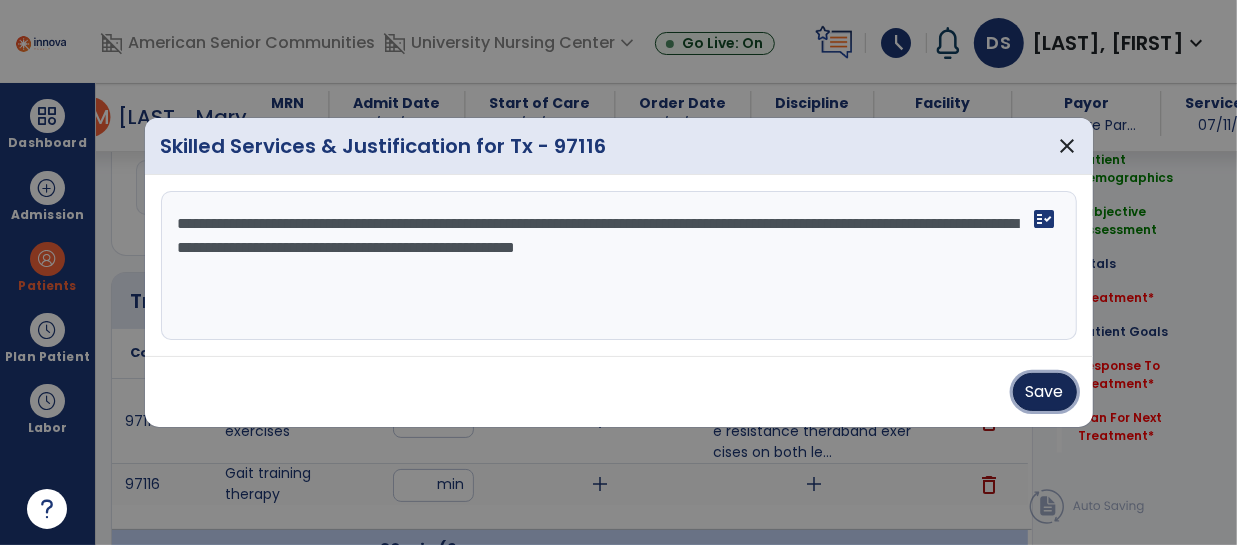 drag, startPoint x: 1044, startPoint y: 391, endPoint x: 1033, endPoint y: 401, distance: 14.866069 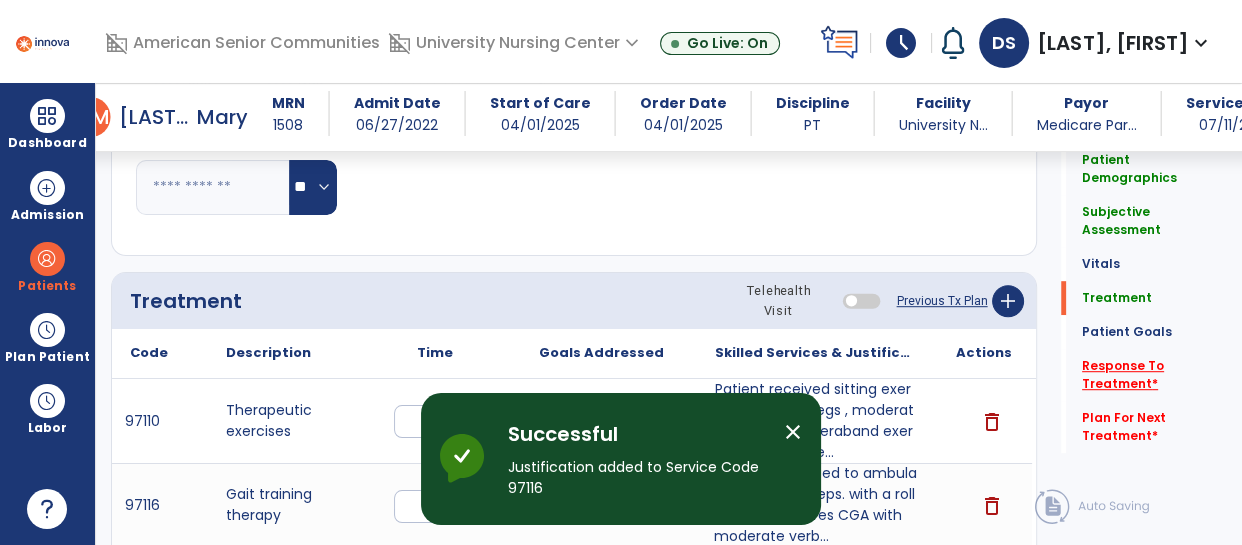 click on "Response To Treatment   *" 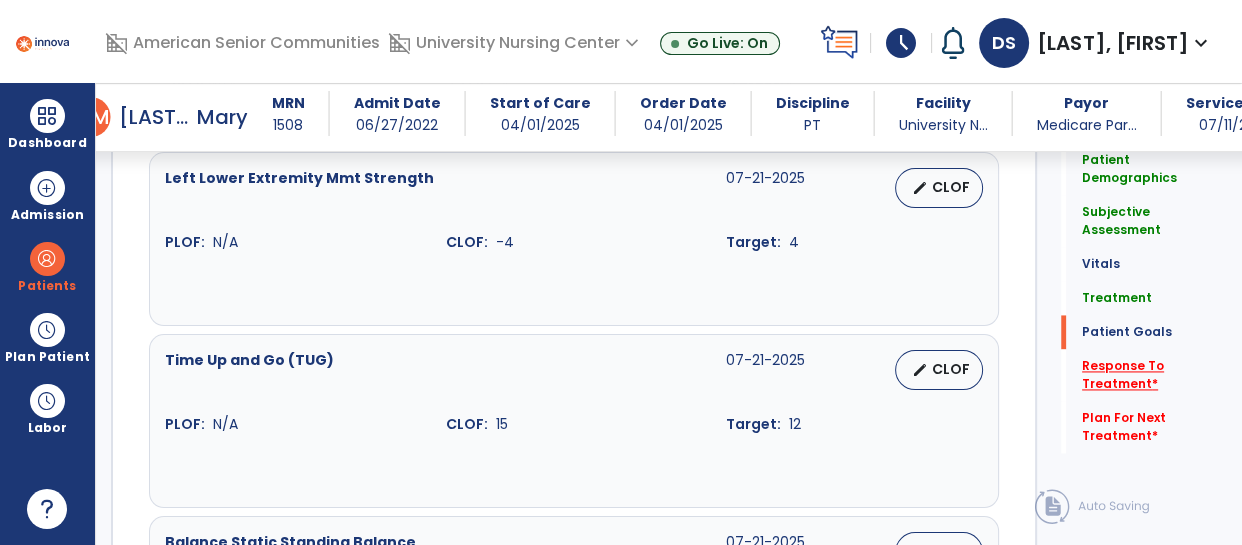 scroll, scrollTop: 3241, scrollLeft: 0, axis: vertical 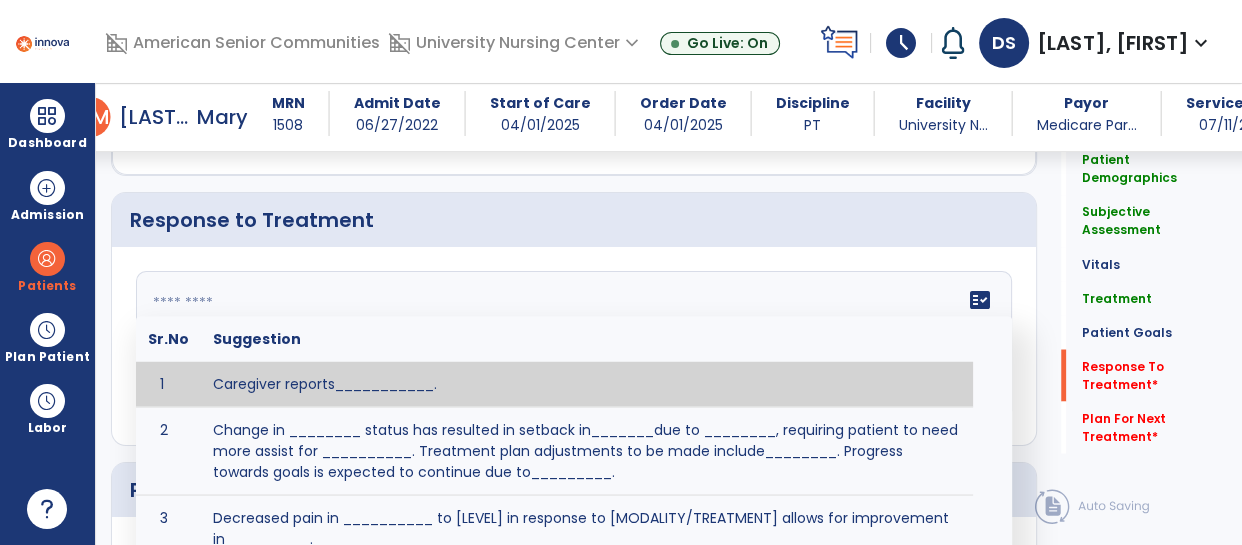 click 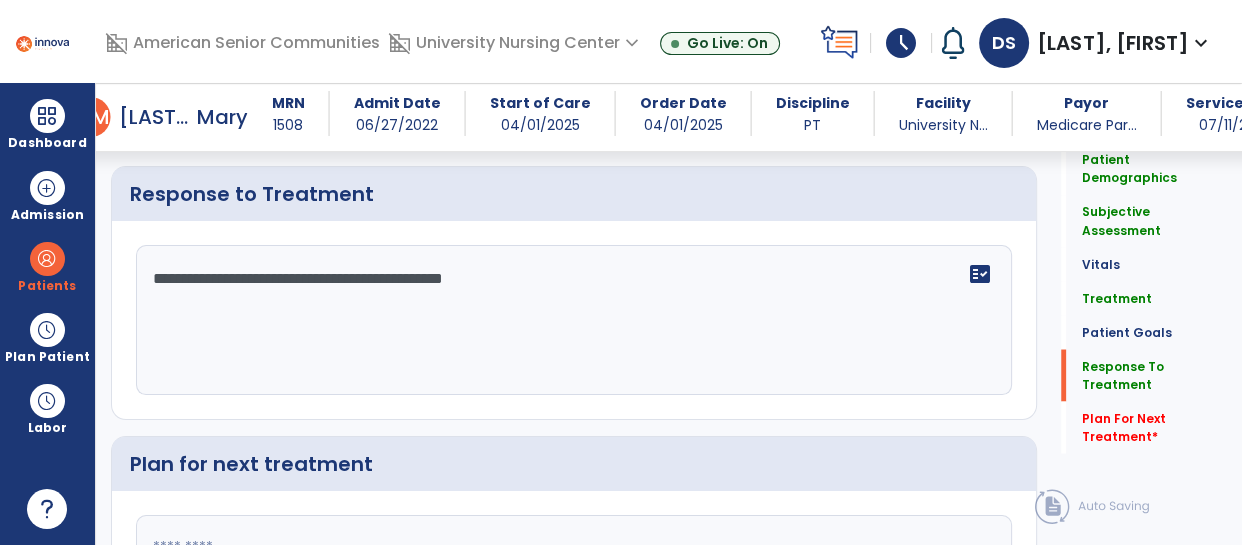 scroll, scrollTop: 3270, scrollLeft: 0, axis: vertical 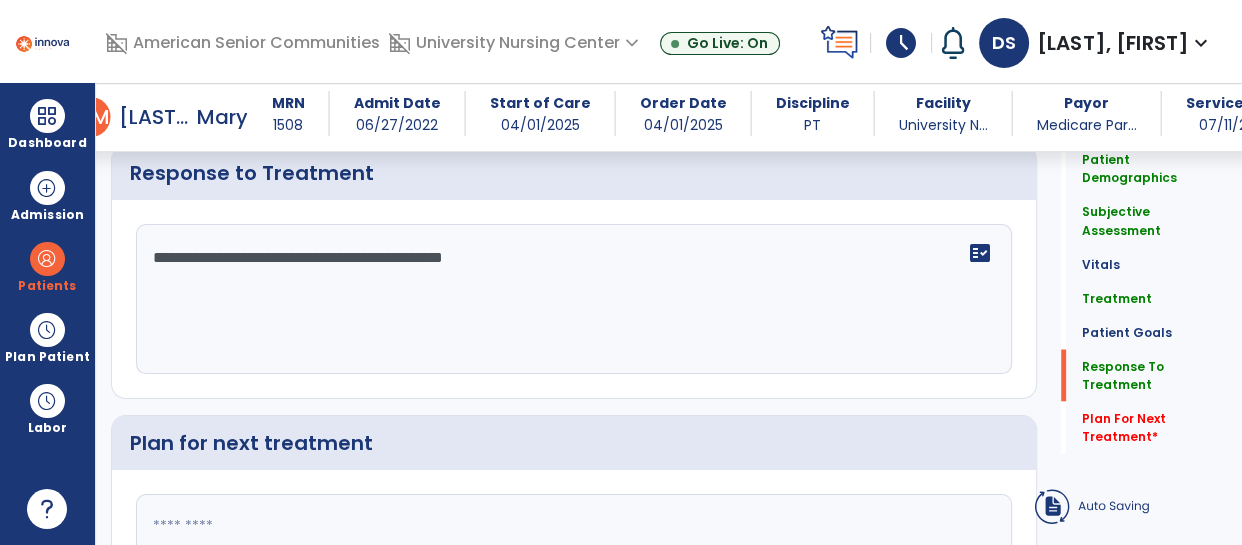 type on "**********" 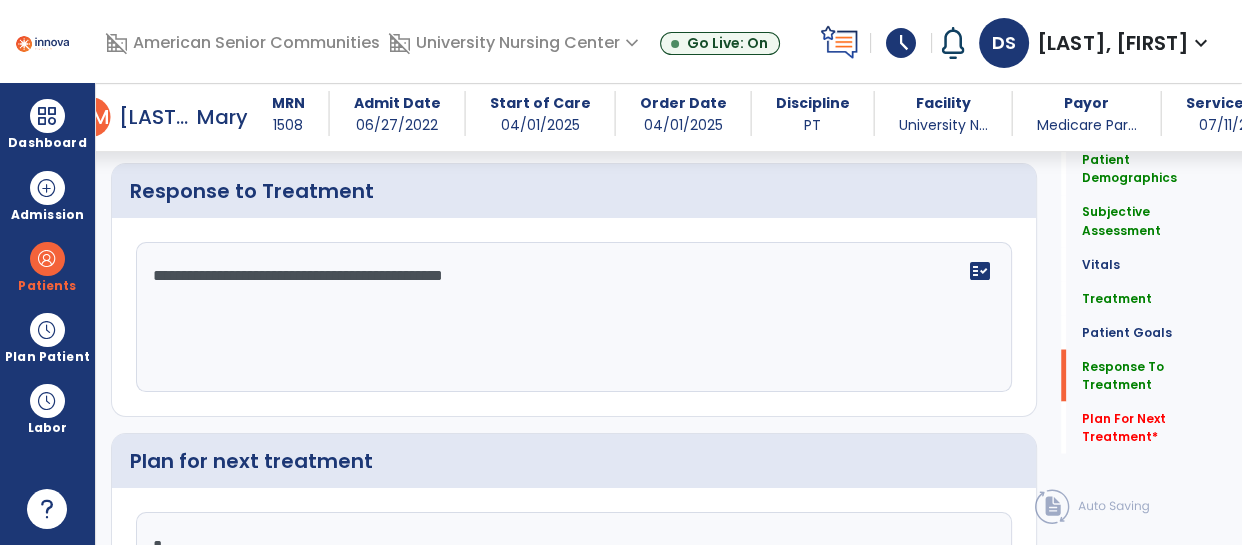 scroll, scrollTop: 3277, scrollLeft: 0, axis: vertical 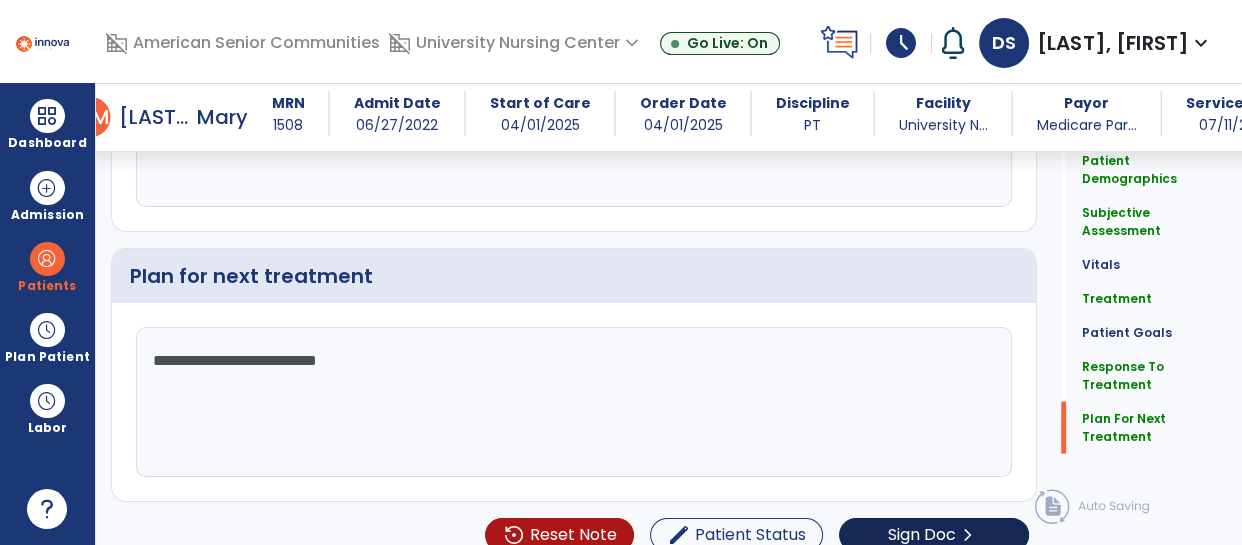 type on "**********" 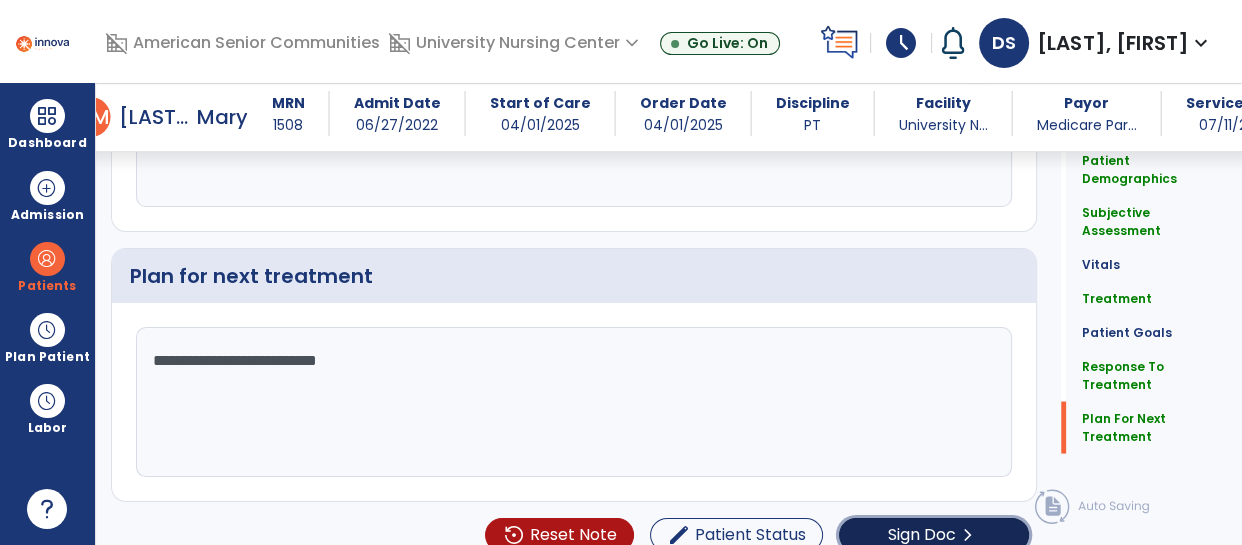 click on "Sign Doc" 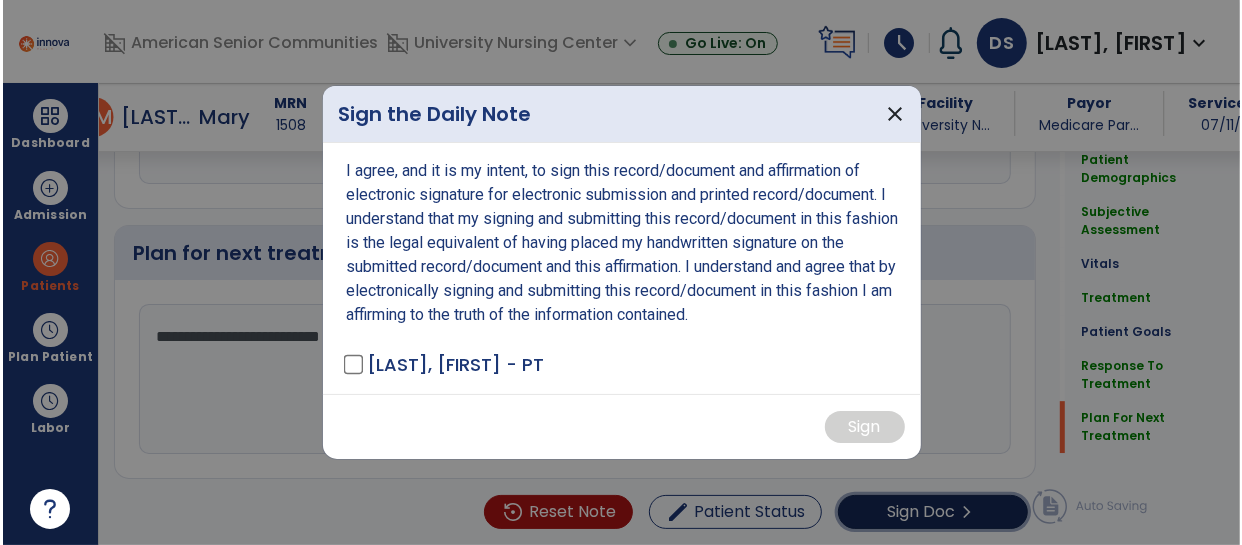 scroll, scrollTop: 3473, scrollLeft: 0, axis: vertical 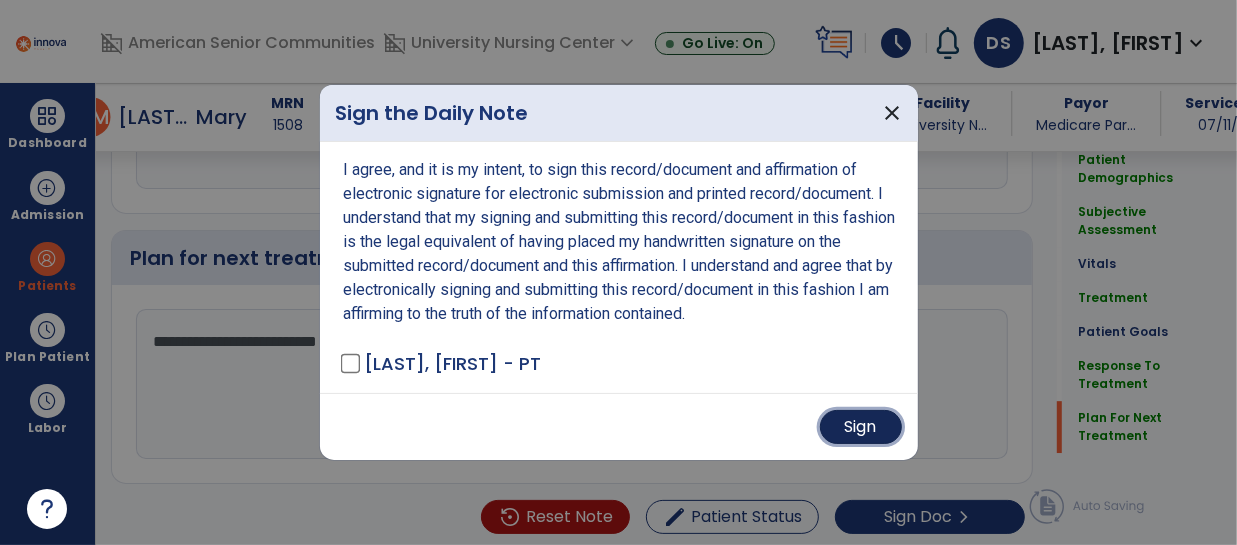 click on "Sign" at bounding box center [861, 427] 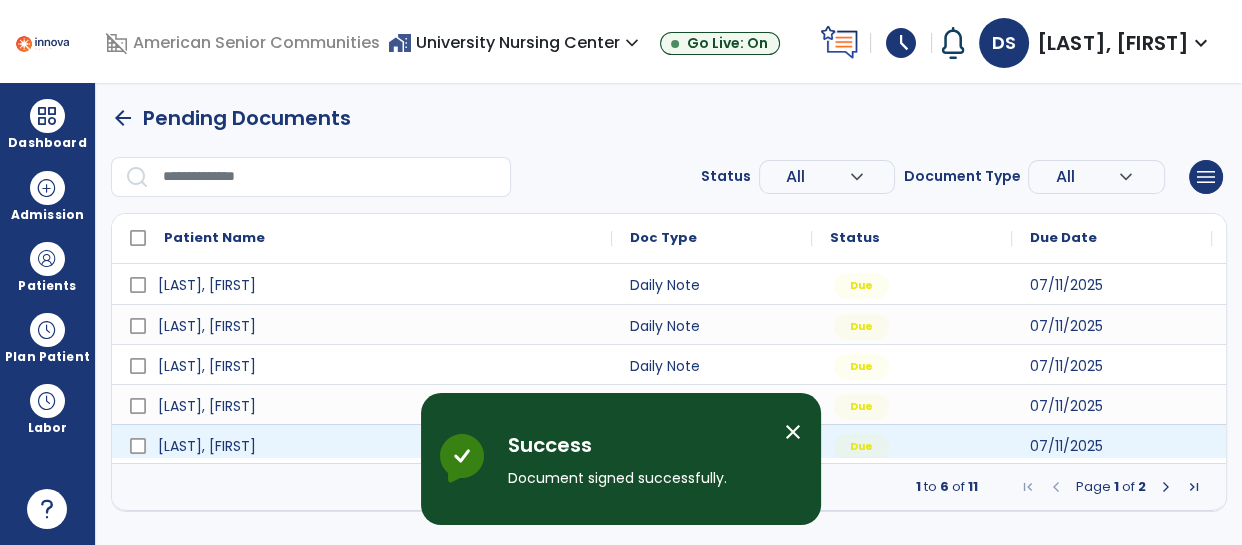 scroll, scrollTop: 0, scrollLeft: 0, axis: both 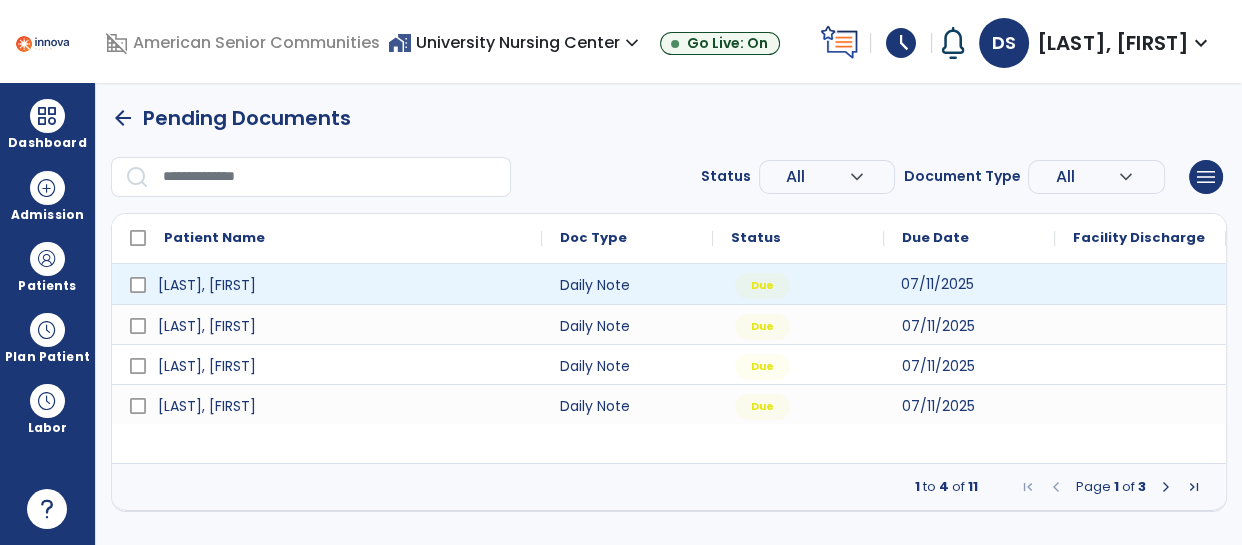 click on "07/11/2025" at bounding box center (969, 284) 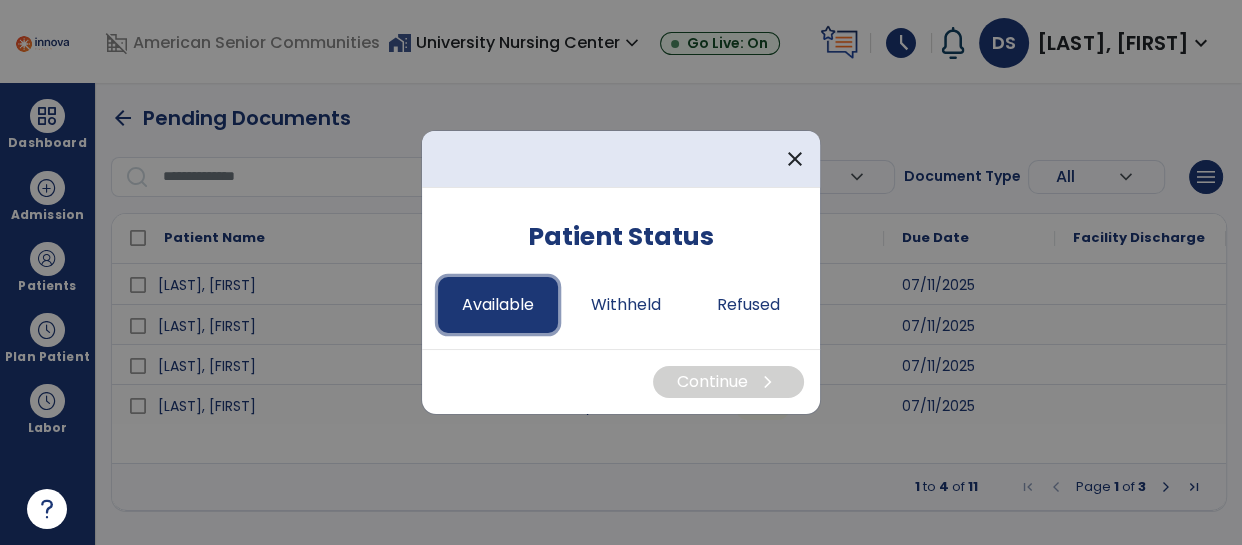 drag, startPoint x: 508, startPoint y: 319, endPoint x: 519, endPoint y: 330, distance: 15.556349 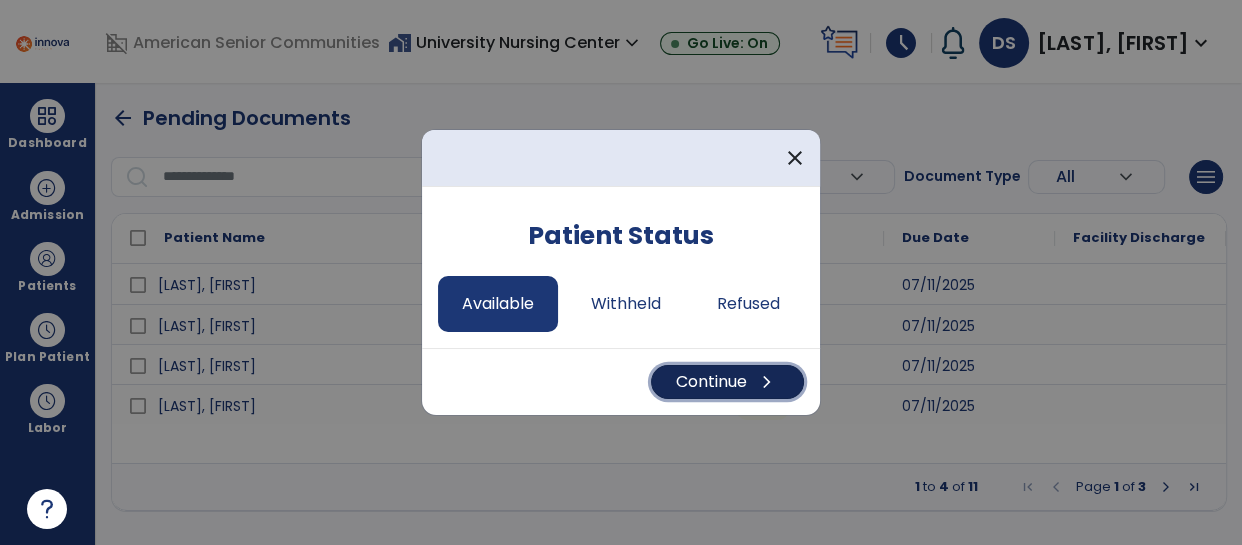 click on "Continue   chevron_right" at bounding box center (727, 382) 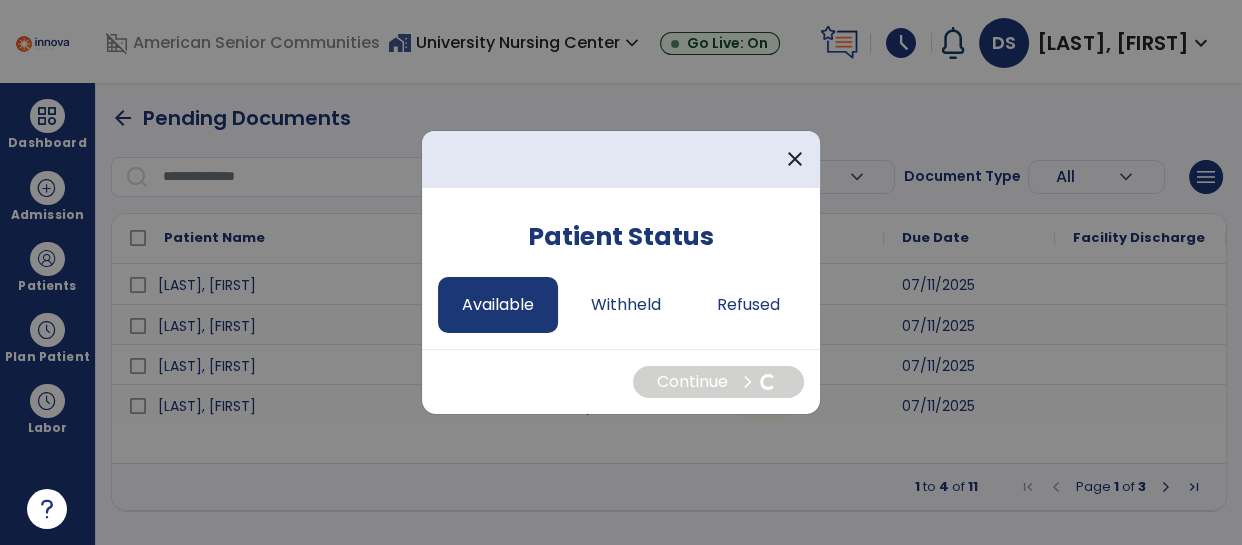 select on "*" 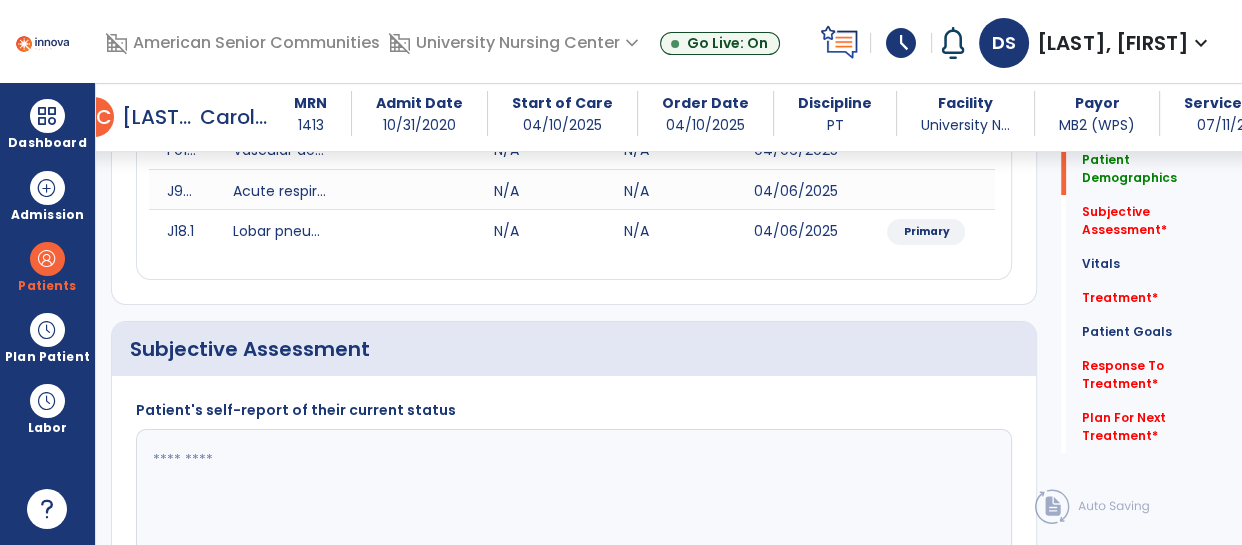 scroll, scrollTop: 367, scrollLeft: 0, axis: vertical 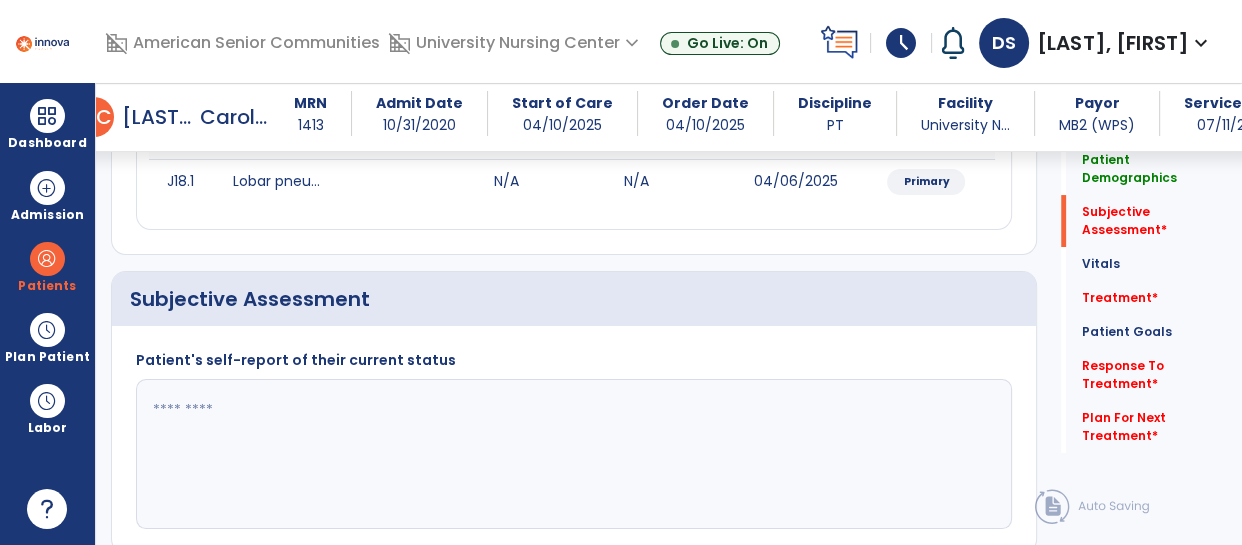 click 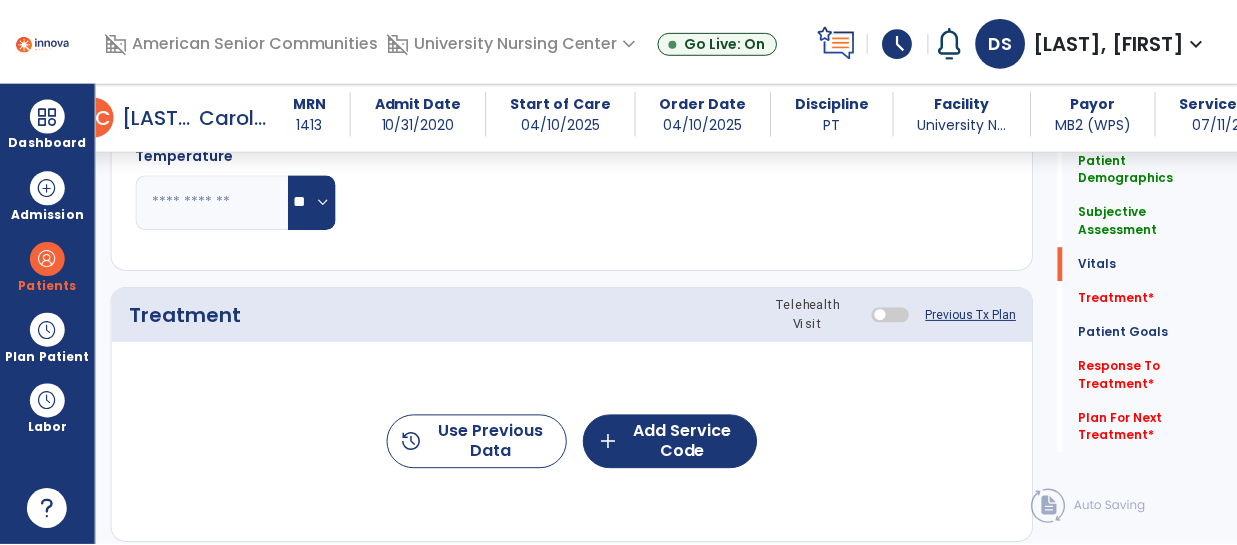 scroll, scrollTop: 1074, scrollLeft: 0, axis: vertical 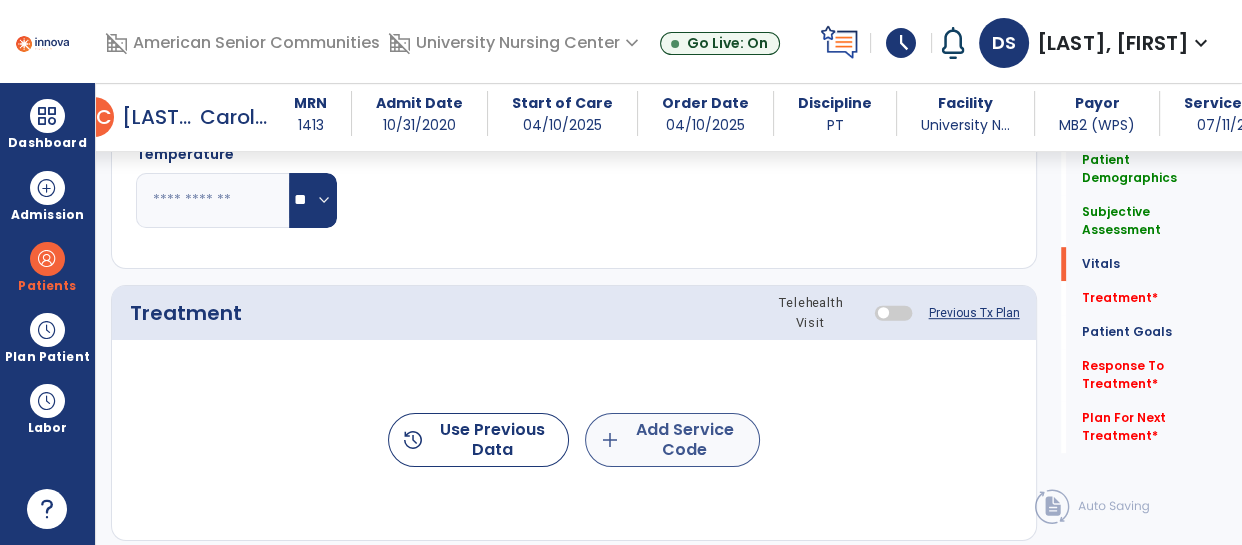 type on "**********" 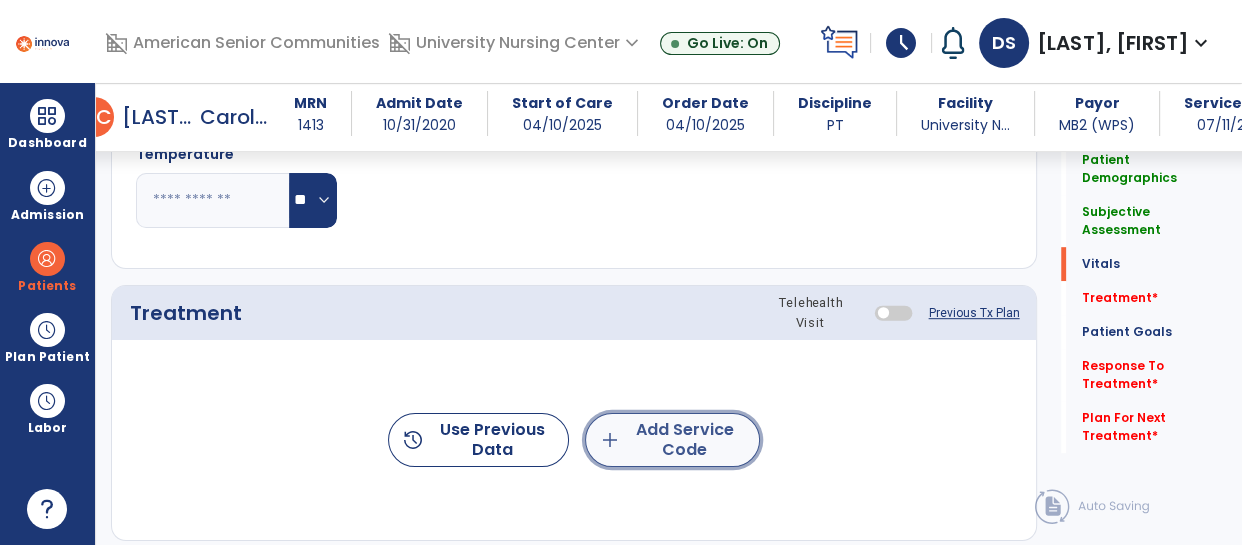 click on "add  Add Service Code" 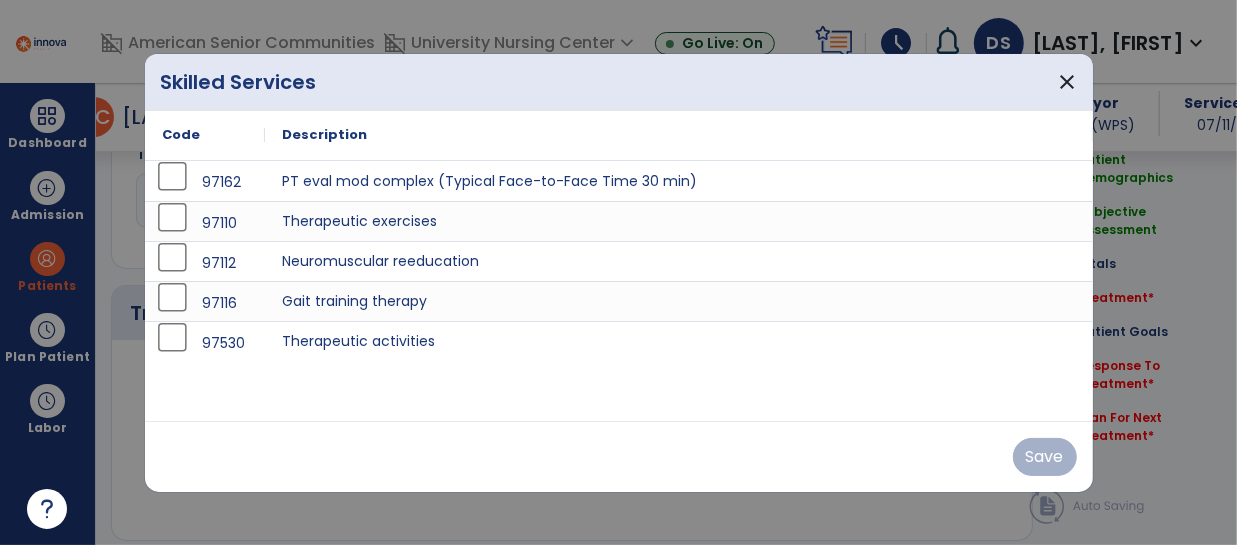 scroll, scrollTop: 1074, scrollLeft: 0, axis: vertical 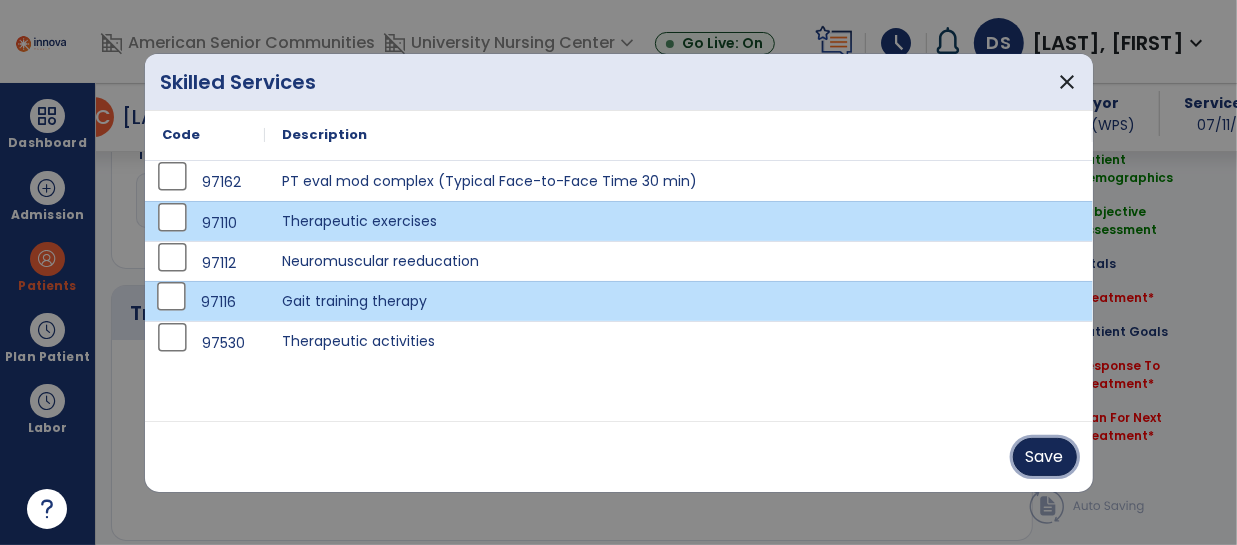 click on "Save" at bounding box center (1045, 457) 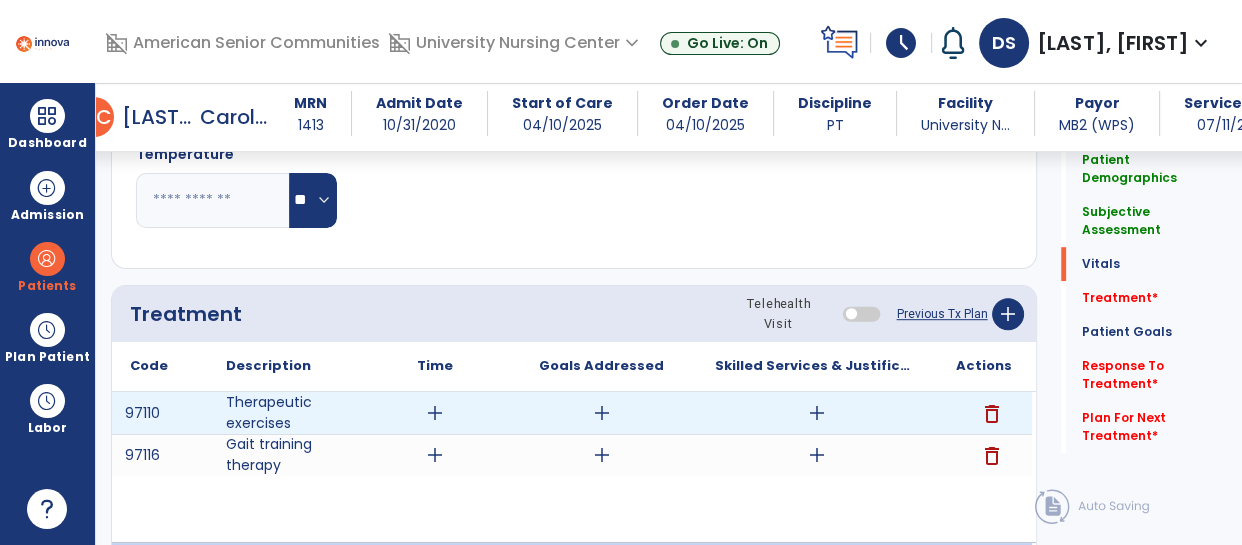 click on "add" at bounding box center [434, 413] 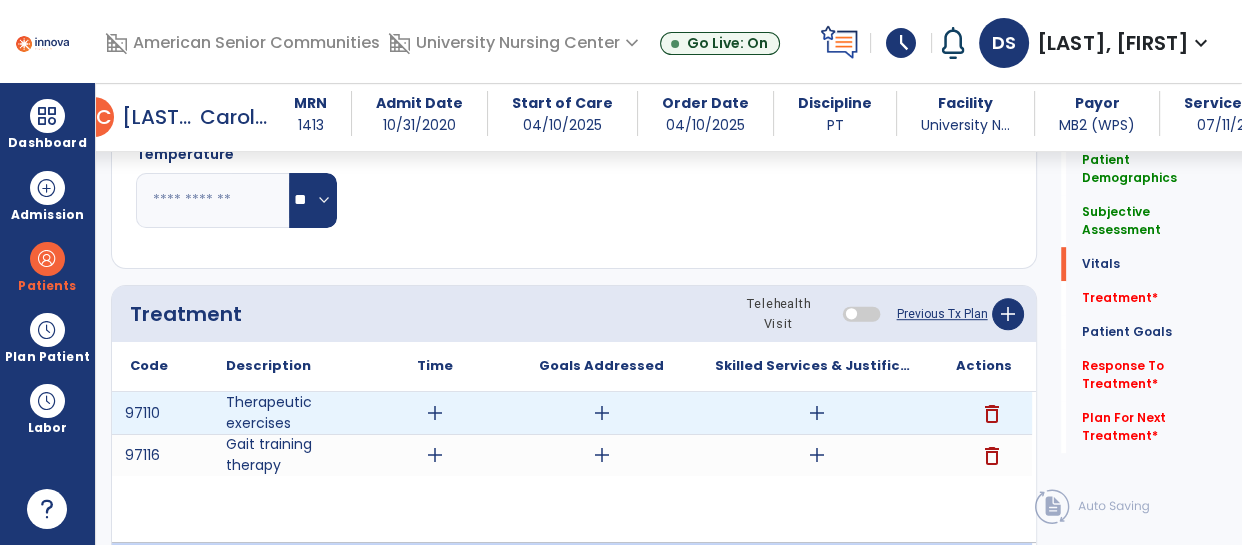 click on "add" at bounding box center [435, 413] 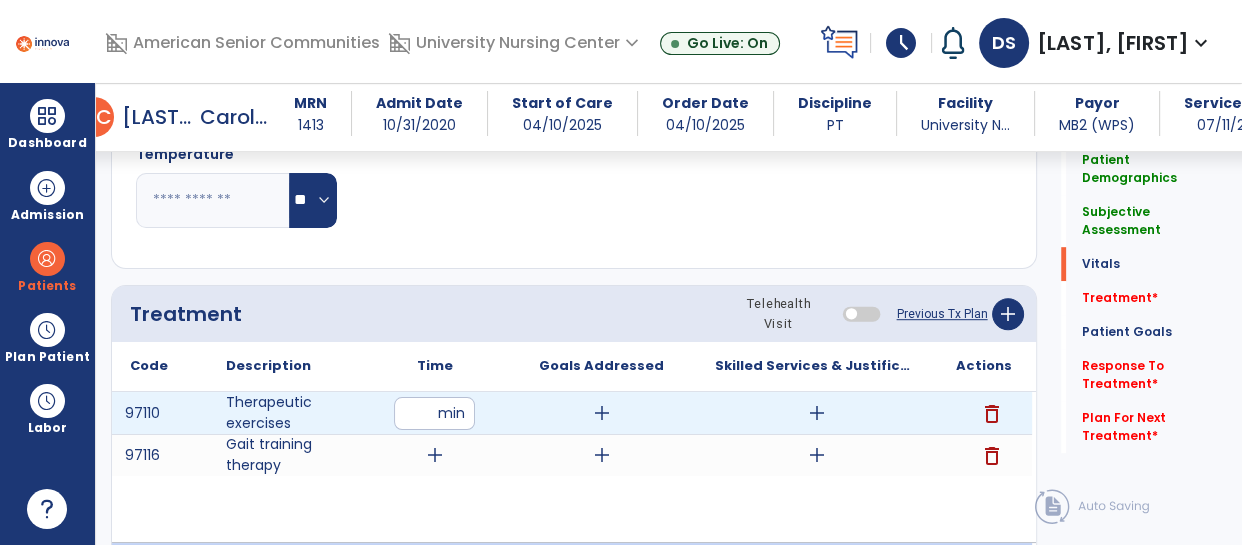 type on "**" 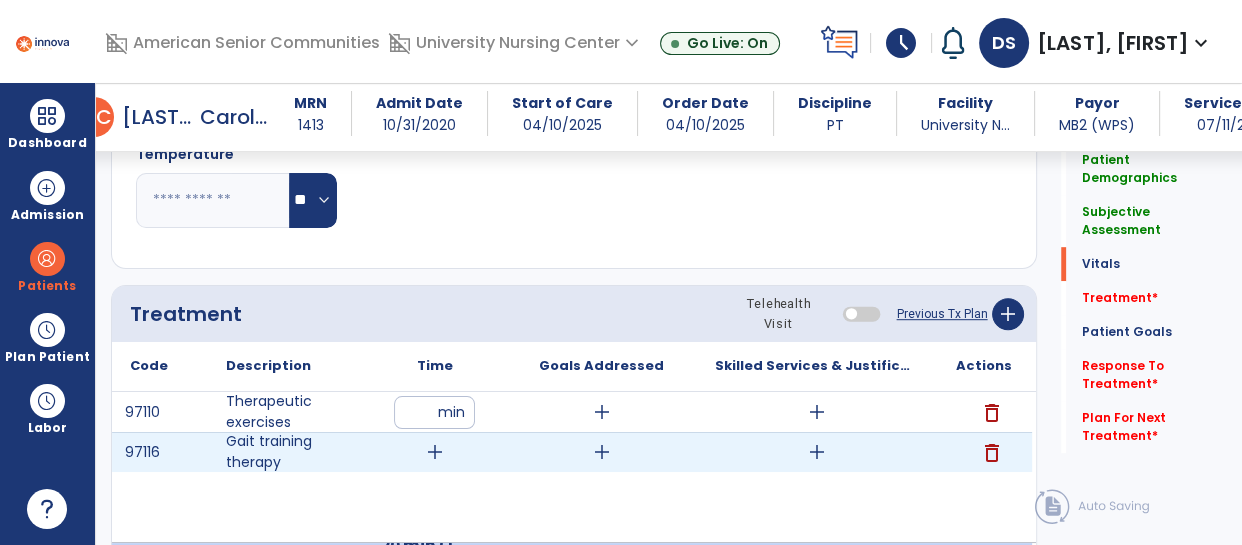 click on "add" at bounding box center (435, 452) 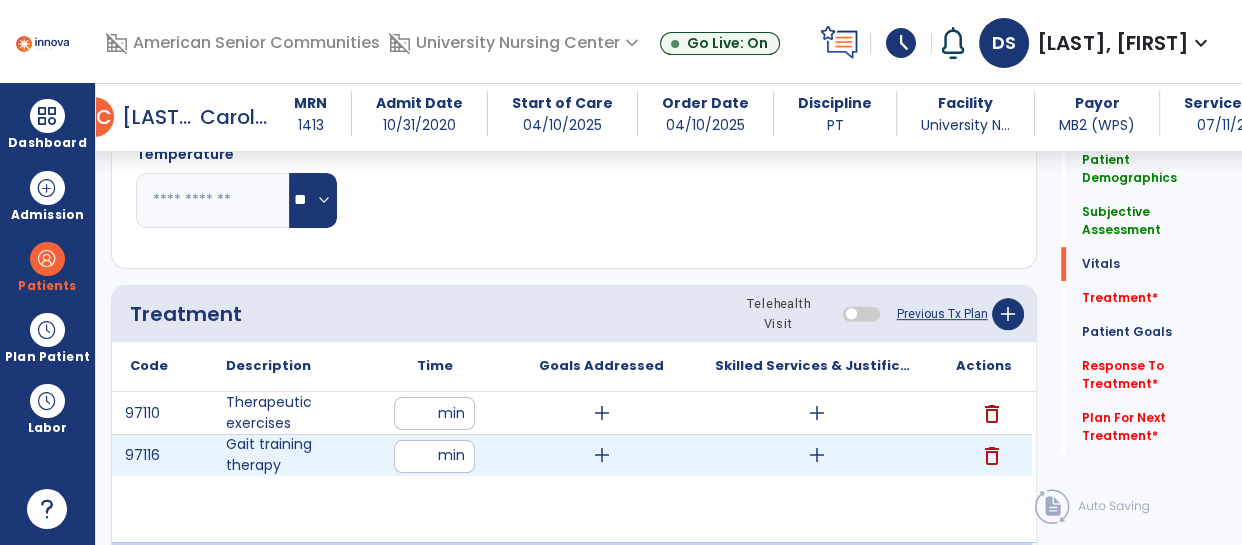 type on "**" 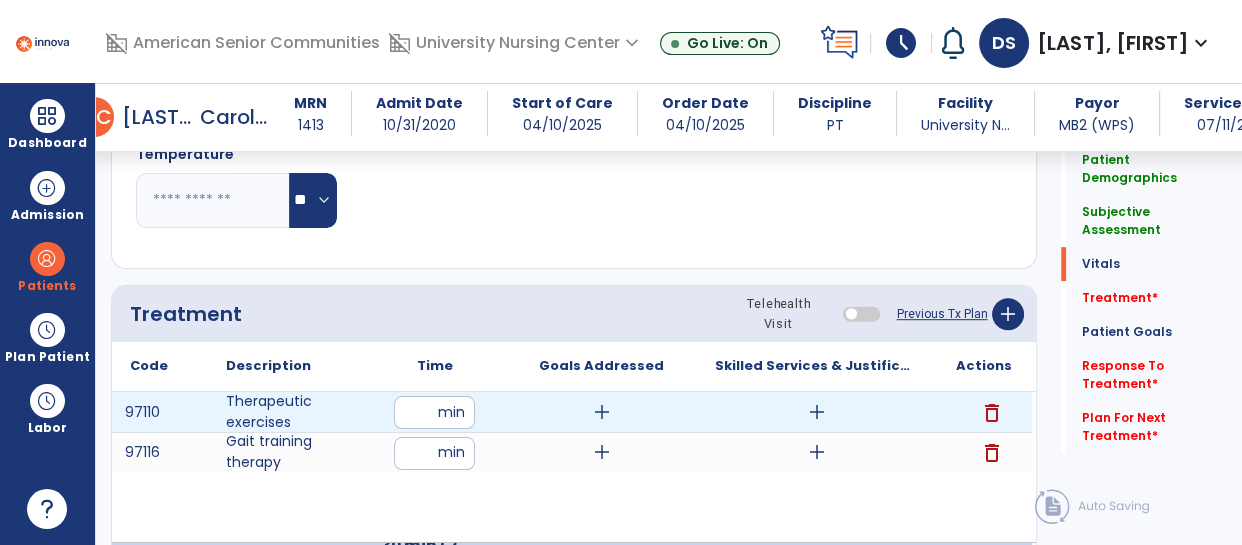 click on "add" at bounding box center [817, 412] 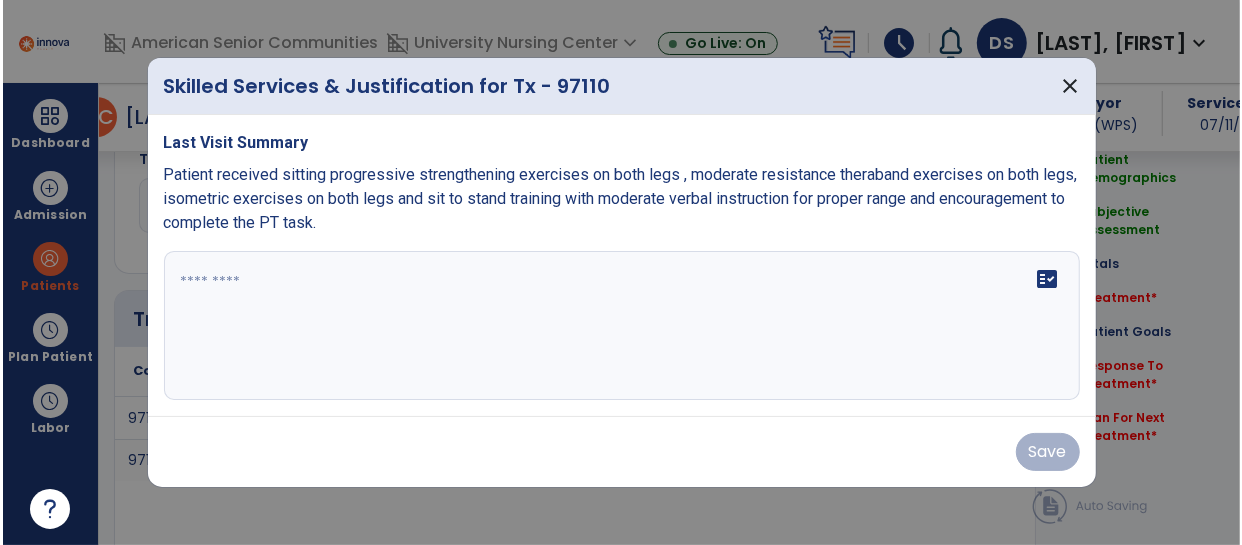 scroll, scrollTop: 1074, scrollLeft: 0, axis: vertical 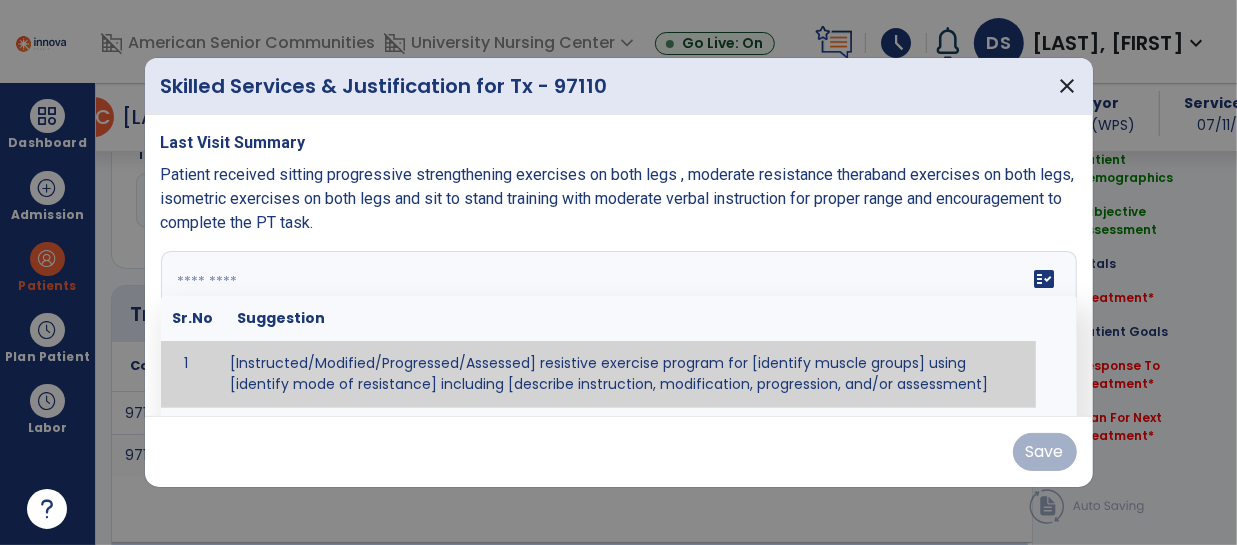 click at bounding box center [617, 326] 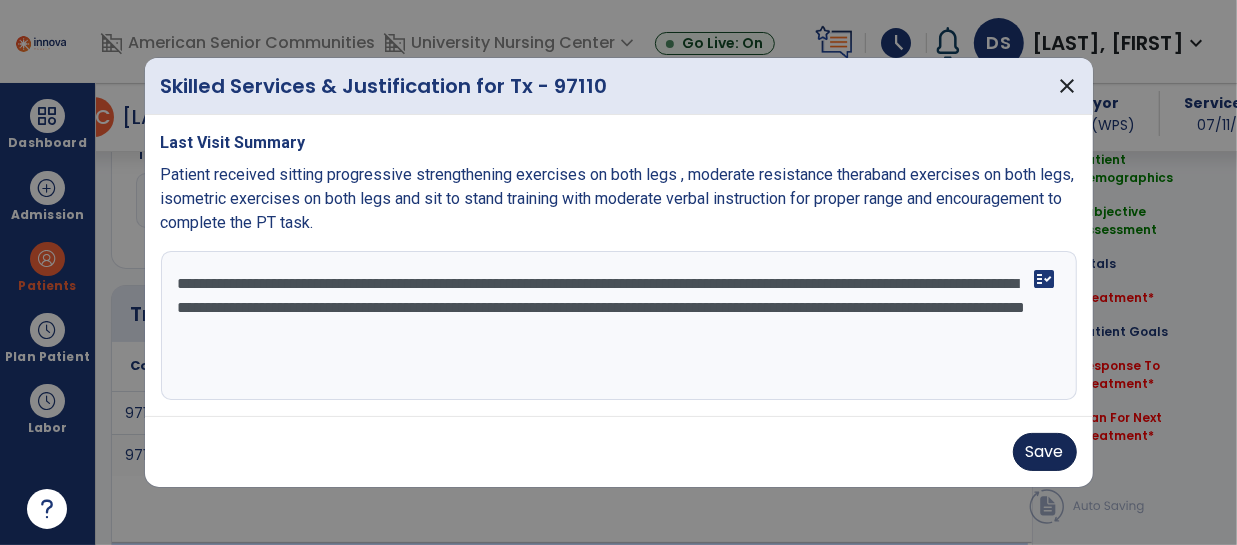 type on "**********" 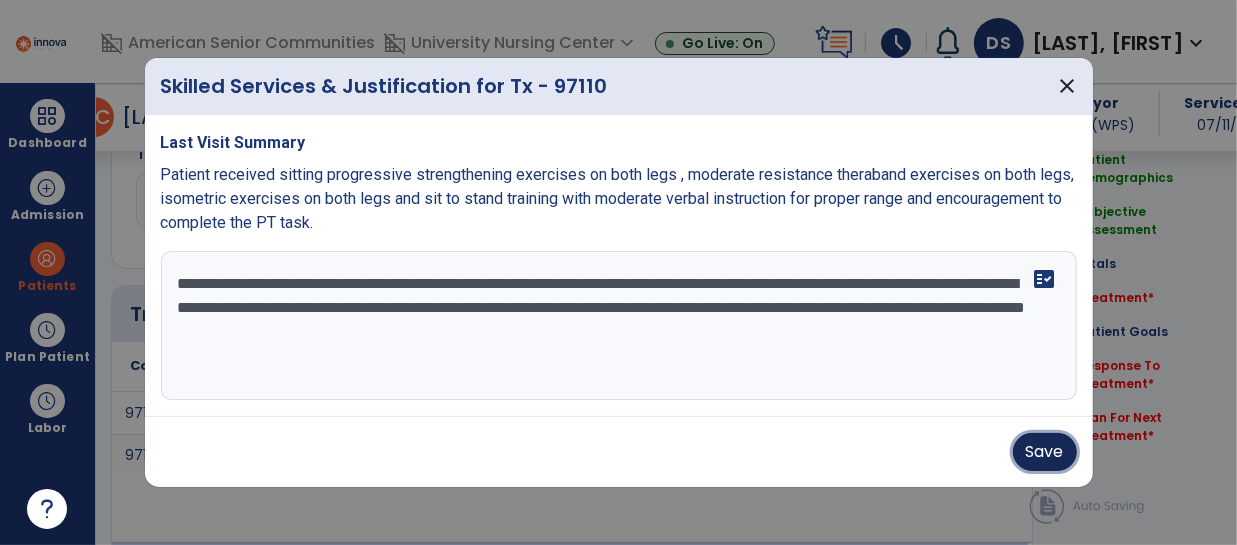 click on "Save" at bounding box center [1045, 452] 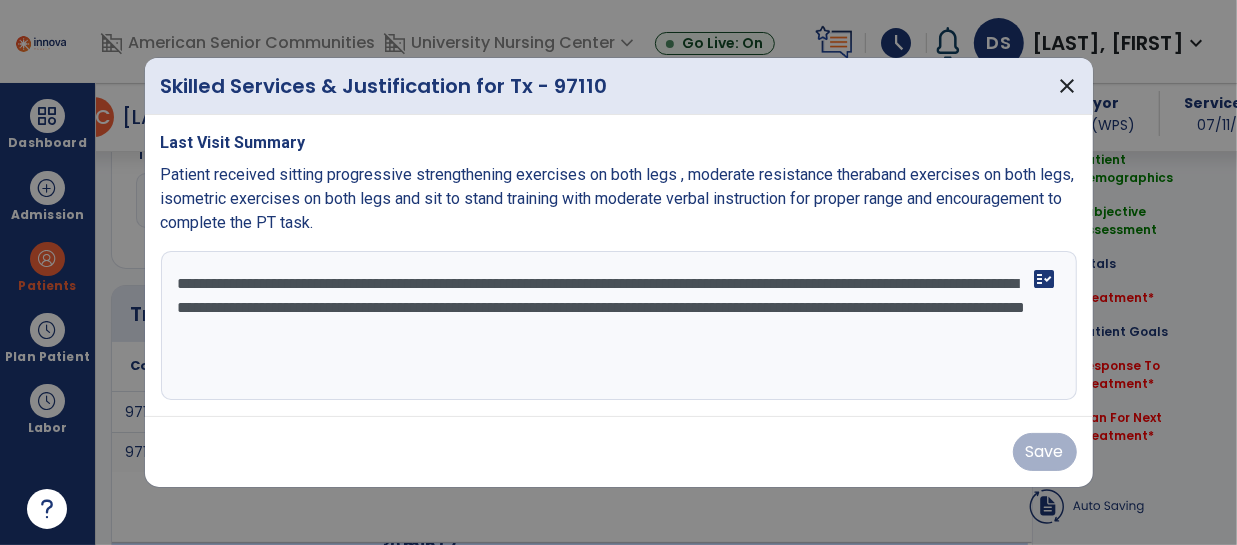 click on "Save" at bounding box center (619, 452) 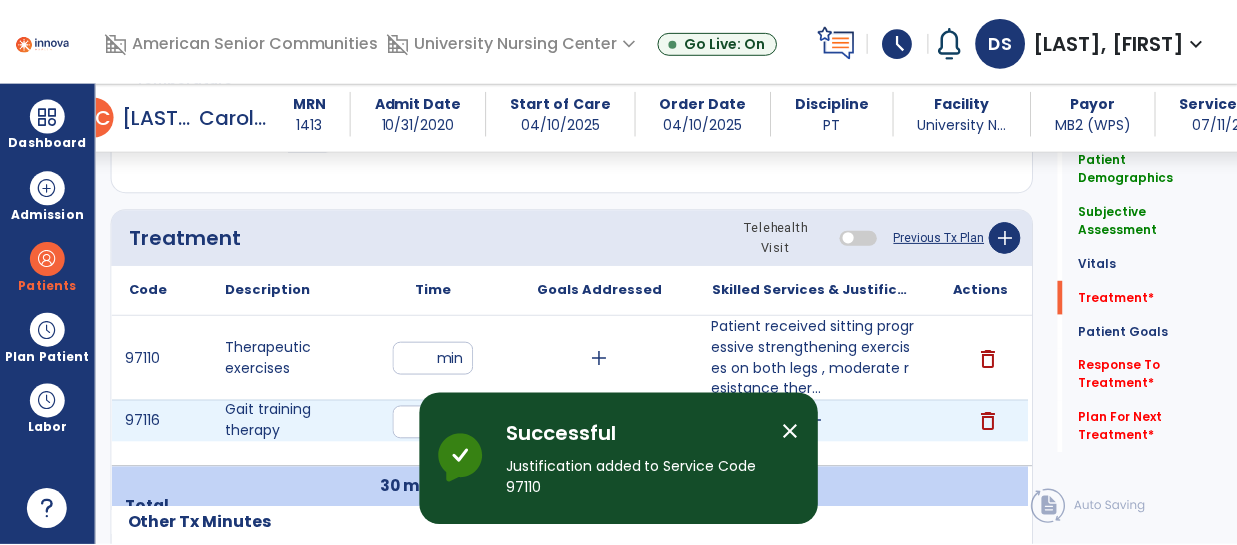 scroll, scrollTop: 1212, scrollLeft: 0, axis: vertical 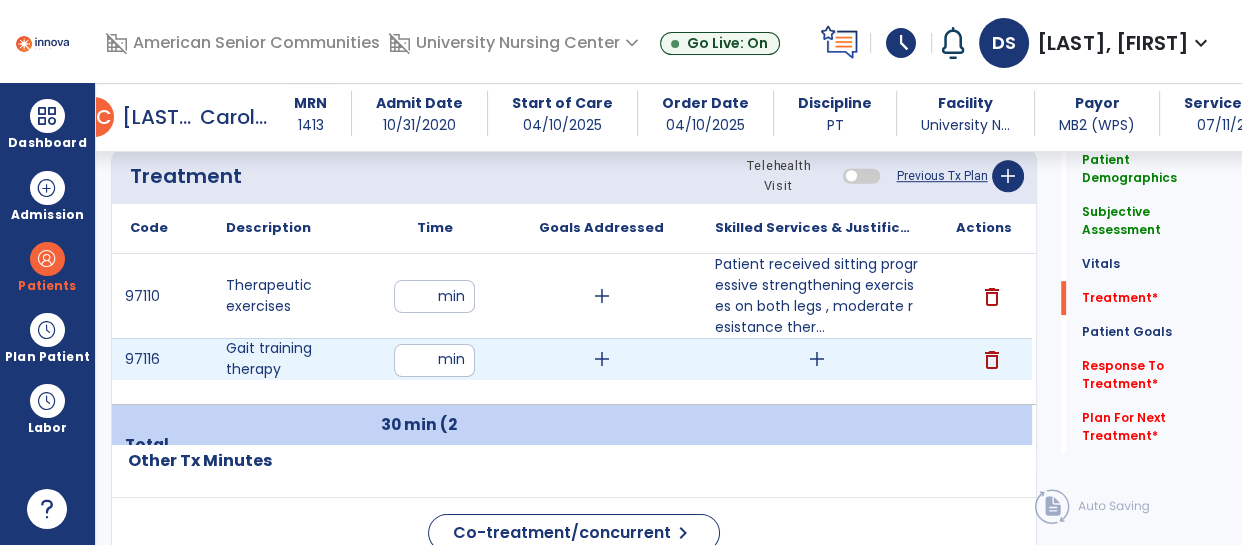 click on "add" at bounding box center (817, 359) 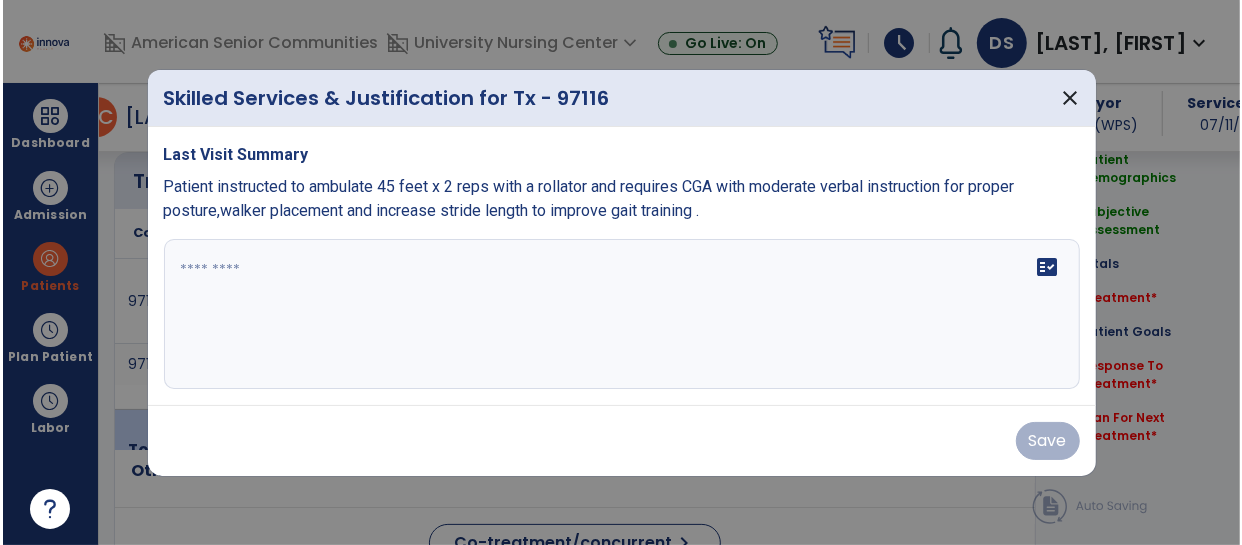 scroll, scrollTop: 1212, scrollLeft: 0, axis: vertical 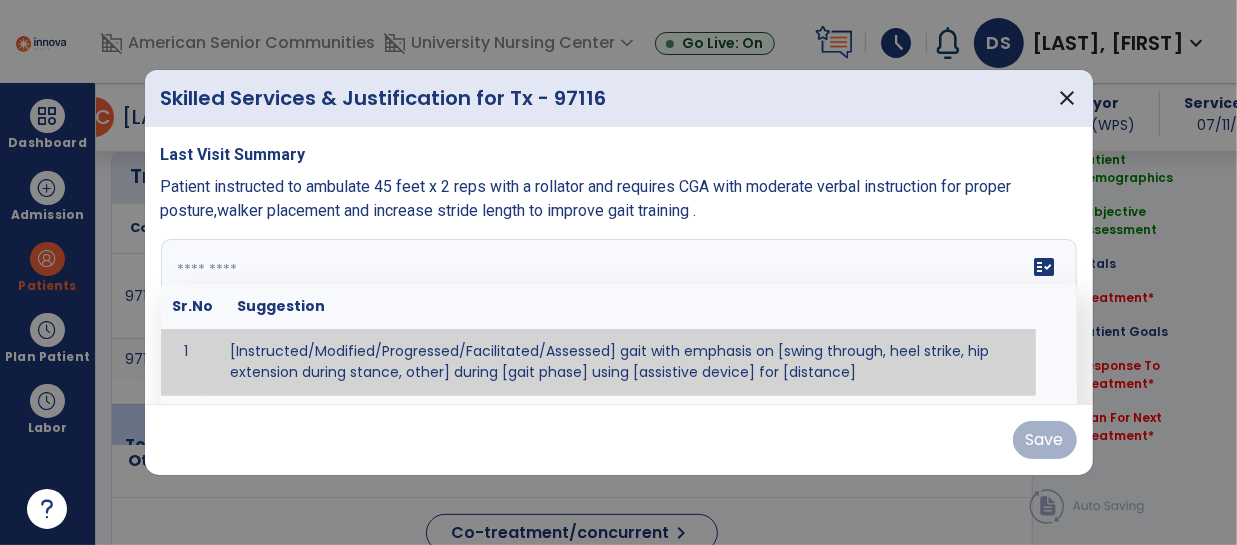 click on "fact_check  Sr.No Suggestion 1 [Instructed/Modified/Progressed/Facilitated/Assessed] gait with emphasis on [swing through, heel strike, hip extension during stance, other] during [gait phase] using [assistive device] for [distance] 2 [Instructed/Modified/Progressed/Facilitated/Assessed] use of [assistive device] and [NWB, PWB, step-to gait pattern, step through gait pattern] 3 [Instructed/Modified/Progressed/Facilitated/Assessed] patient's ability to [ascend/descend # of steps, perform directional changes, walk on even/uneven surfaces, pick-up objects off floor, velocity changes, other] using [assistive device]. 4 [Instructed/Modified/Progressed/Facilitated/Assessed] pre-gait activities including [identify exercise] in order to prepare for gait training. 5" at bounding box center (619, 314) 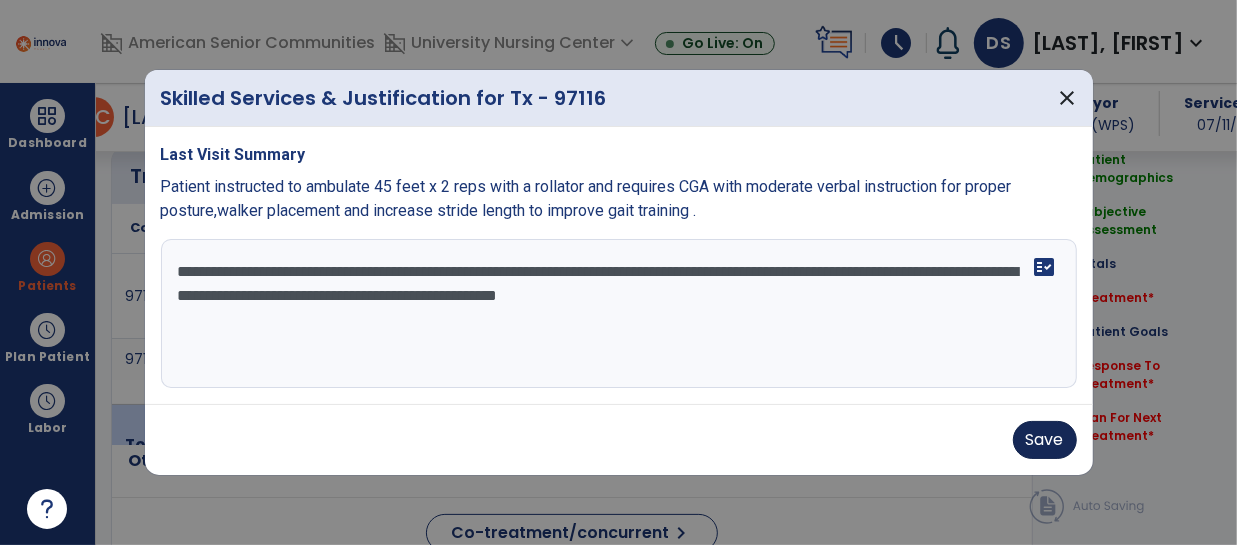 type on "**********" 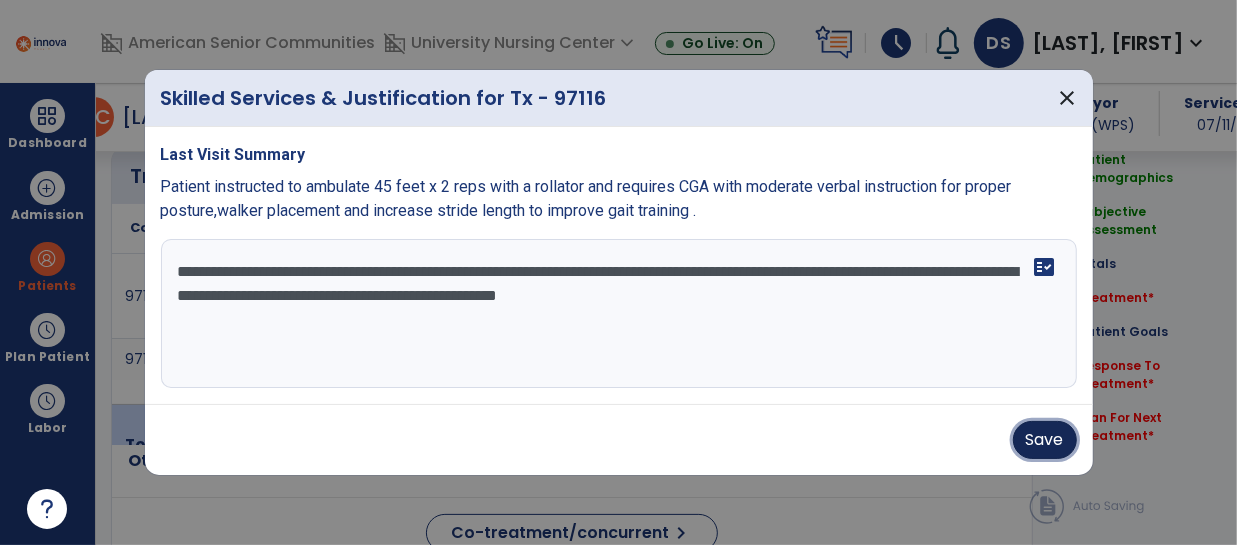 click on "Save" at bounding box center [1045, 440] 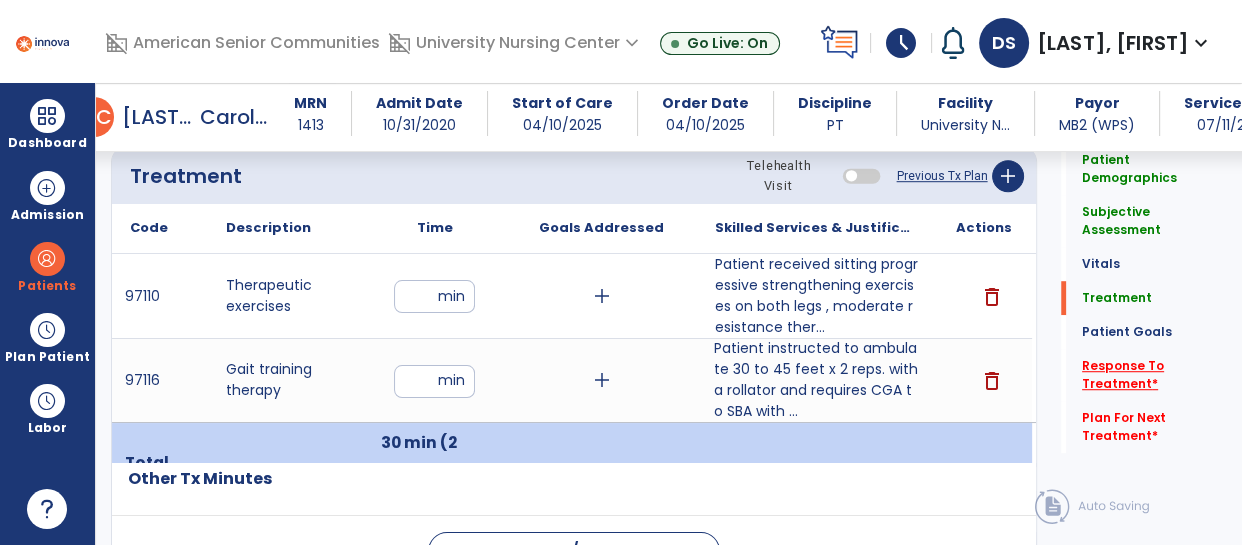 click on "Response To Treatment   *" 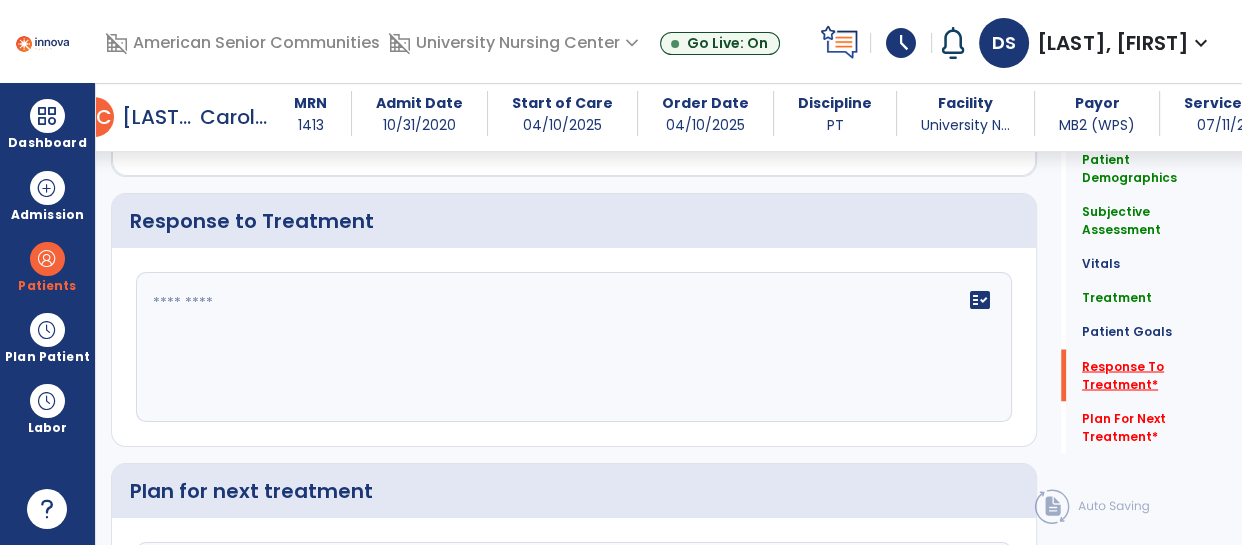 scroll, scrollTop: 3130, scrollLeft: 0, axis: vertical 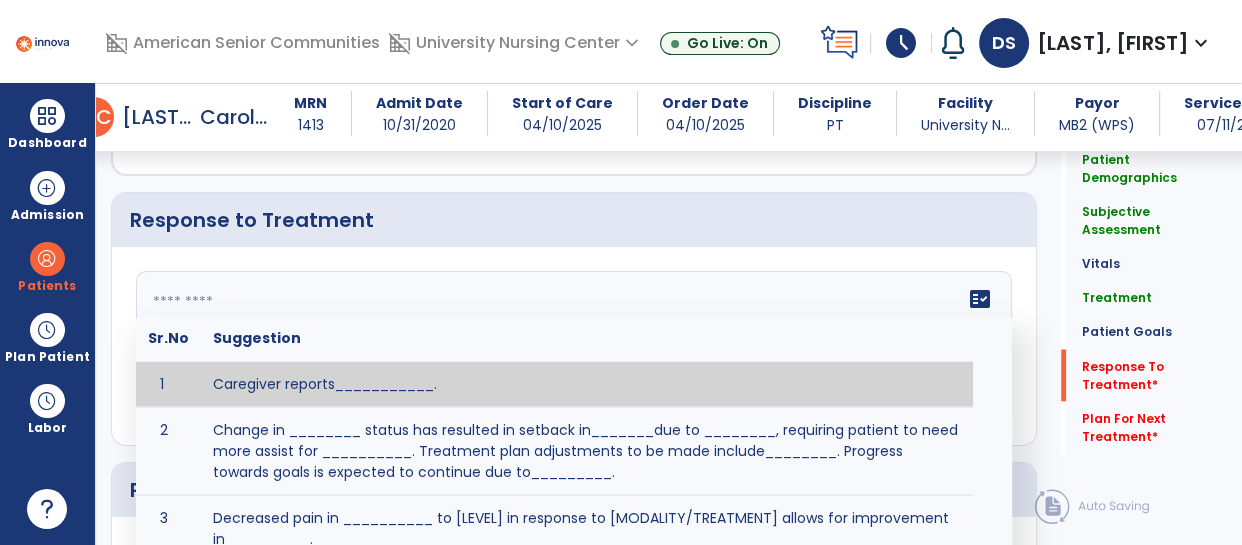 click on "fact_check  Sr.No Suggestion 1 Caregiver reports___________. 2 Change in ________ status has resulted in setback in_______due to ________, requiring patient to need more assist for __________.   Treatment plan adjustments to be made include________.  Progress towards goals is expected to continue due to_________. 3 Decreased pain in __________ to [LEVEL] in response to [MODALITY/TREATMENT] allows for improvement in _________. 4 Functional gains in _______ have impacted the patient's ability to perform_________ with a reduction in assist levels to_________. 5 Functional progress this week has been significant due to__________. 6 Gains in ________ have improved the patient's ability to perform ______with decreased levels of assist to___________. 7 Improvement in ________allows patient to tolerate higher levels of challenges in_________. 8 Pain in [AREA] has decreased to [LEVEL] in response to [TREATMENT/MODALITY], allowing fore ease in completing__________. 9 10 11 12 13 14 15 16 17 18 19 20 21" 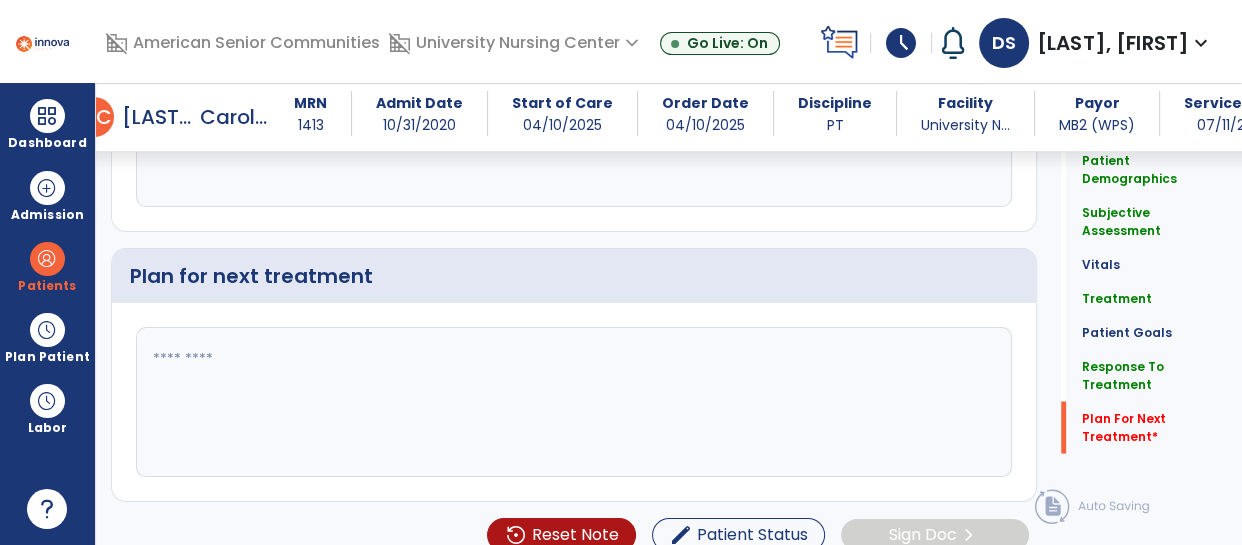 scroll, scrollTop: 3362, scrollLeft: 0, axis: vertical 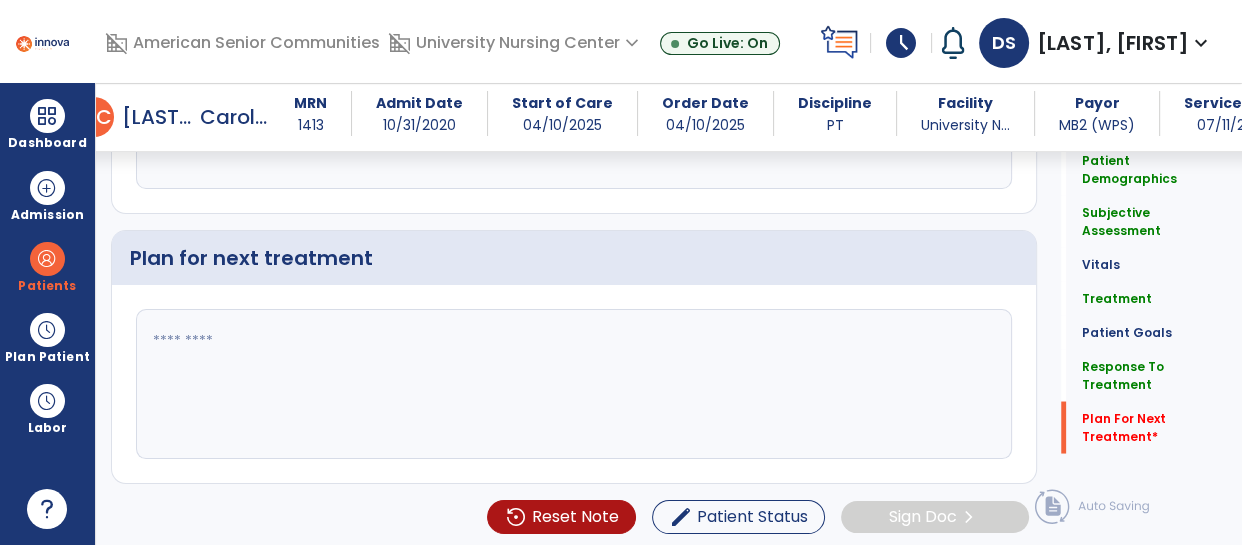 type on "**********" 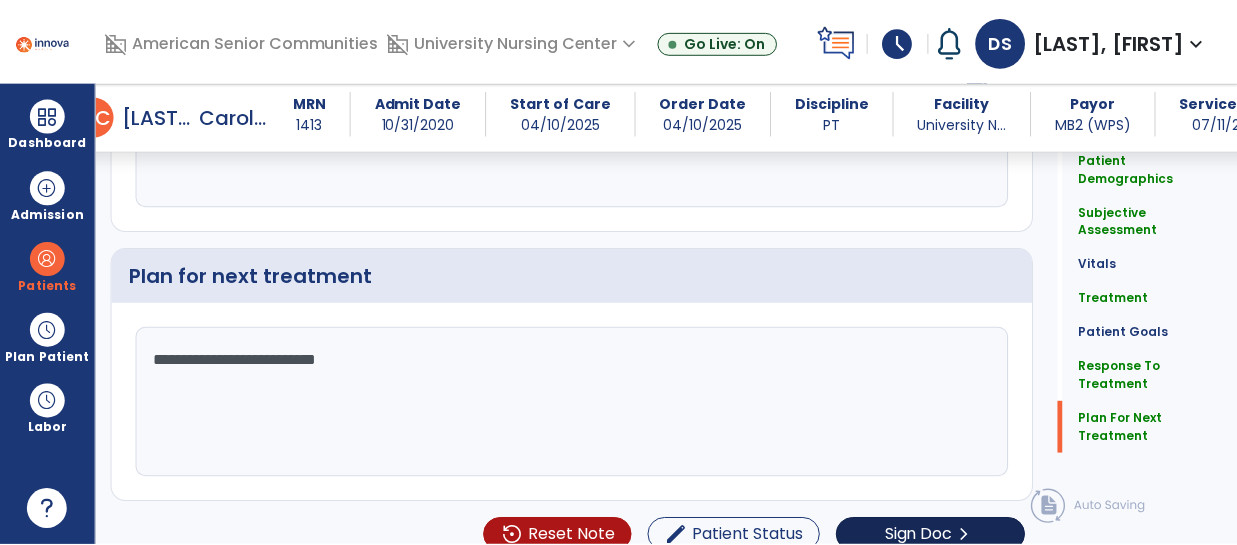 scroll, scrollTop: 3362, scrollLeft: 0, axis: vertical 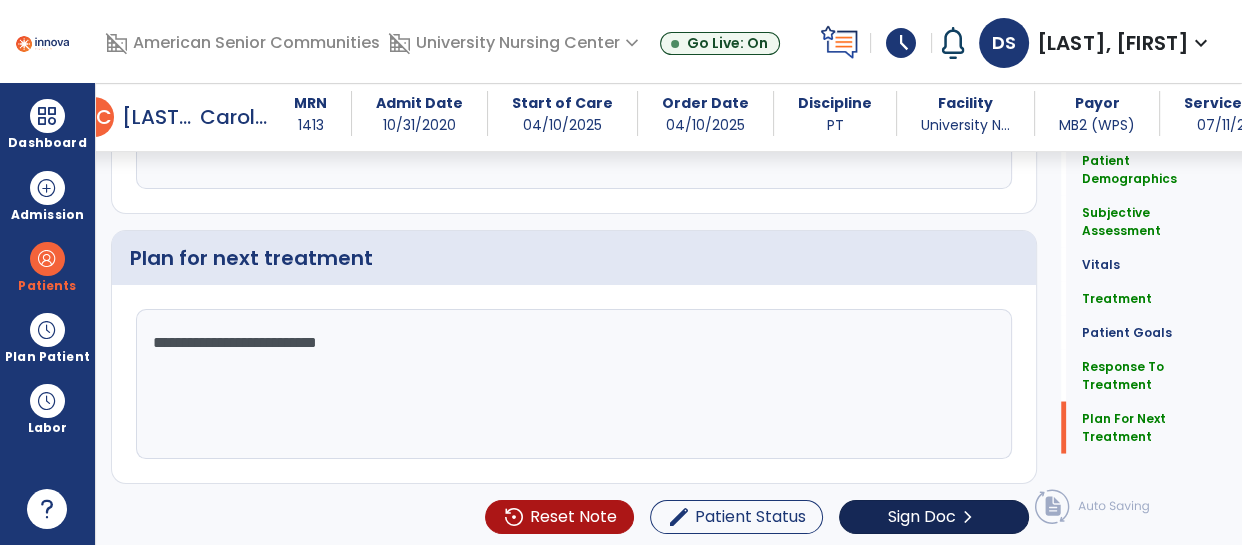 type on "**********" 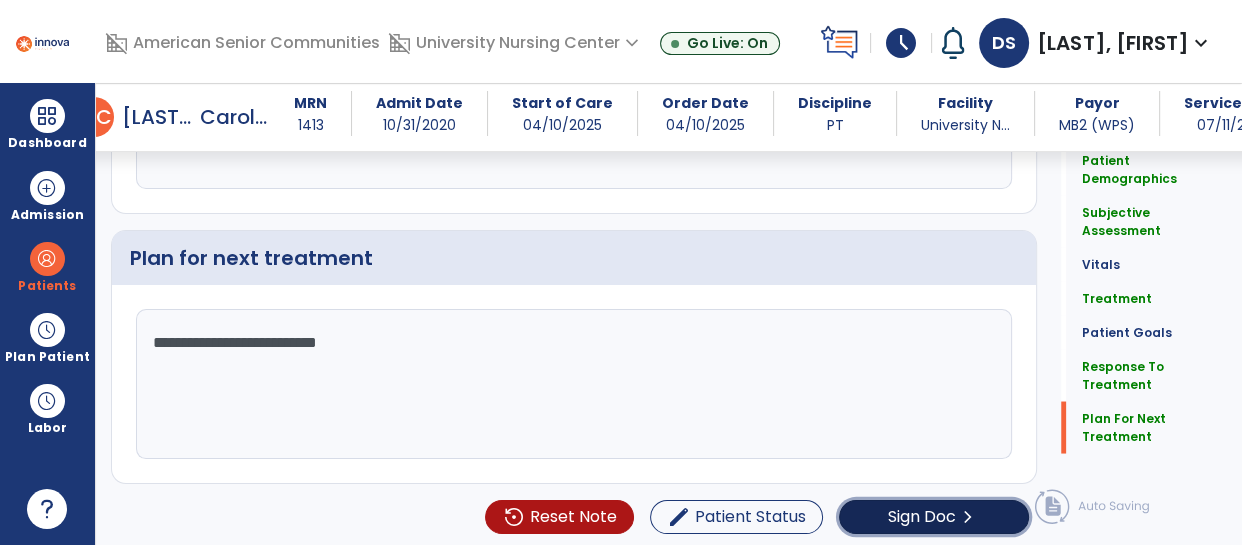 click on "Sign Doc" 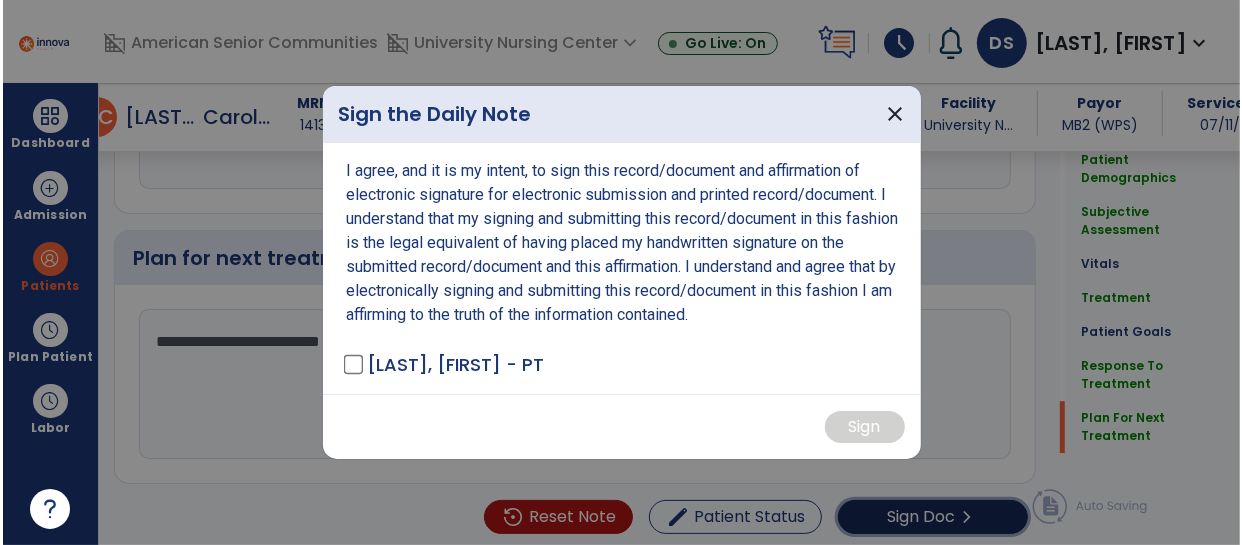 scroll, scrollTop: 3362, scrollLeft: 0, axis: vertical 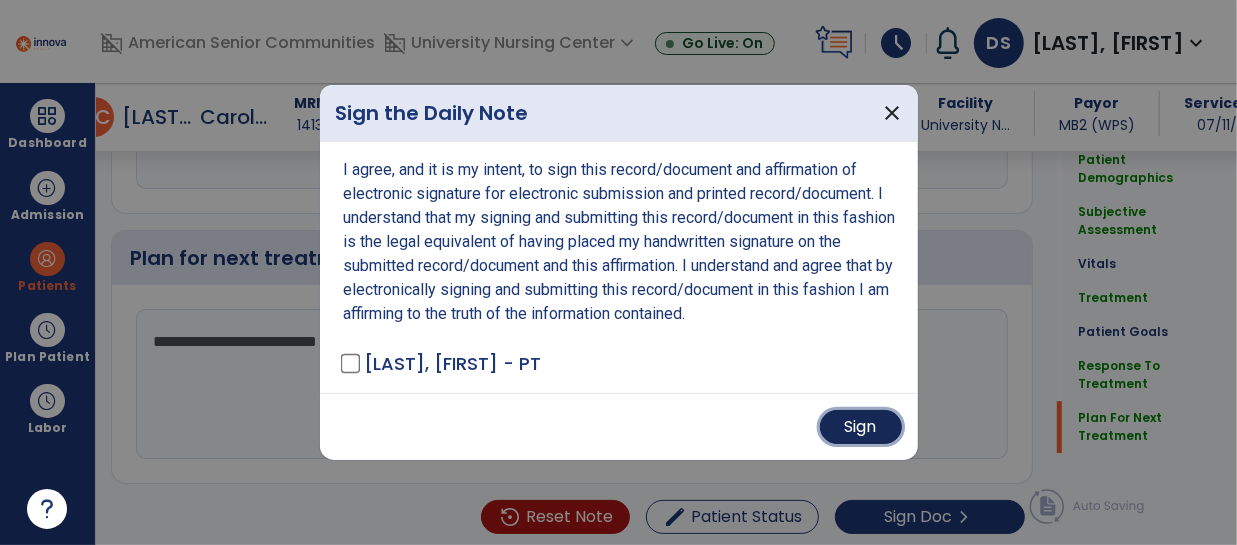 click on "Sign" at bounding box center [861, 427] 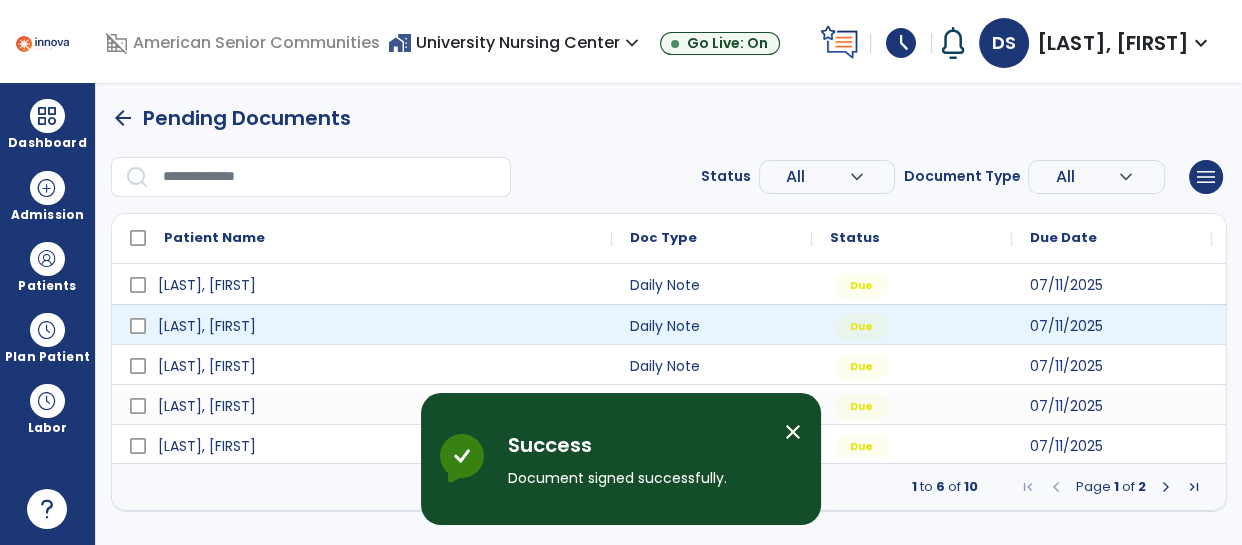 scroll, scrollTop: 0, scrollLeft: 0, axis: both 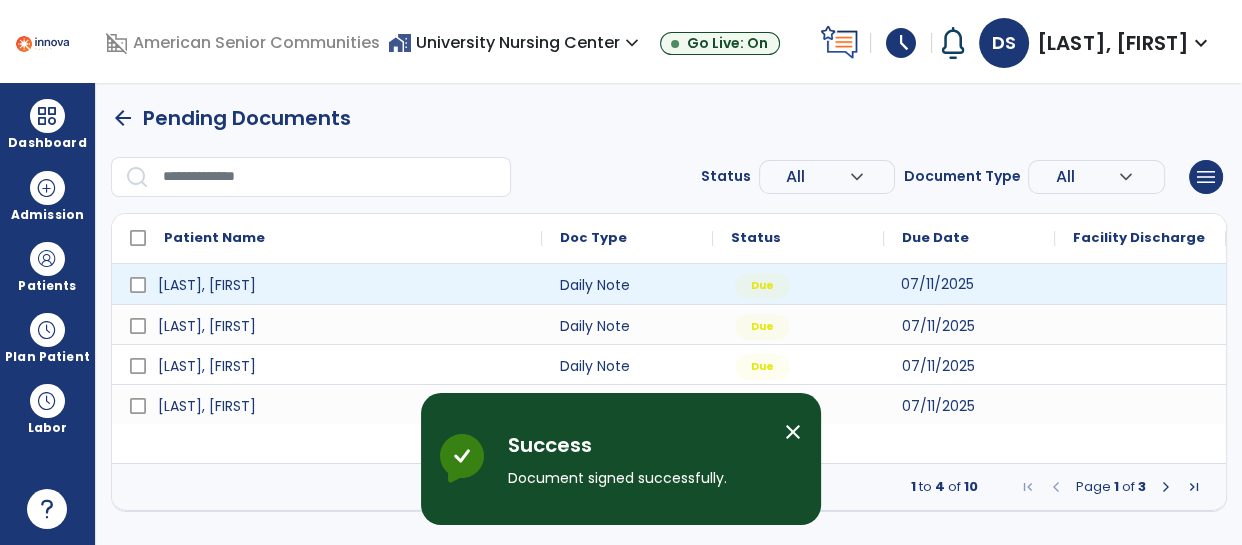 click on "07/11/2025" at bounding box center (969, 284) 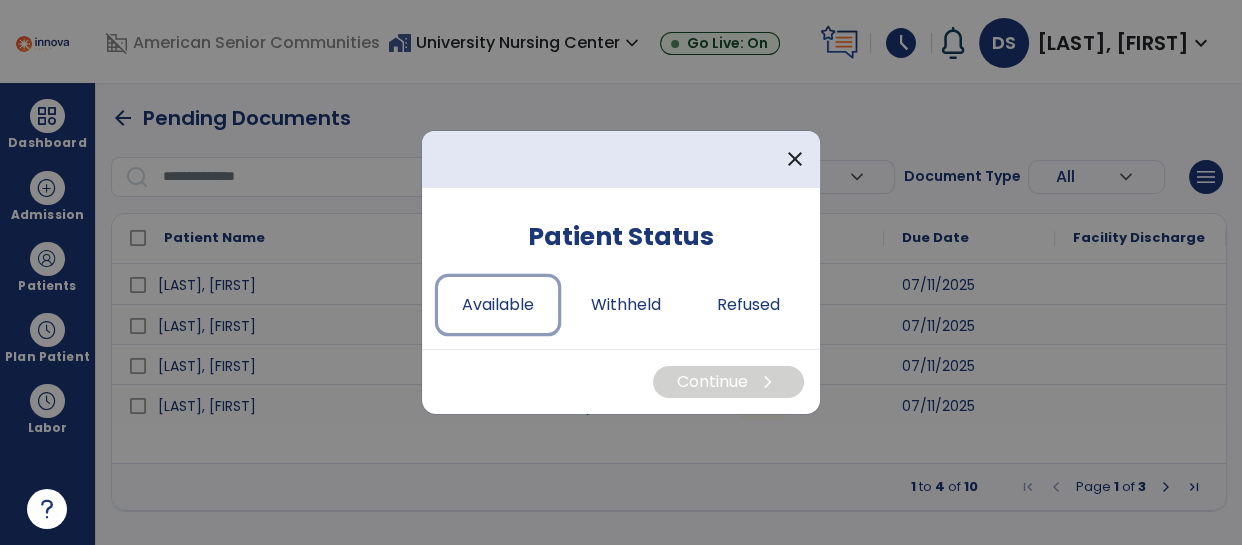 drag, startPoint x: 460, startPoint y: 313, endPoint x: 613, endPoint y: 350, distance: 157.4103 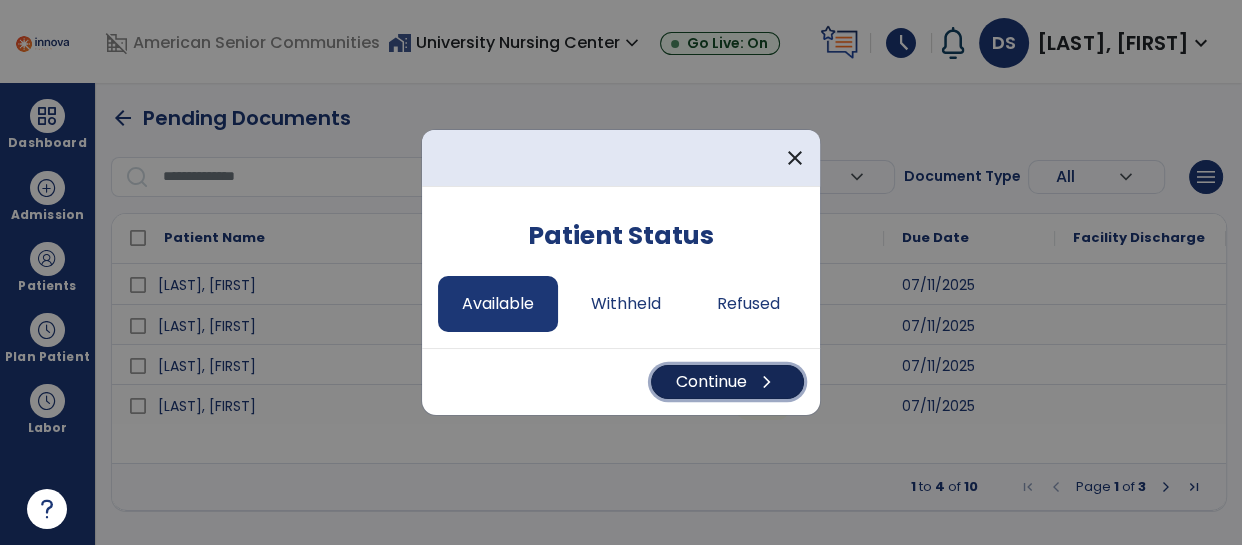 click on "chevron_right" at bounding box center [767, 382] 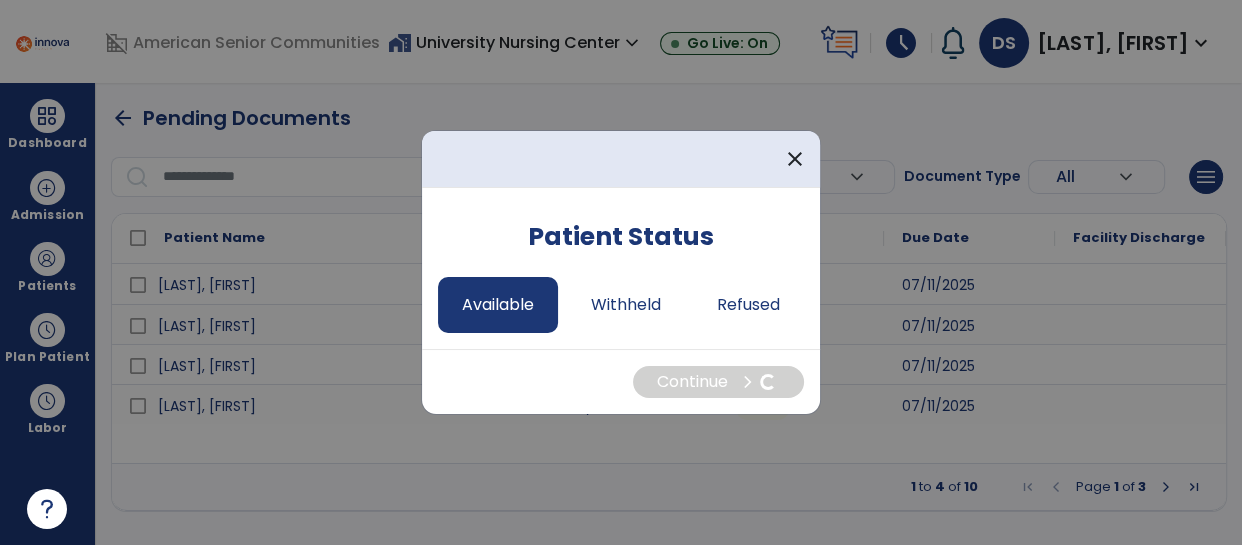 select on "*" 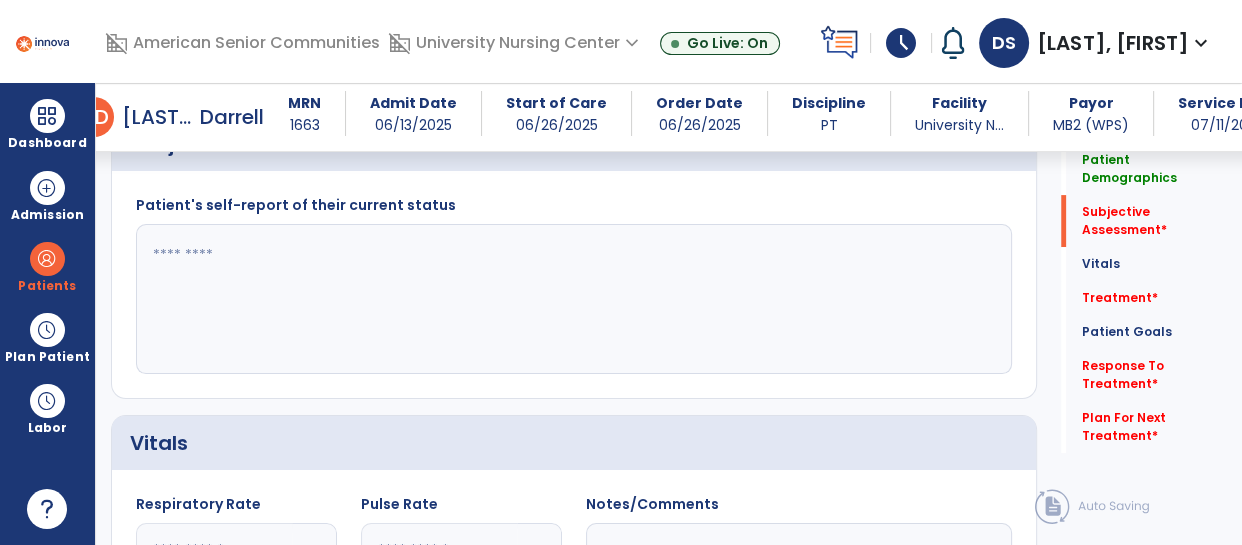 scroll, scrollTop: 525, scrollLeft: 0, axis: vertical 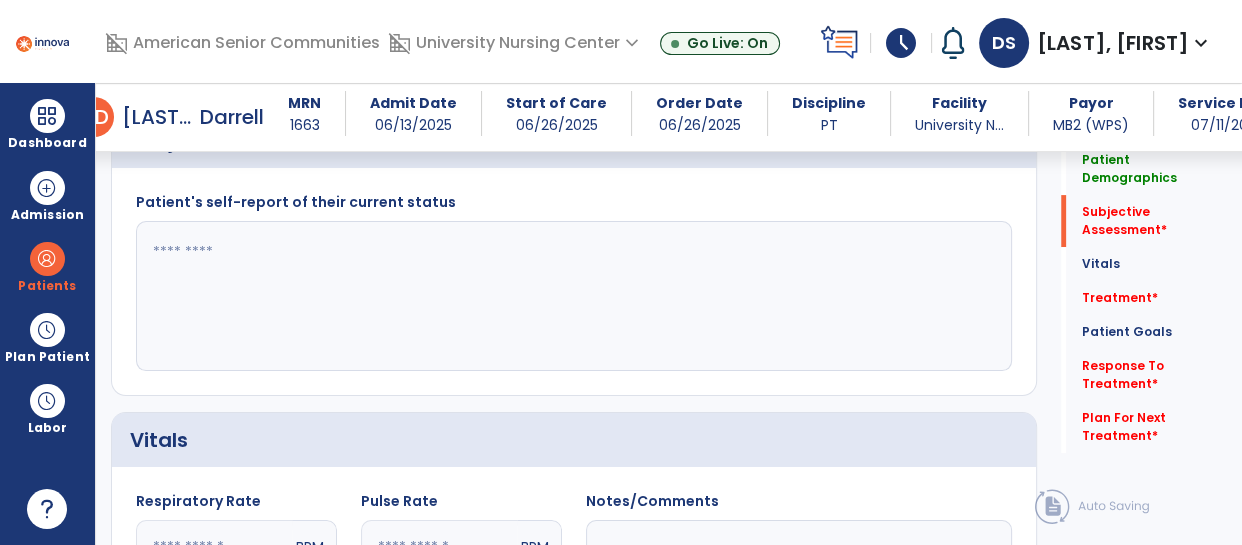 click 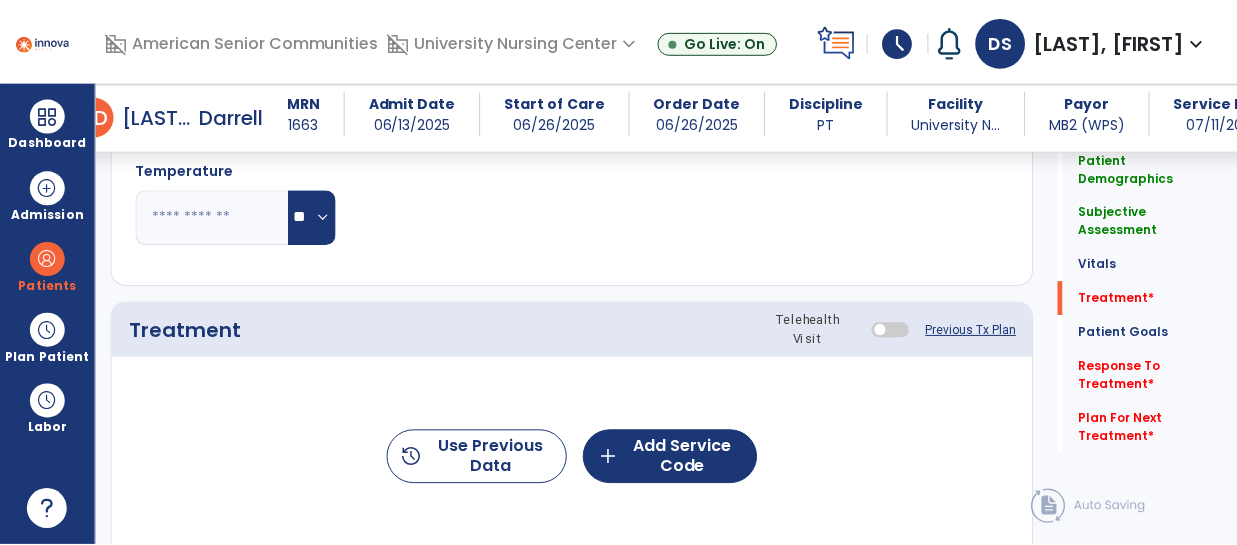 scroll, scrollTop: 1267, scrollLeft: 0, axis: vertical 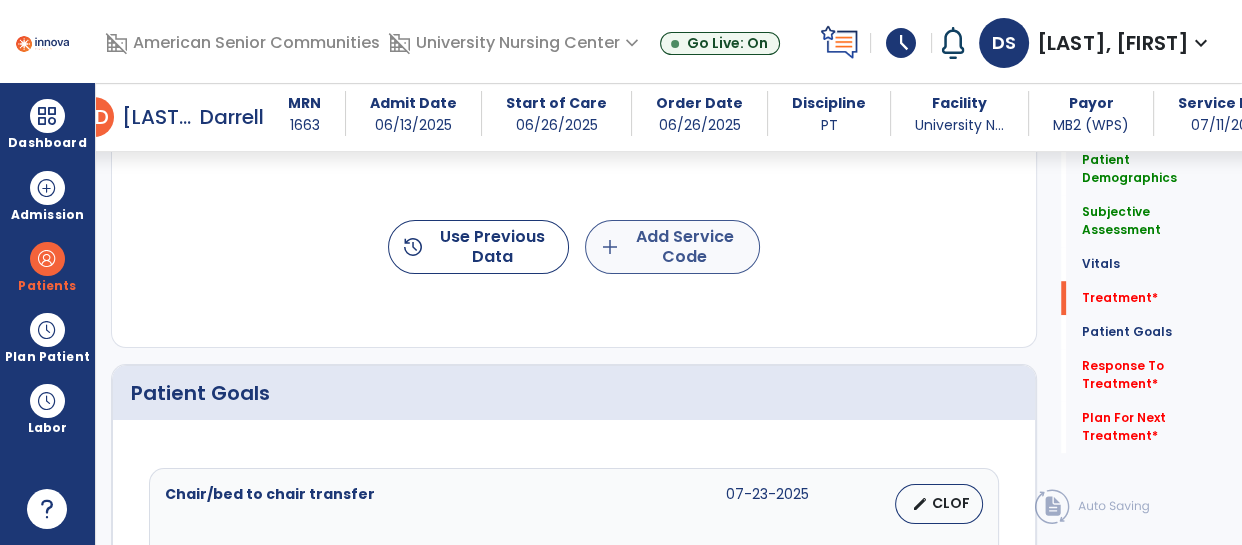 type on "**********" 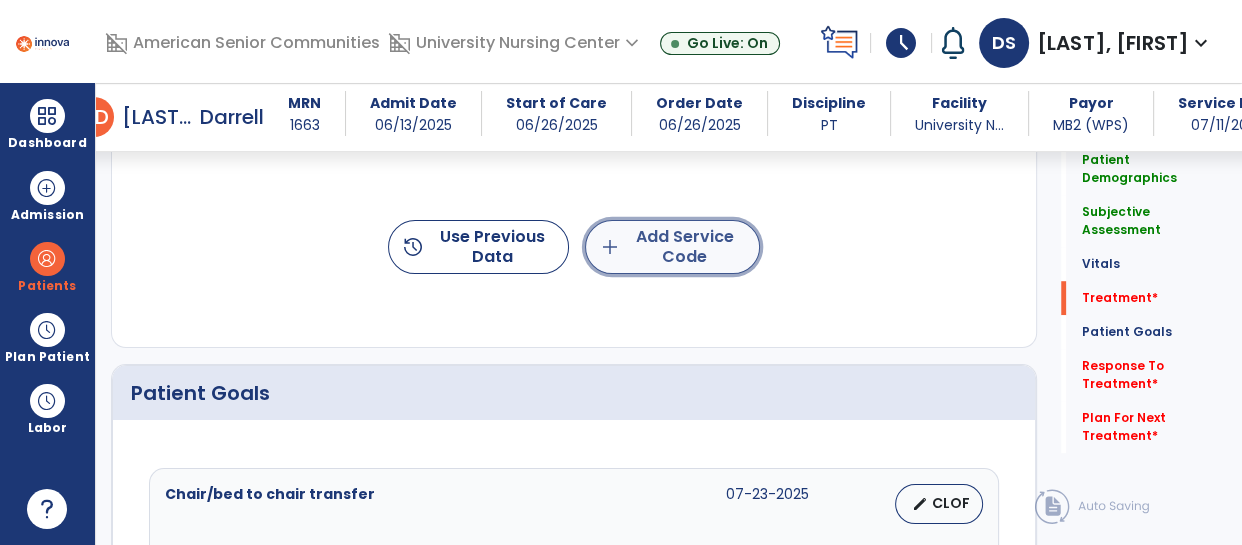 click on "add  Add Service Code" 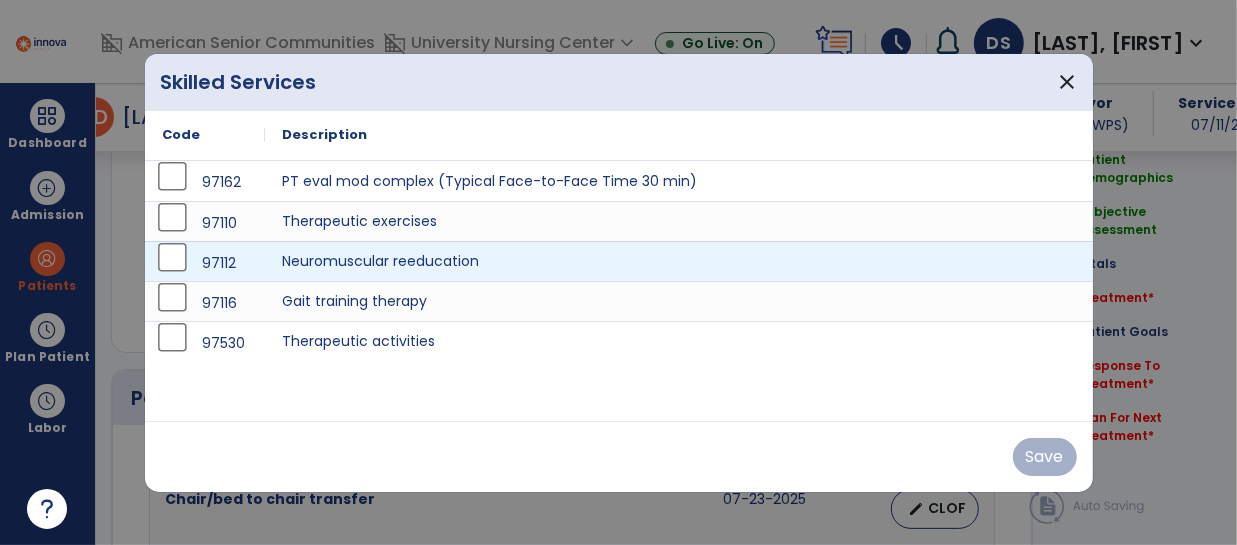 scroll, scrollTop: 1267, scrollLeft: 0, axis: vertical 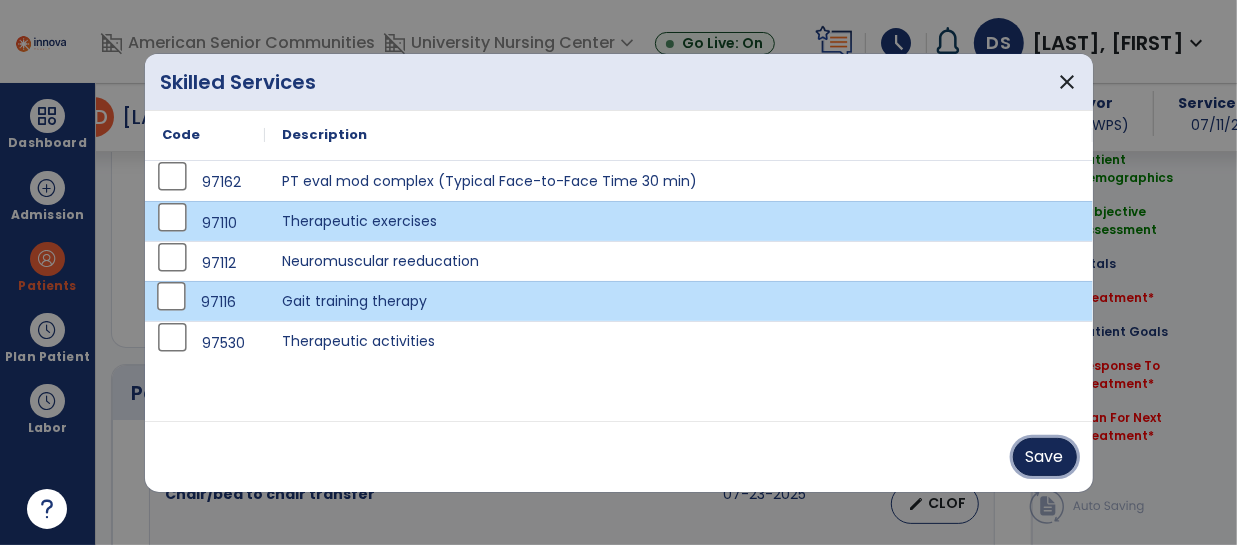 click on "Save" at bounding box center (1045, 457) 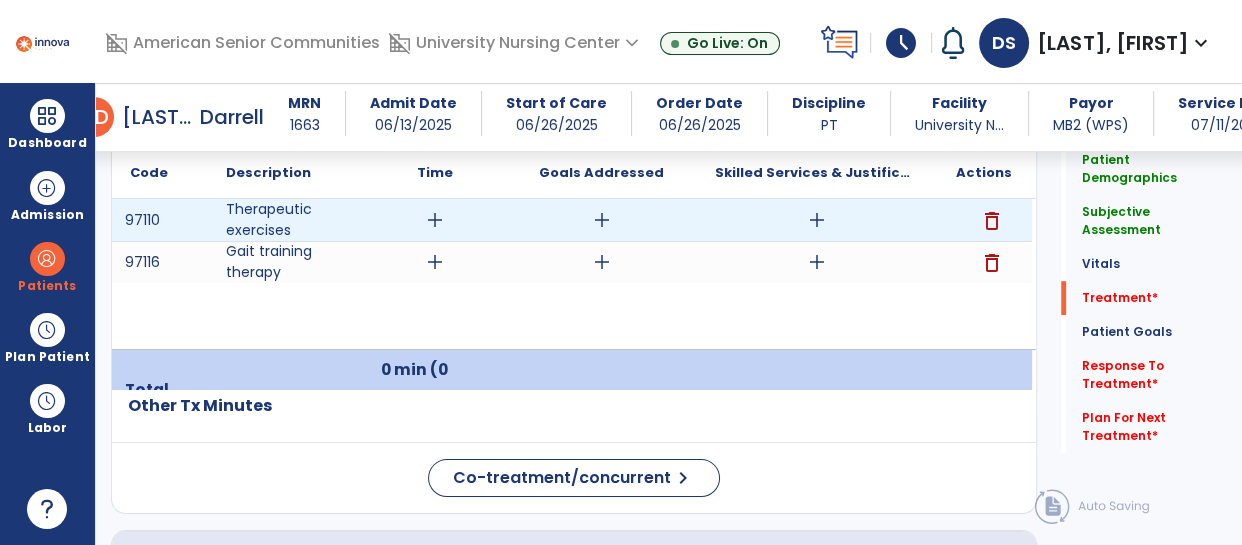 click on "add" at bounding box center [435, 220] 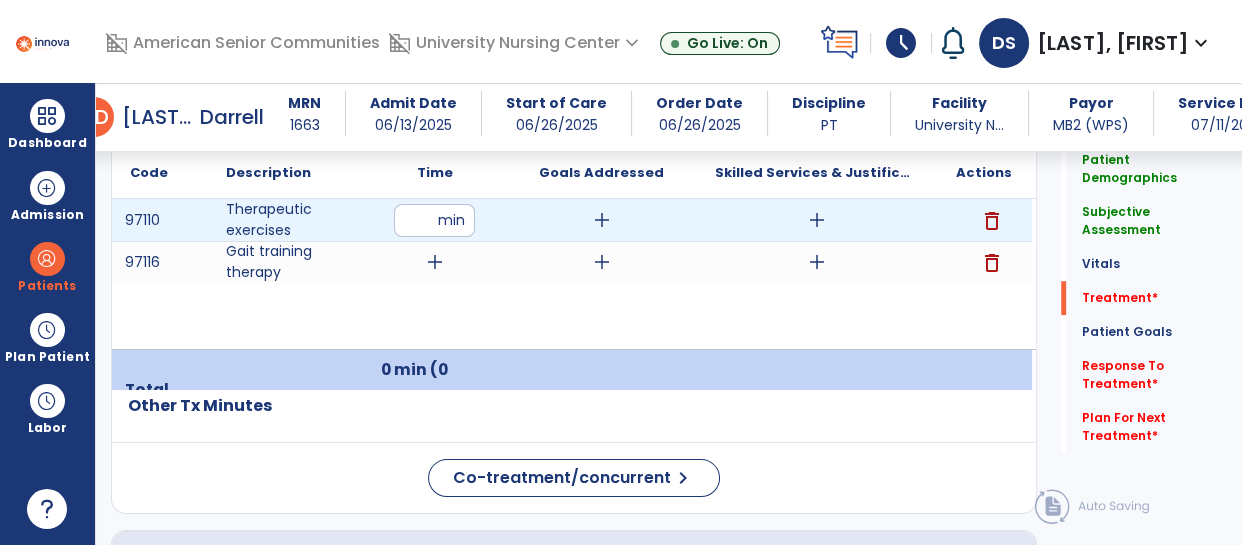 type on "**" 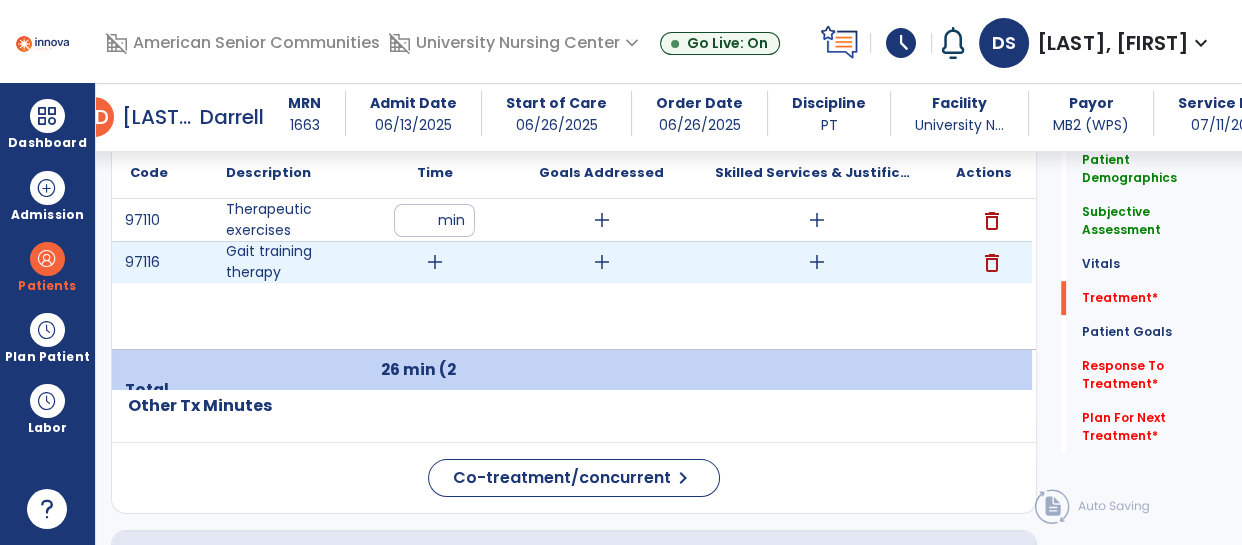 click on "add" at bounding box center [435, 262] 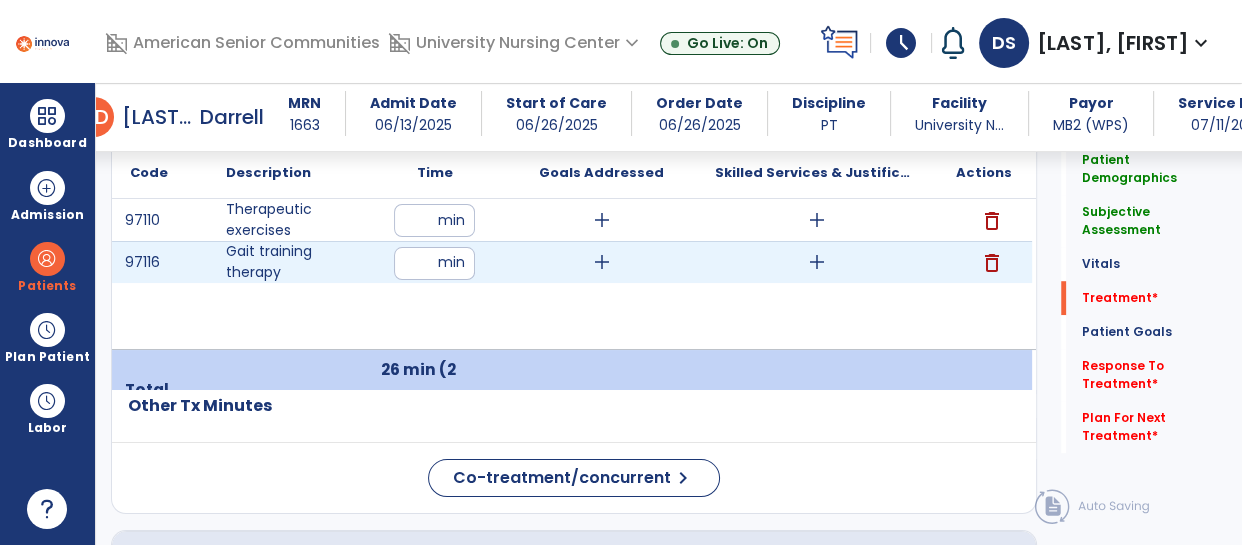type on "**" 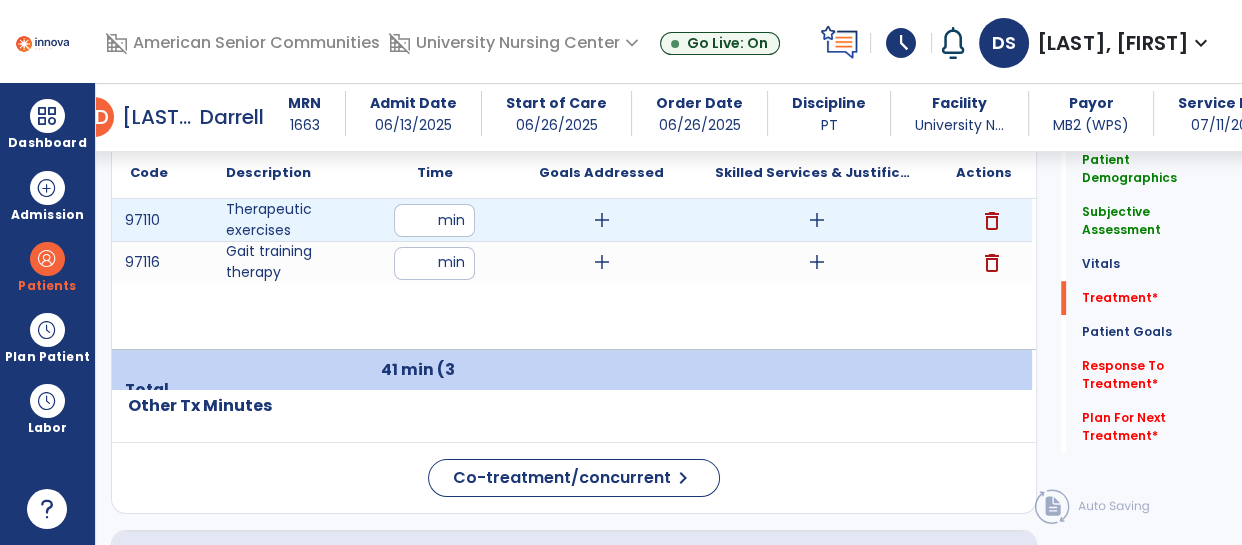 click on "add" at bounding box center (817, 220) 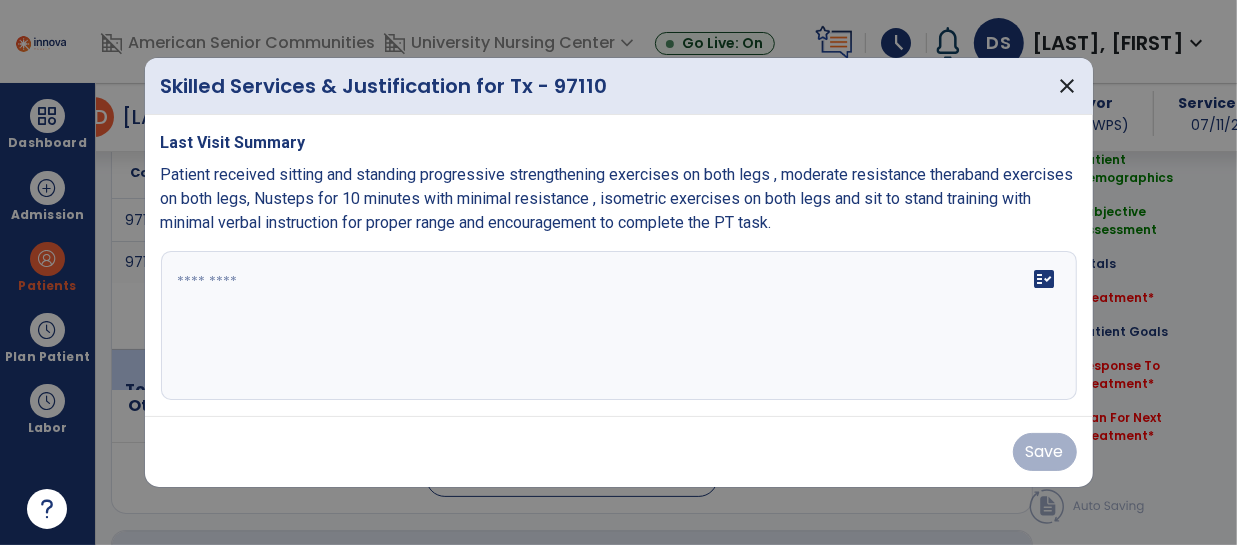 scroll, scrollTop: 1267, scrollLeft: 0, axis: vertical 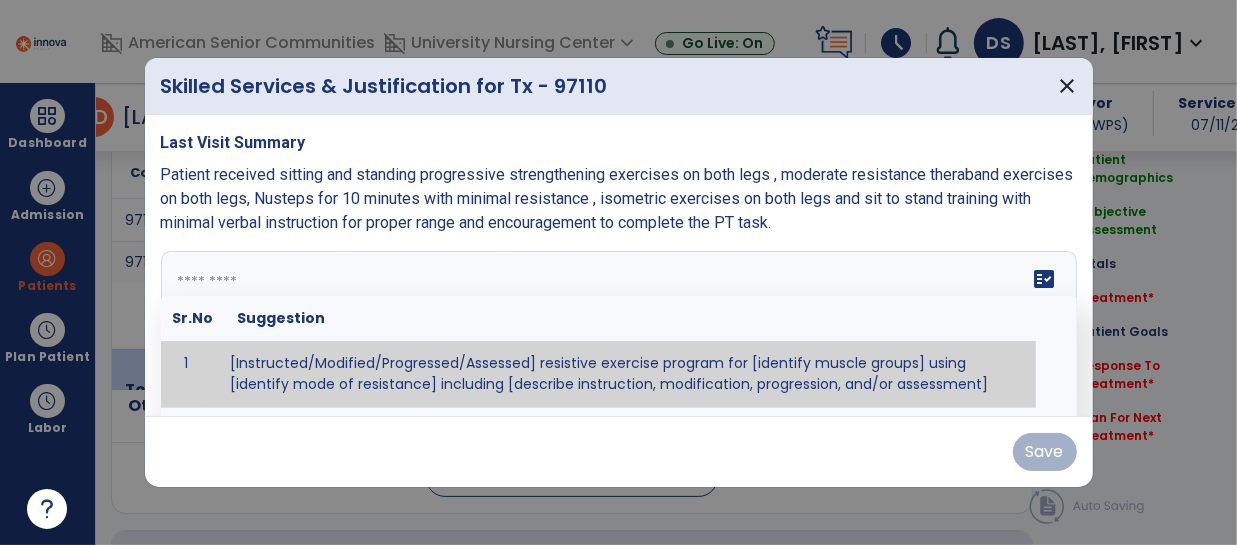 click at bounding box center [617, 326] 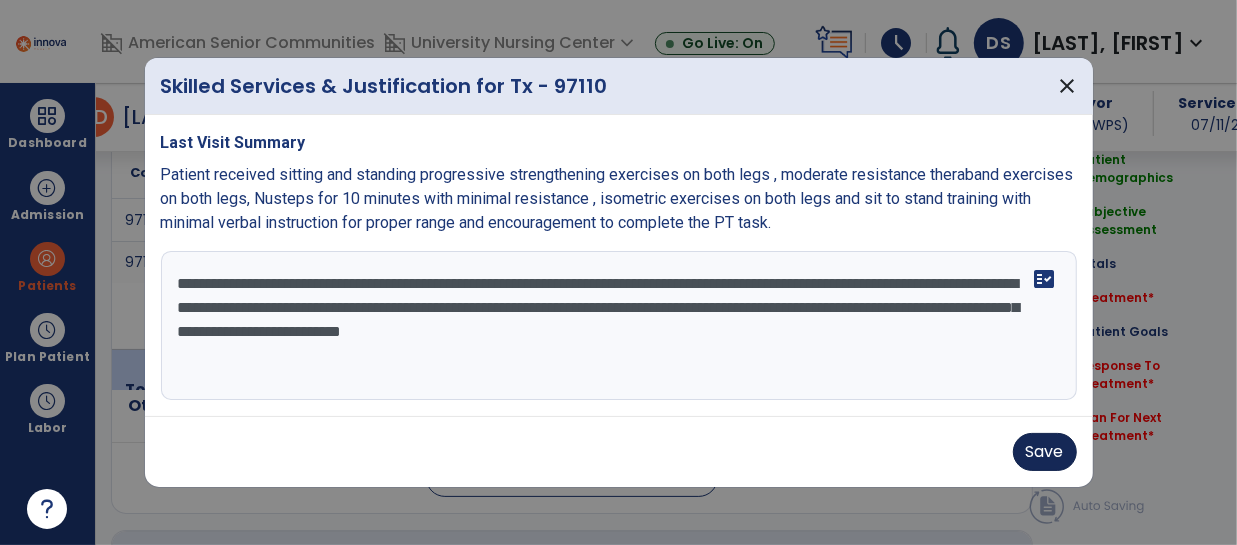 type on "**********" 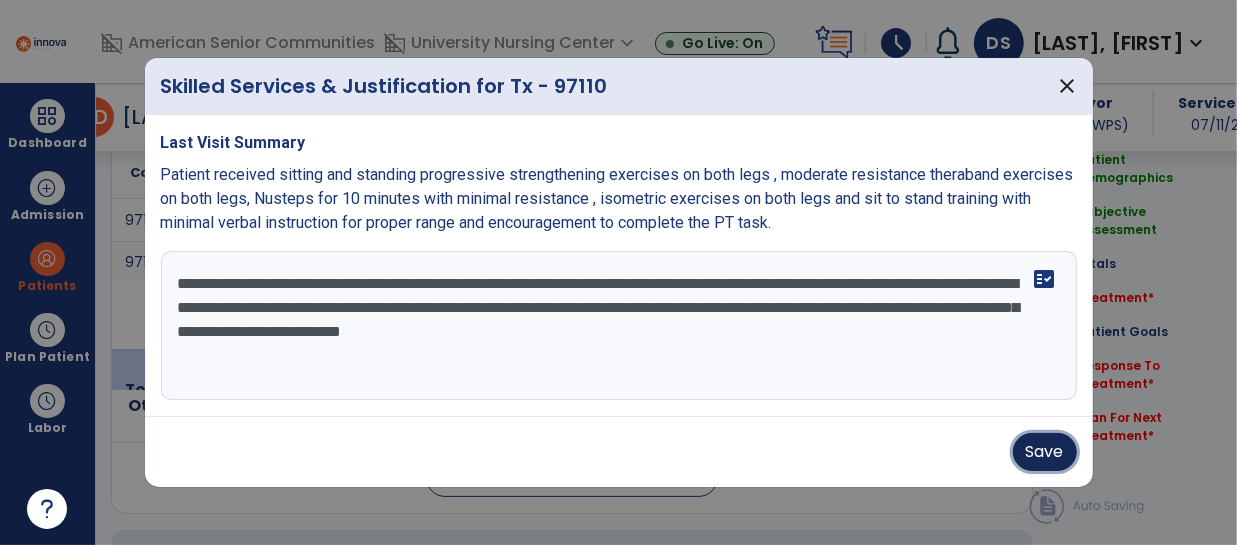 click on "Save" at bounding box center [1045, 452] 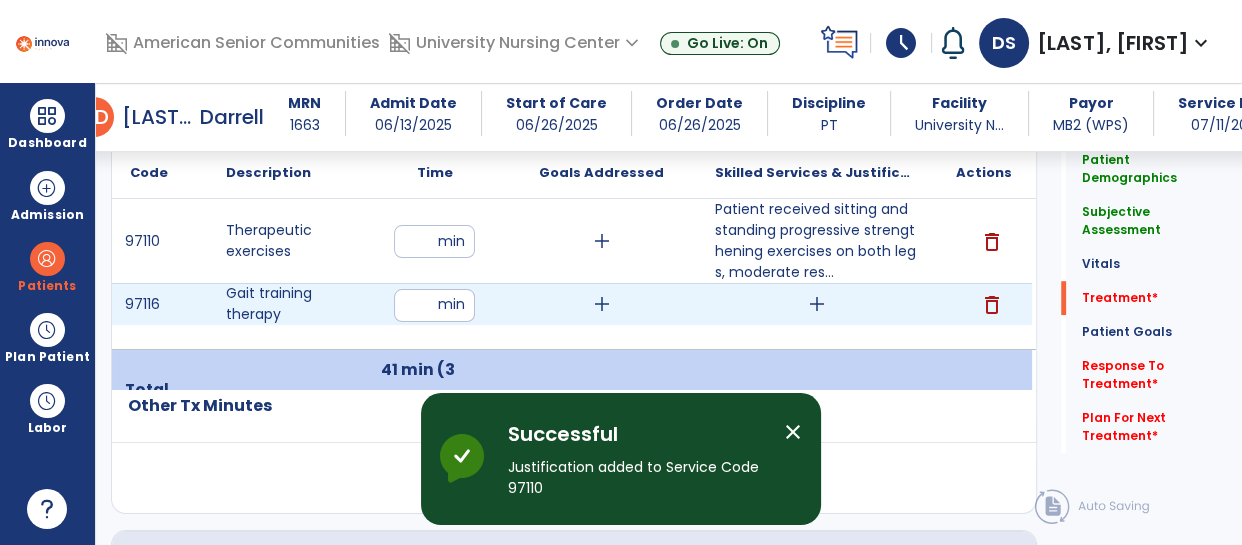 click on "add" at bounding box center (817, 304) 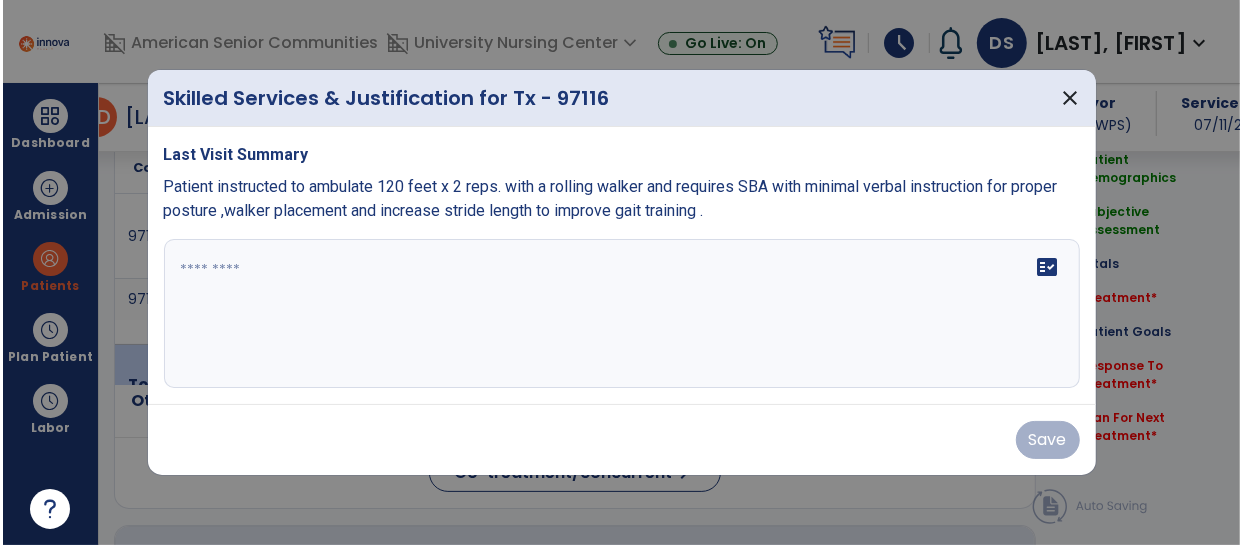 scroll, scrollTop: 1267, scrollLeft: 0, axis: vertical 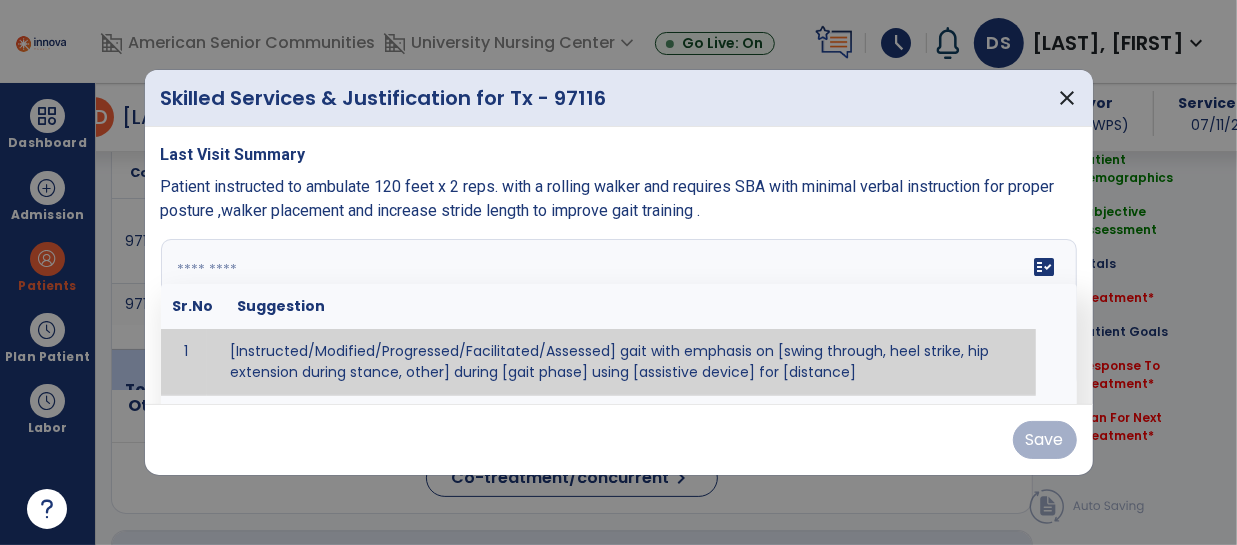 click at bounding box center (619, 314) 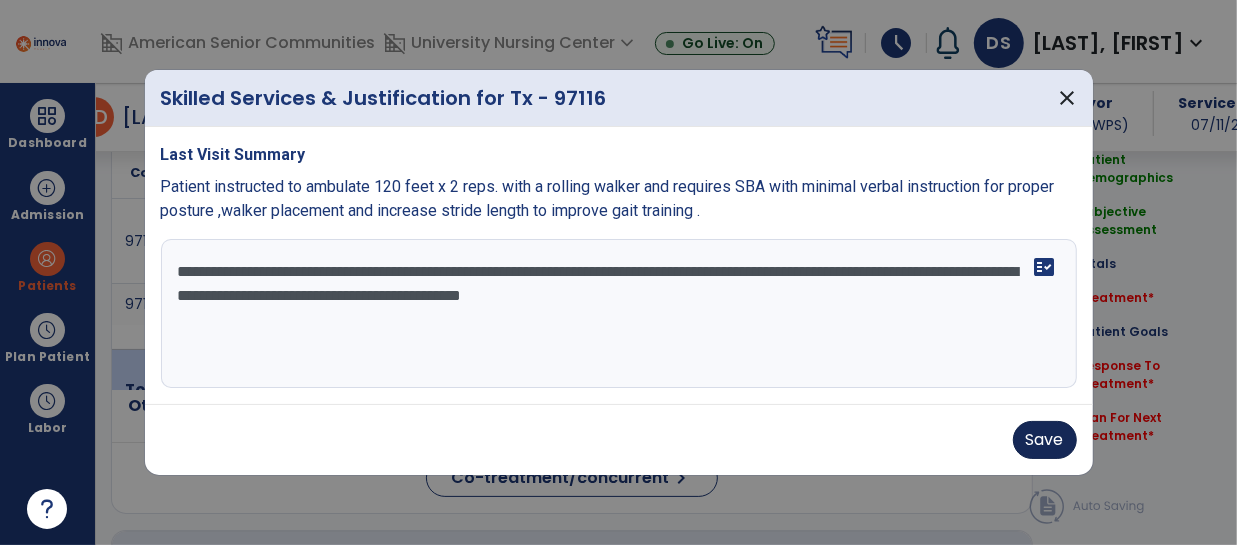 type on "**********" 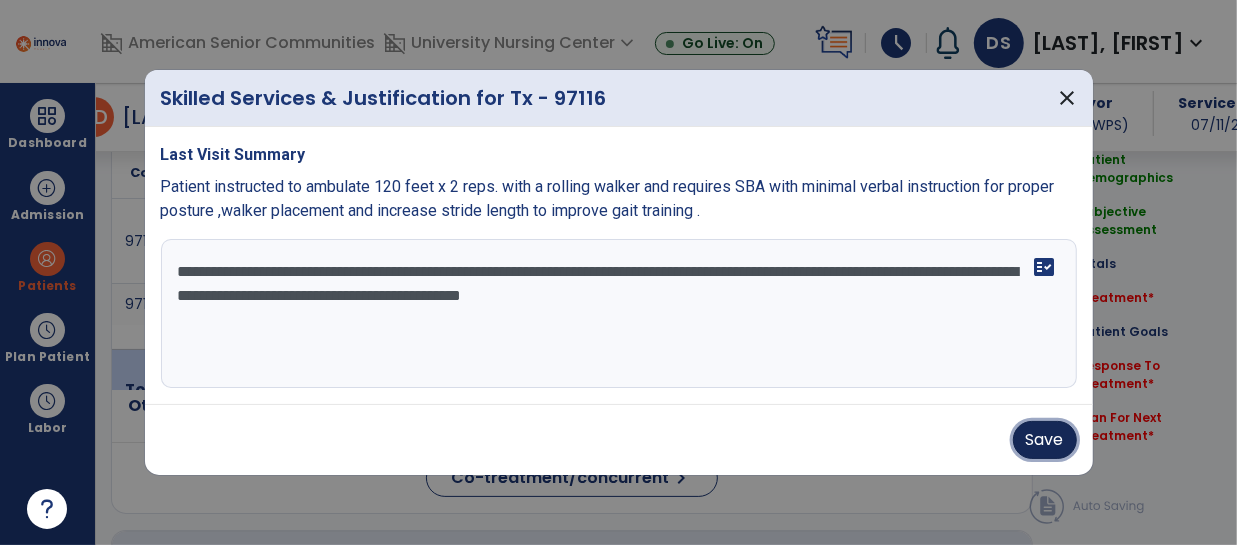 click on "Save" at bounding box center [1045, 440] 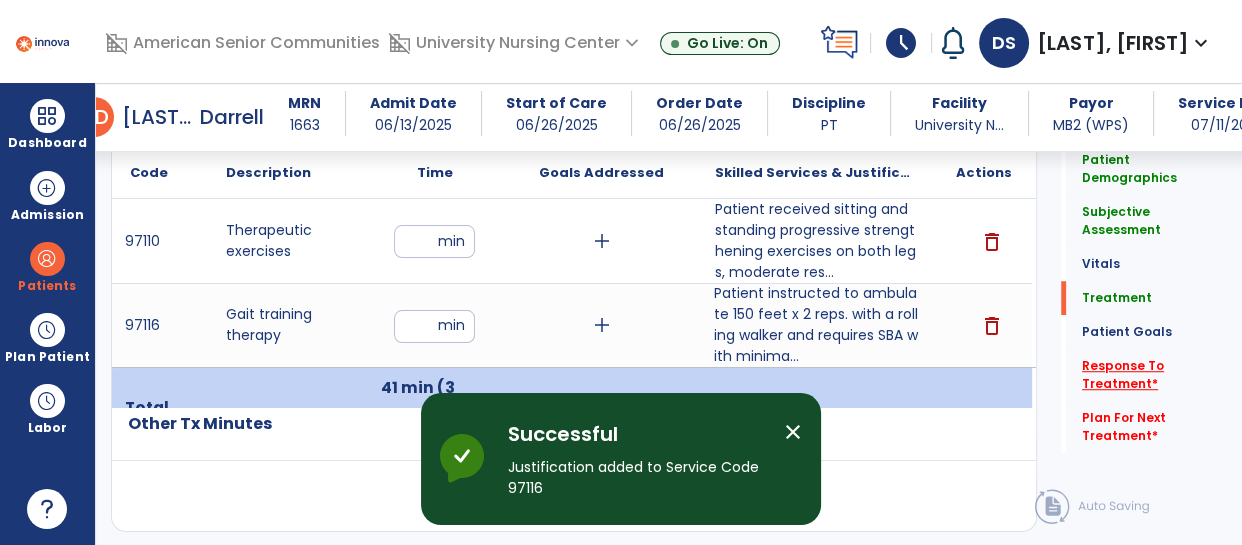click on "Response To Treatment   *" 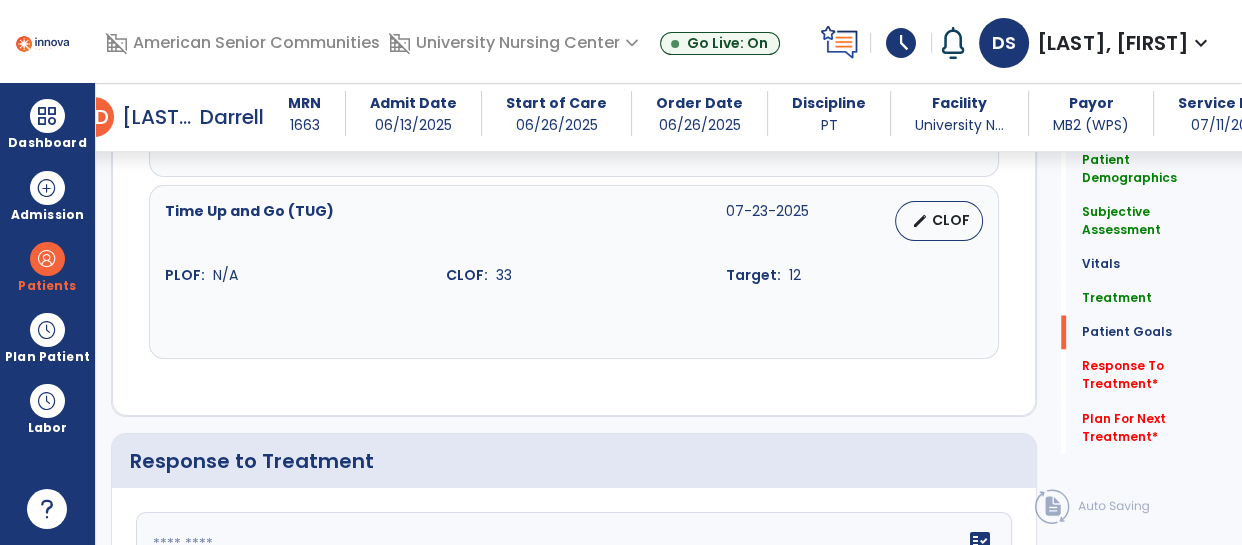 scroll, scrollTop: 3333, scrollLeft: 0, axis: vertical 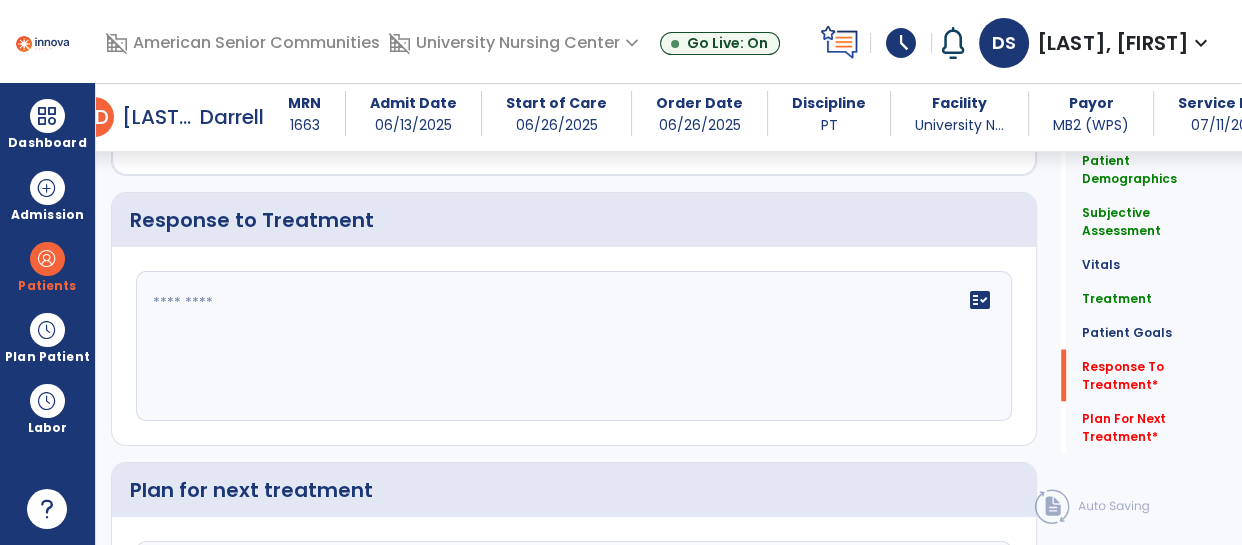 click on "fact_check" 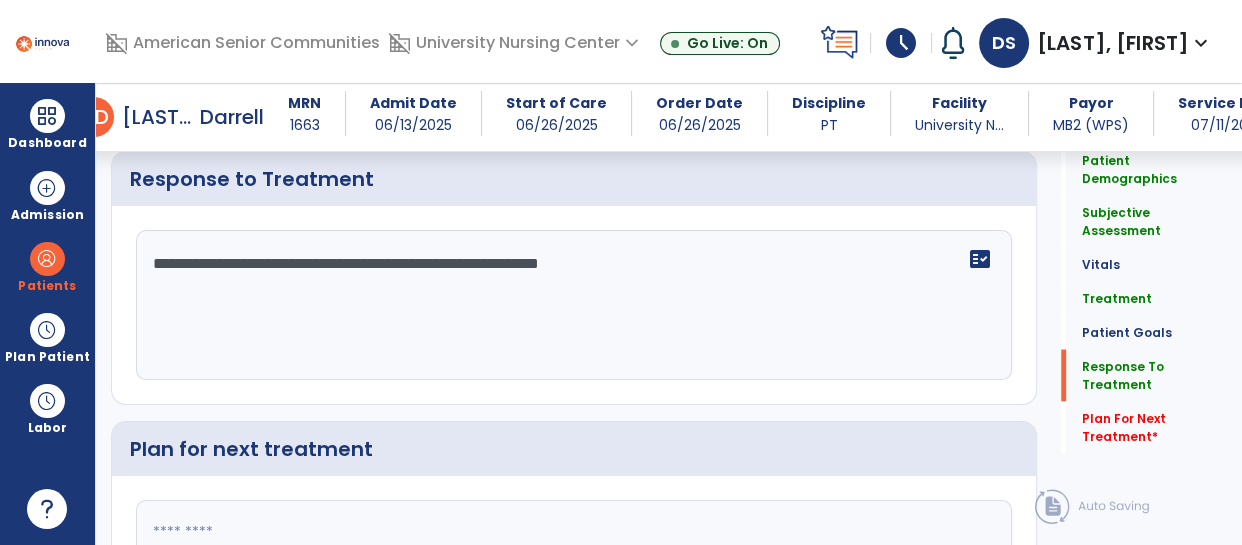 scroll, scrollTop: 3453, scrollLeft: 0, axis: vertical 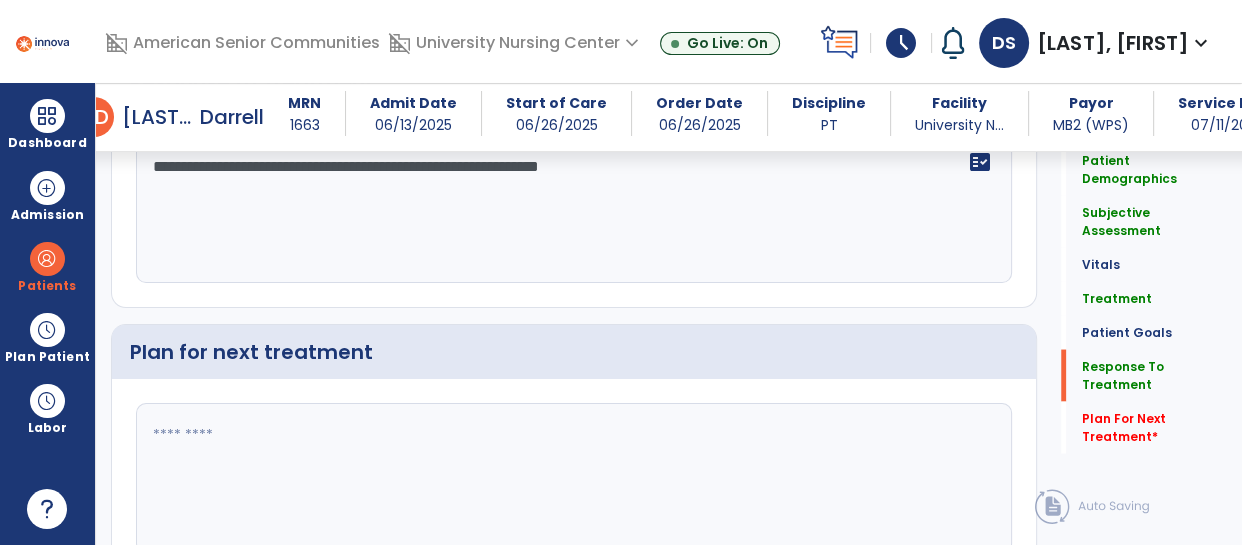 type on "**********" 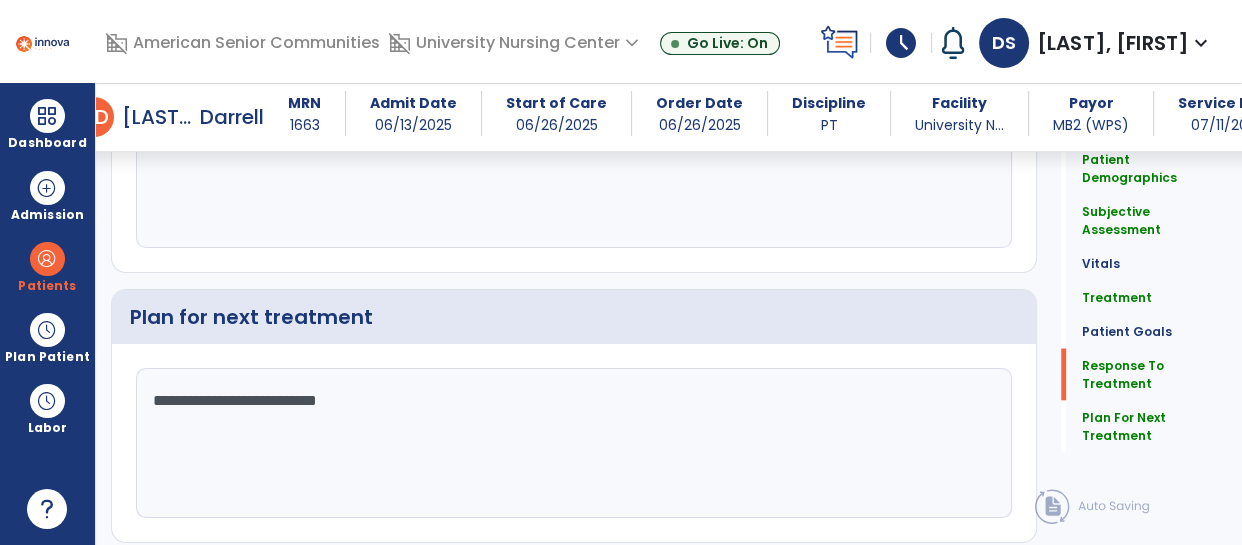 scroll, scrollTop: 3565, scrollLeft: 0, axis: vertical 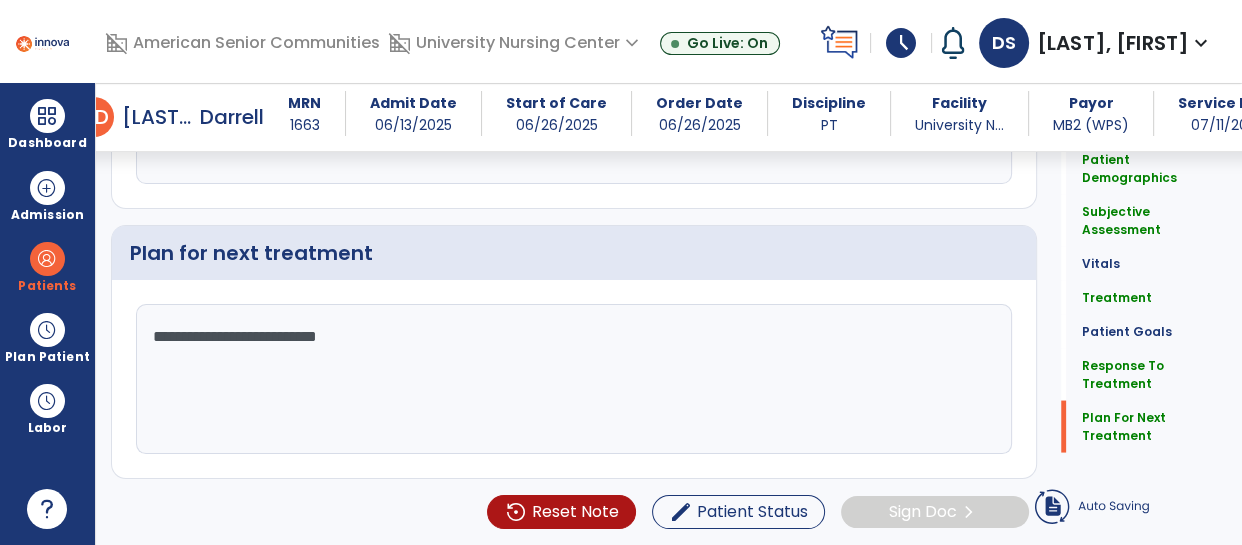 type on "**********" 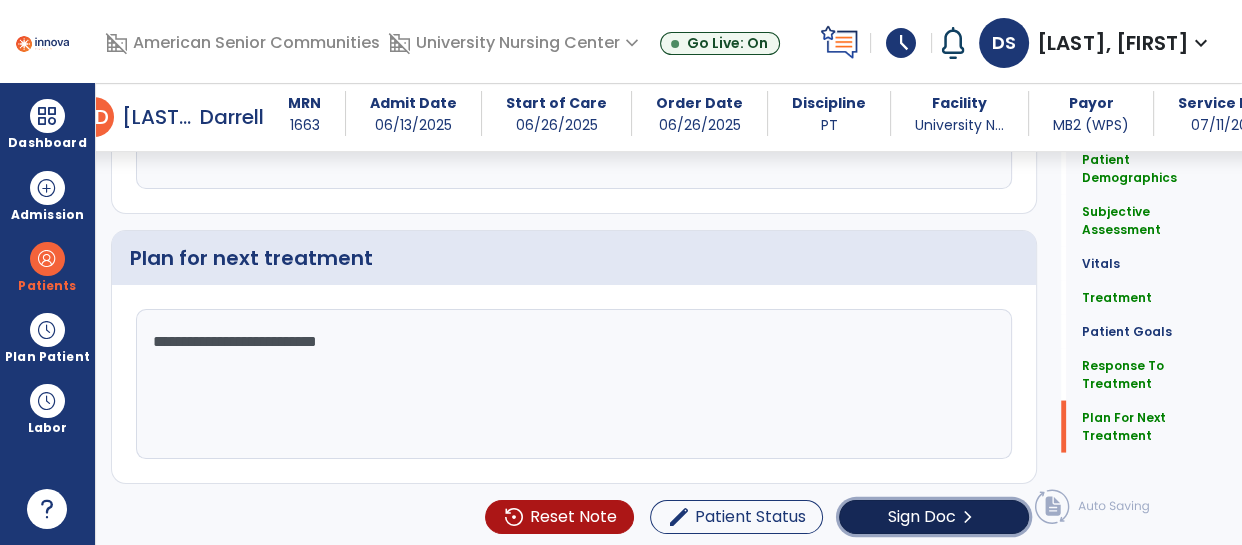 click on "Sign Doc" 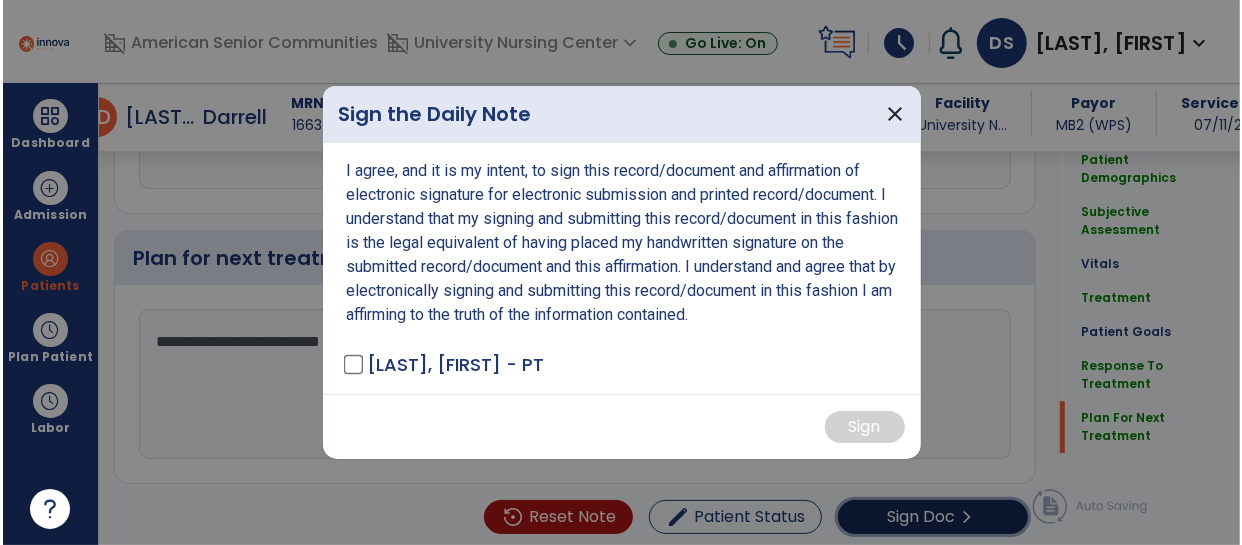 scroll, scrollTop: 3565, scrollLeft: 0, axis: vertical 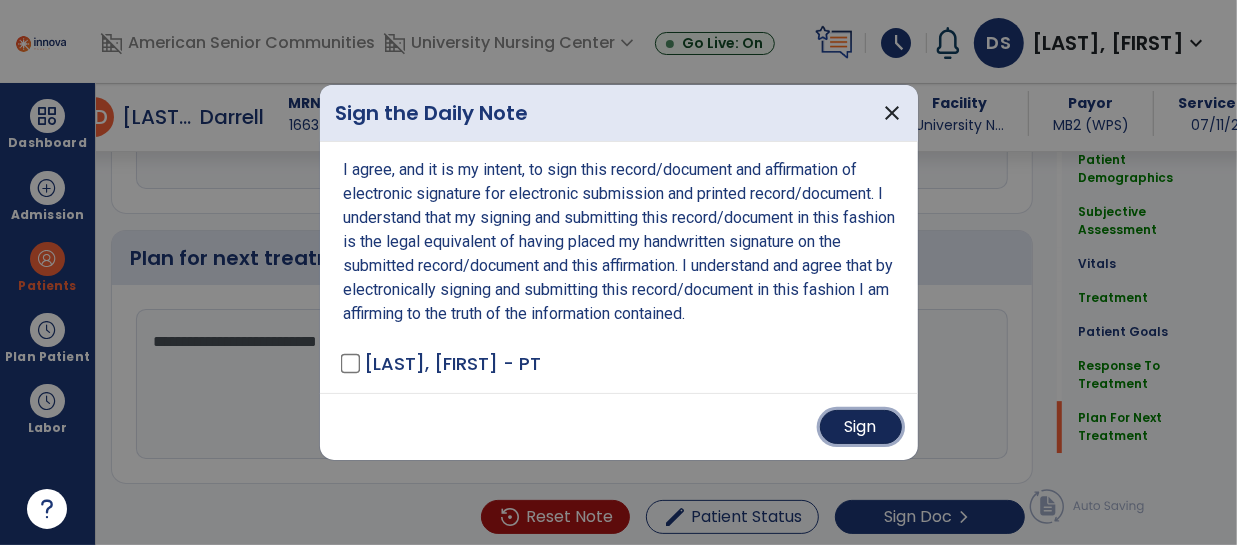 click on "Sign" at bounding box center (861, 427) 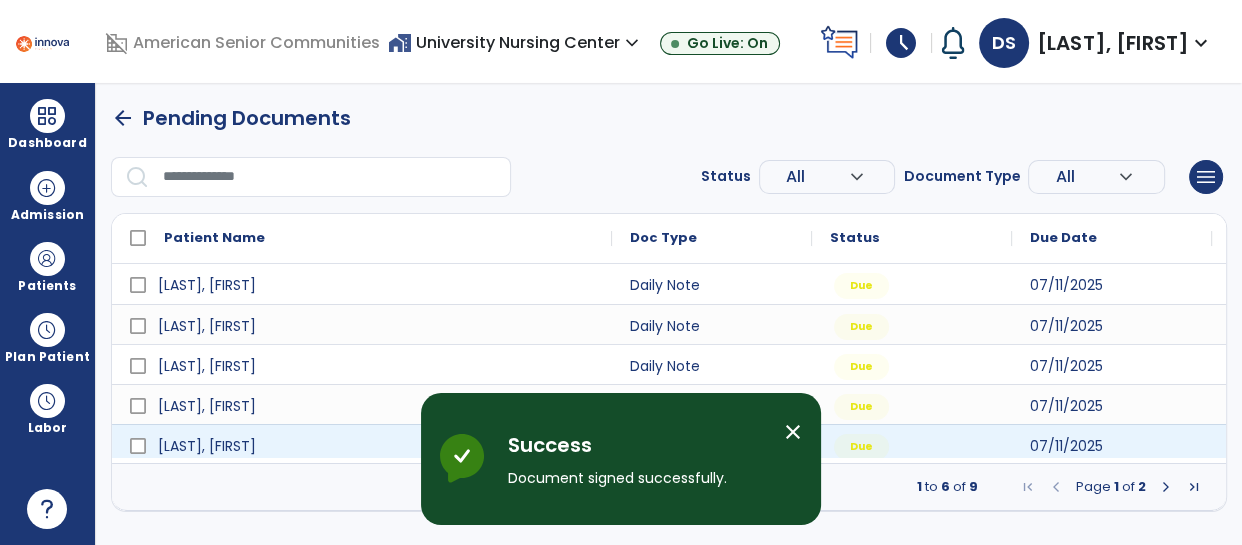 scroll, scrollTop: 0, scrollLeft: 0, axis: both 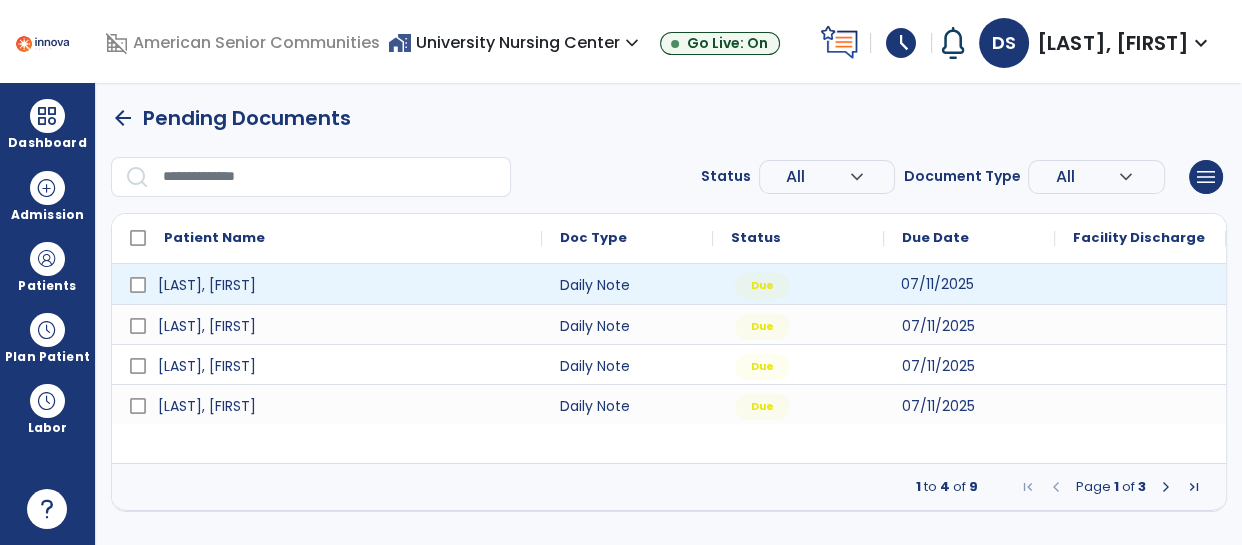 click on "07/11/2025" at bounding box center [937, 284] 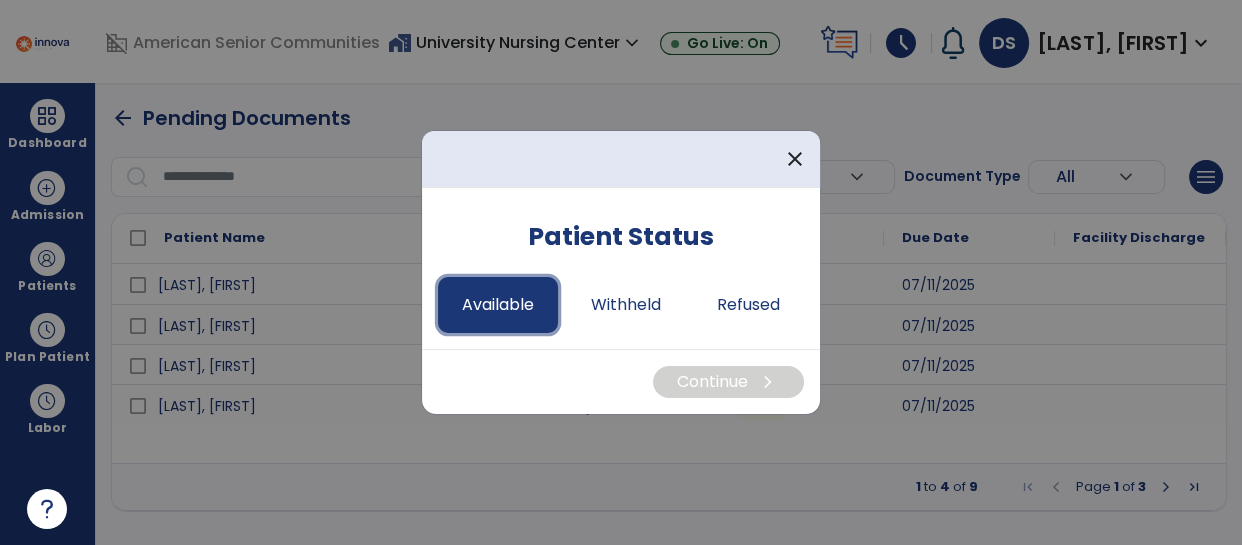 click on "Available" at bounding box center [498, 305] 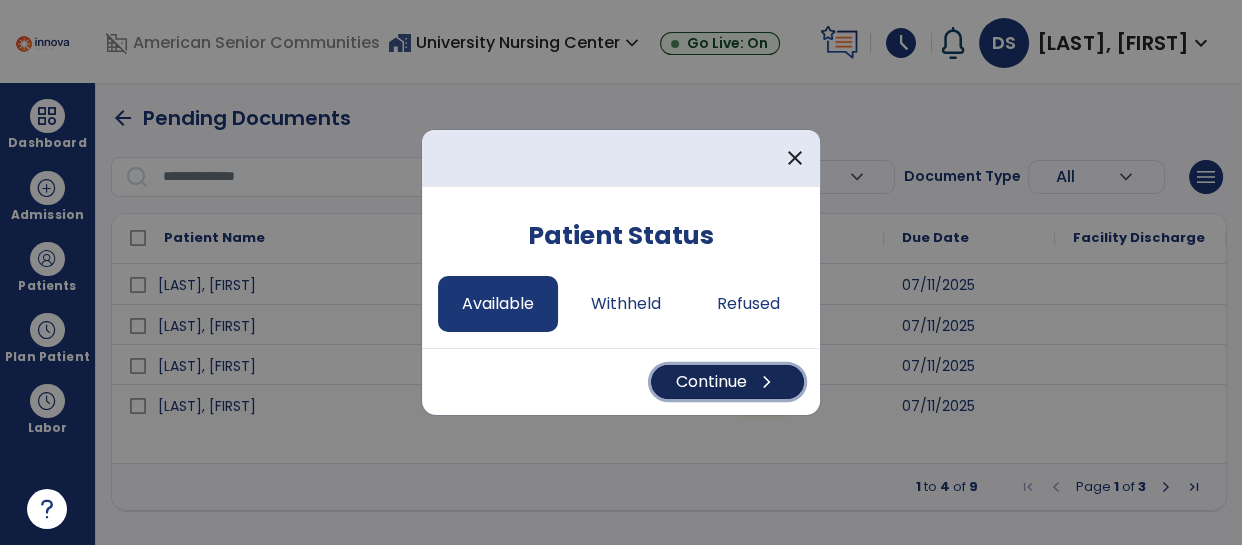 click on "Continue   chevron_right" at bounding box center (727, 382) 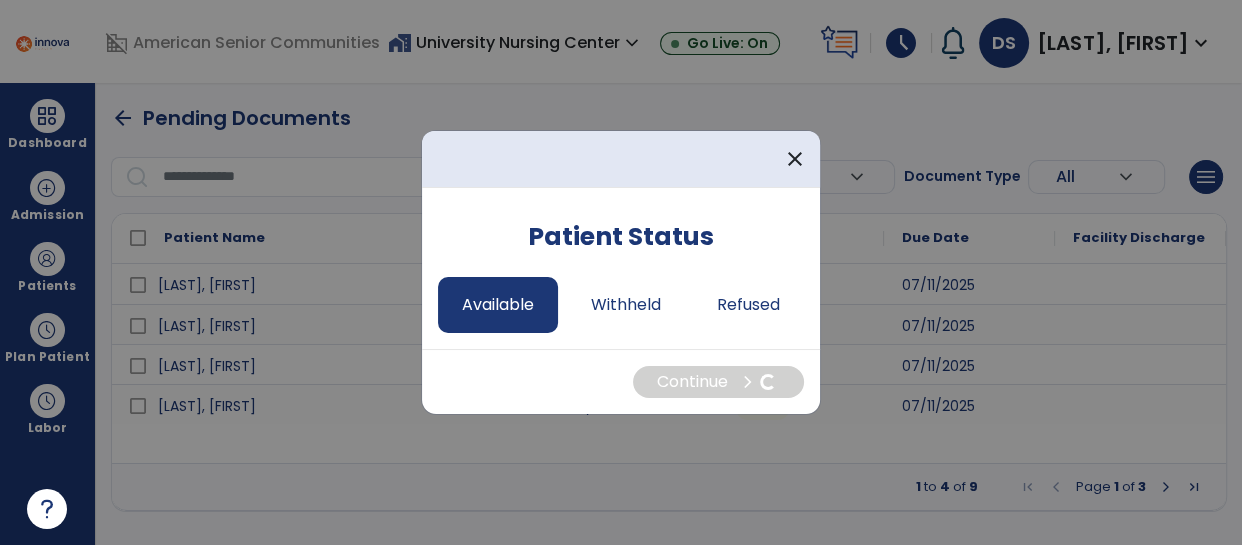 select on "*" 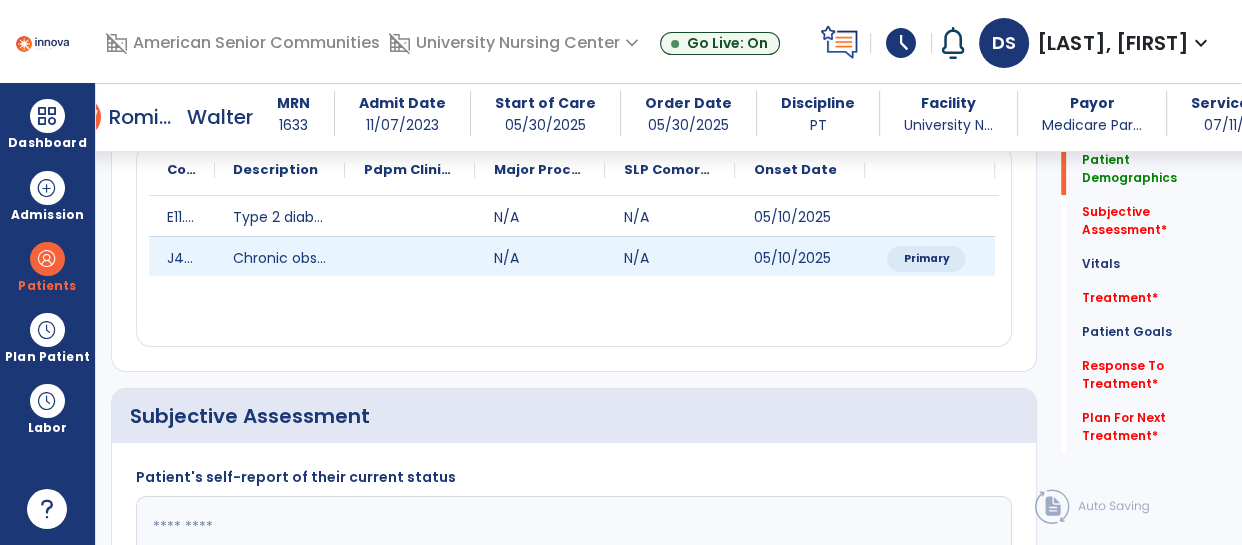 scroll, scrollTop: 538, scrollLeft: 0, axis: vertical 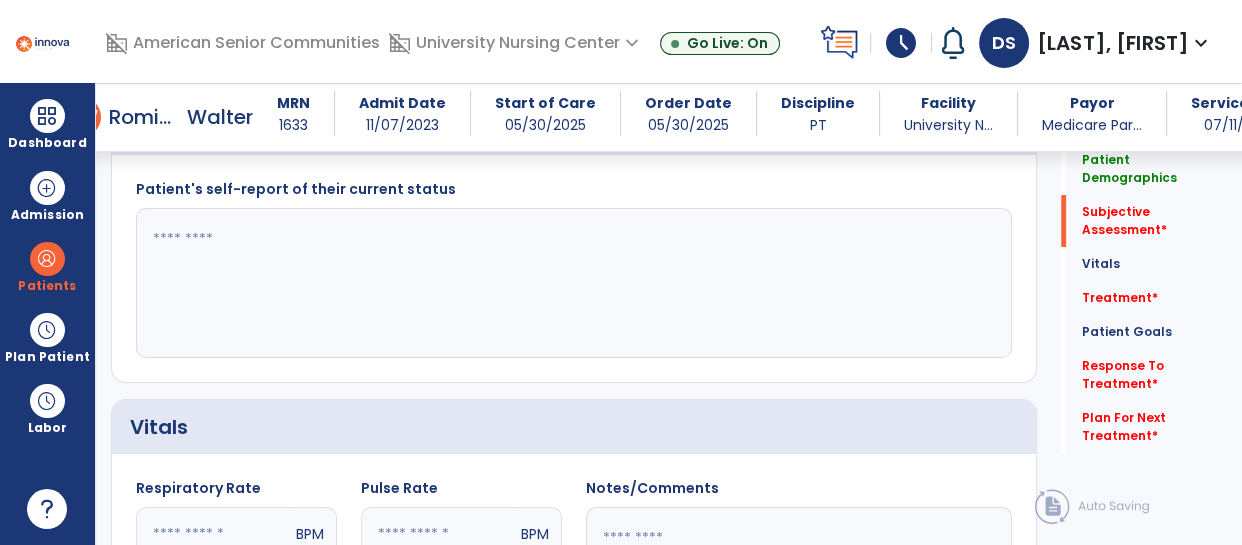 click 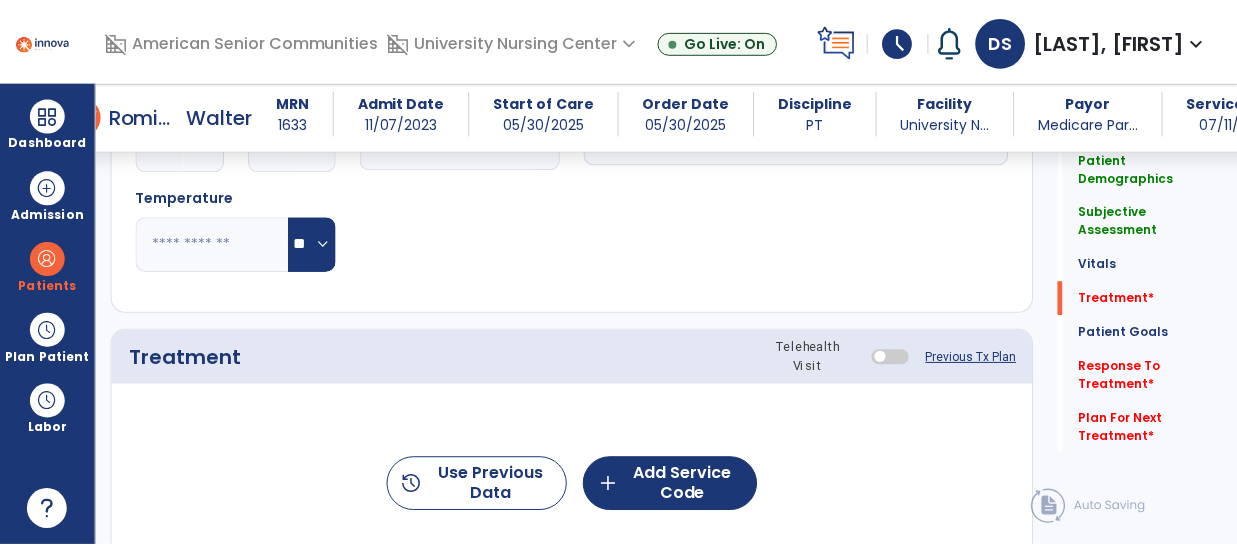 scroll, scrollTop: 1121, scrollLeft: 0, axis: vertical 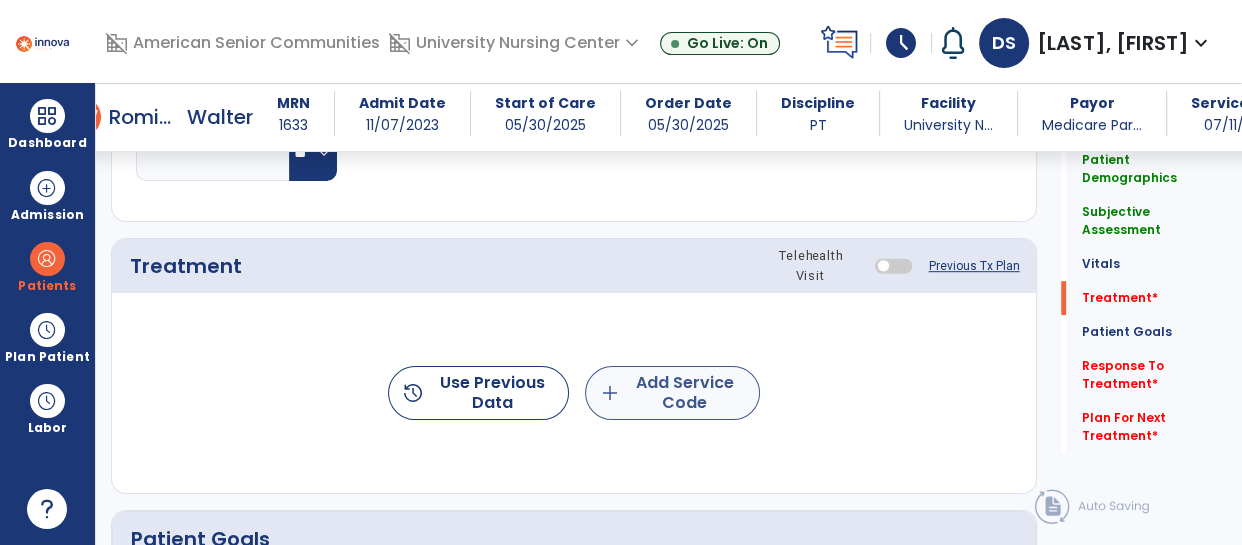 type on "**********" 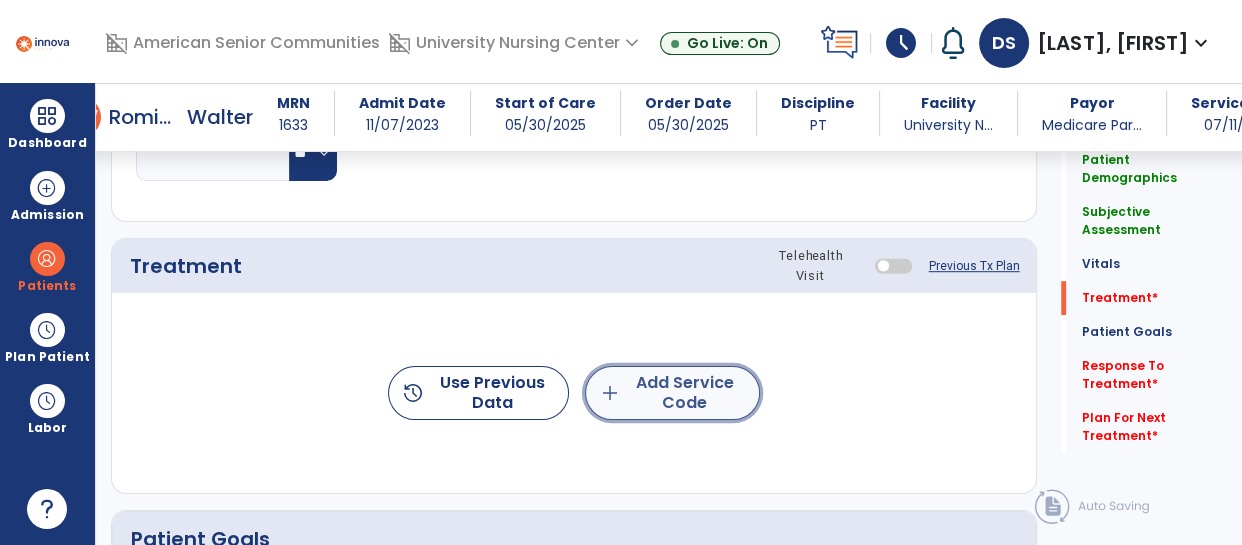 click on "add  Add Service Code" 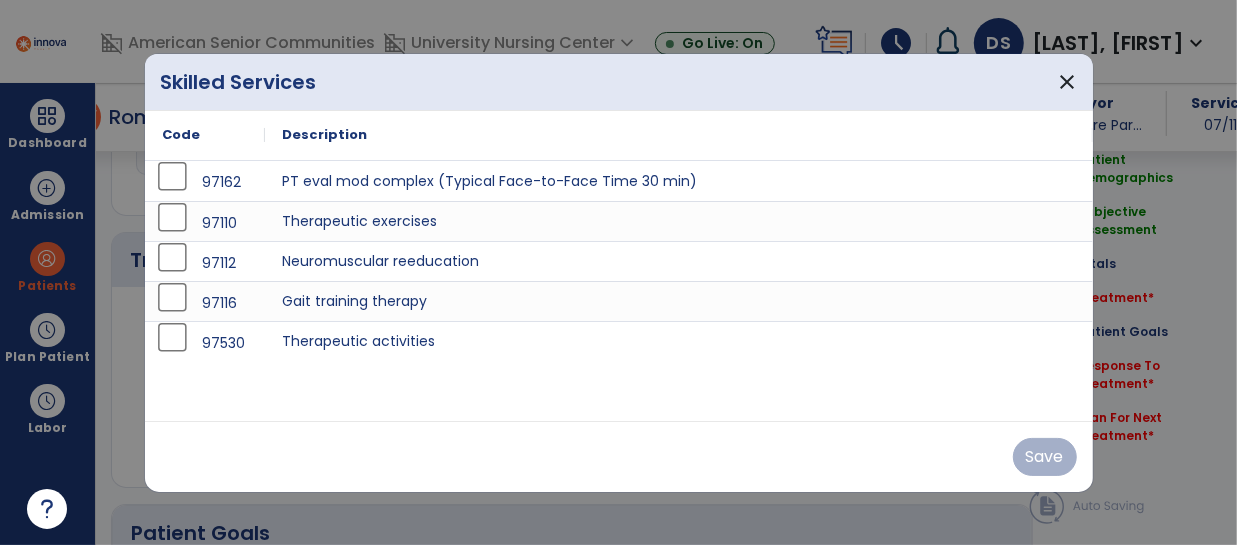 scroll, scrollTop: 1121, scrollLeft: 0, axis: vertical 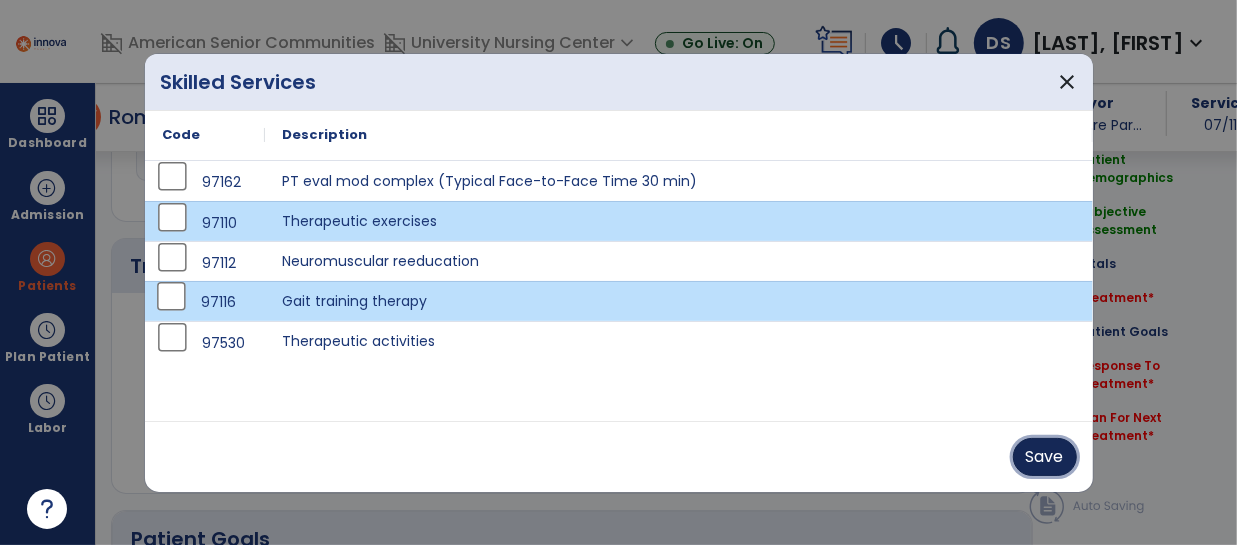 click on "Save" at bounding box center (1045, 457) 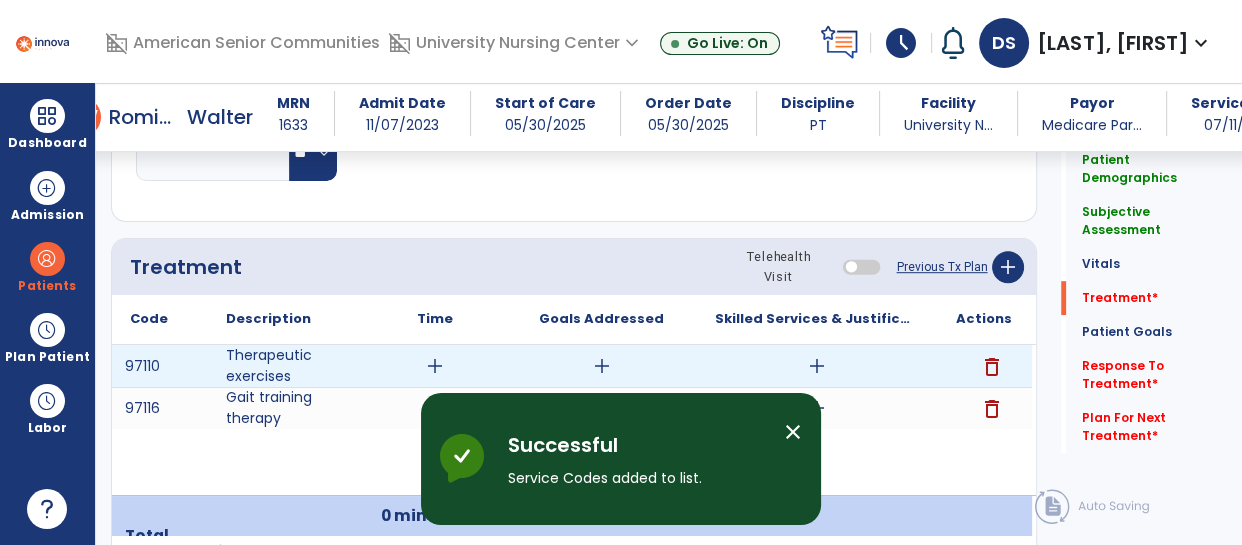 click on "add" at bounding box center (435, 366) 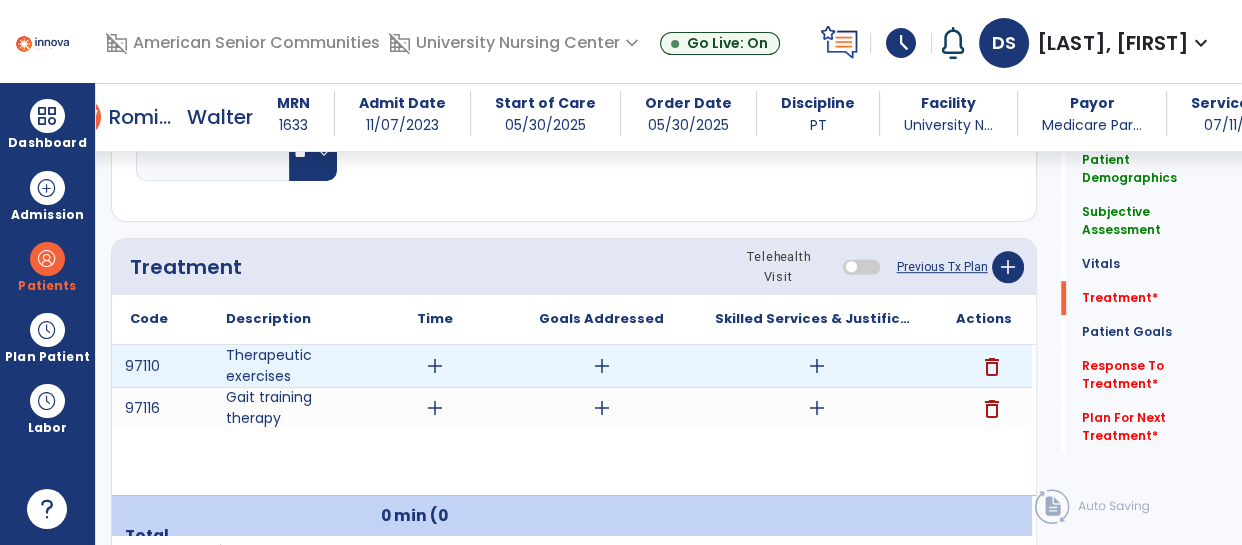 click on "add" at bounding box center [435, 366] 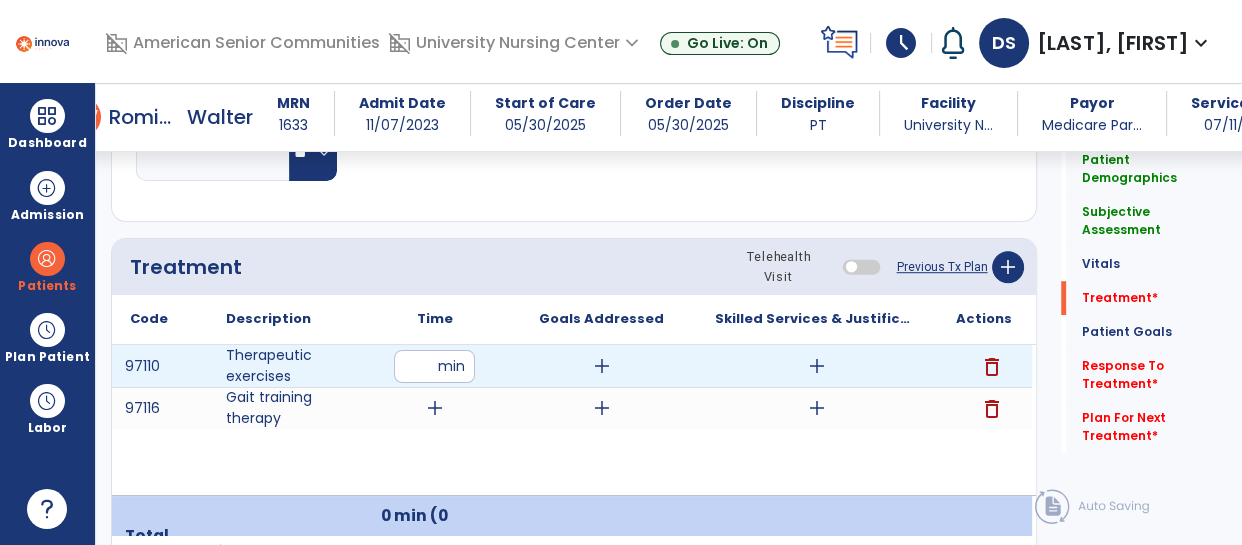 type on "**" 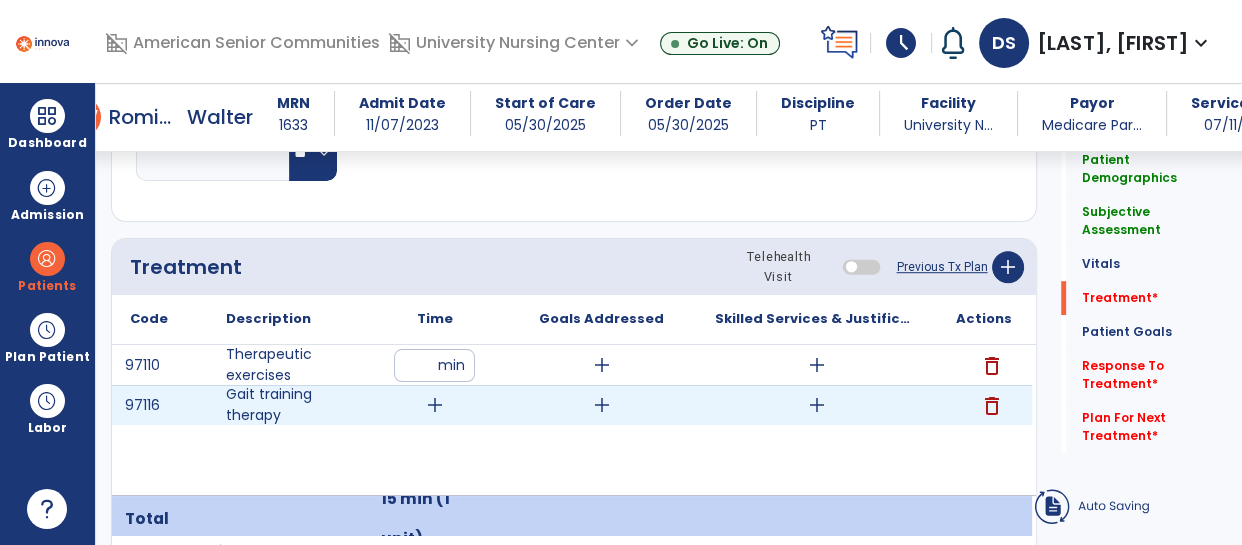 click on "add" at bounding box center (434, 405) 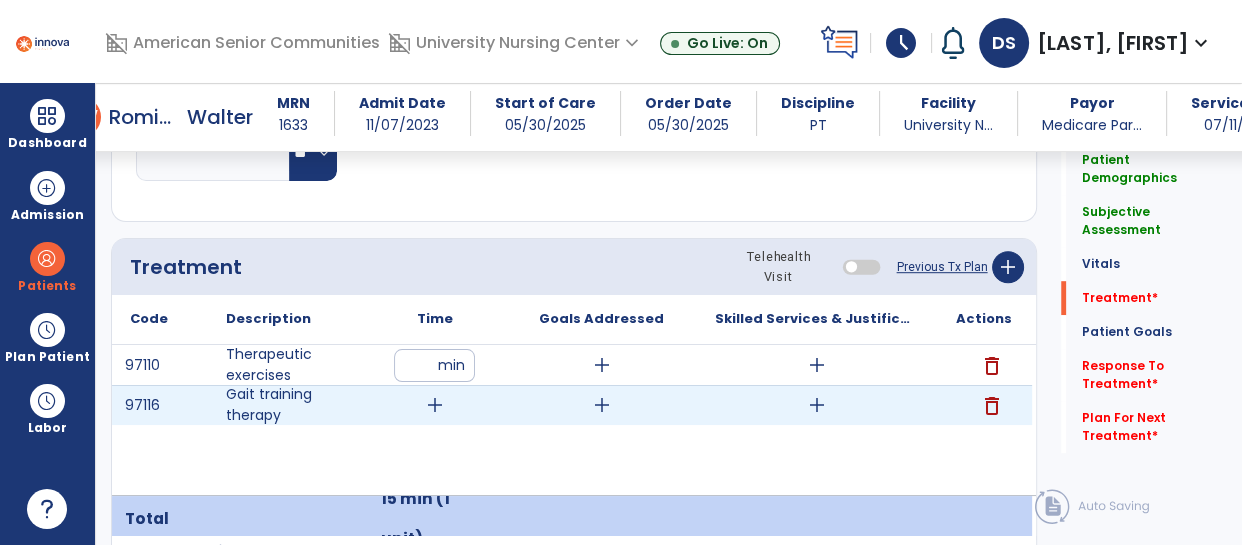 click on "add" at bounding box center (435, 405) 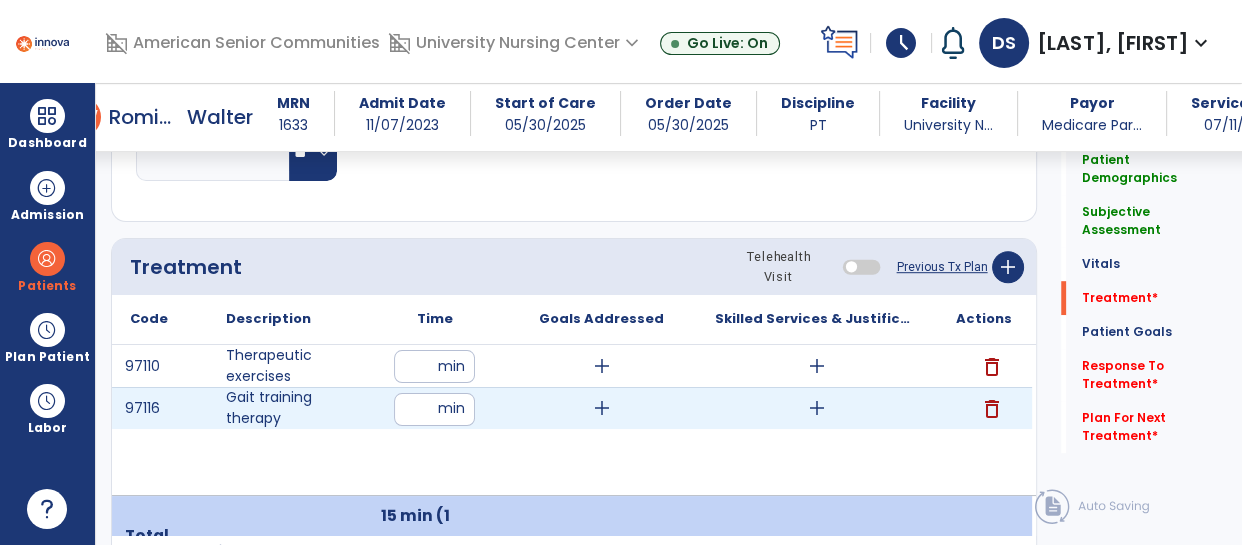 type on "**" 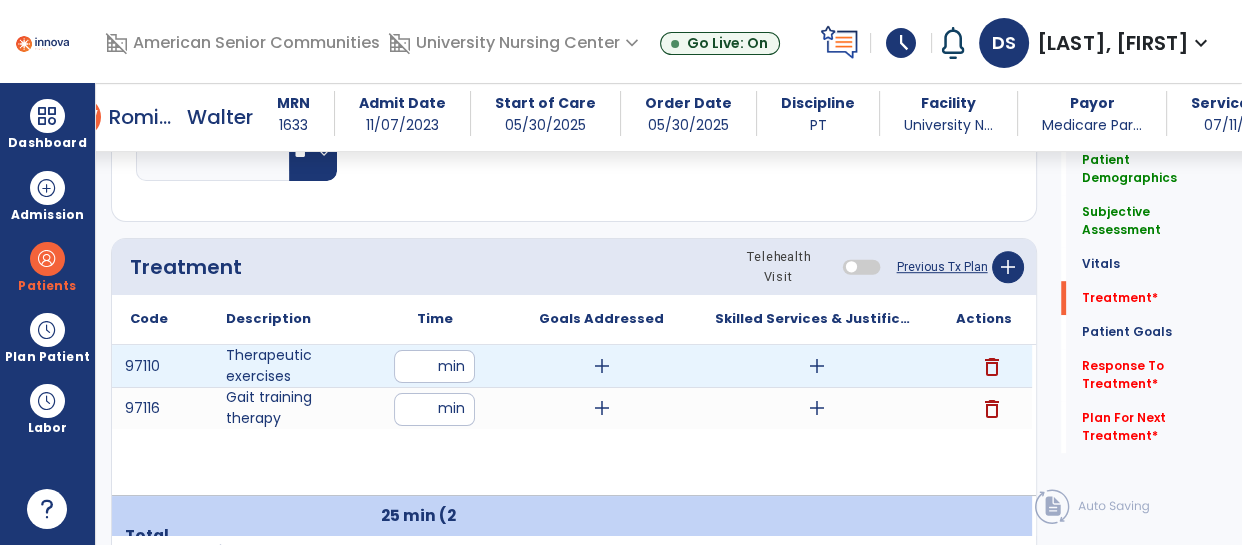 click on "add" at bounding box center [817, 366] 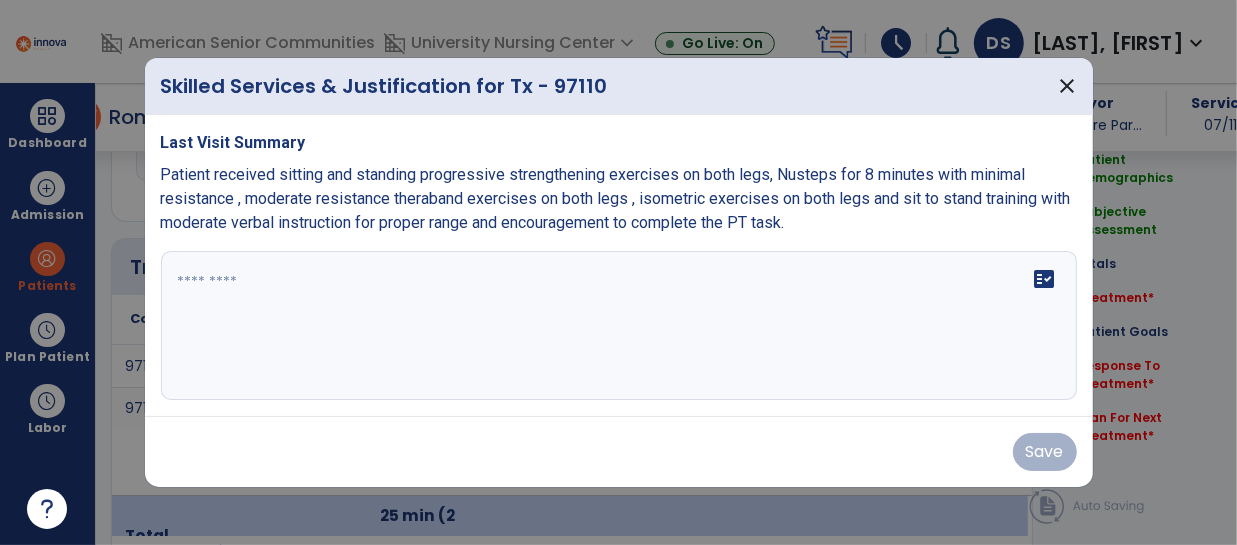scroll, scrollTop: 1121, scrollLeft: 0, axis: vertical 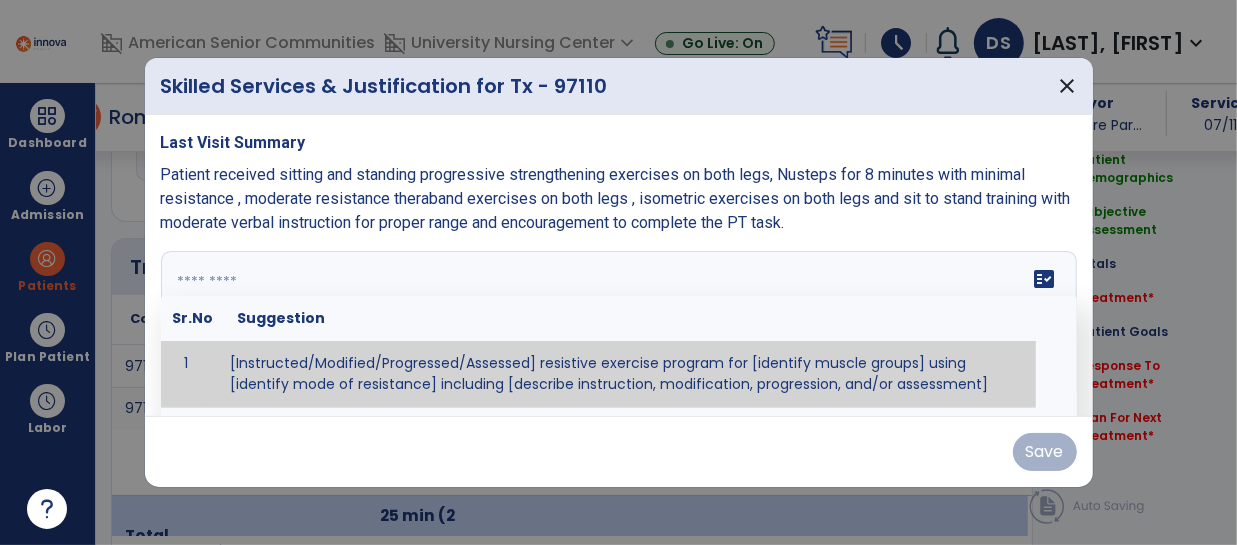 click at bounding box center [617, 326] 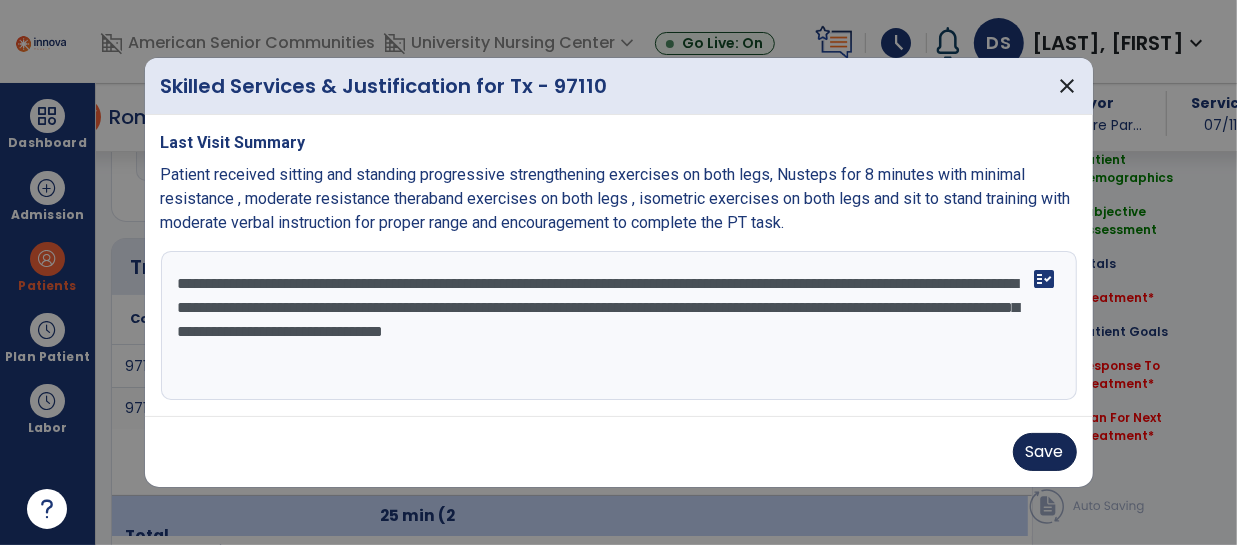 type on "**********" 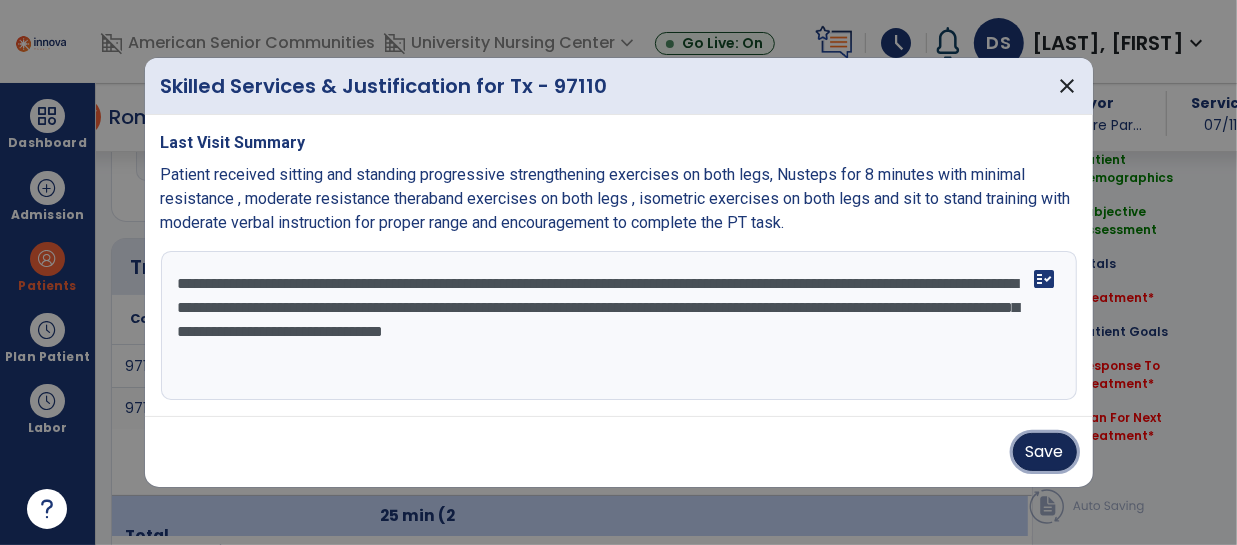 click on "Save" at bounding box center (1045, 452) 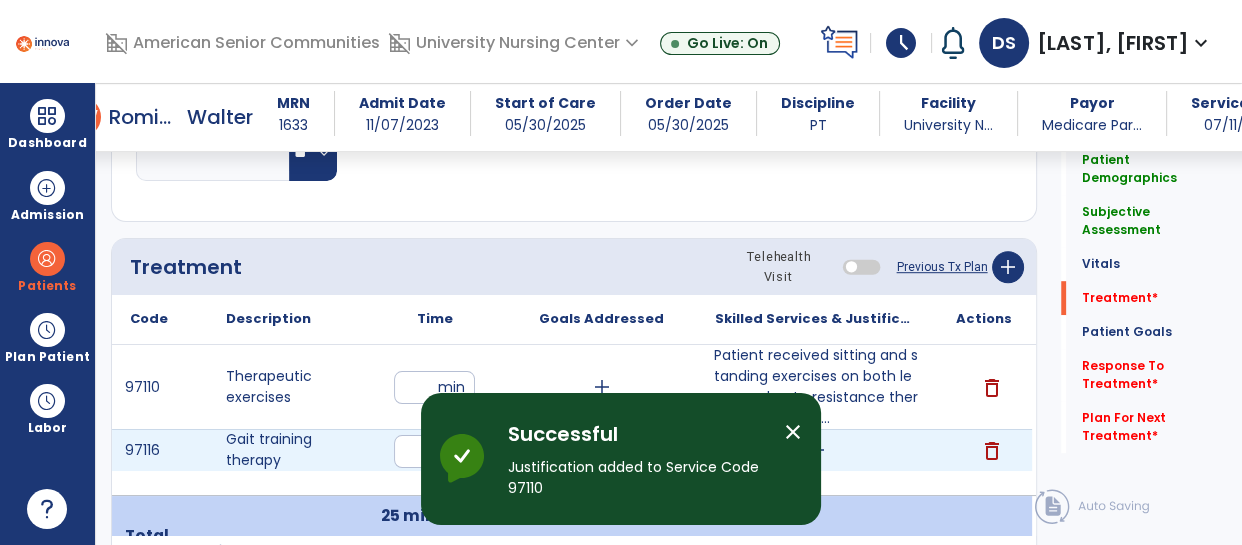 click on "delete" at bounding box center [984, 450] 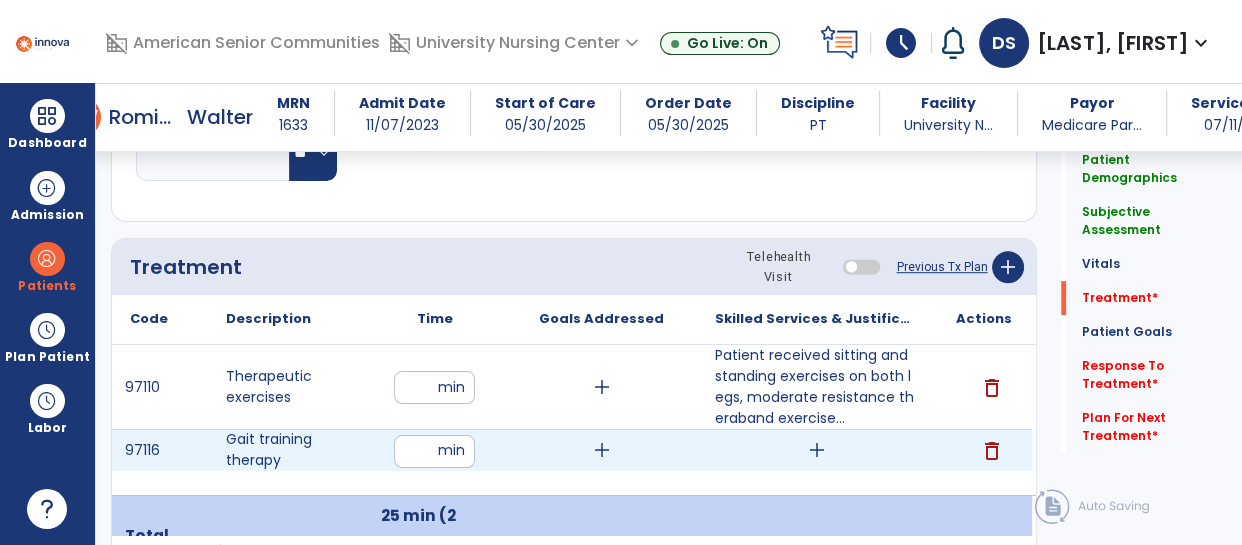 click on "add" at bounding box center (817, 450) 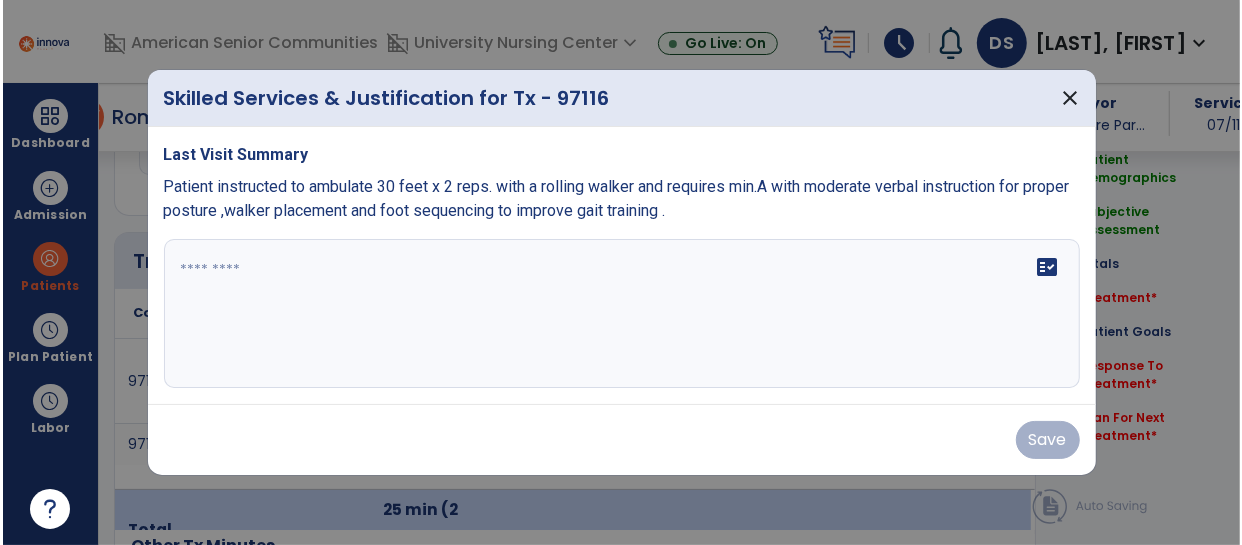 scroll, scrollTop: 1121, scrollLeft: 0, axis: vertical 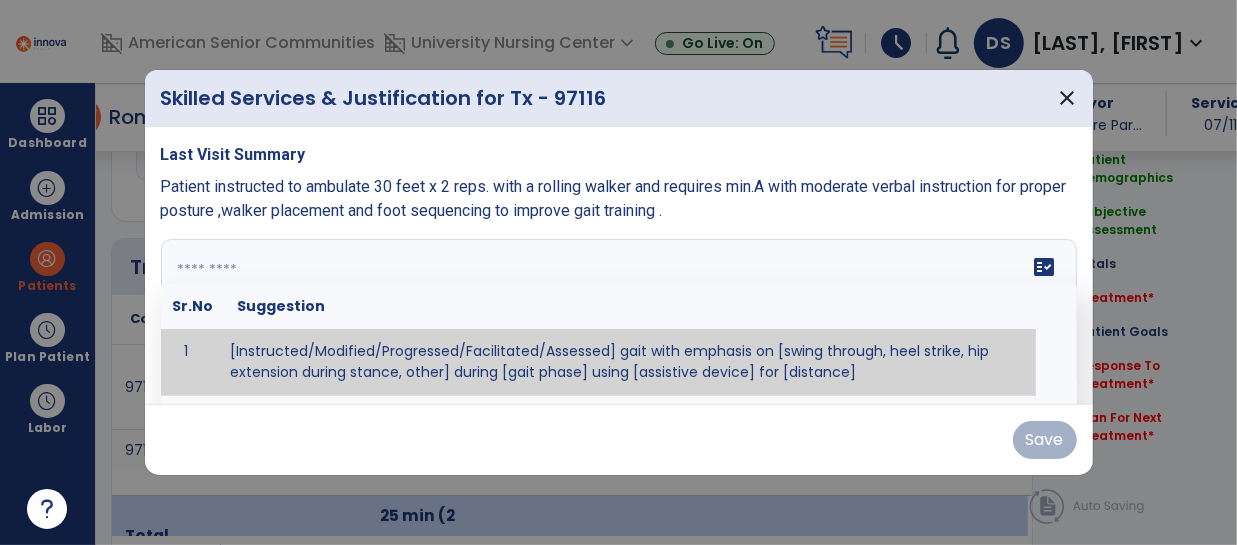 click on "fact_check  Sr.No Suggestion 1 [Instructed/Modified/Progressed/Facilitated/Assessed] gait with emphasis on [swing through, heel strike, hip extension during stance, other] during [gait phase] using [assistive device] for [distance] 2 [Instructed/Modified/Progressed/Facilitated/Assessed] use of [assistive device] and [NWB, PWB, step-to gait pattern, step through gait pattern] 3 [Instructed/Modified/Progressed/Facilitated/Assessed] patient's ability to [ascend/descend # of steps, perform directional changes, walk on even/uneven surfaces, pick-up objects off floor, velocity changes, other] using [assistive device]. 4 [Instructed/Modified/Progressed/Facilitated/Assessed] pre-gait activities including [identify exercise] in order to prepare for gait training. 5" at bounding box center [619, 314] 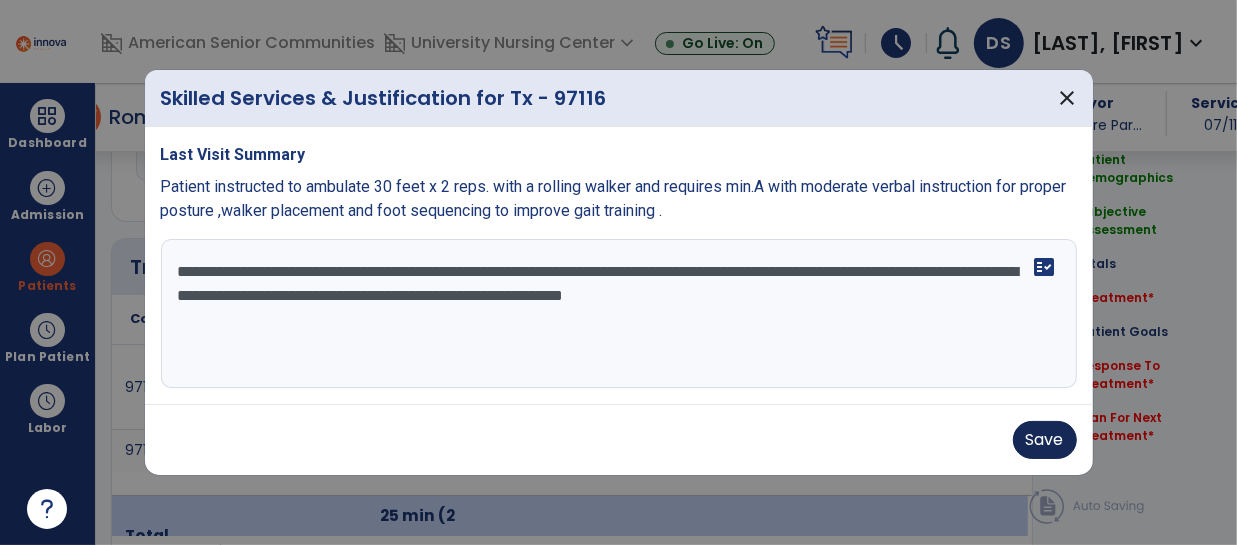 type on "**********" 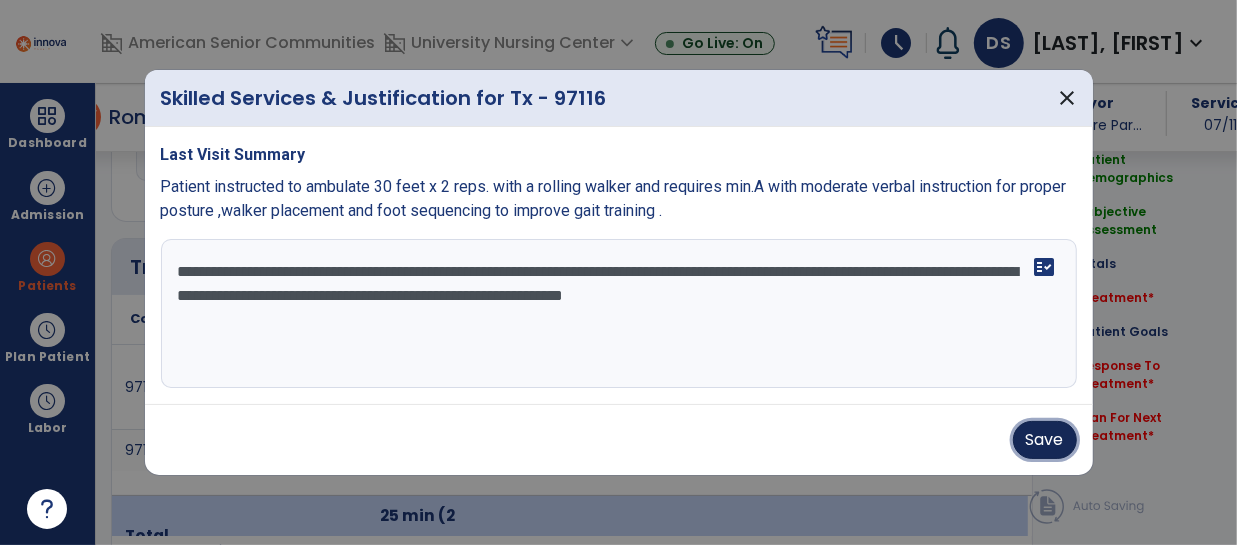 click on "Save" at bounding box center (1045, 440) 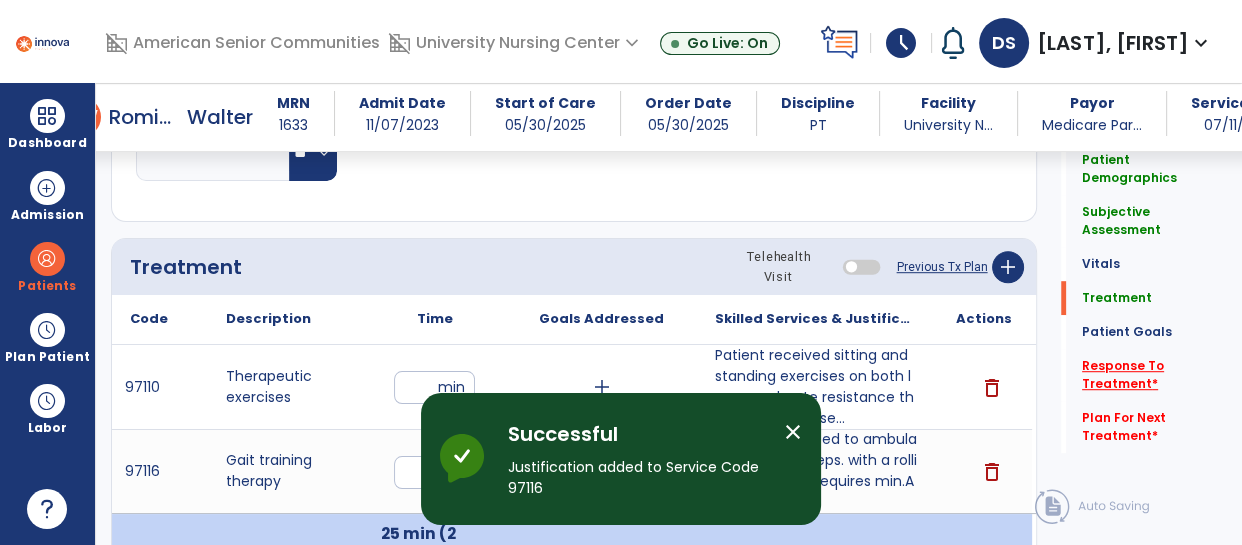 click on "Response To Treatment   *" 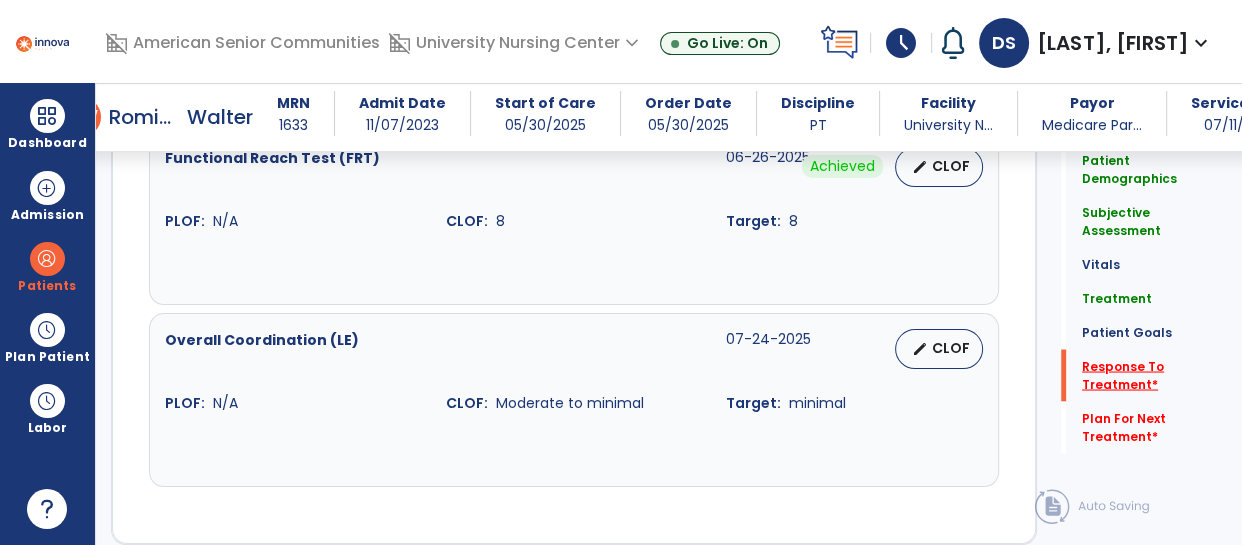 scroll, scrollTop: 3718, scrollLeft: 0, axis: vertical 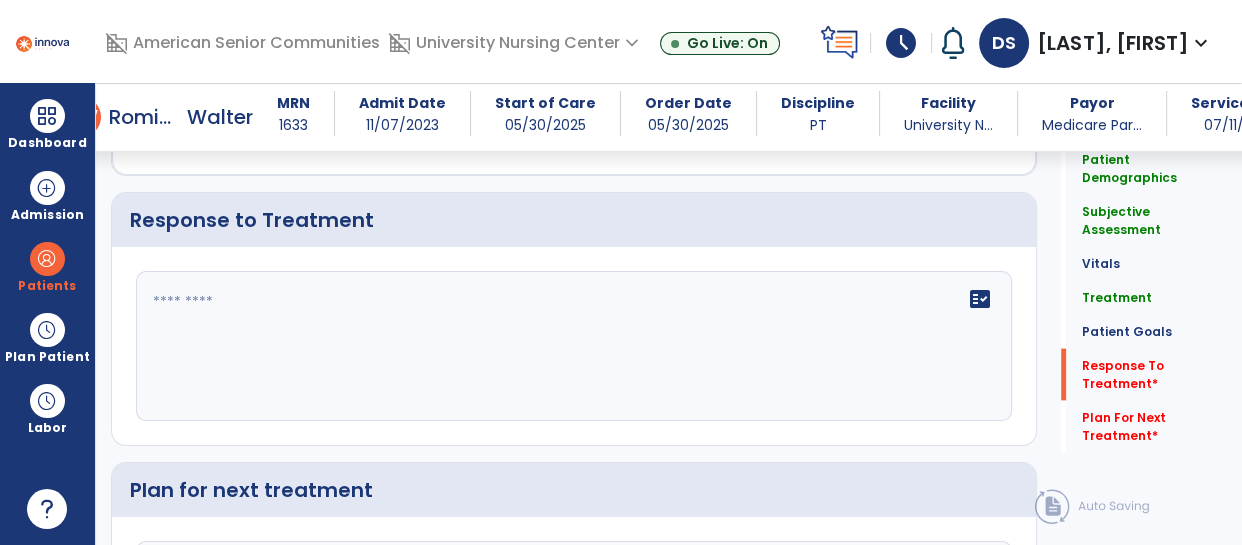 click on "fact_check" 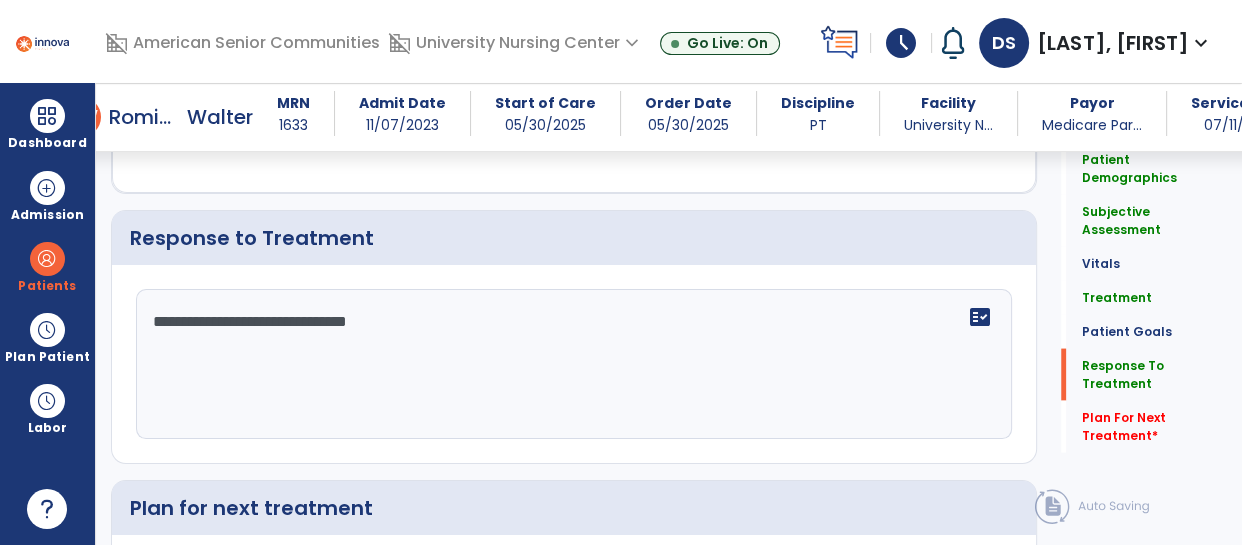 scroll, scrollTop: 3718, scrollLeft: 0, axis: vertical 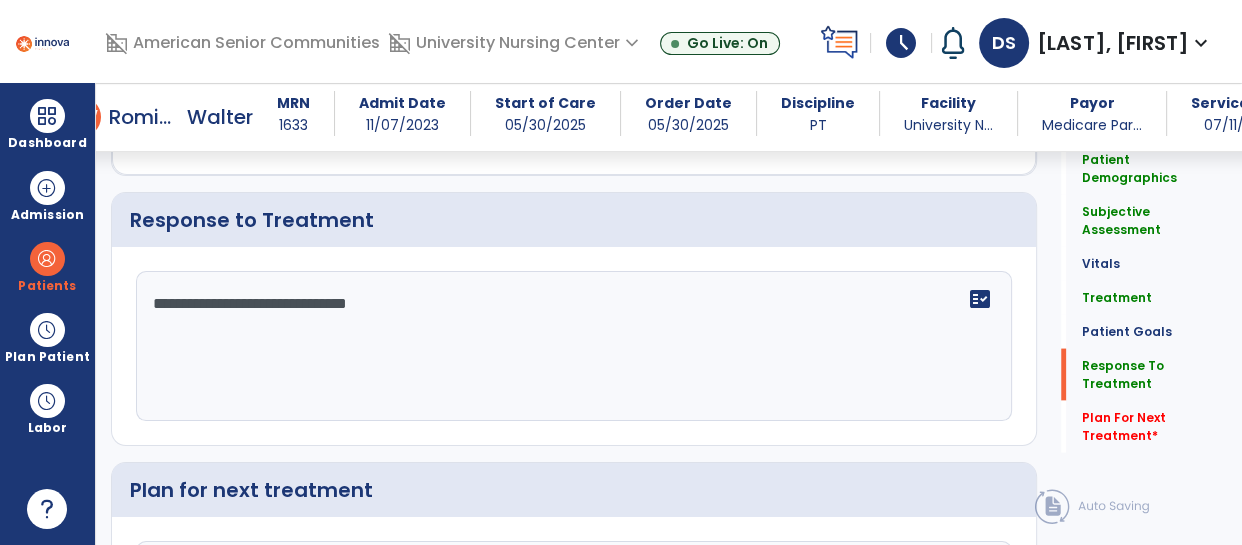 click on "**********" 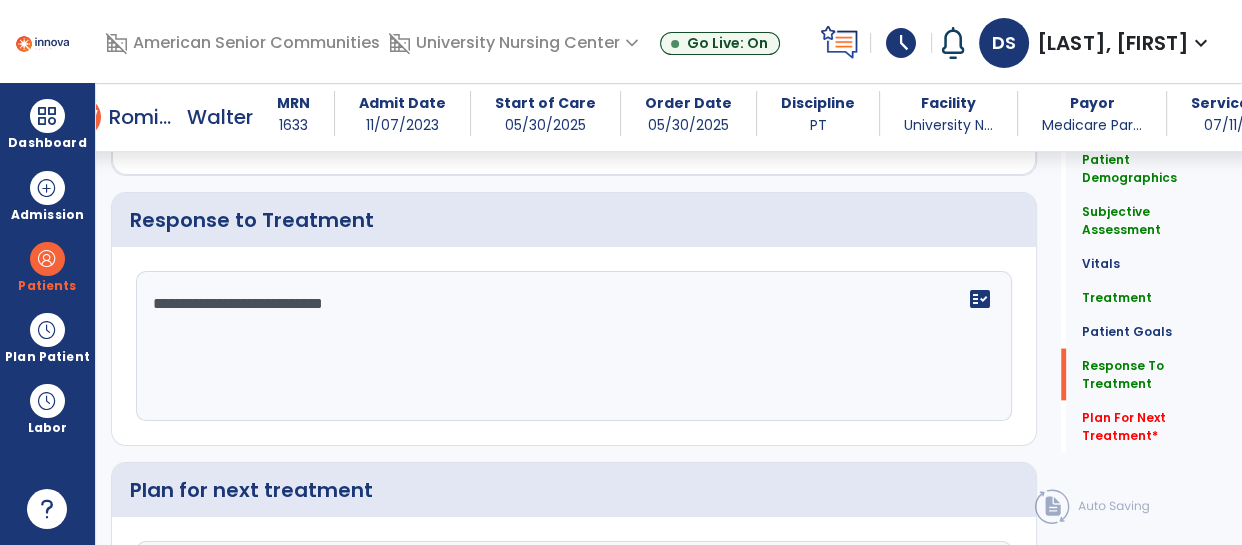 click on "**********" 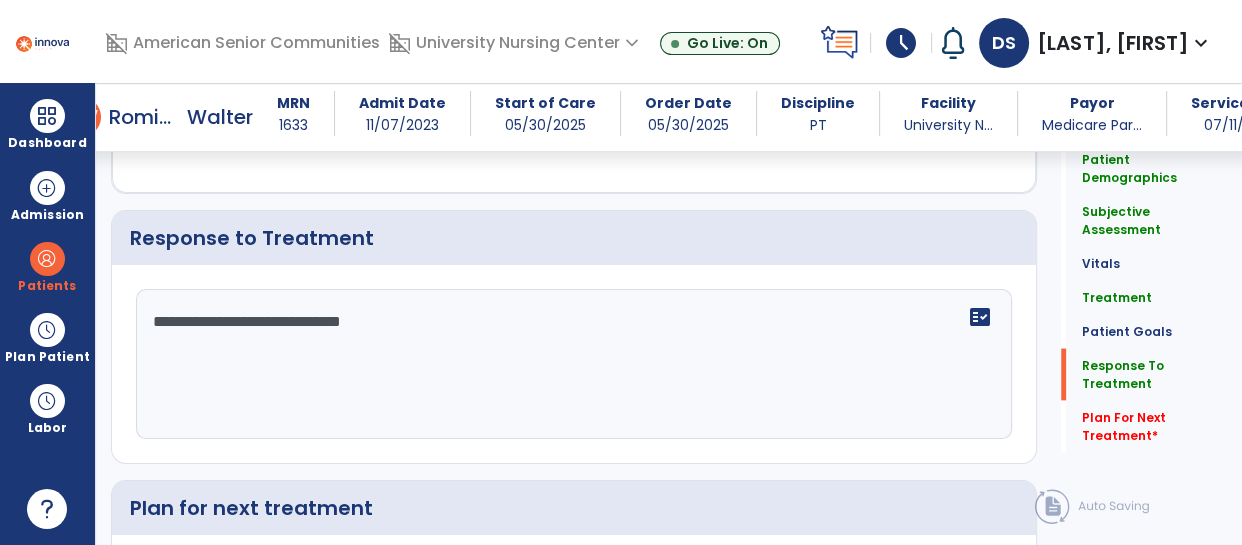 scroll, scrollTop: 3718, scrollLeft: 0, axis: vertical 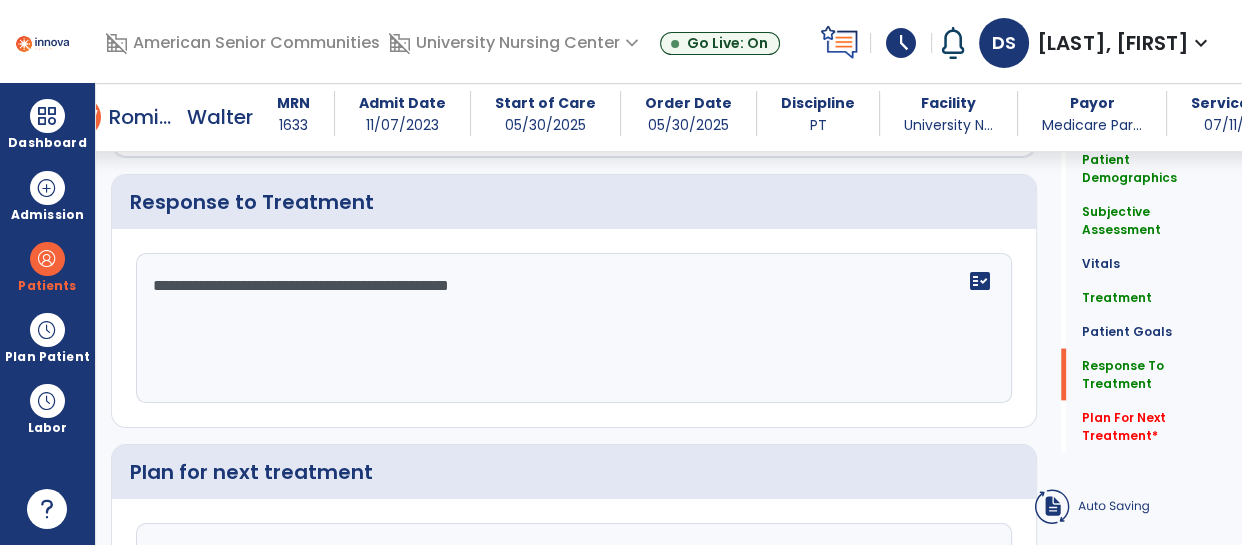 type on "**********" 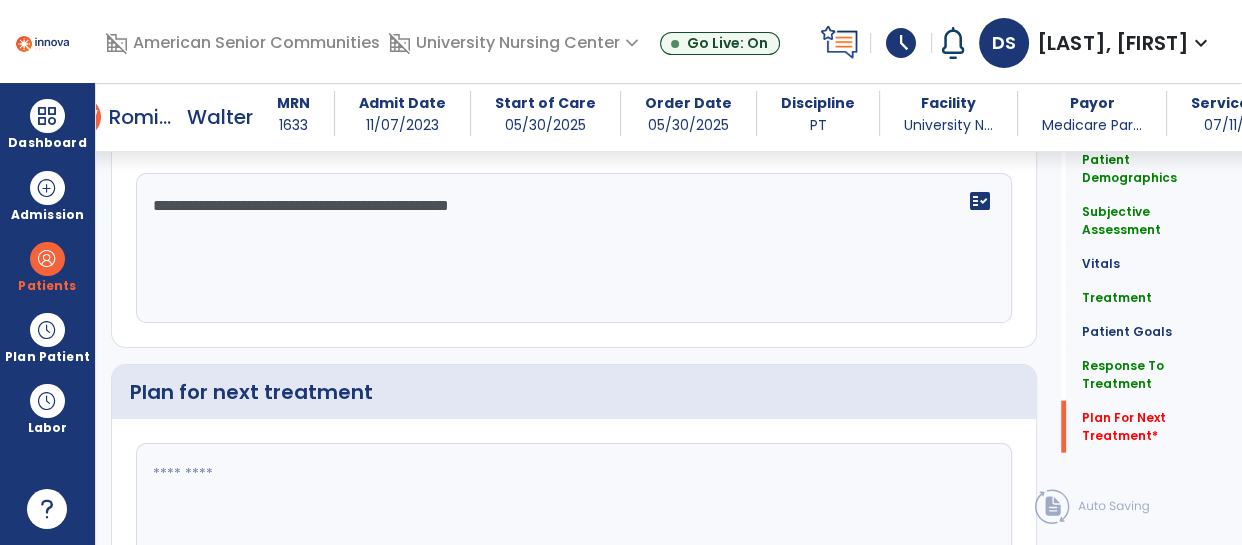 scroll, scrollTop: 3950, scrollLeft: 0, axis: vertical 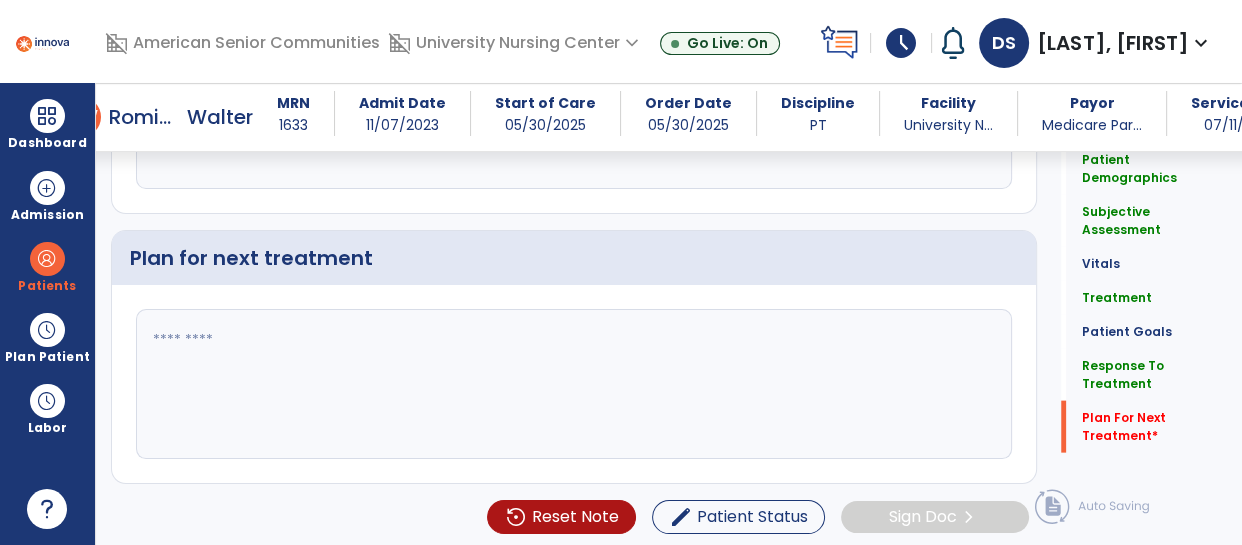 click 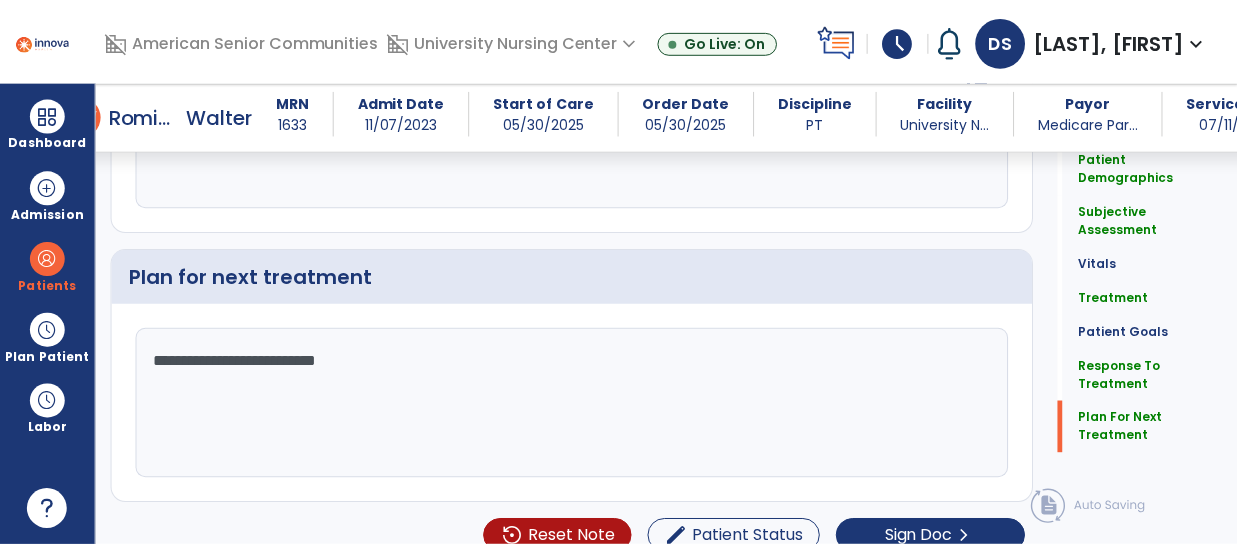 scroll, scrollTop: 3950, scrollLeft: 0, axis: vertical 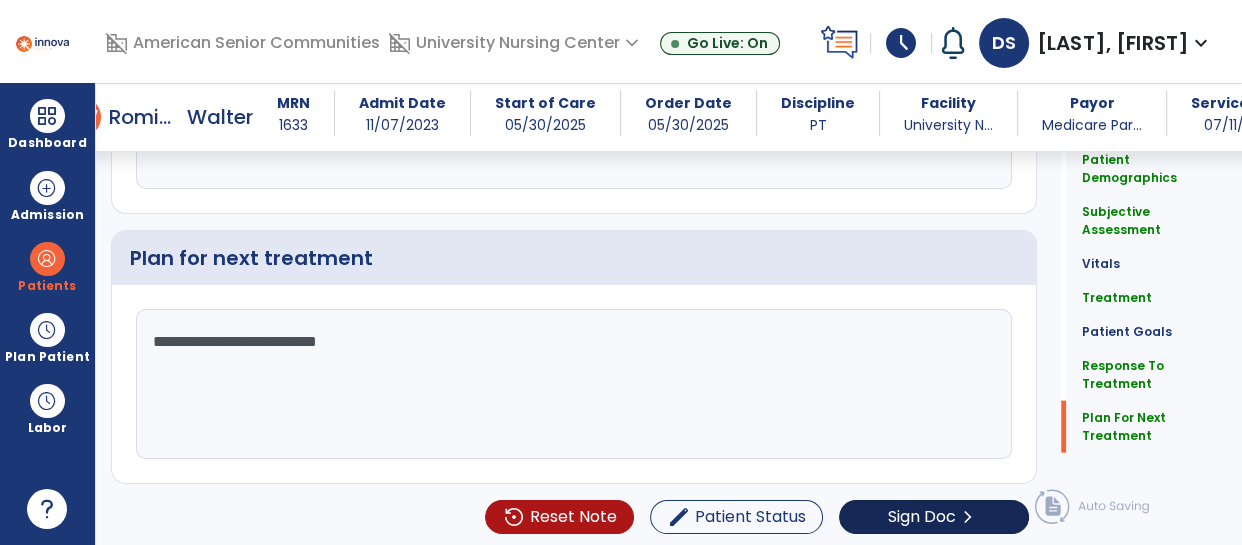 type on "**********" 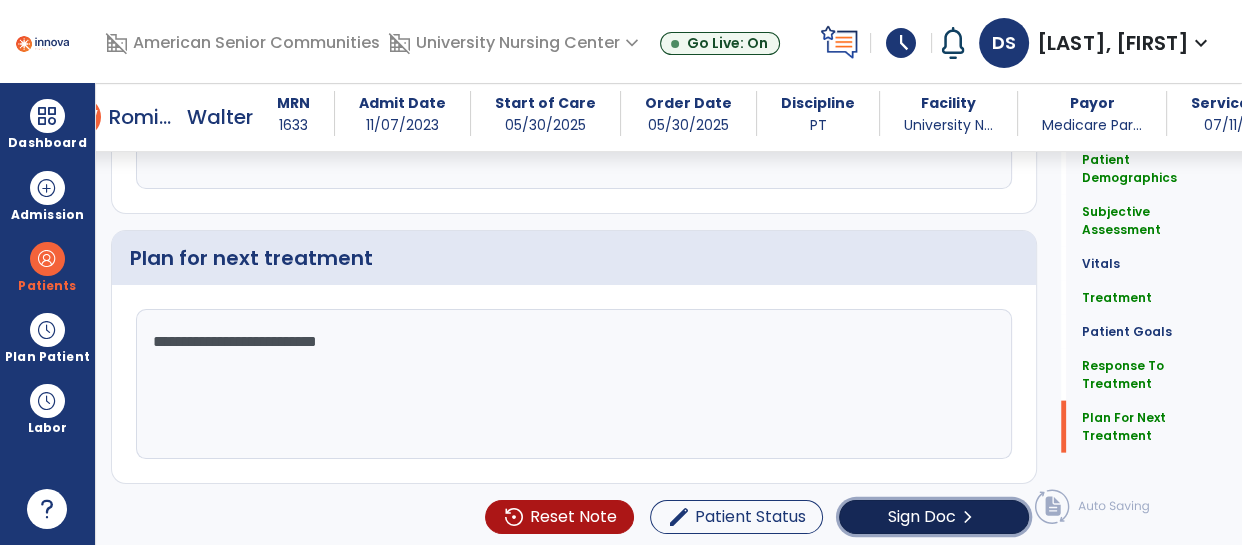 click on "Sign Doc" 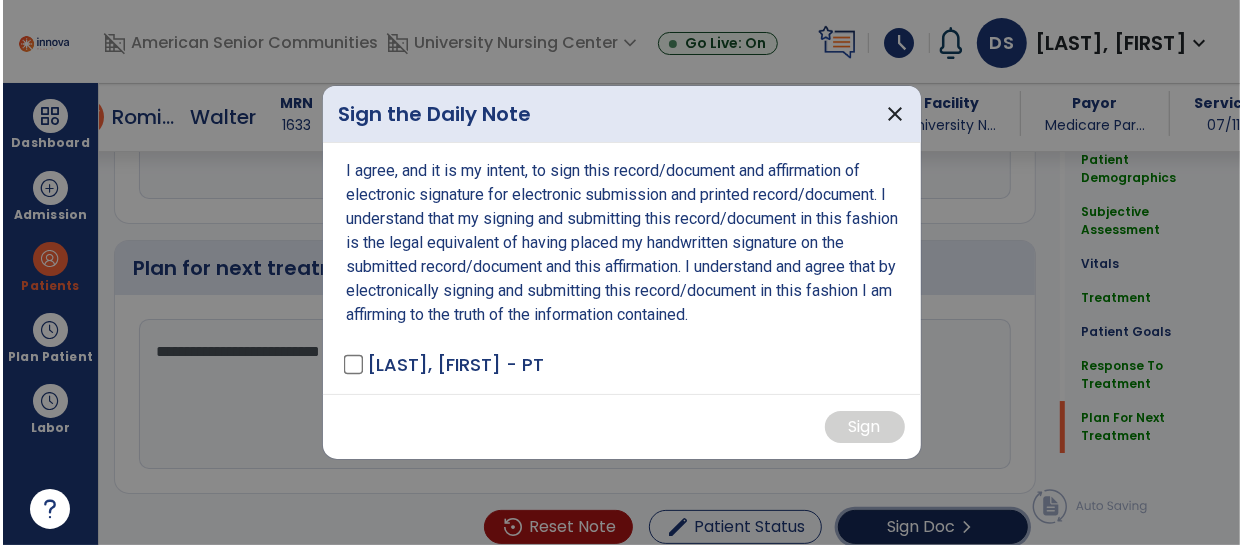 scroll, scrollTop: 3950, scrollLeft: 0, axis: vertical 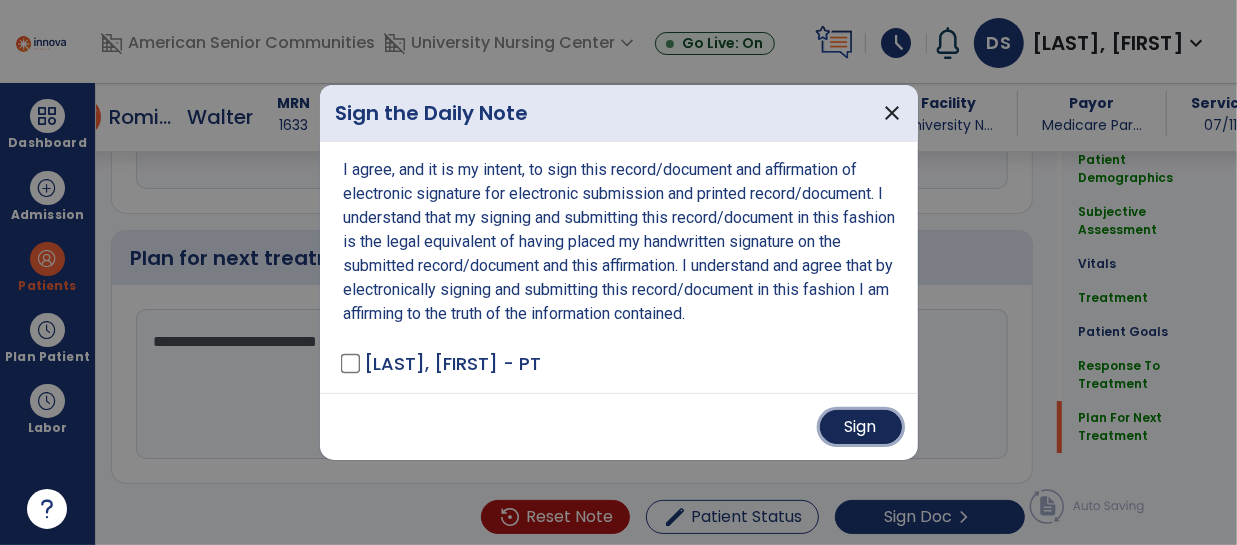 click on "Sign" at bounding box center (861, 427) 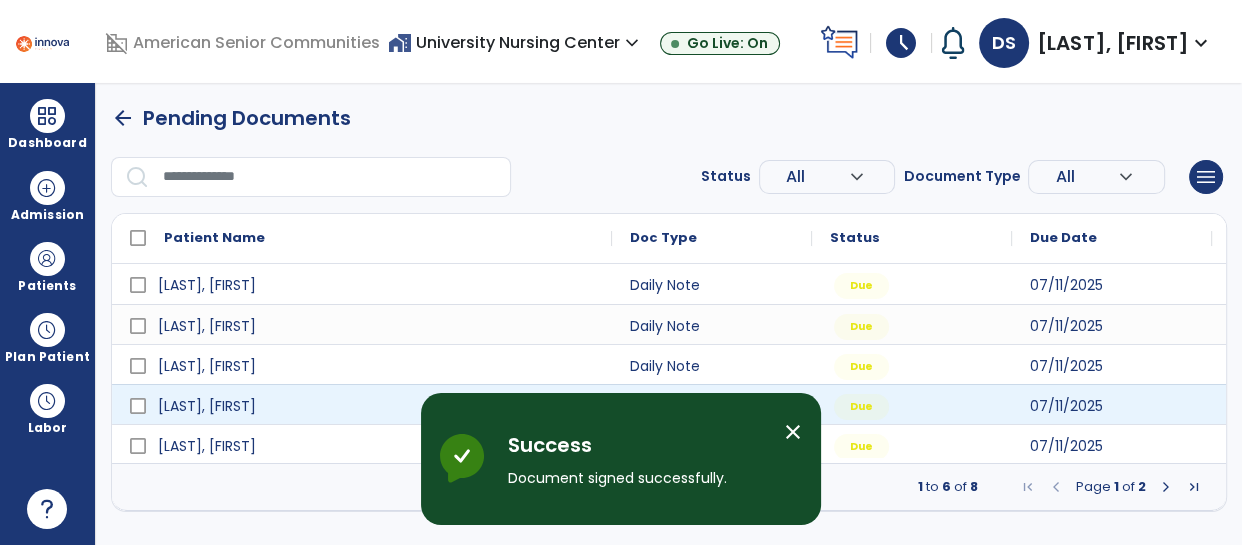 scroll, scrollTop: 0, scrollLeft: 0, axis: both 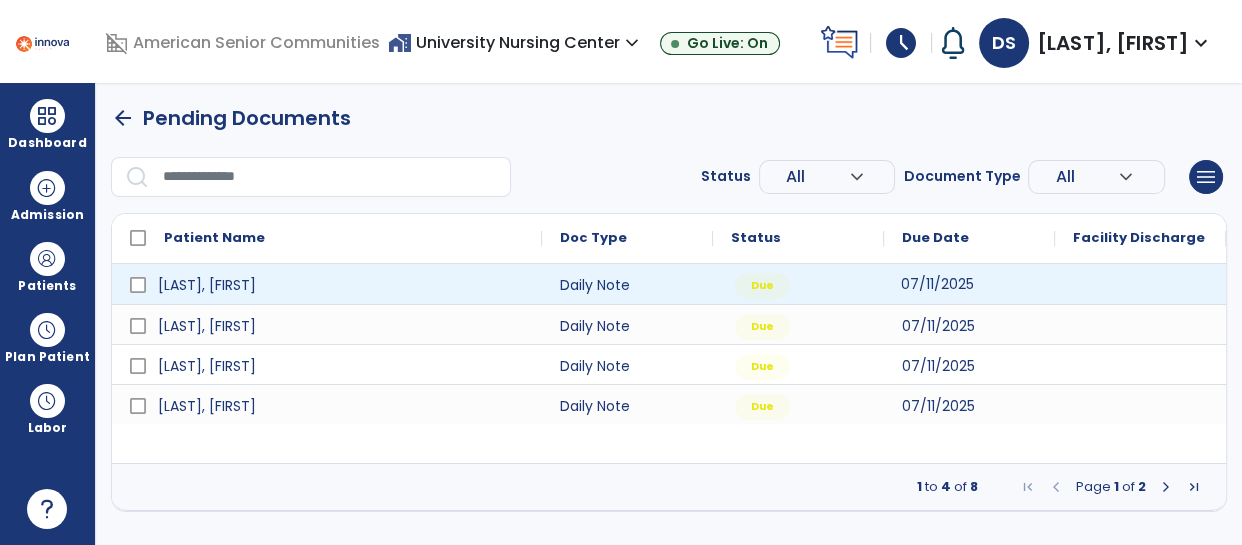 click on "07/11/2025" at bounding box center (937, 284) 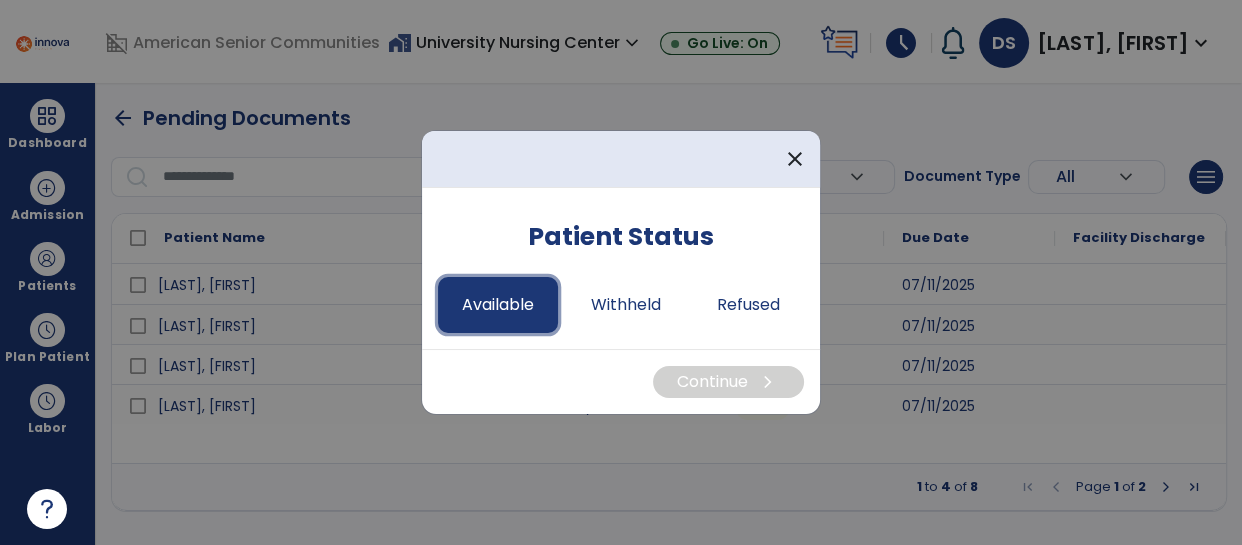 click on "Available" at bounding box center [498, 305] 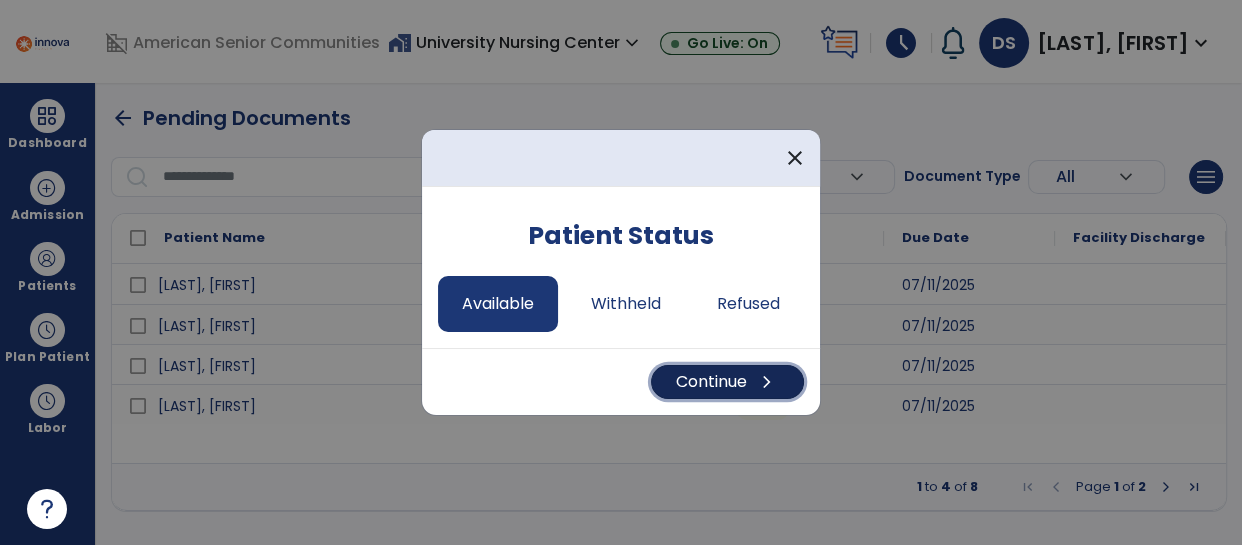 click on "Continue   chevron_right" at bounding box center (727, 382) 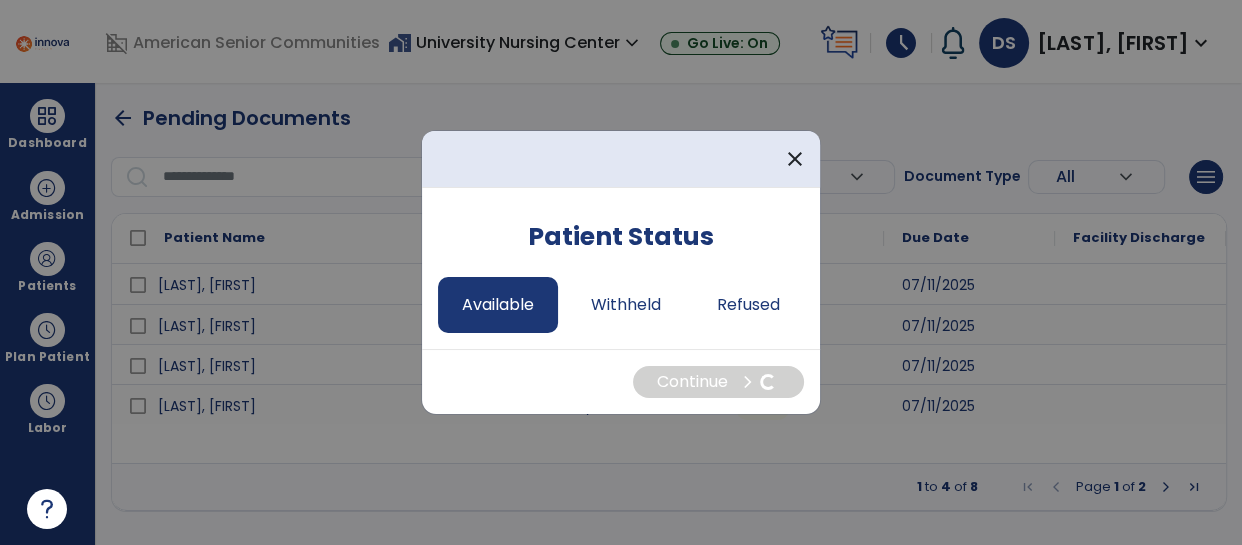 select on "*" 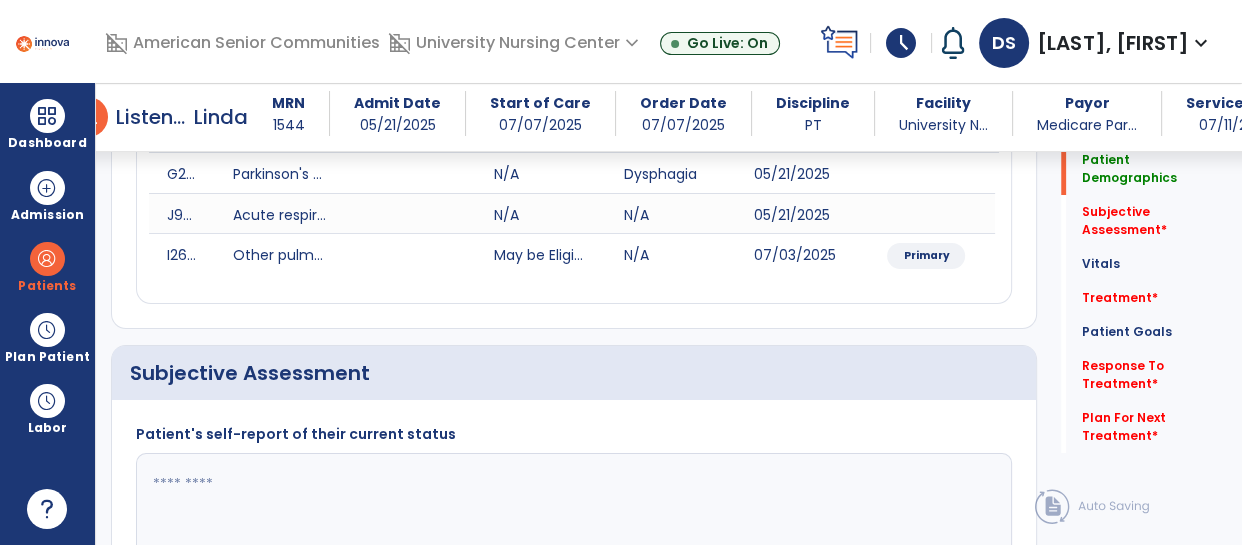 scroll, scrollTop: 294, scrollLeft: 0, axis: vertical 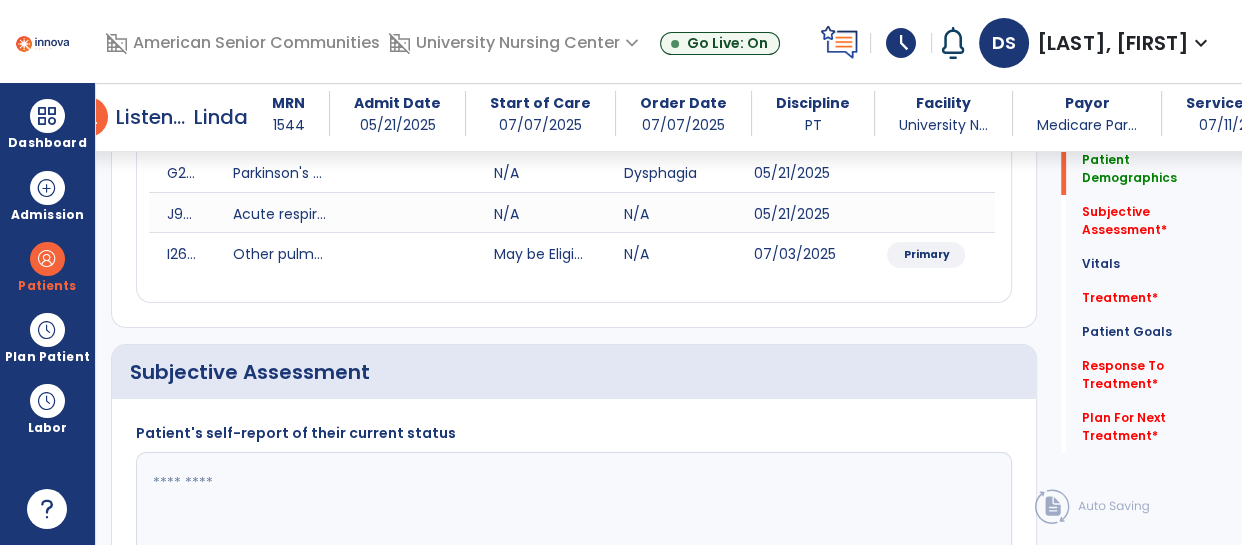 click 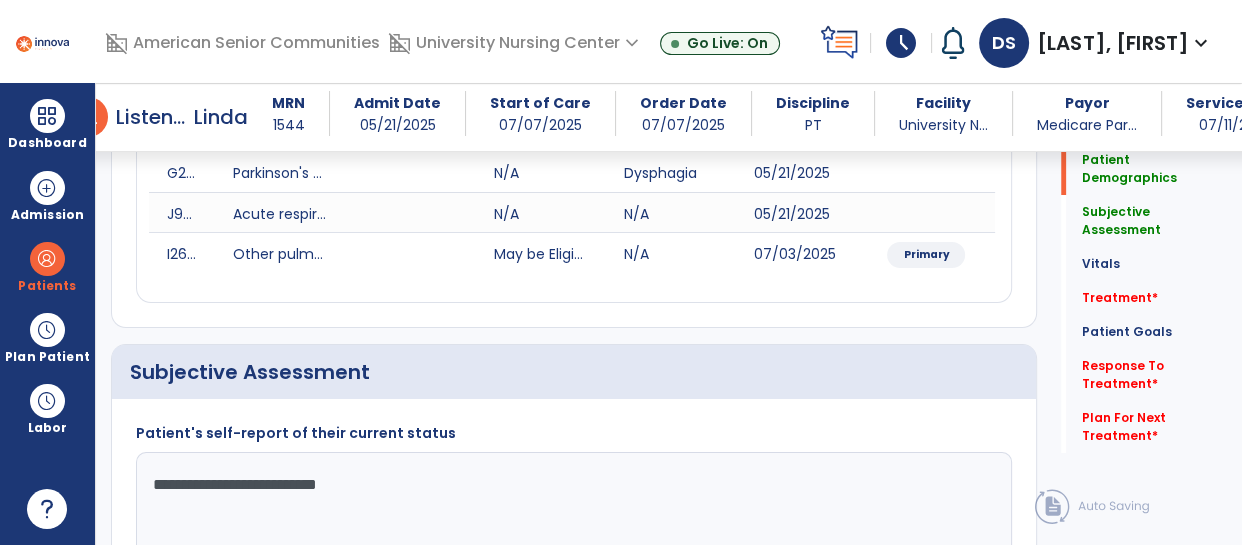 click on "**********" 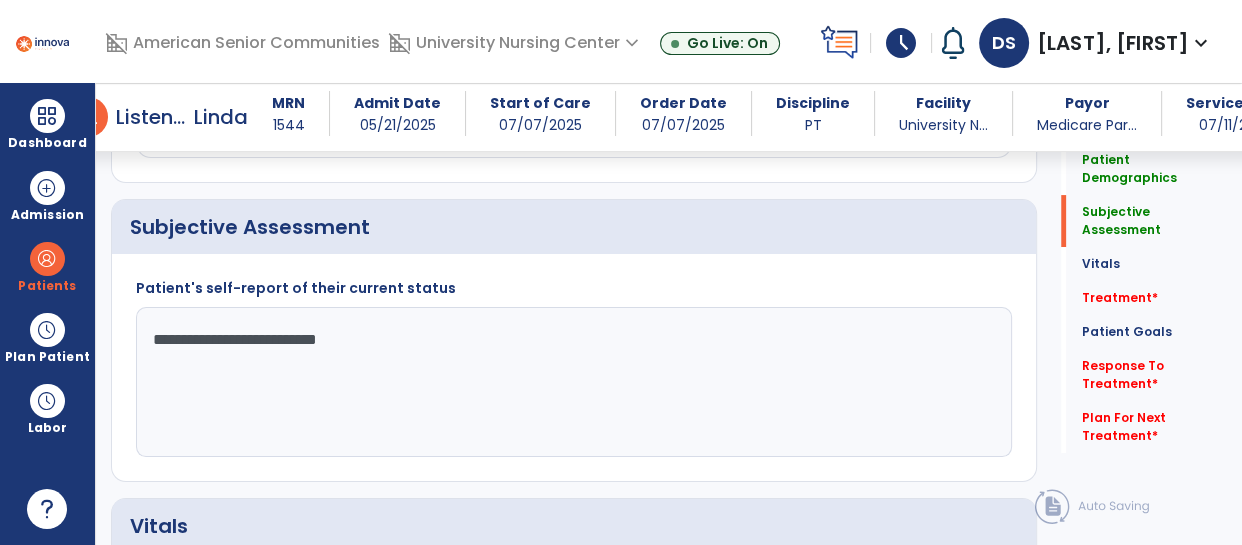 scroll, scrollTop: 444, scrollLeft: 0, axis: vertical 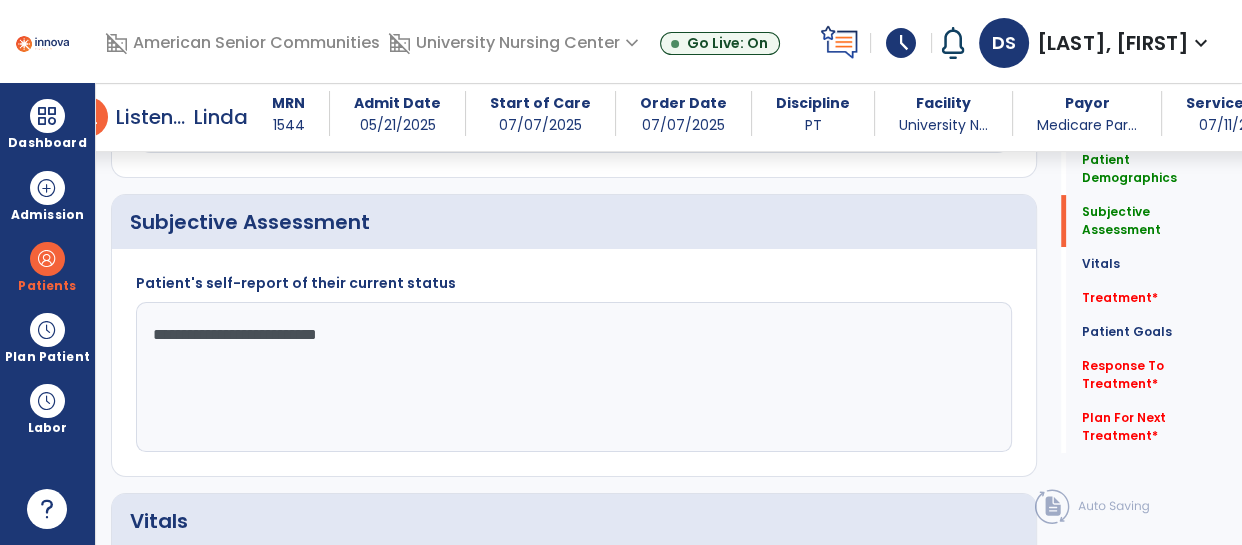 click on "**********" 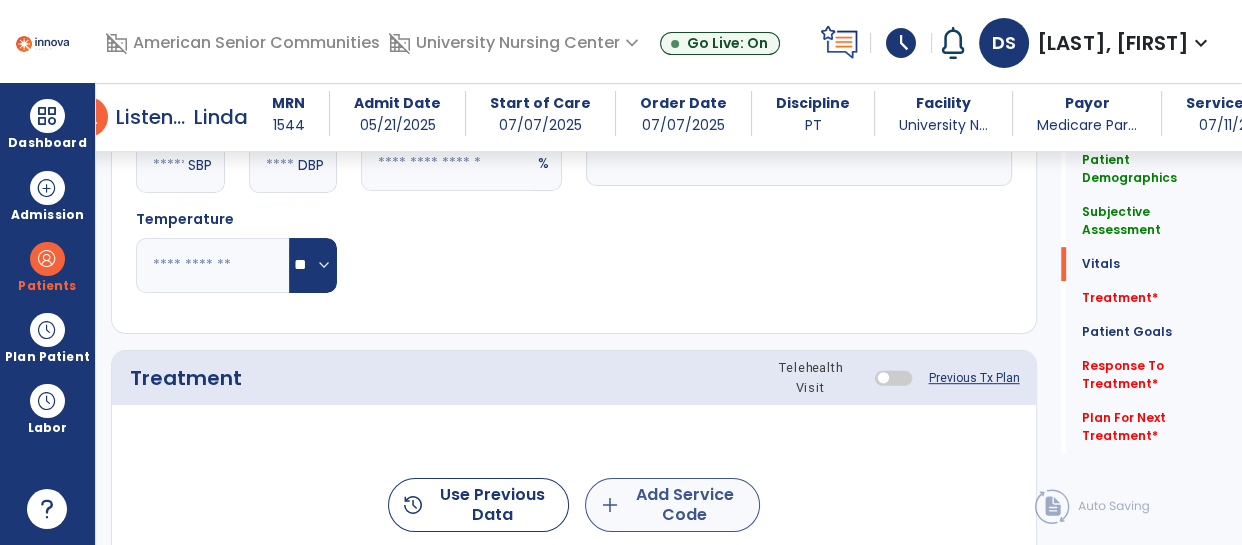 type on "**********" 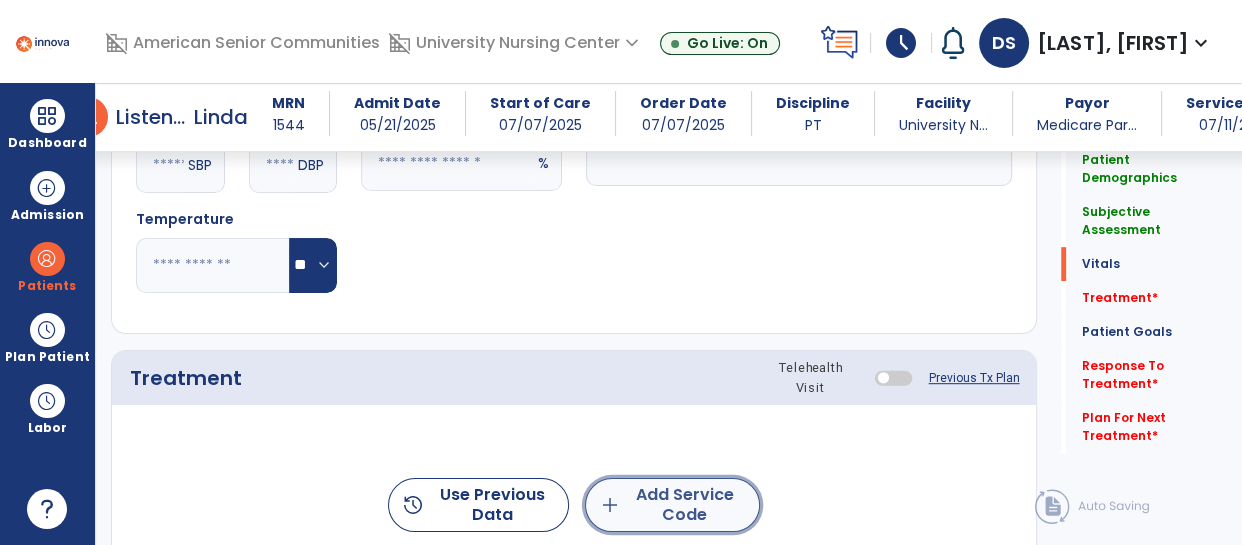 click on "add  Add Service Code" 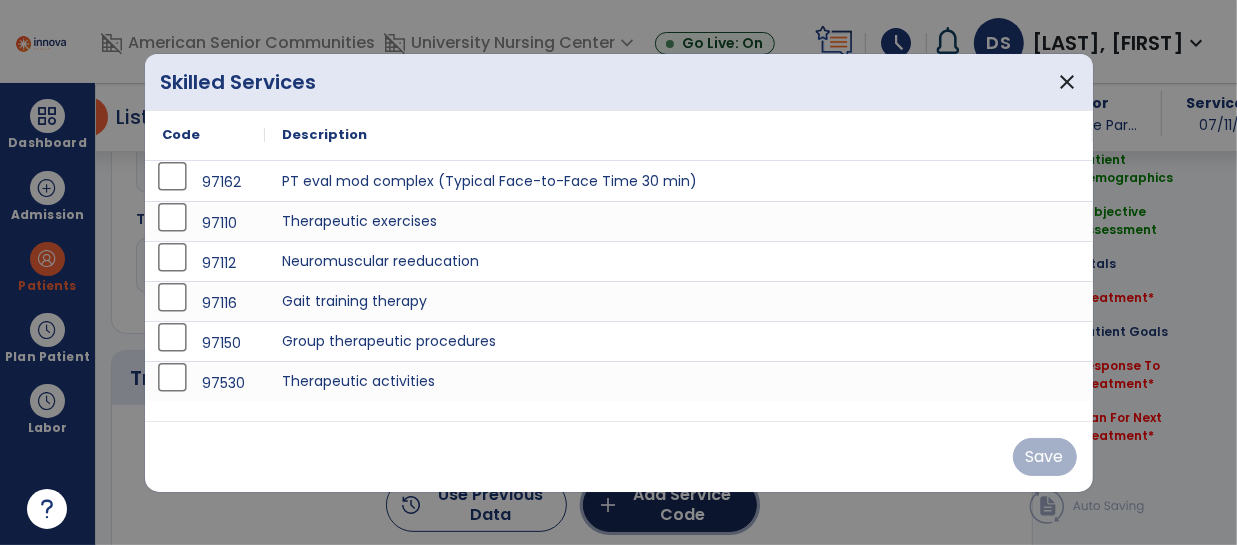 scroll, scrollTop: 1009, scrollLeft: 0, axis: vertical 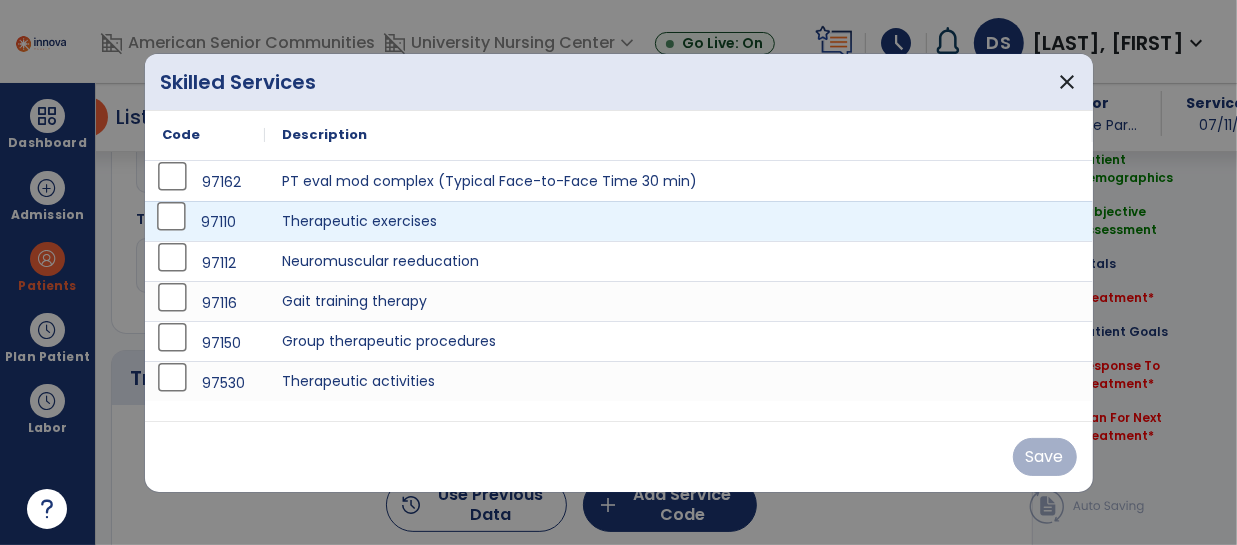 click on "97110" at bounding box center (205, 222) 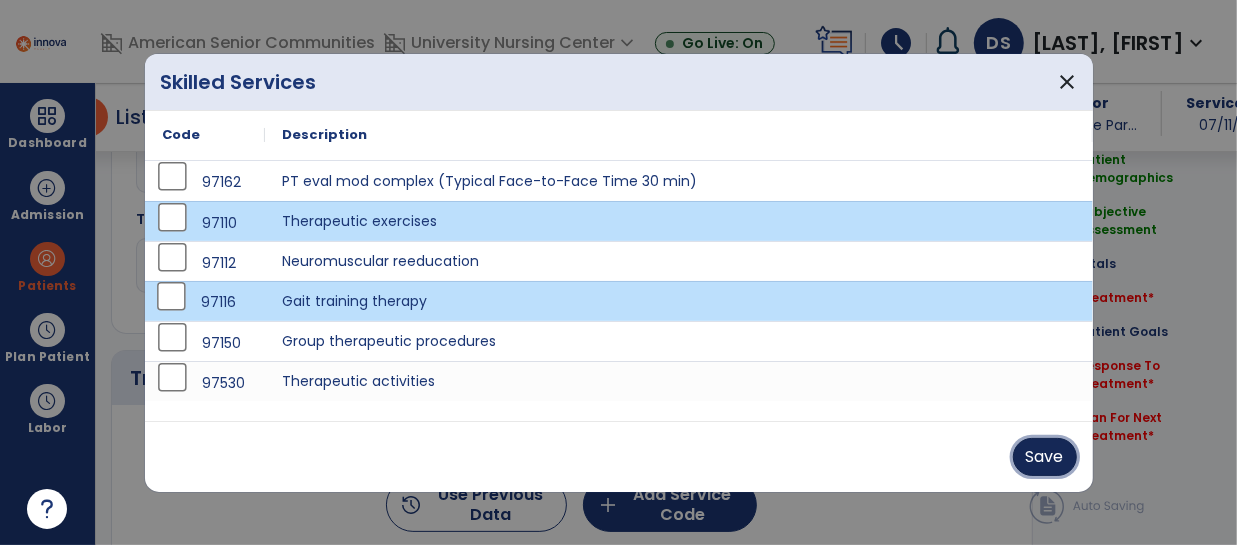 click on "Save" at bounding box center [1045, 457] 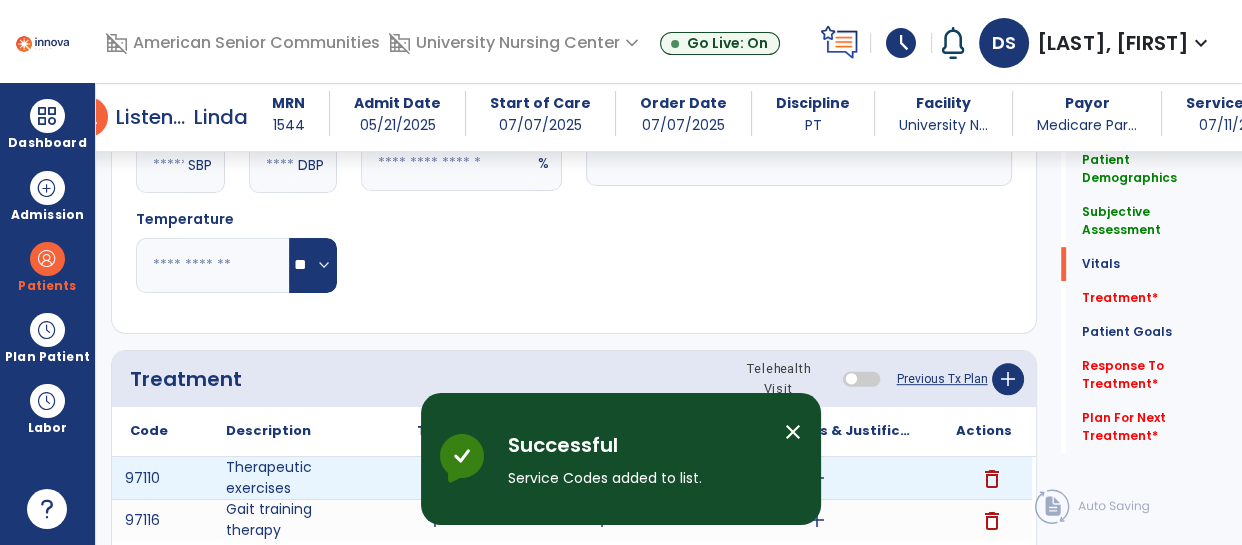 click on "add" at bounding box center (434, 478) 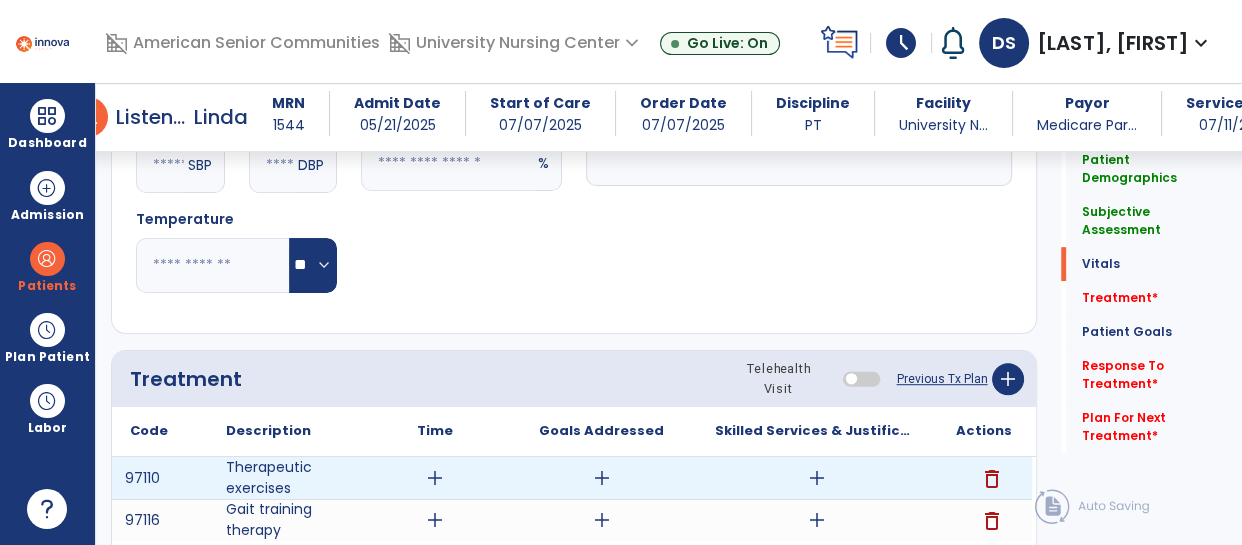 click on "add" at bounding box center (435, 478) 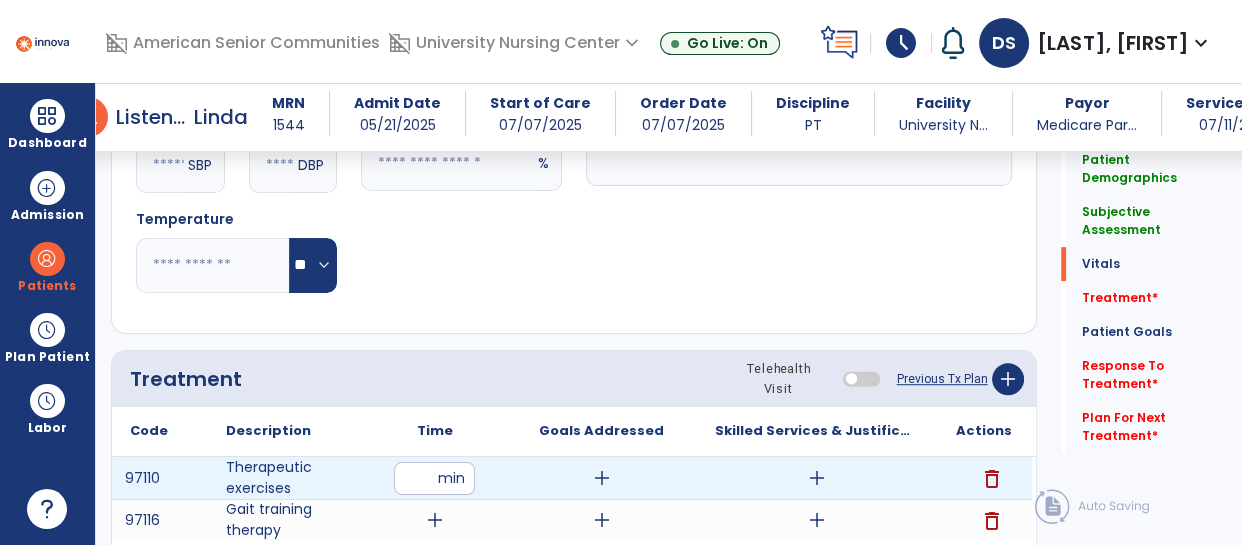 type on "**" 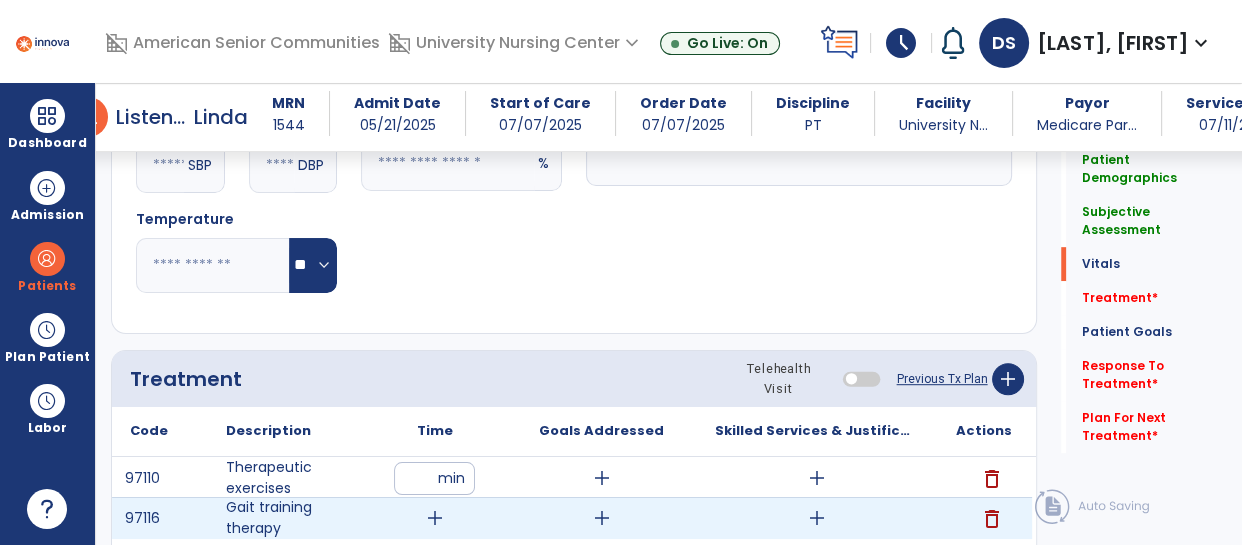 click on "add" at bounding box center (435, 518) 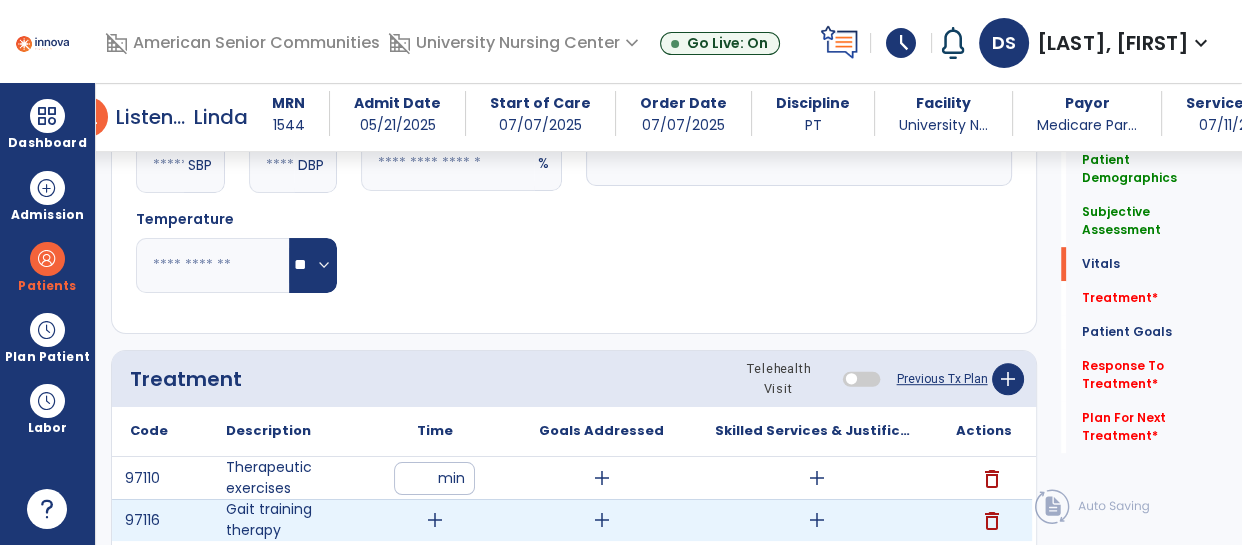 click on "delete" at bounding box center (992, 521) 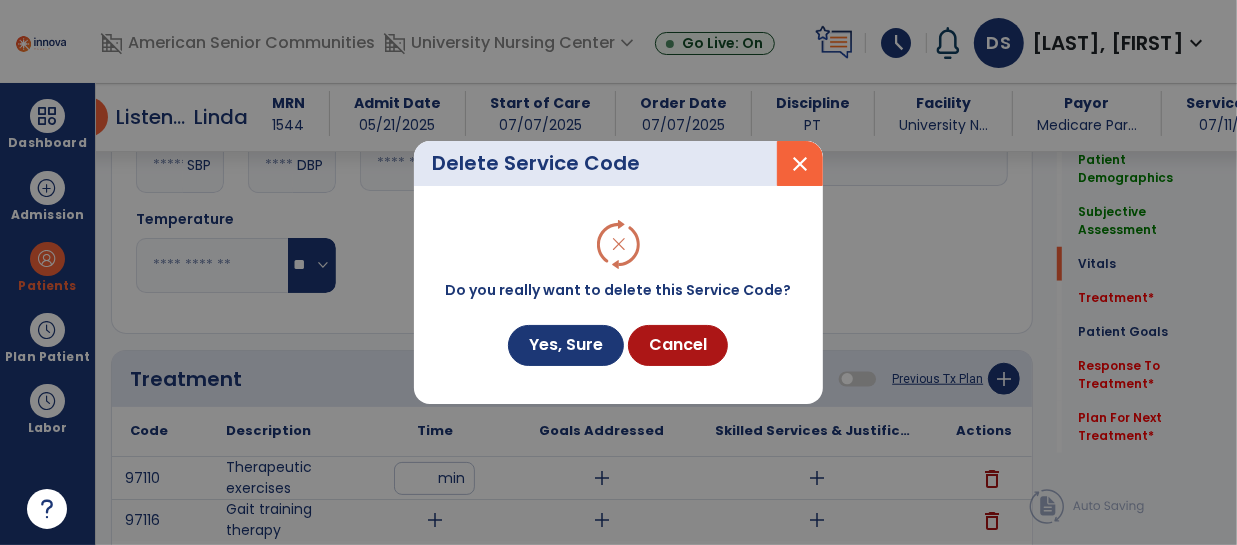 scroll, scrollTop: 1009, scrollLeft: 0, axis: vertical 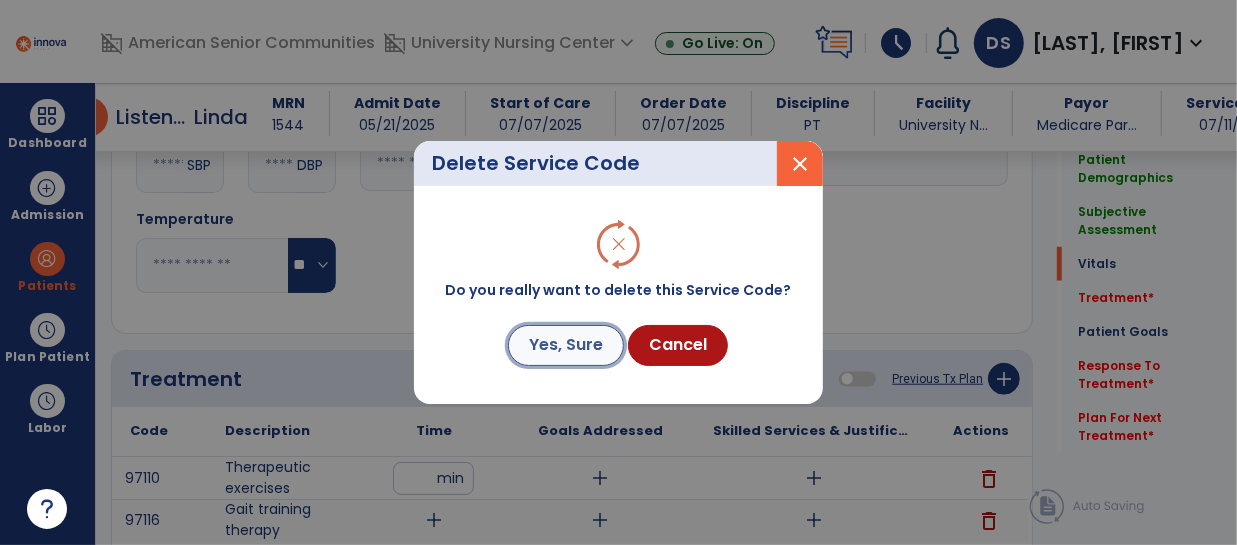 click on "Yes, Sure" at bounding box center [566, 345] 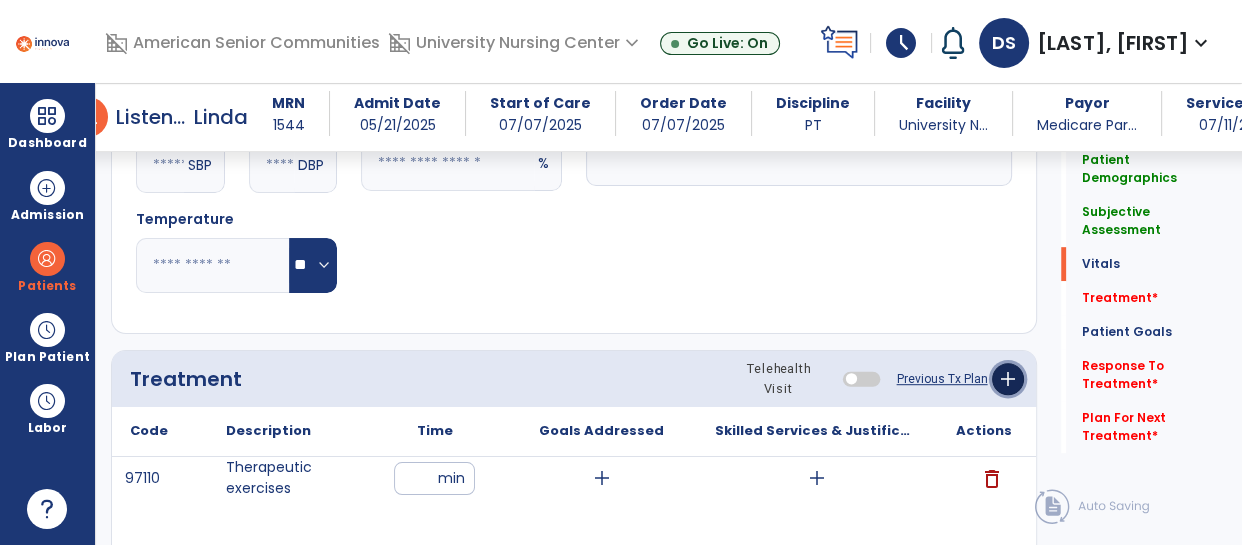 click on "add" 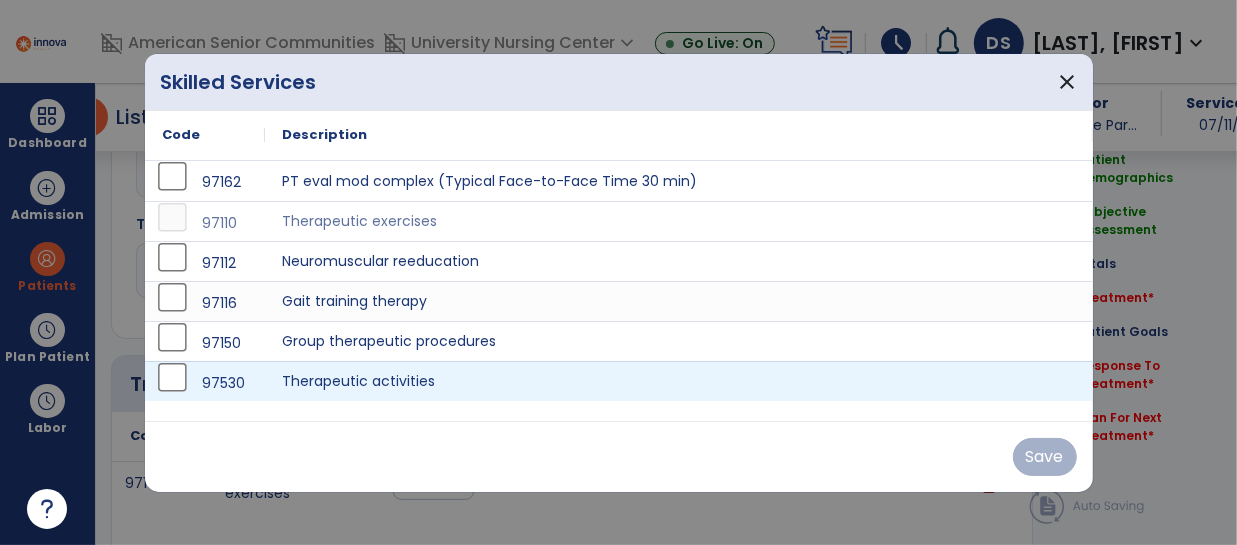 scroll, scrollTop: 1009, scrollLeft: 0, axis: vertical 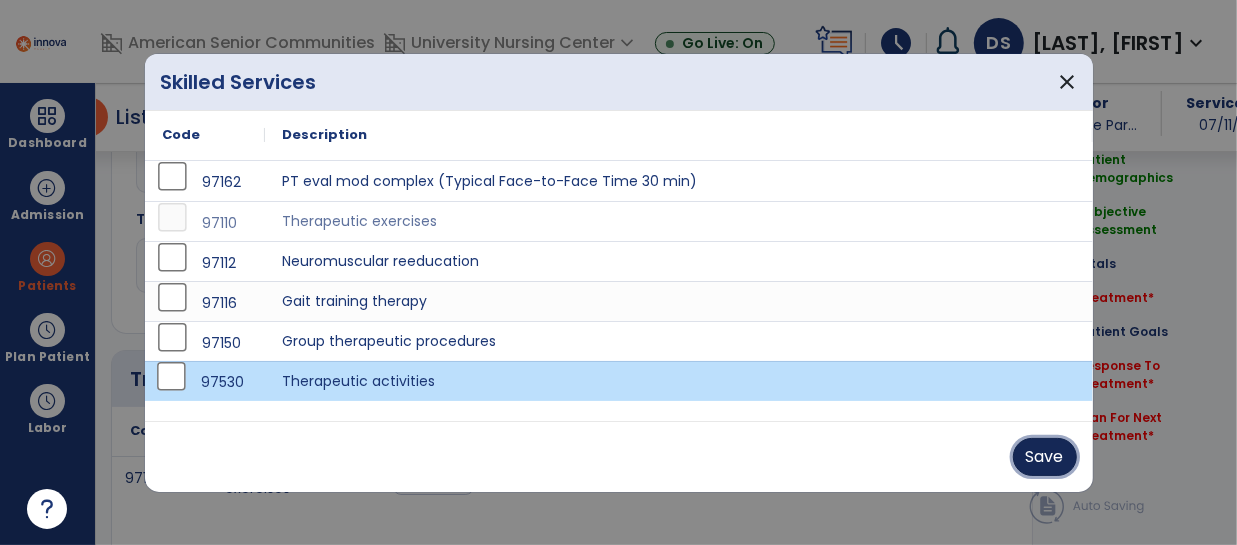 click on "Save" at bounding box center [1045, 457] 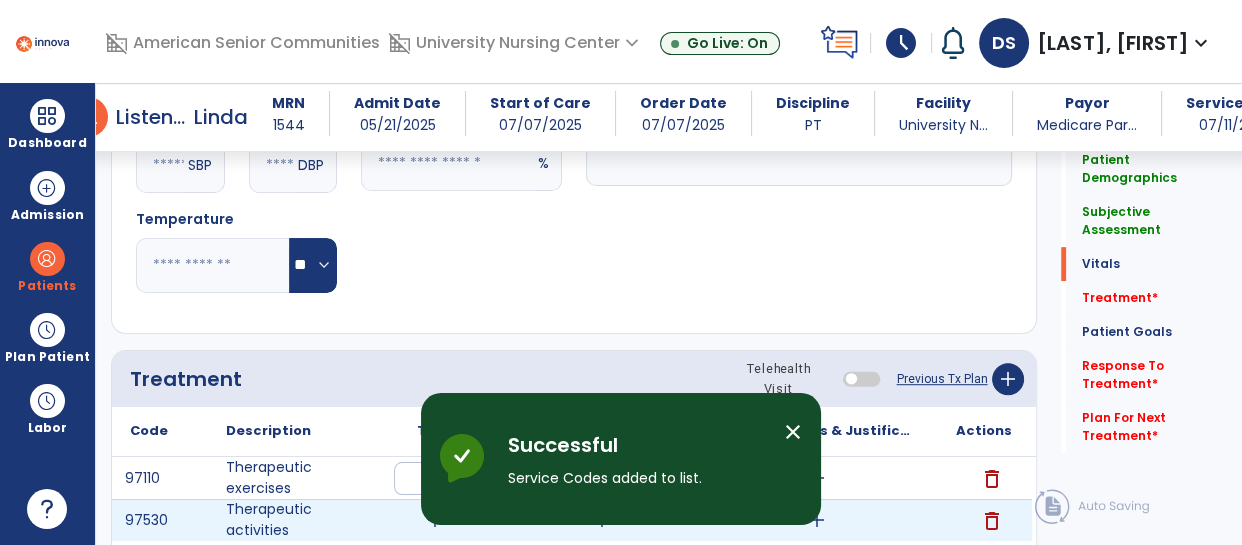 click on "add" at bounding box center (434, 520) 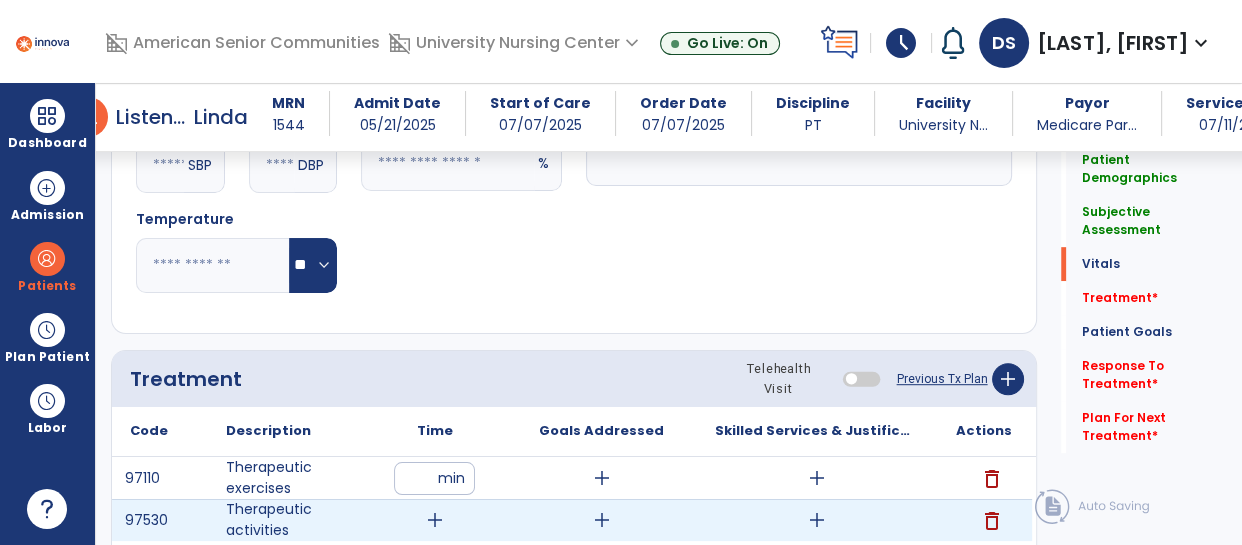 click on "add" at bounding box center (435, 520) 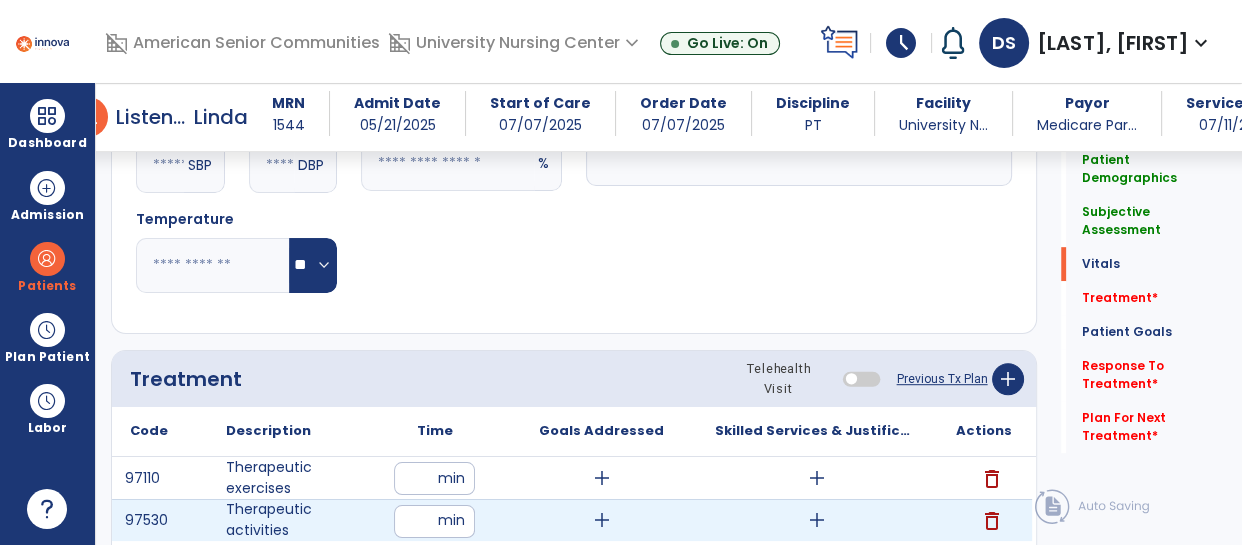type on "**" 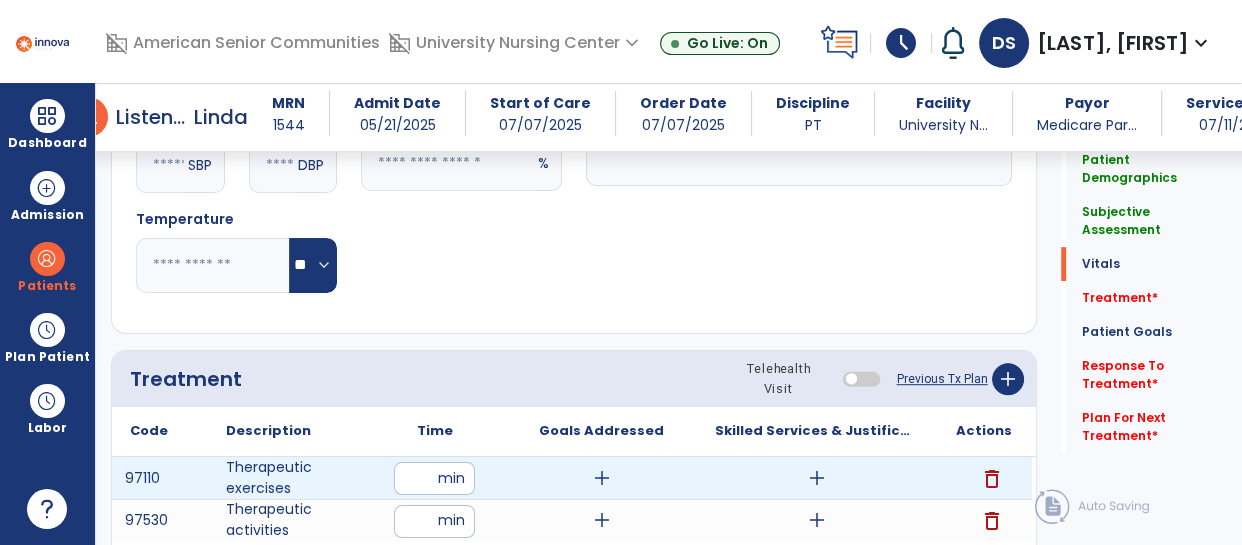 click on "add" at bounding box center [817, 478] 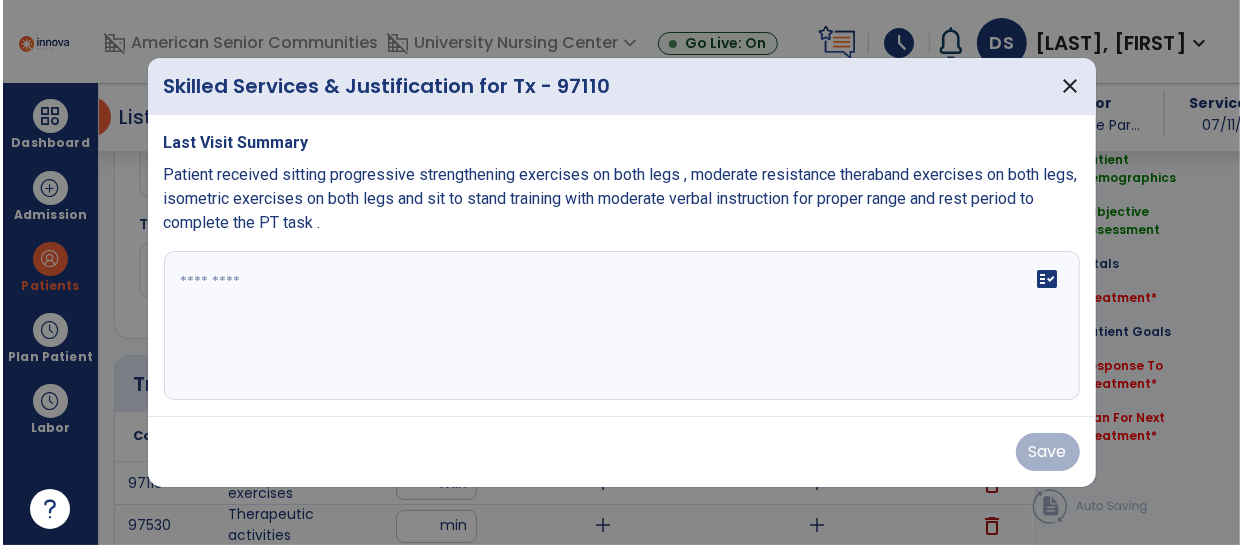 scroll, scrollTop: 1009, scrollLeft: 0, axis: vertical 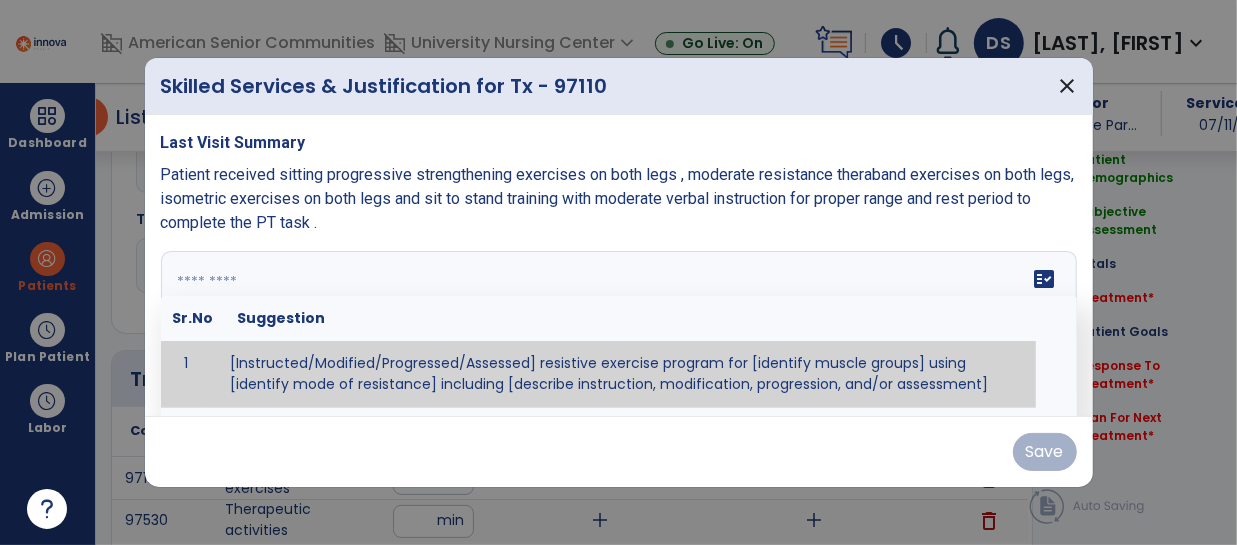 click on "fact_check  Sr.No Suggestion 1 [Instructed/Modified/Progressed/Assessed] resistive exercise program for [identify muscle groups] using [identify mode of resistance] including [describe instruction, modification, progression, and/or assessment] 2 [Instructed/Modified/Progressed/Assessed] aerobic exercise program using [identify equipment/mode] including [describe instruction, modification,progression, and/or assessment] 3 [Instructed/Modified/Progressed/Assessed] [PROM/A/AROM/AROM] program for [identify joint movements] using [contract-relax, over-pressure, inhibitory techniques, other] 4 [Assessed/Tested] aerobic capacity with administration of [aerobic capacity test]" at bounding box center [619, 326] 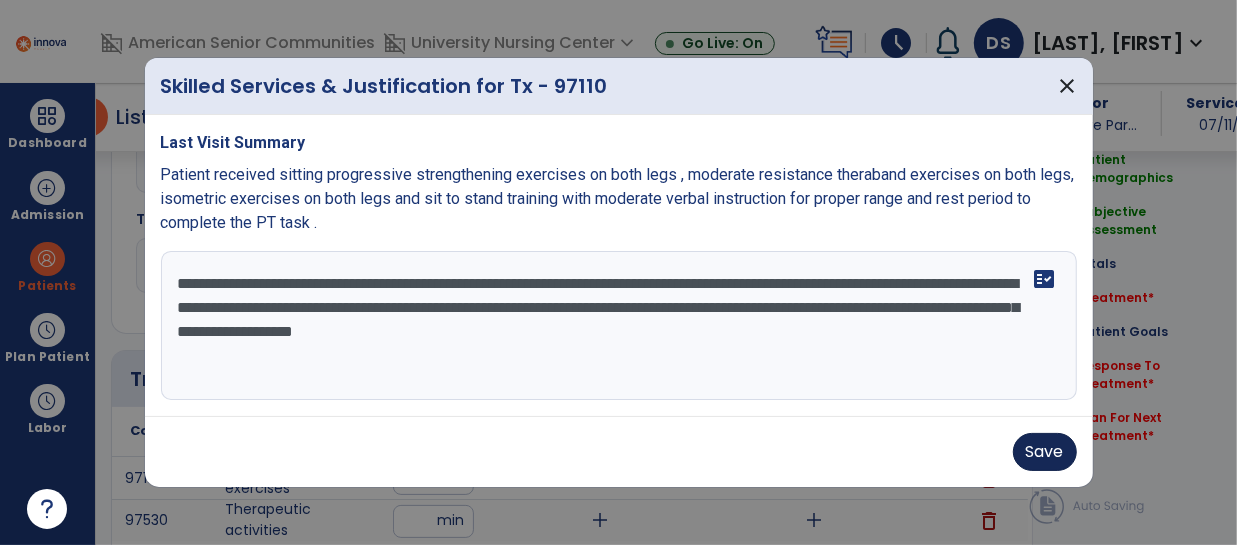 type on "**********" 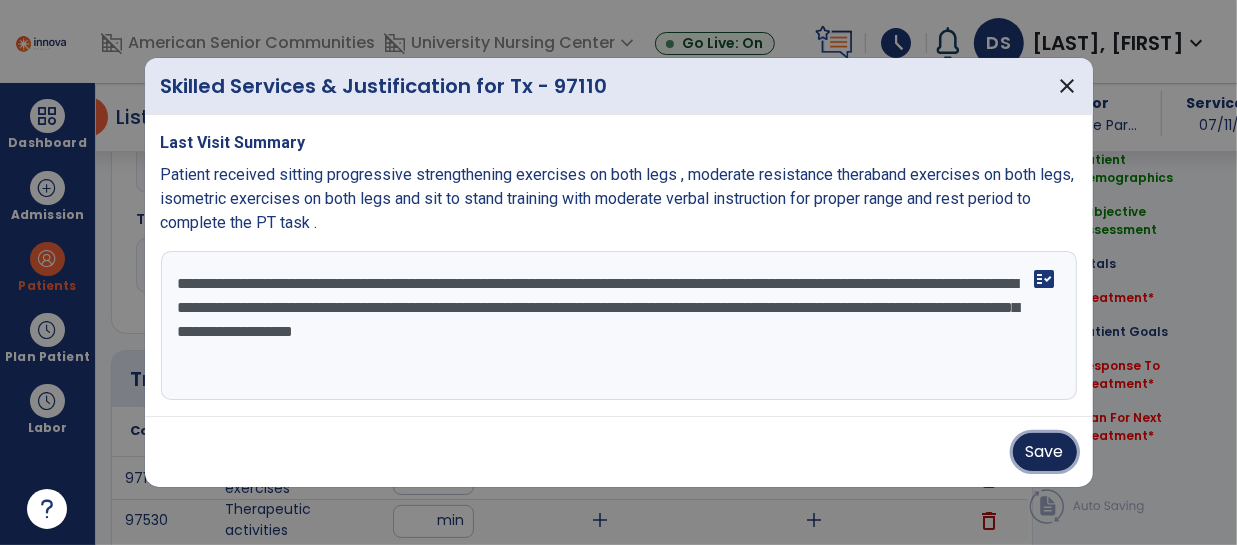 click on "Save" at bounding box center [1045, 452] 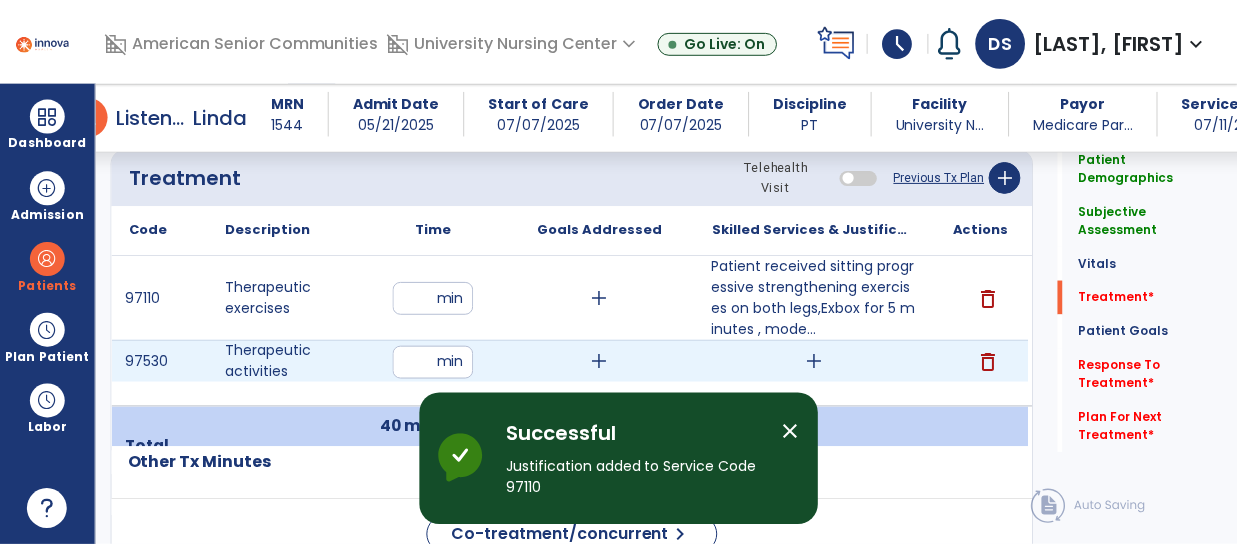 scroll, scrollTop: 1223, scrollLeft: 0, axis: vertical 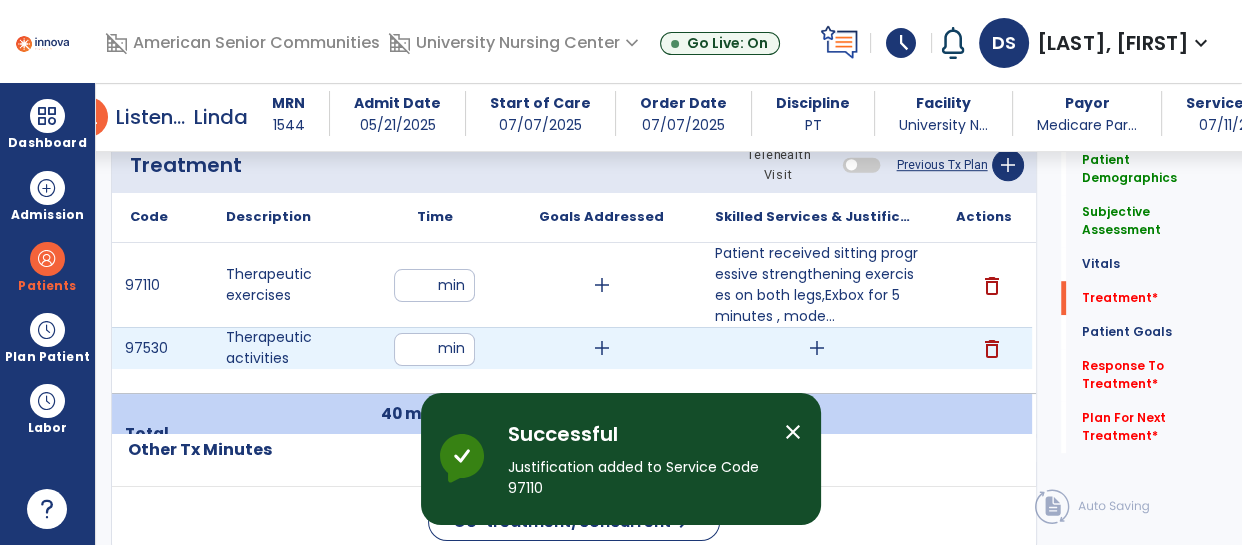 click on "add" at bounding box center (817, 348) 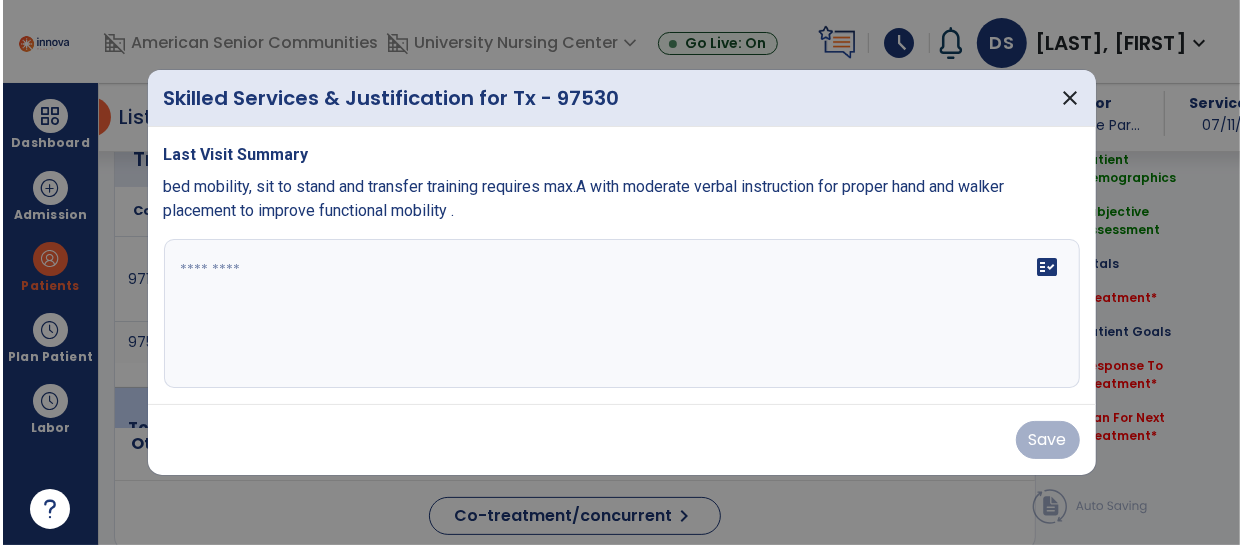scroll, scrollTop: 1223, scrollLeft: 0, axis: vertical 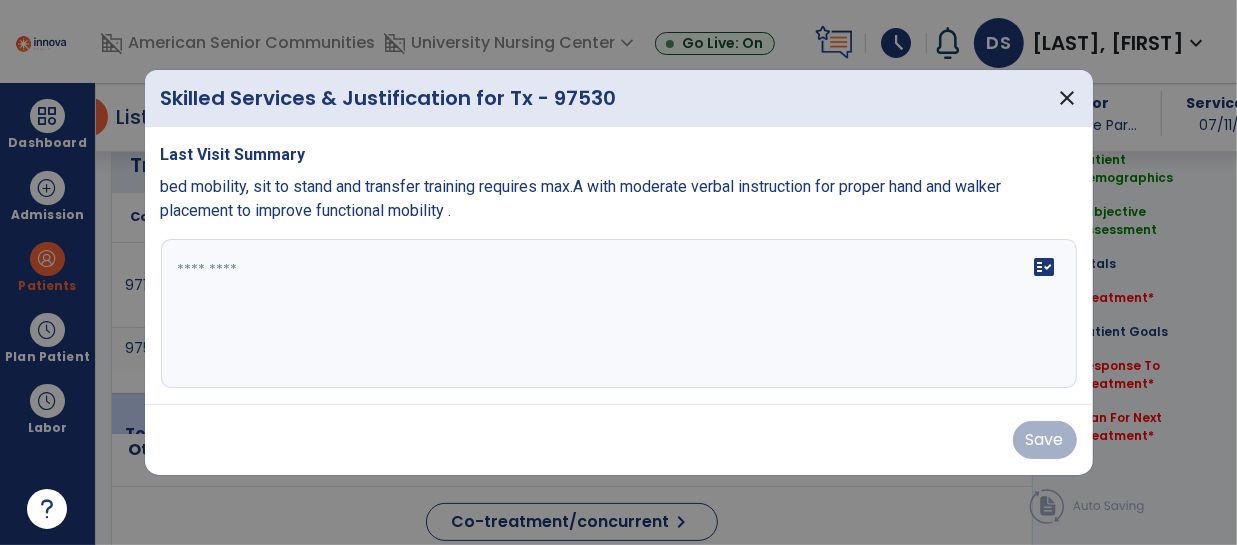 click on "fact_check" at bounding box center (619, 314) 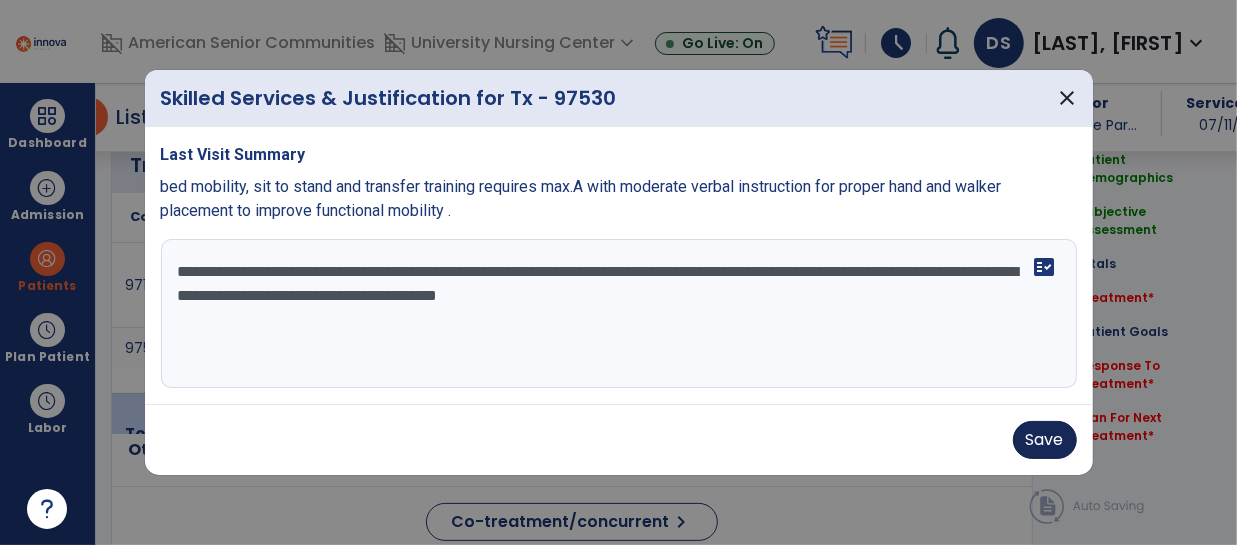 type on "**********" 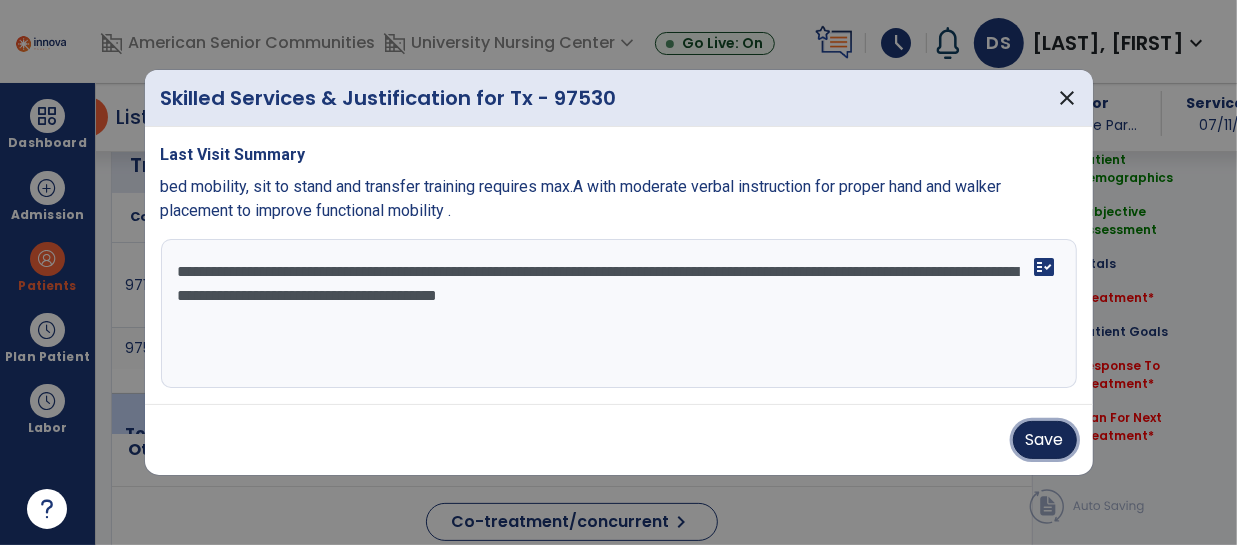 click on "Save" at bounding box center [1045, 440] 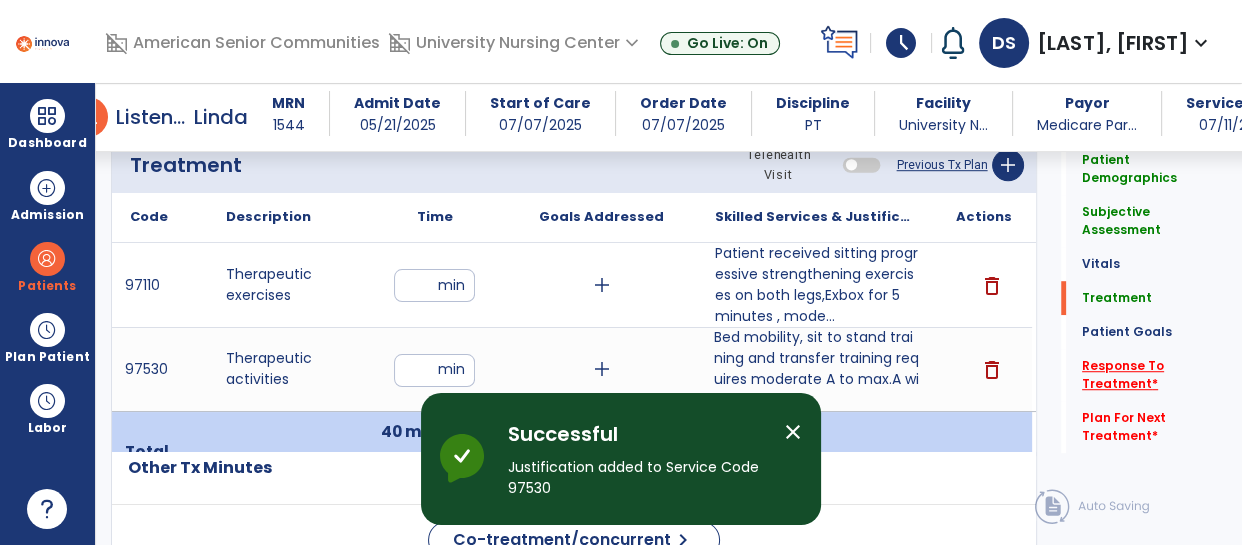 click on "Response To Treatment   *" 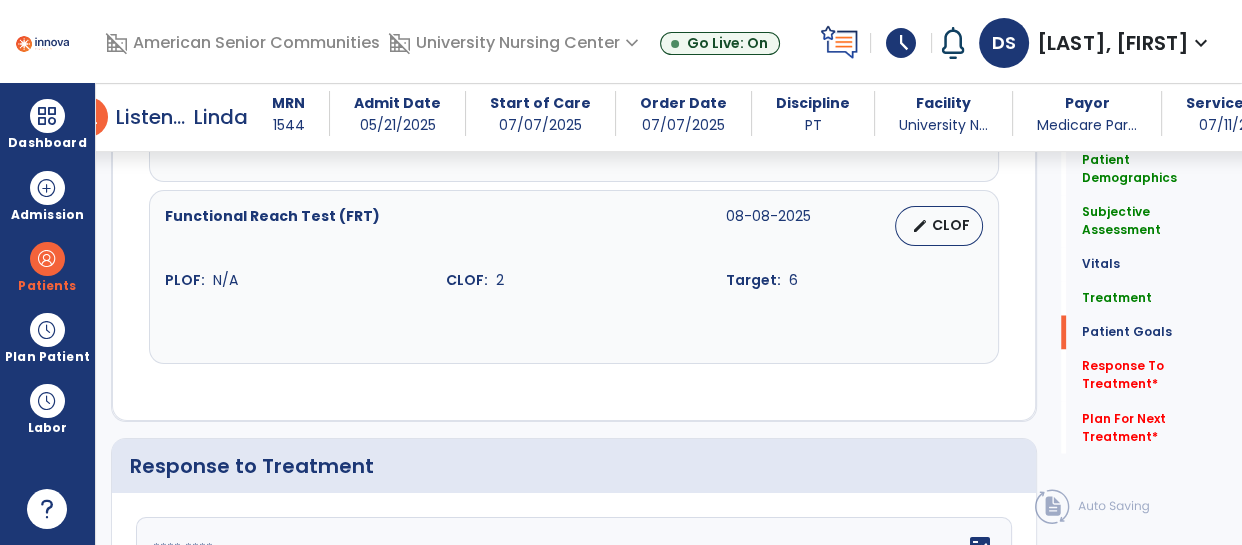 scroll, scrollTop: 3333, scrollLeft: 0, axis: vertical 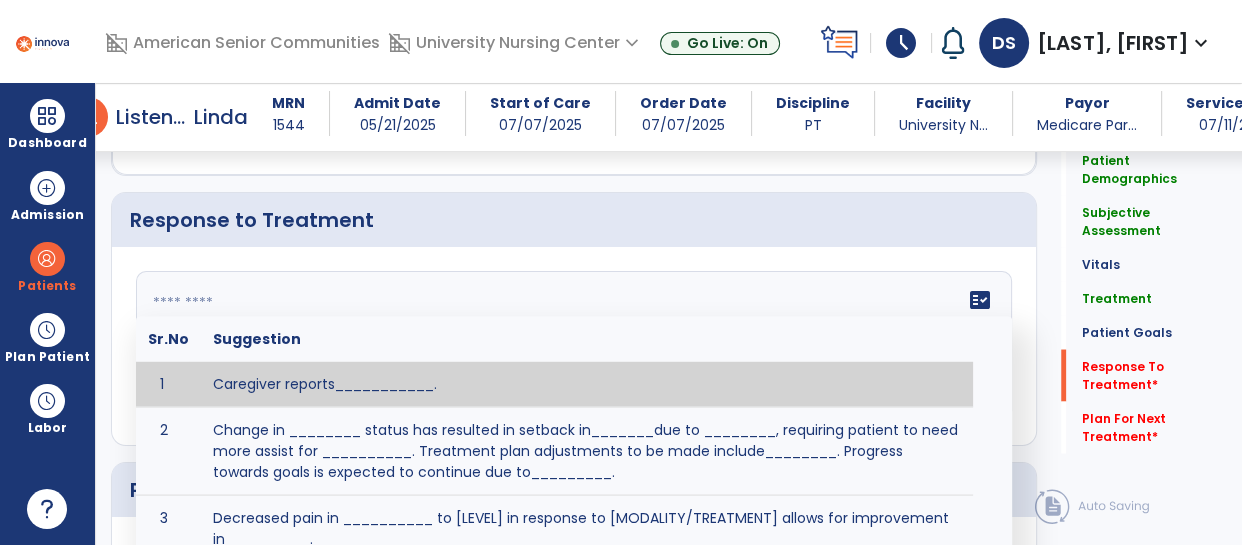 click on "fact_check  Sr.No Suggestion 1 Caregiver reports___________. 2 Change in ________ status has resulted in setback in_______due to ________, requiring patient to need more assist for __________.   Treatment plan adjustments to be made include________.  Progress towards goals is expected to continue due to_________. 3 Decreased pain in __________ to [LEVEL] in response to [MODALITY/TREATMENT] allows for improvement in _________. 4 Functional gains in _______ have impacted the patient's ability to perform_________ with a reduction in assist levels to_________. 5 Functional progress this week has been significant due to__________. 6 Gains in ________ have improved the patient's ability to perform ______with decreased levels of assist to___________. 7 Improvement in ________allows patient to tolerate higher levels of challenges in_________. 8 Pain in [AREA] has decreased to [LEVEL] in response to [TREATMENT/MODALITY], allowing fore ease in completing__________. 9 10 11 12 13 14 15 16 17 18 19 20 21" 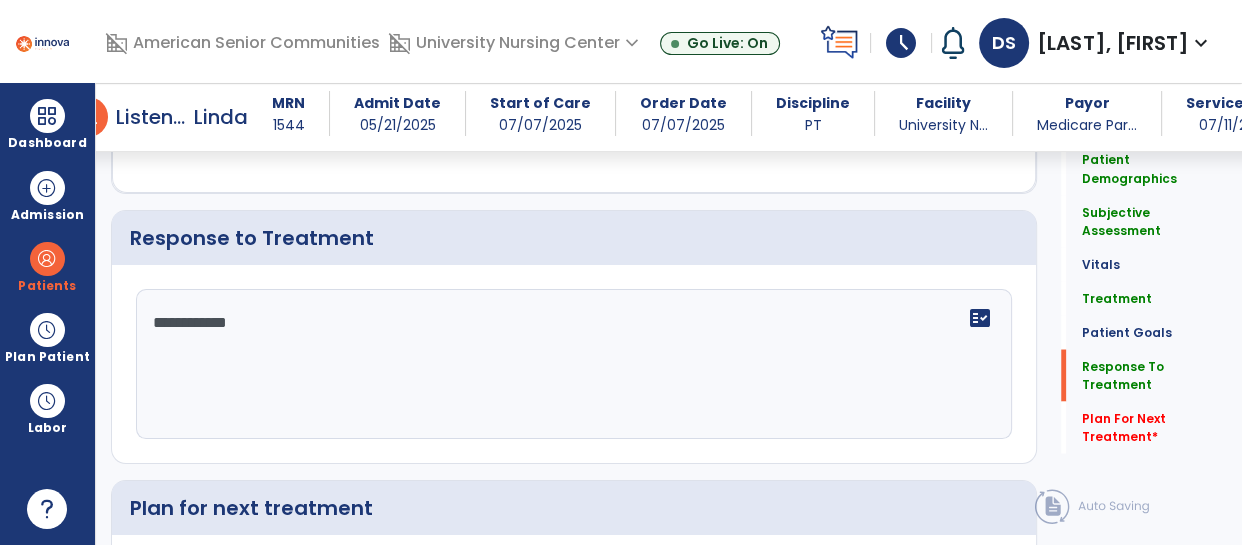 scroll, scrollTop: 3333, scrollLeft: 0, axis: vertical 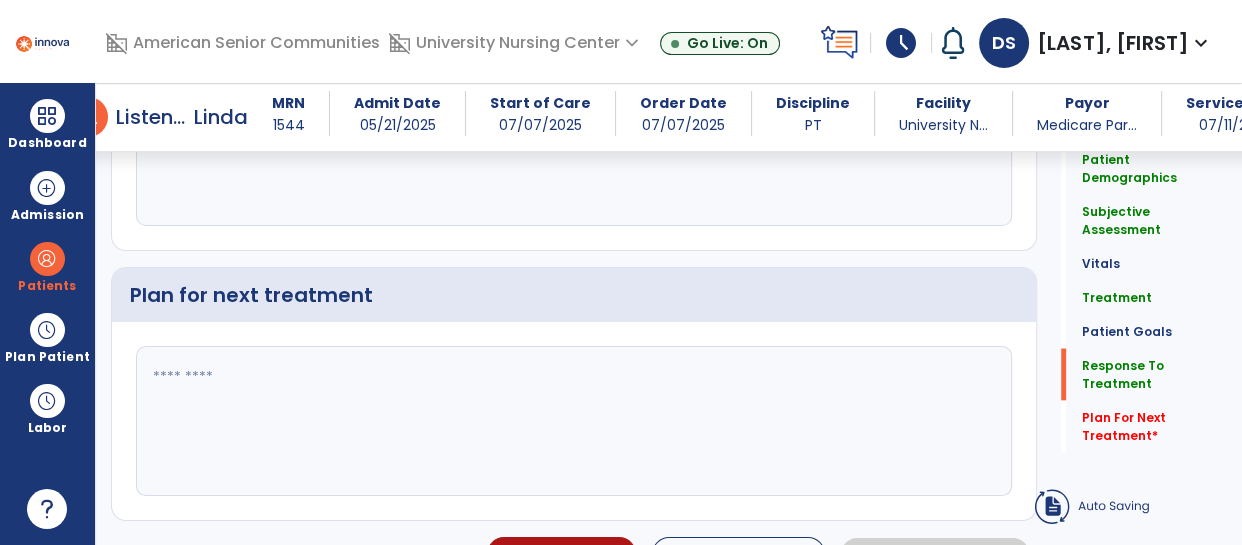 type on "**********" 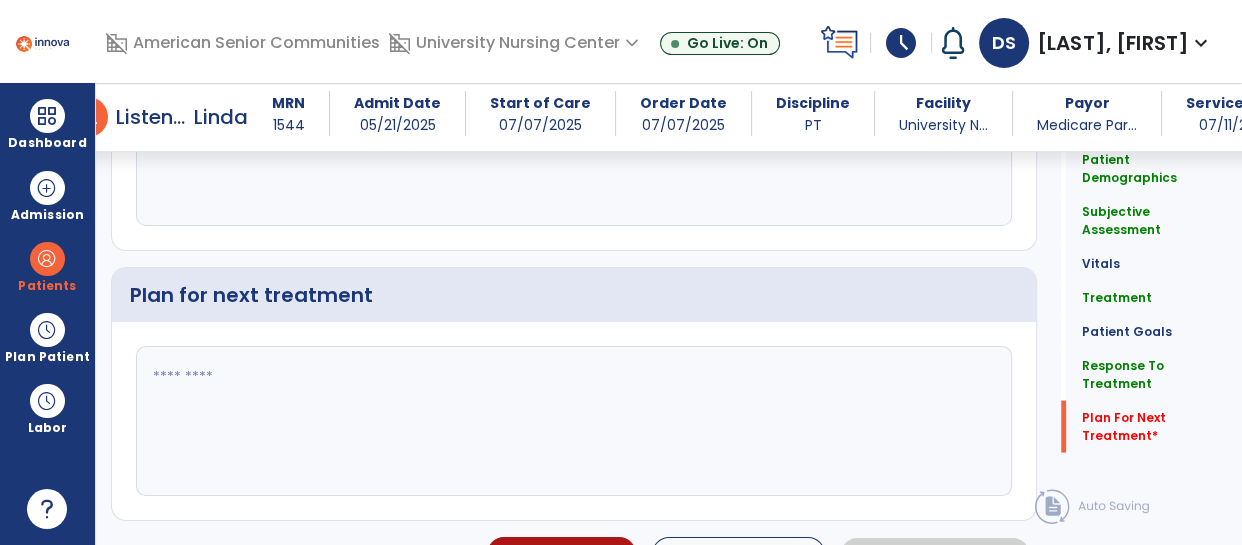 click 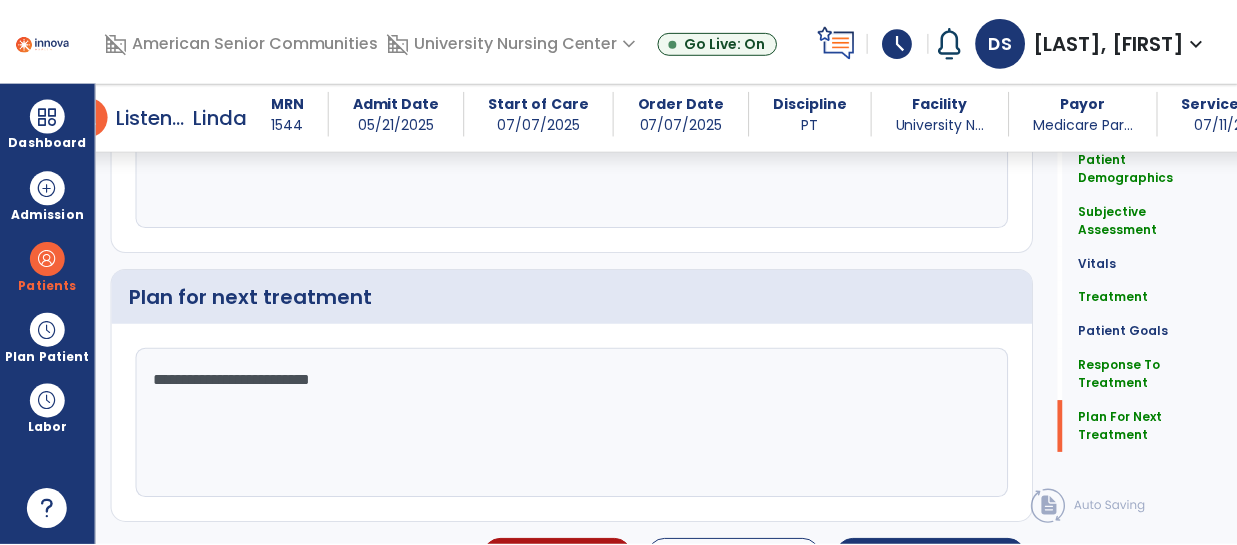 scroll, scrollTop: 3544, scrollLeft: 0, axis: vertical 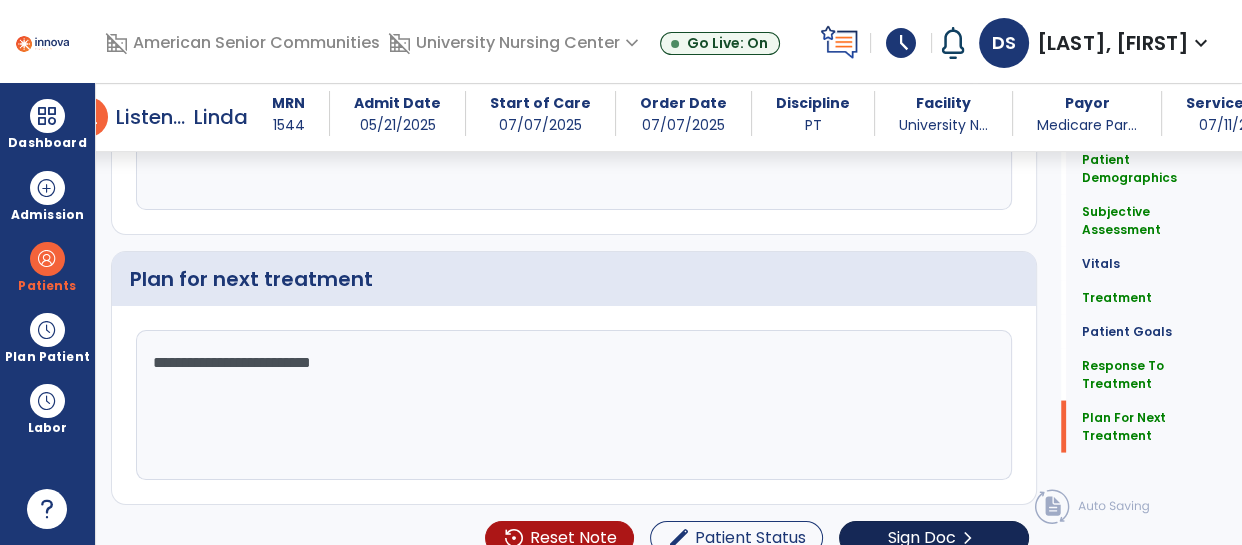 type on "**********" 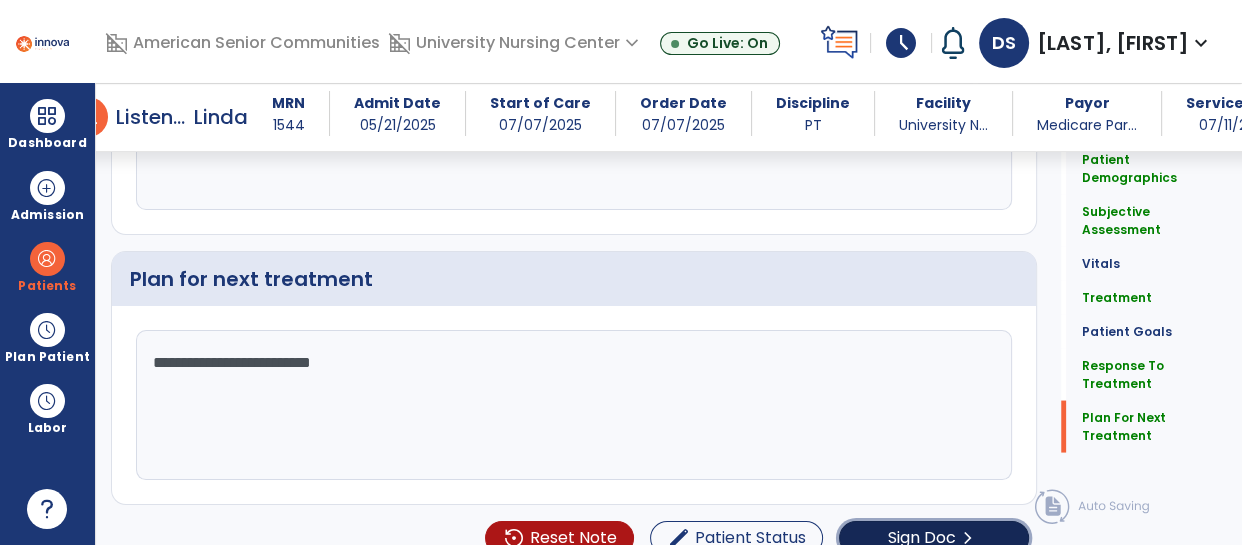 click on "Sign Doc" 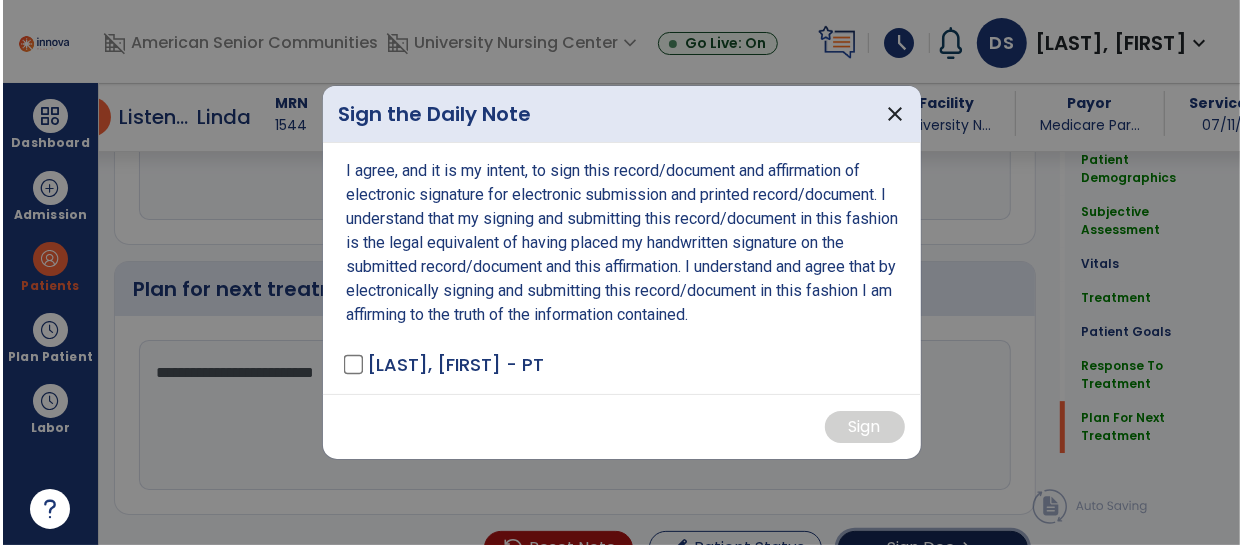 scroll, scrollTop: 3544, scrollLeft: 0, axis: vertical 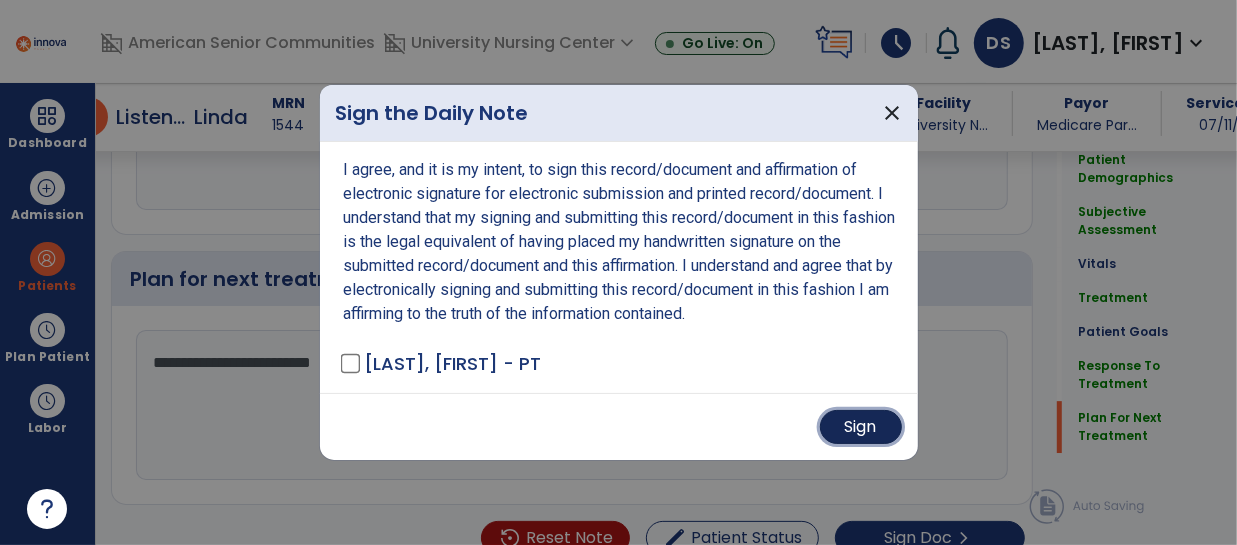click on "Sign" at bounding box center [861, 427] 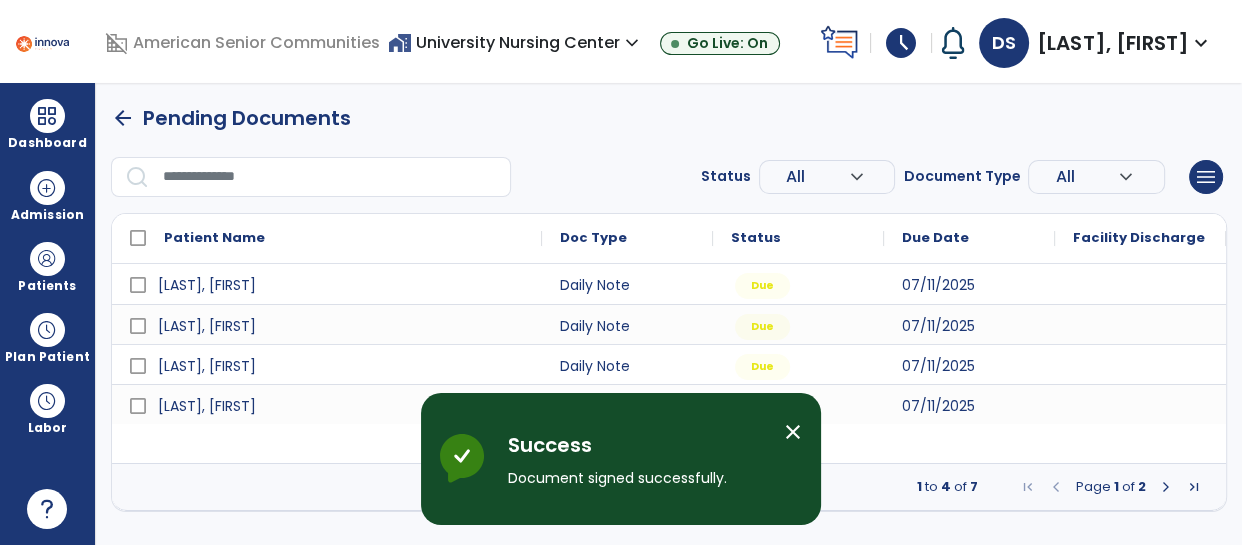 scroll, scrollTop: 0, scrollLeft: 0, axis: both 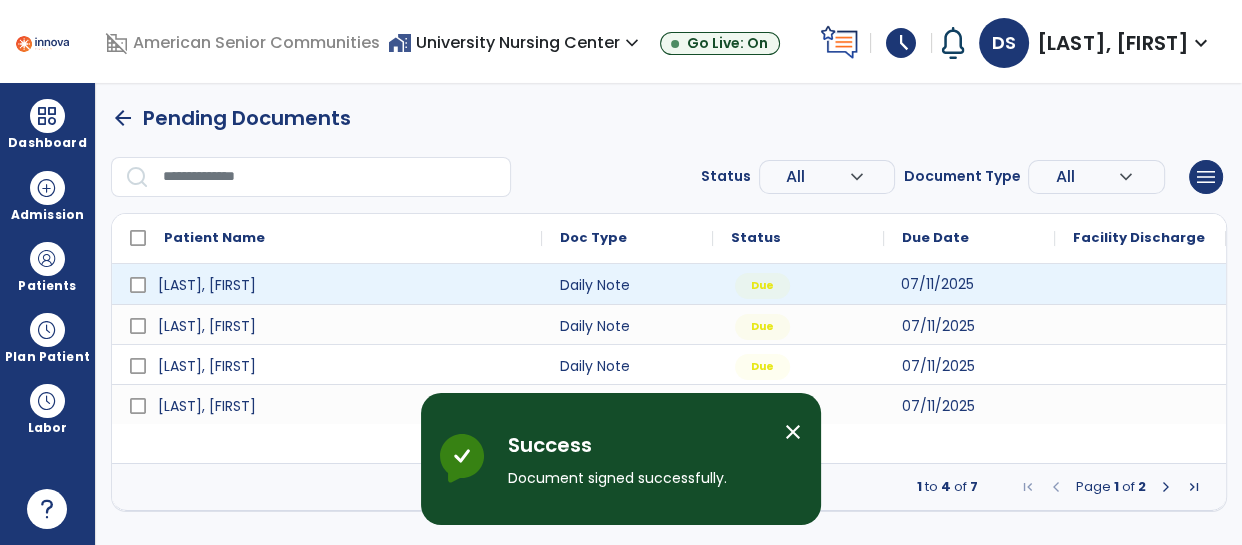 click on "07/11/2025" at bounding box center (937, 284) 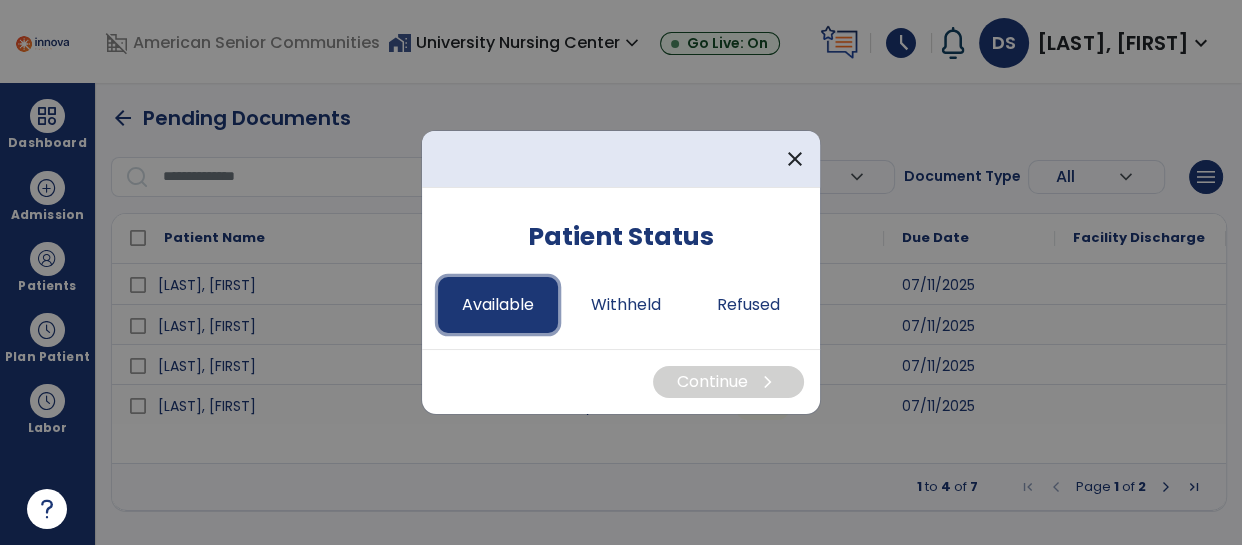 click on "Available" at bounding box center (498, 305) 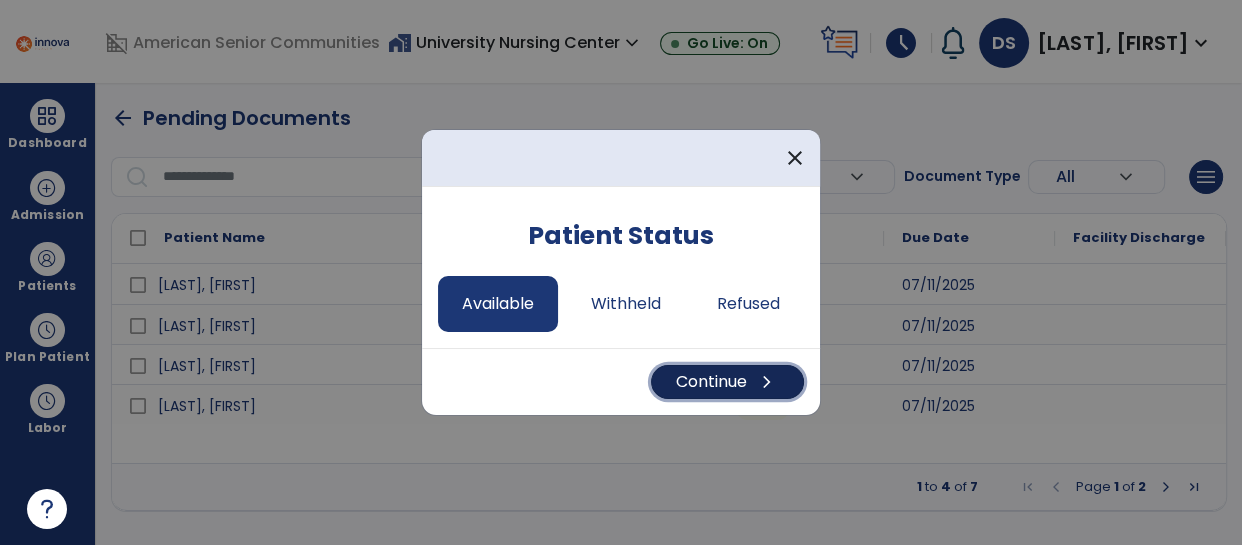click on "Continue   chevron_right" at bounding box center (727, 382) 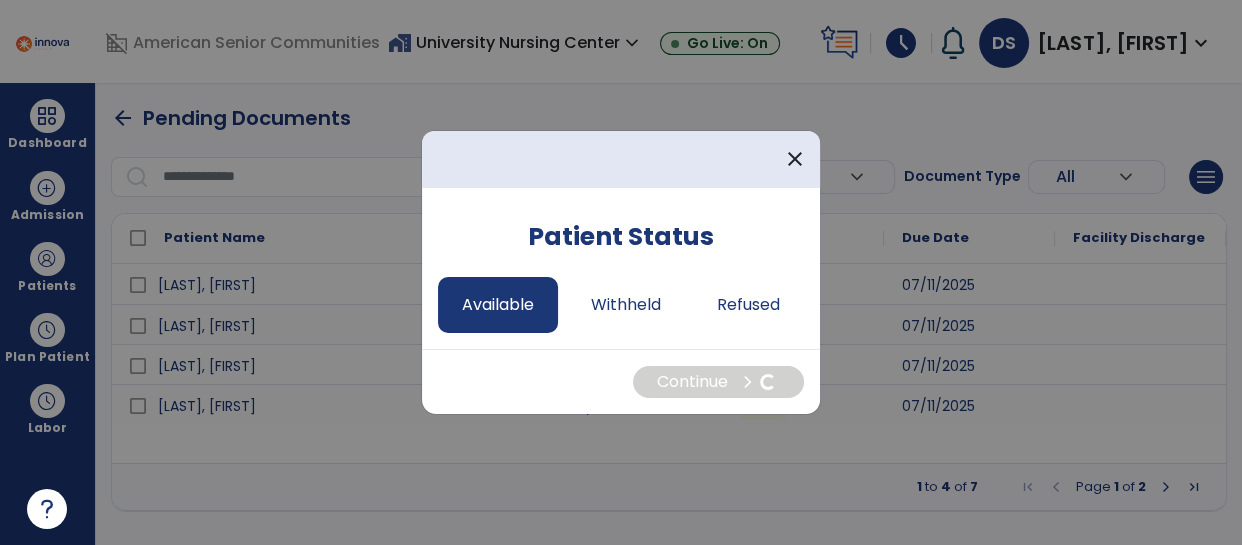select on "*" 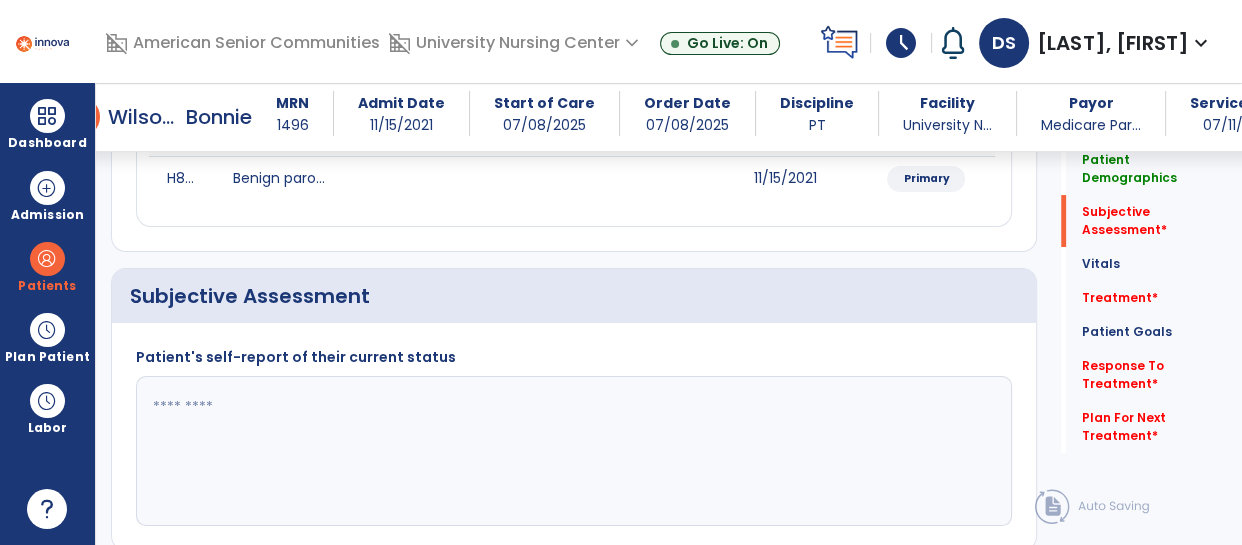 scroll, scrollTop: 394, scrollLeft: 0, axis: vertical 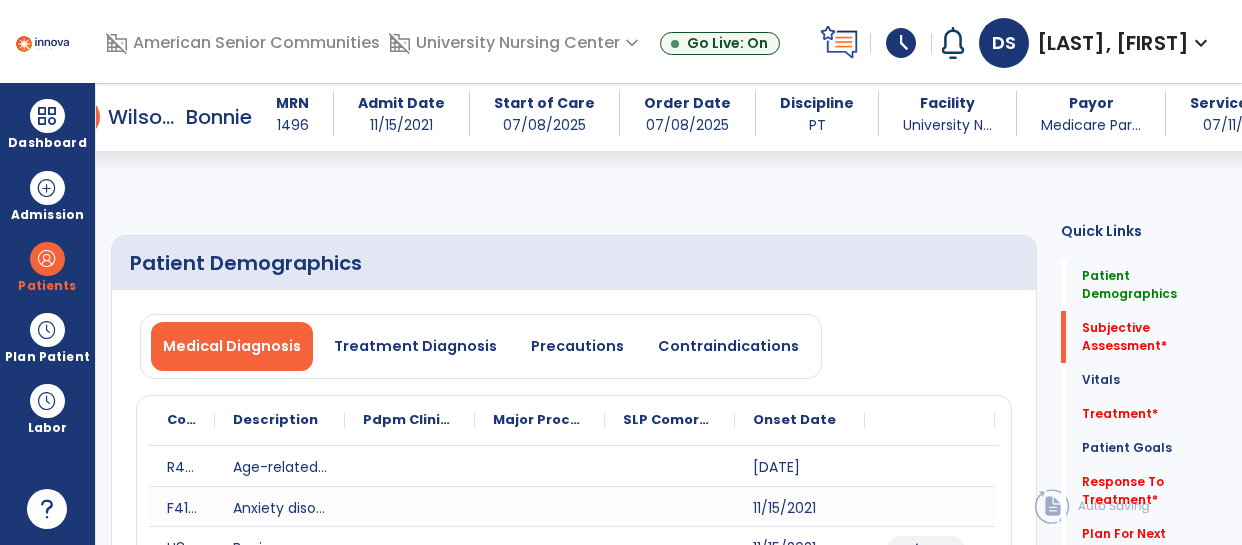 select on "*" 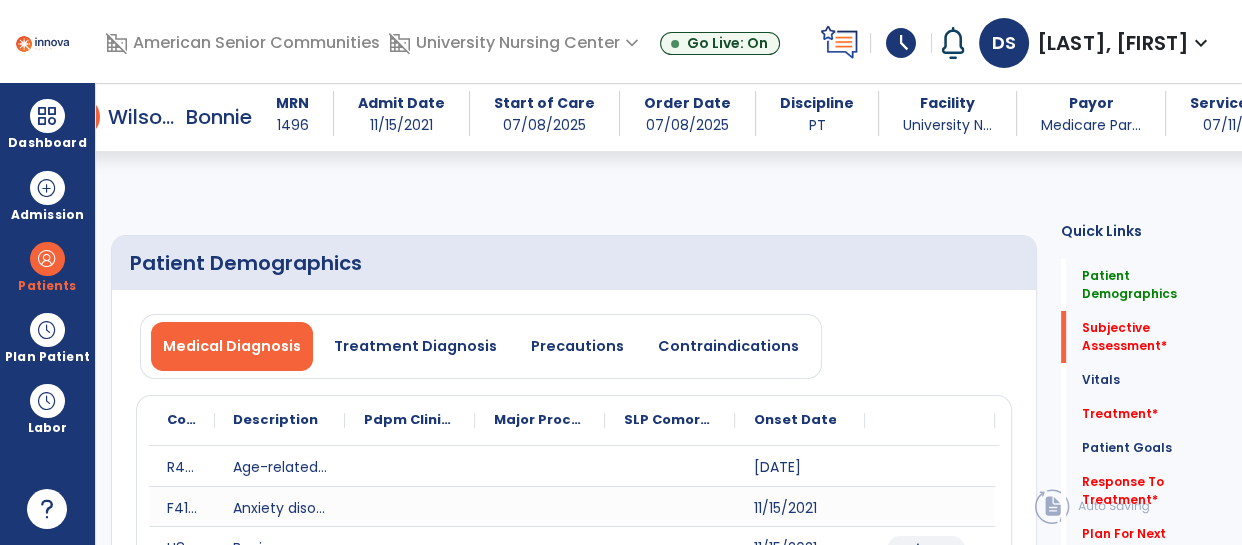 click 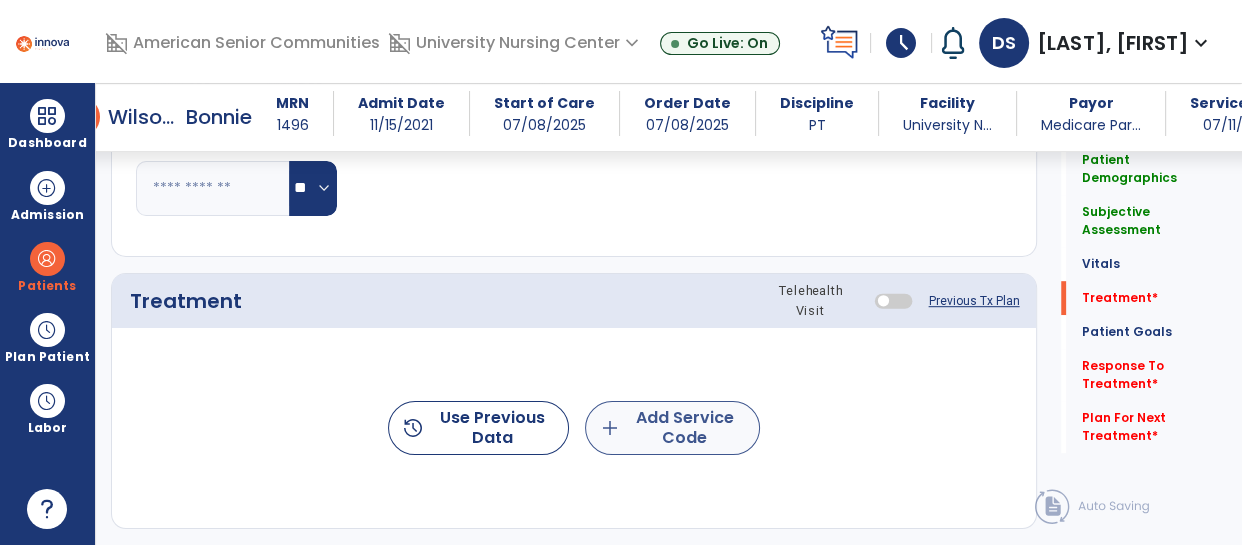 type on "**********" 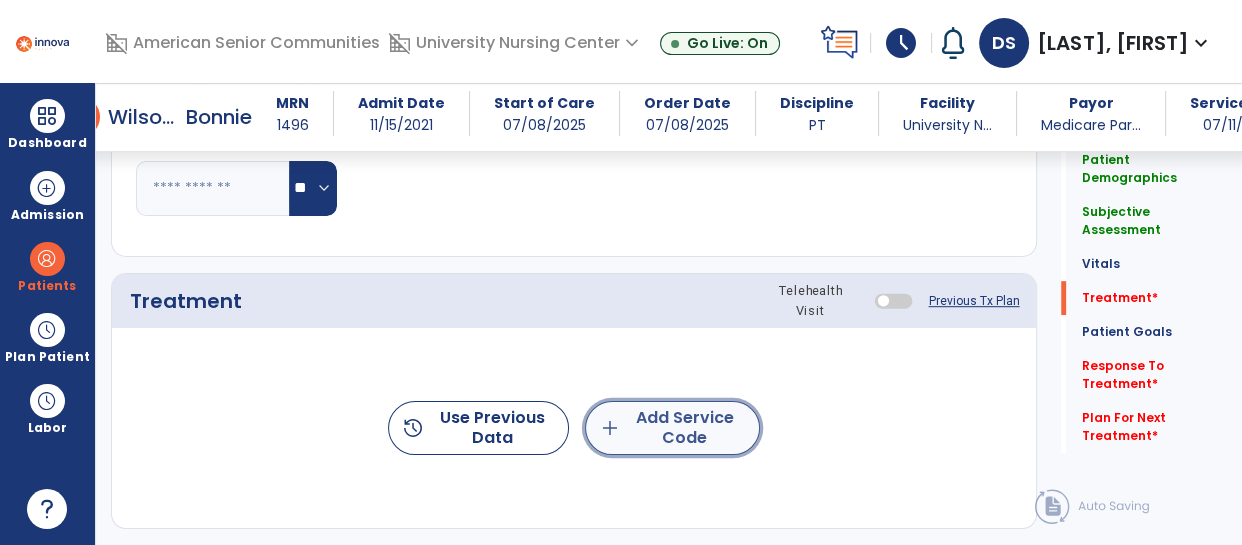 click on "add  Add Service Code" 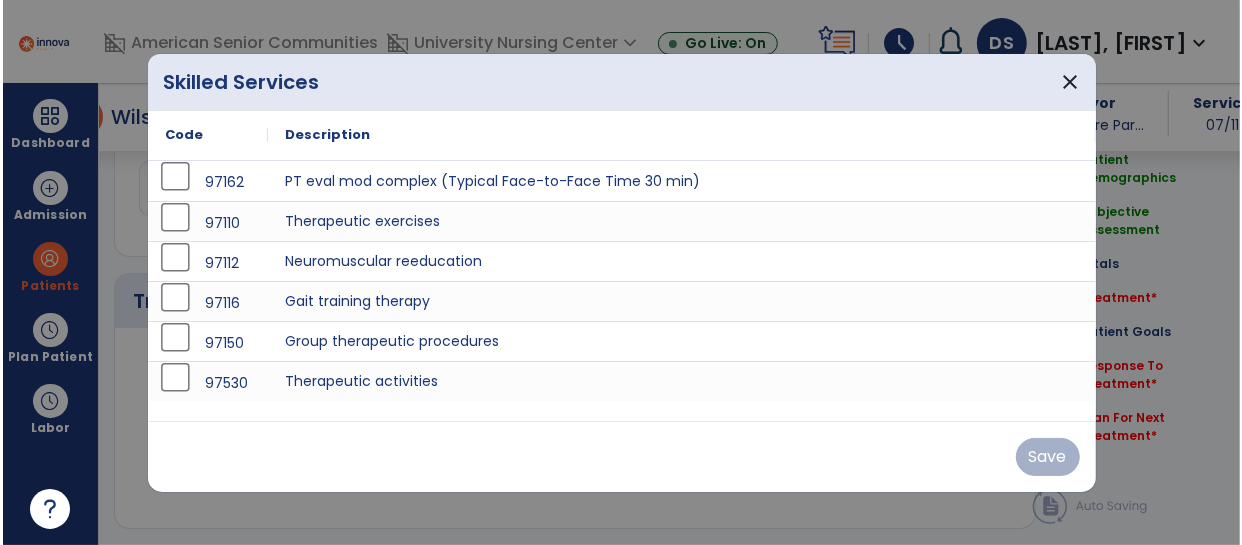 scroll, scrollTop: 1086, scrollLeft: 0, axis: vertical 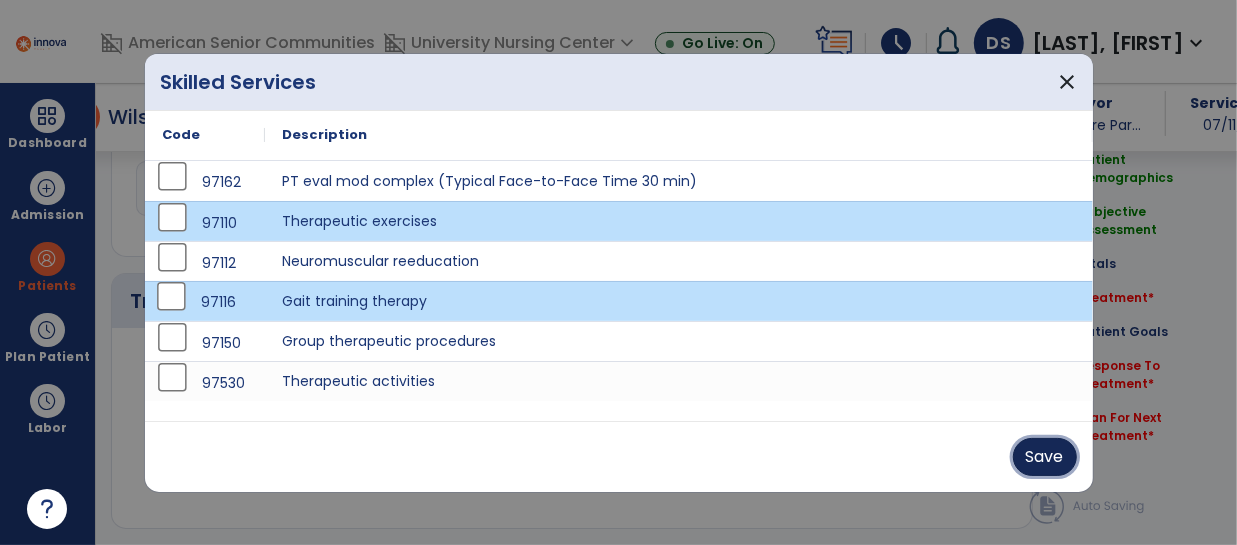 click on "Save" at bounding box center (1045, 457) 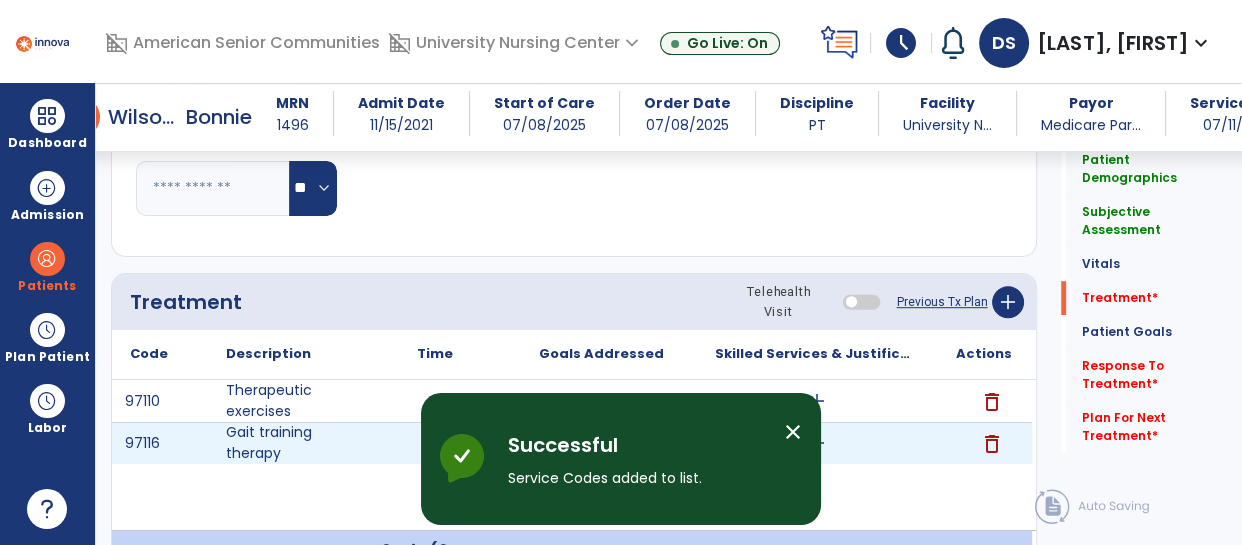 click on "add" at bounding box center (434, 443) 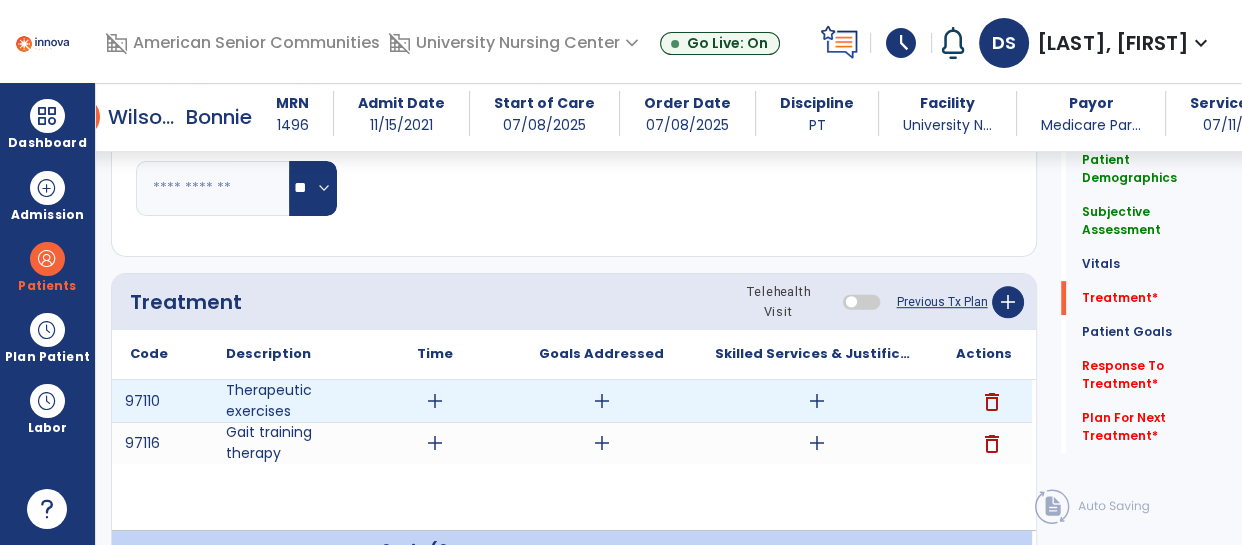 click on "add" at bounding box center (435, 401) 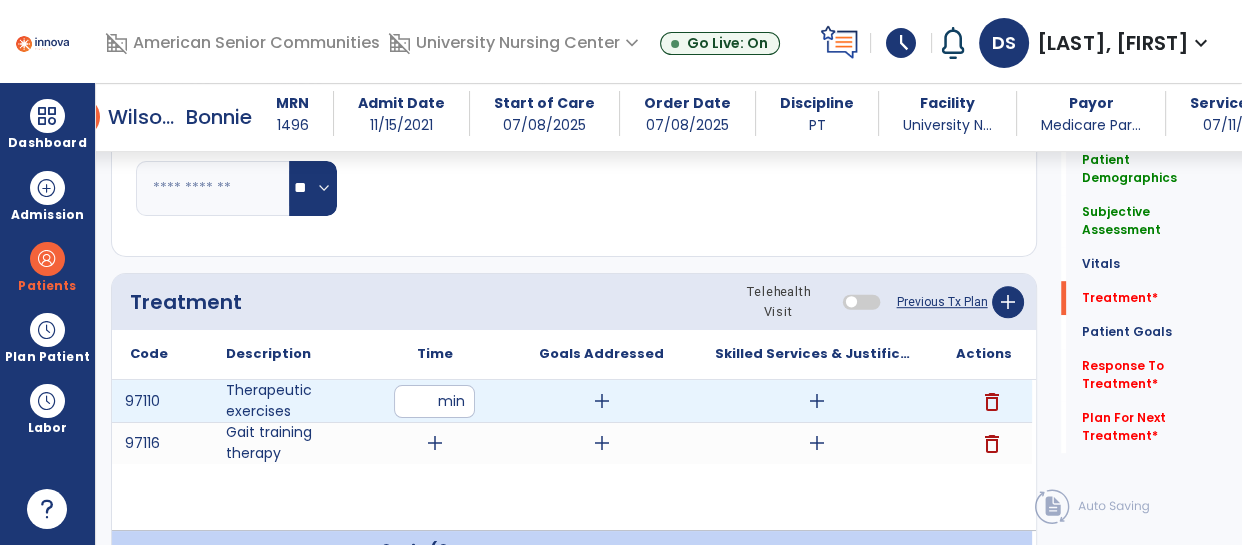 type on "**" 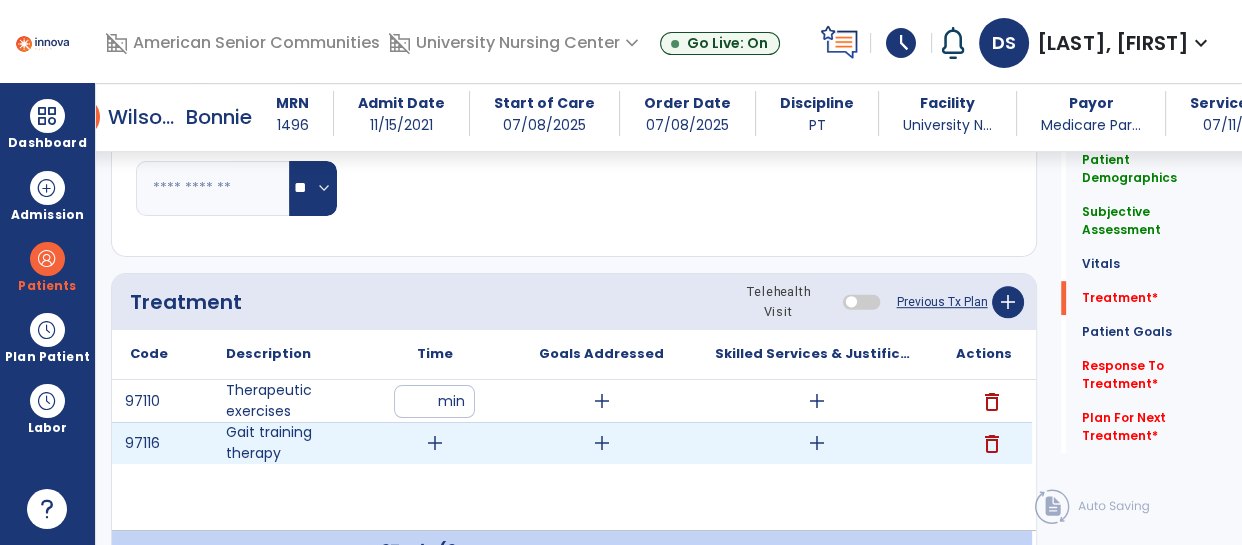 click on "add" at bounding box center [435, 443] 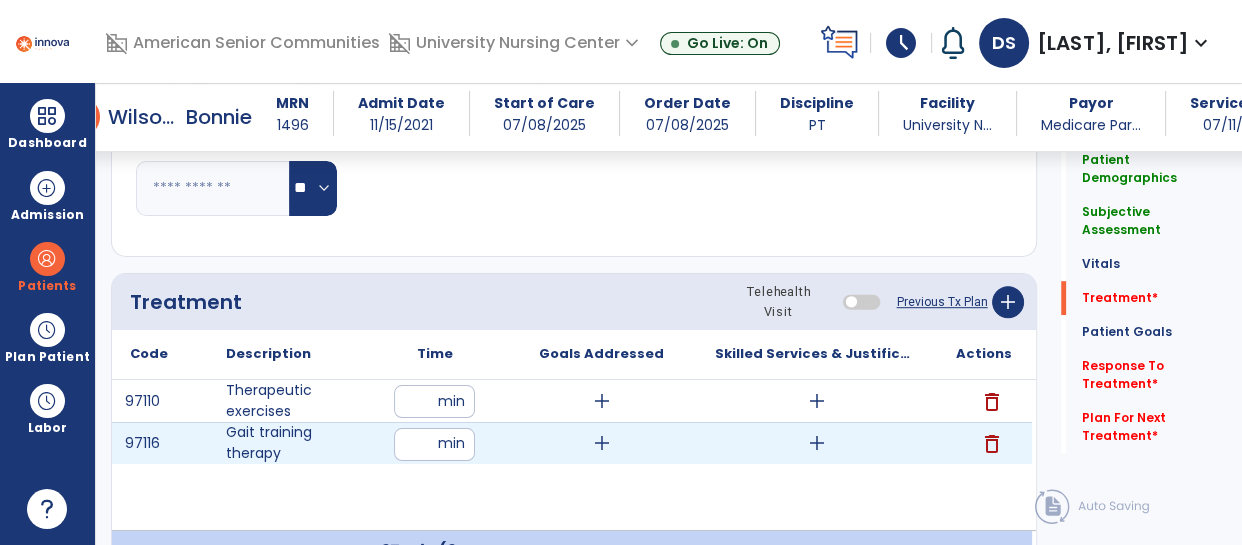 type on "**" 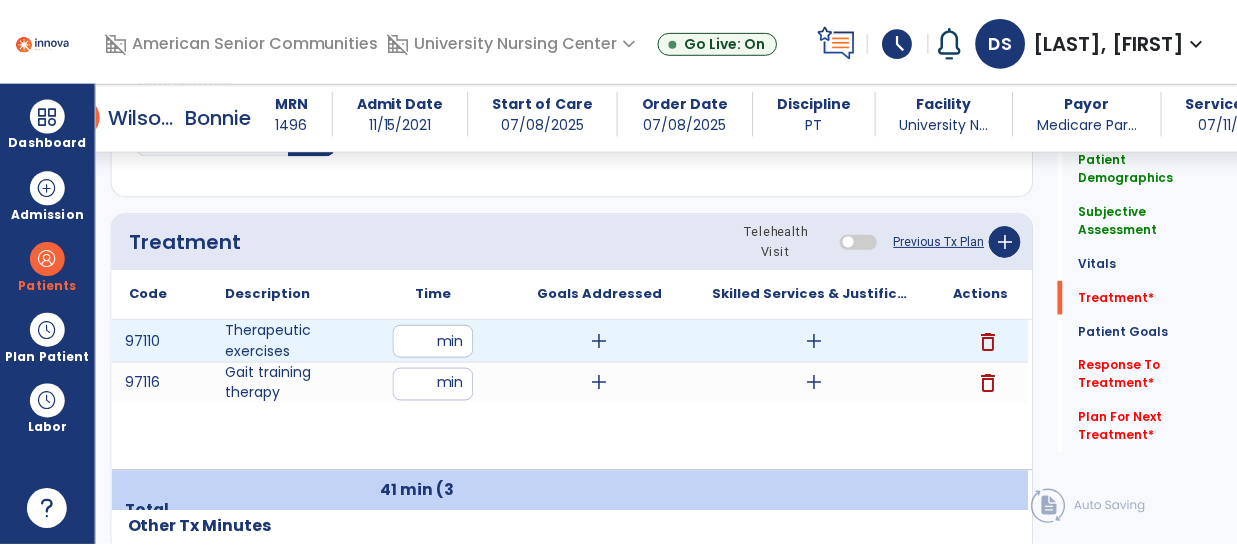 scroll, scrollTop: 1151, scrollLeft: 0, axis: vertical 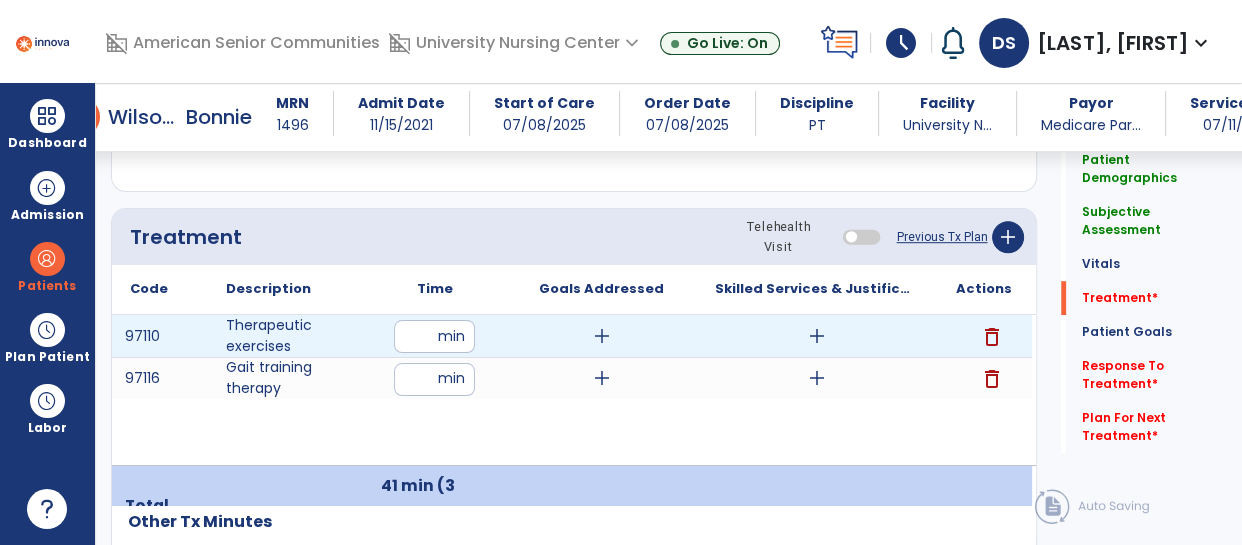 click on "add" at bounding box center (817, 336) 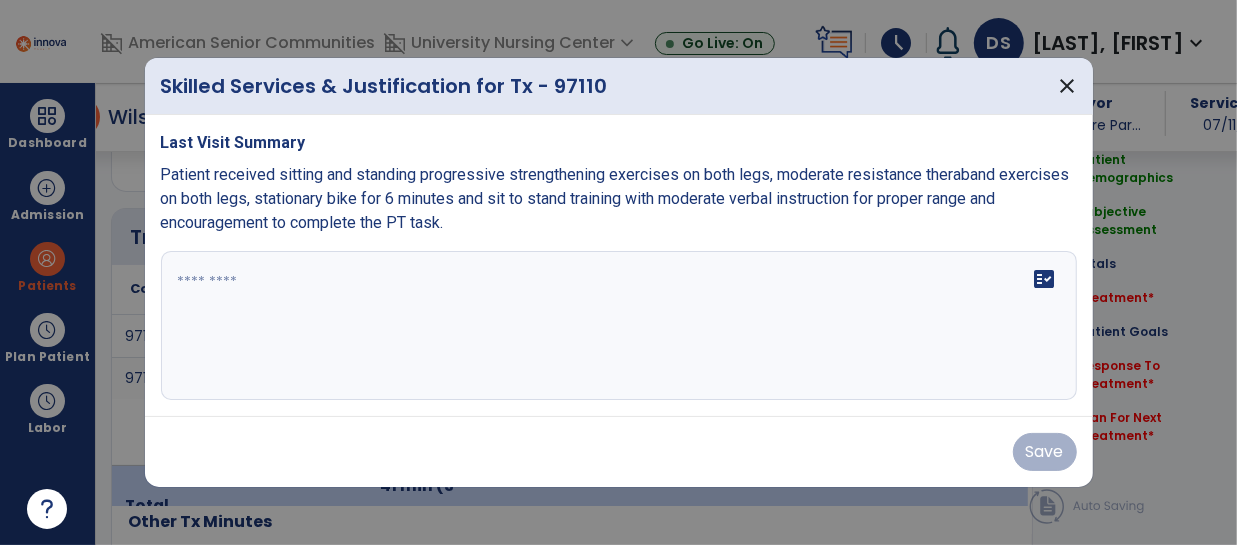 scroll, scrollTop: 1151, scrollLeft: 0, axis: vertical 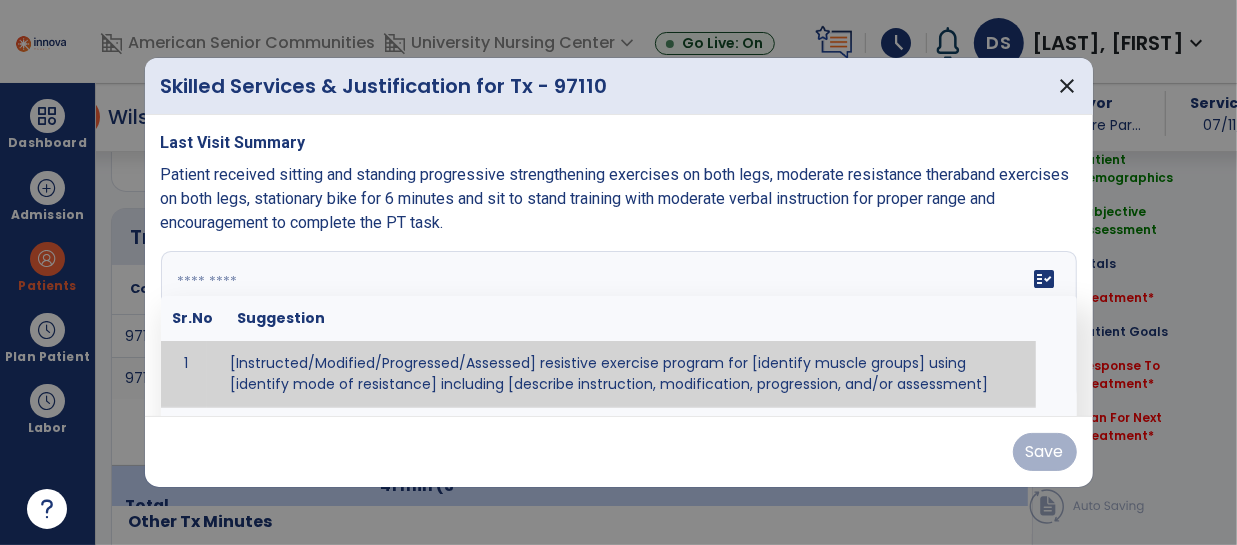 click on "fact_check  Sr.No Suggestion 1 [Instructed/Modified/Progressed/Assessed] resistive exercise program for [identify muscle groups] using [identify mode of resistance] including [describe instruction, modification, progression, and/or assessment] 2 [Instructed/Modified/Progressed/Assessed] aerobic exercise program using [identify equipment/mode] including [describe instruction, modification,progression, and/or assessment] 3 [Instructed/Modified/Progressed/Assessed] [PROM/A/AROM/AROM] program for [identify joint movements] using [contract-relax, over-pressure, inhibitory techniques, other] 4 [Assessed/Tested] aerobic capacity with administration of [aerobic capacity test]" at bounding box center (619, 326) 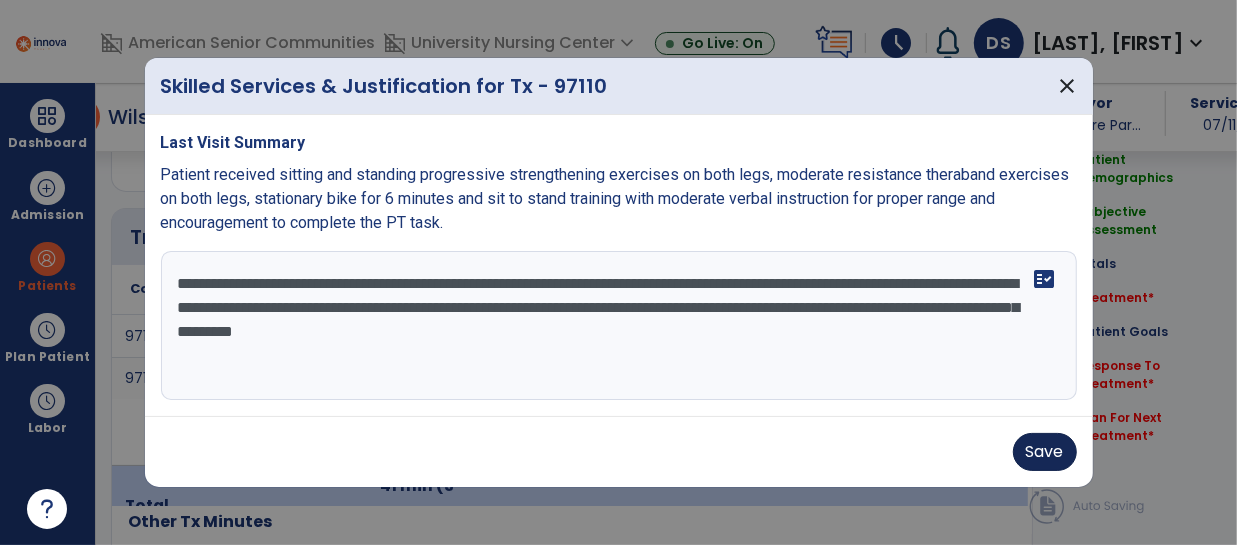 type on "**********" 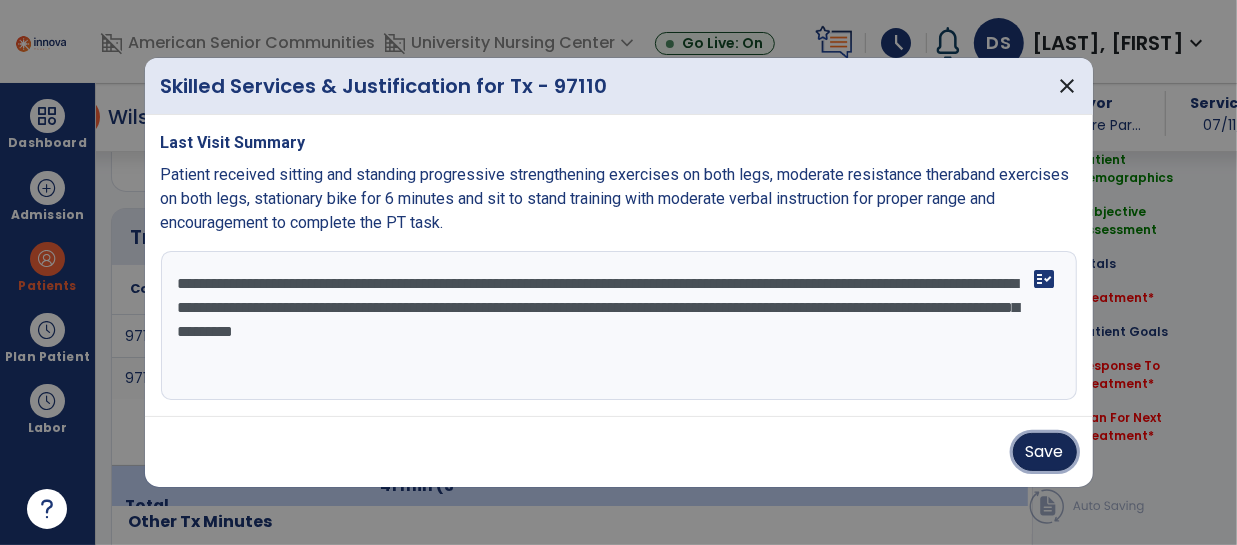 click on "Save" at bounding box center (1045, 452) 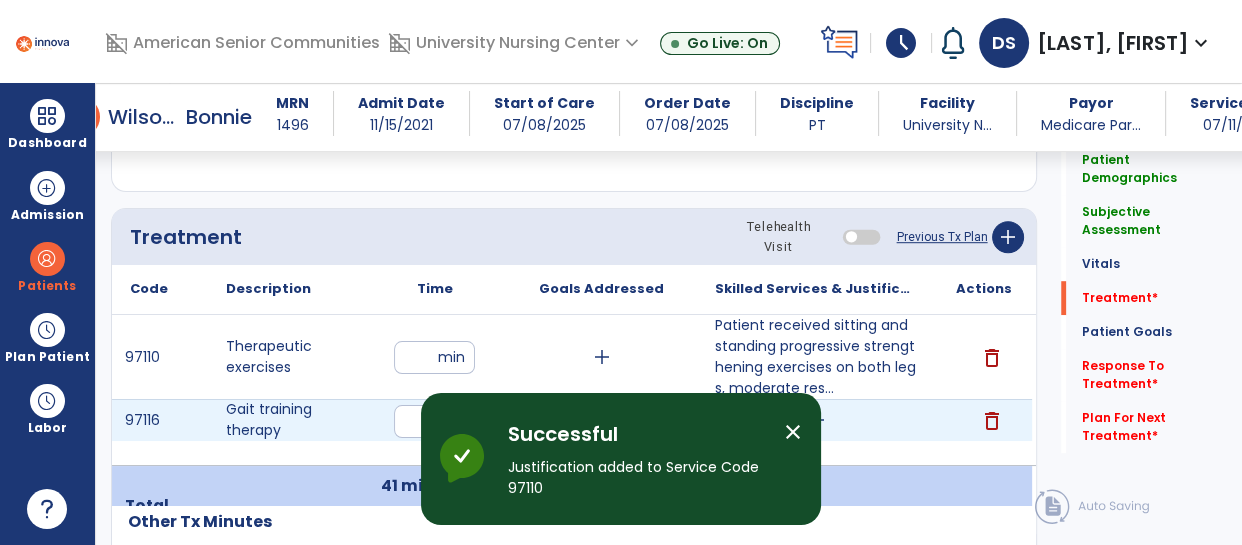 click on "add" at bounding box center [816, 420] 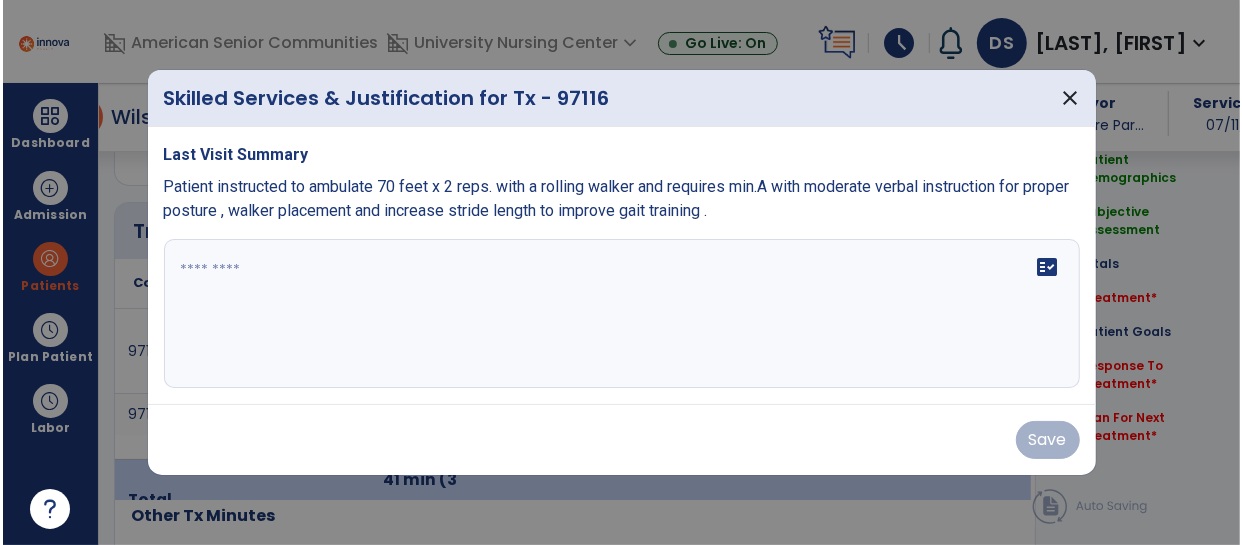 scroll, scrollTop: 1151, scrollLeft: 0, axis: vertical 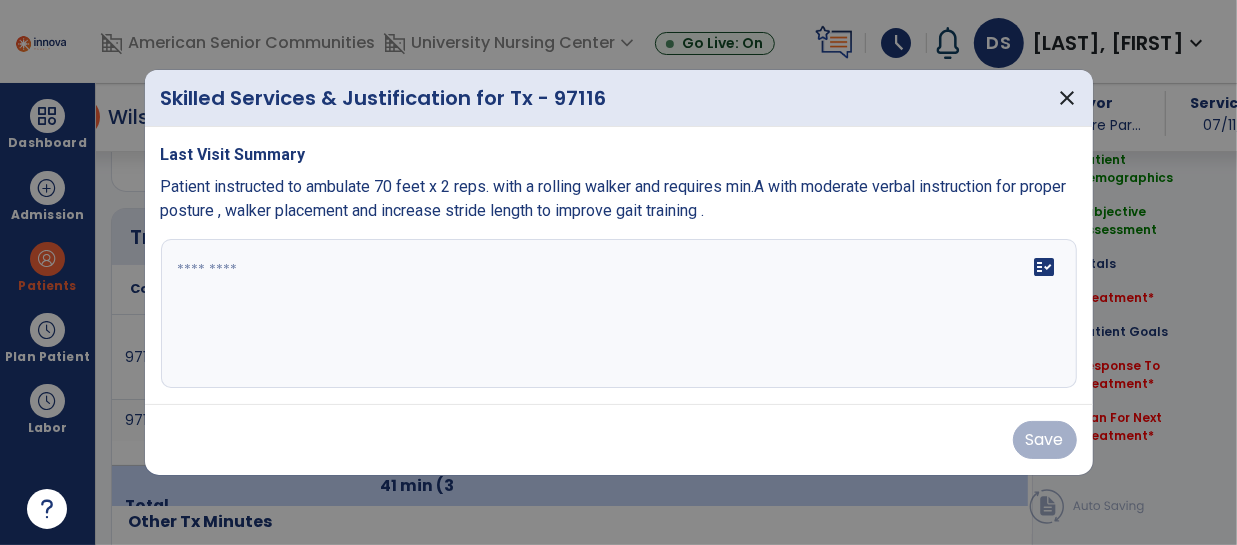 click at bounding box center (619, 314) 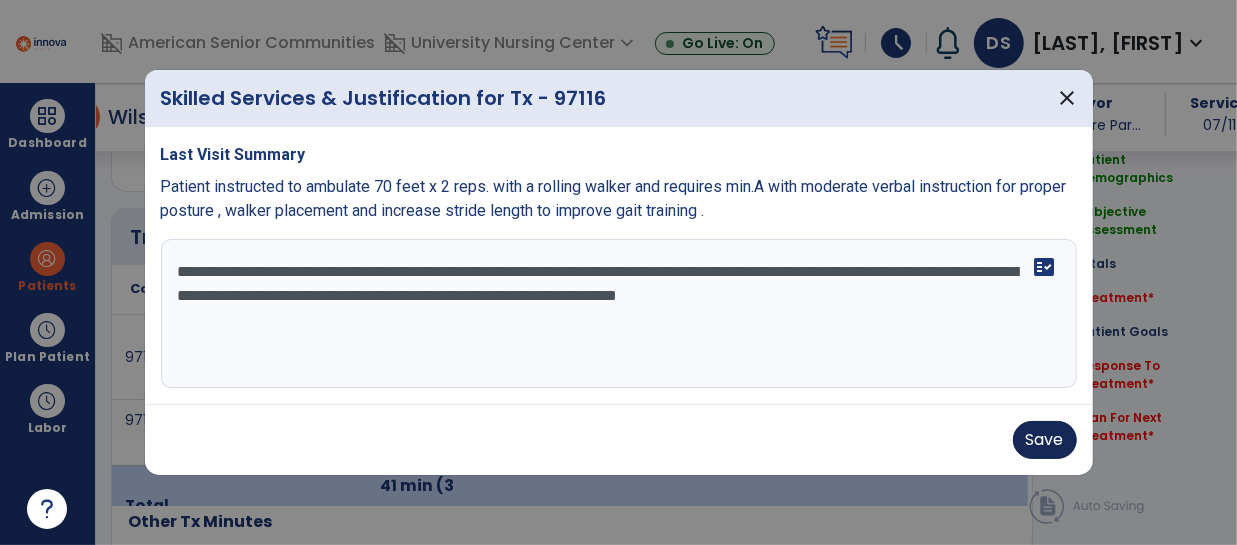 type on "**********" 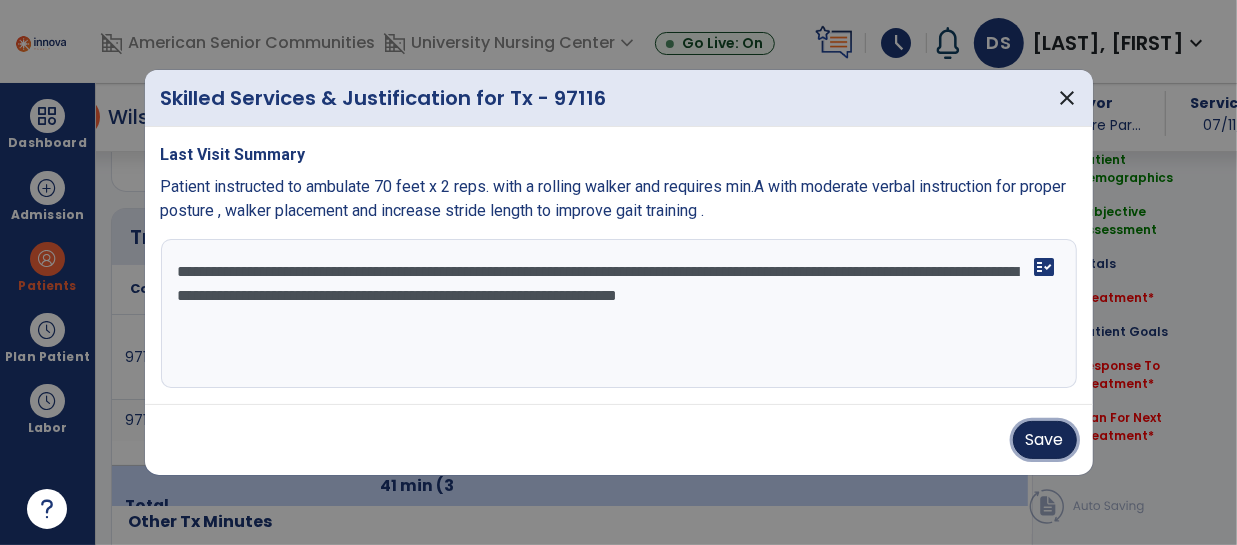 click on "Save" at bounding box center (1045, 440) 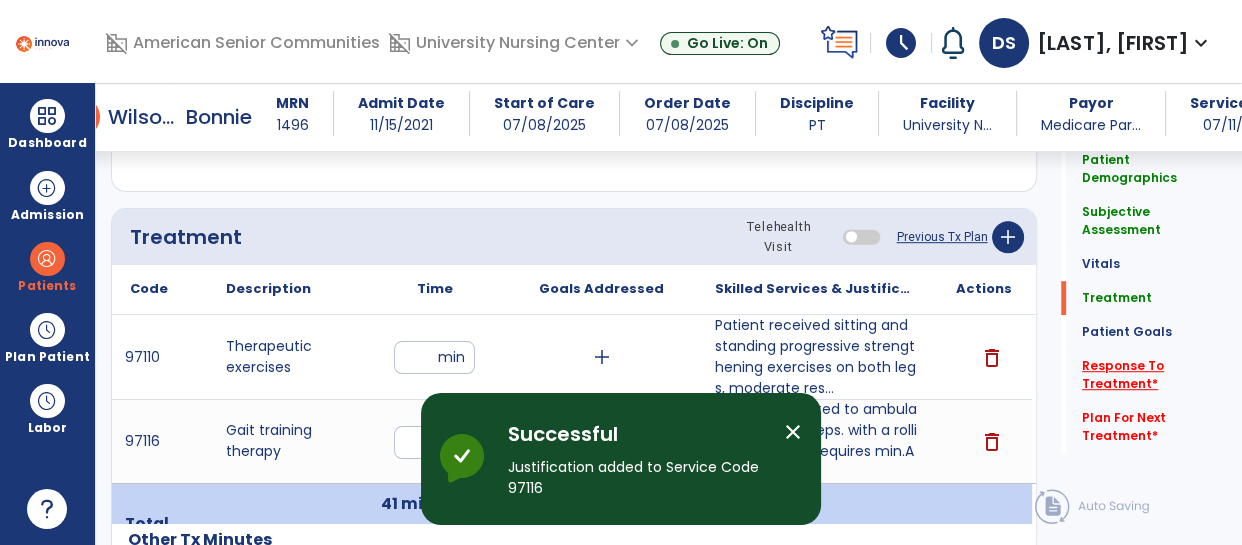 click on "Response To Treatment   *" 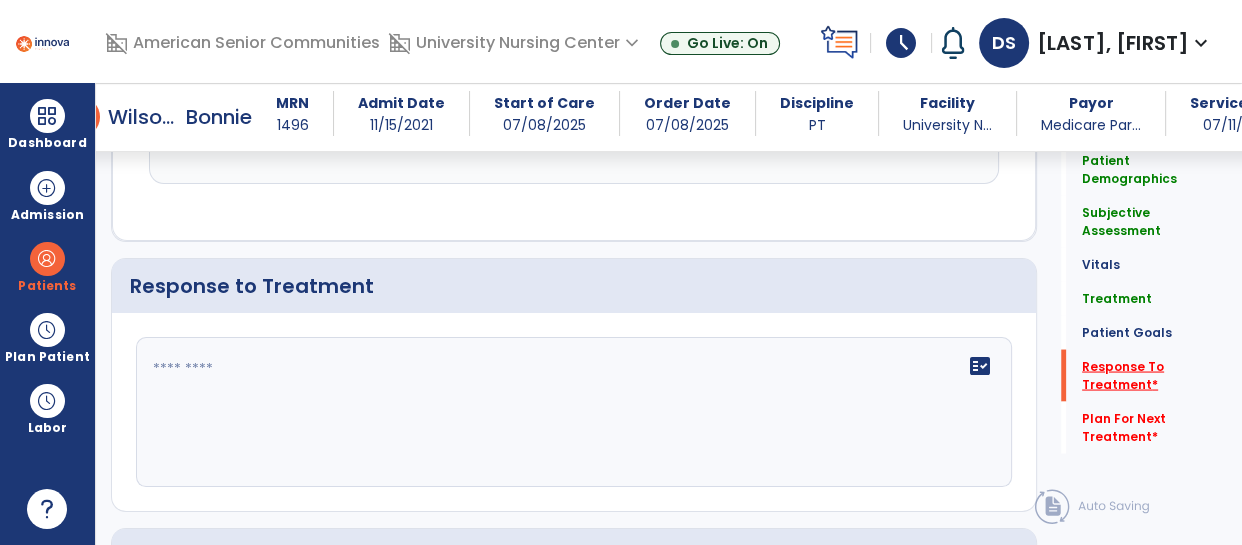 scroll, scrollTop: 3515, scrollLeft: 0, axis: vertical 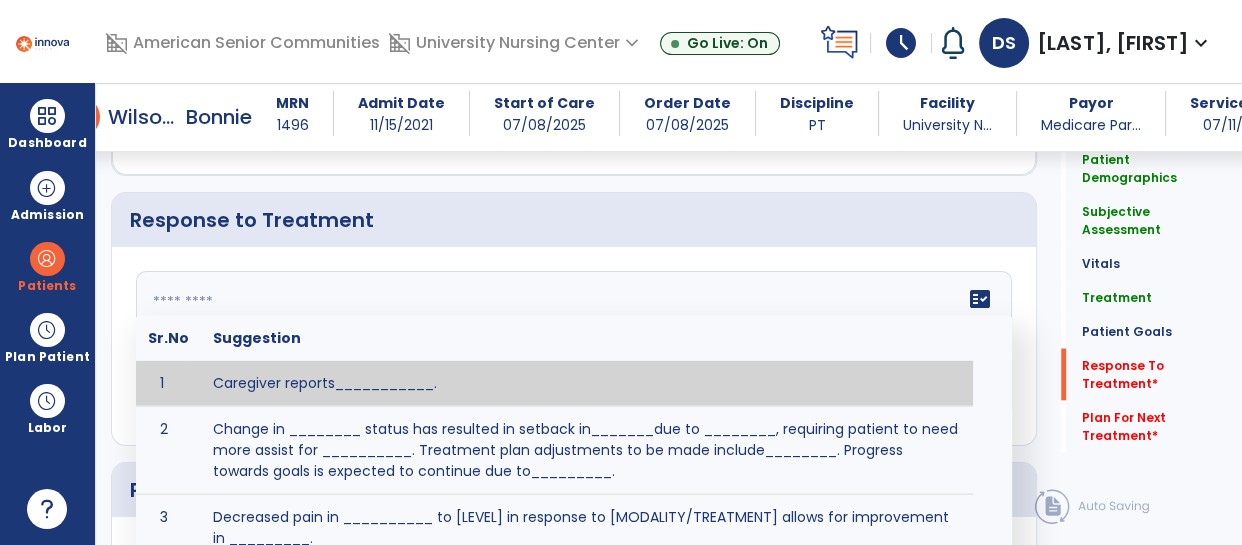 click on "fact_check  Sr.No Suggestion 1 Caregiver reports___________. 2 Change in ________ status has resulted in setback in_______due to ________, requiring patient to need more assist for __________.   Treatment plan adjustments to be made include________.  Progress towards goals is expected to continue due to_________. 3 Decreased pain in __________ to [LEVEL] in response to [MODALITY/TREATMENT] allows for improvement in _________. 4 Functional gains in _______ have impacted the patient's ability to perform_________ with a reduction in assist levels to_________. 5 Functional progress this week has been significant due to__________. 6 Gains in ________ have improved the patient's ability to perform ______with decreased levels of assist to___________. 7 Improvement in ________allows patient to tolerate higher levels of challenges in_________. 8 Pain in [AREA] has decreased to [LEVEL] in response to [TREATMENT/MODALITY], allowing fore ease in completing__________. 9 10 11 12 13 14 15 16 17 18 19 20 21" 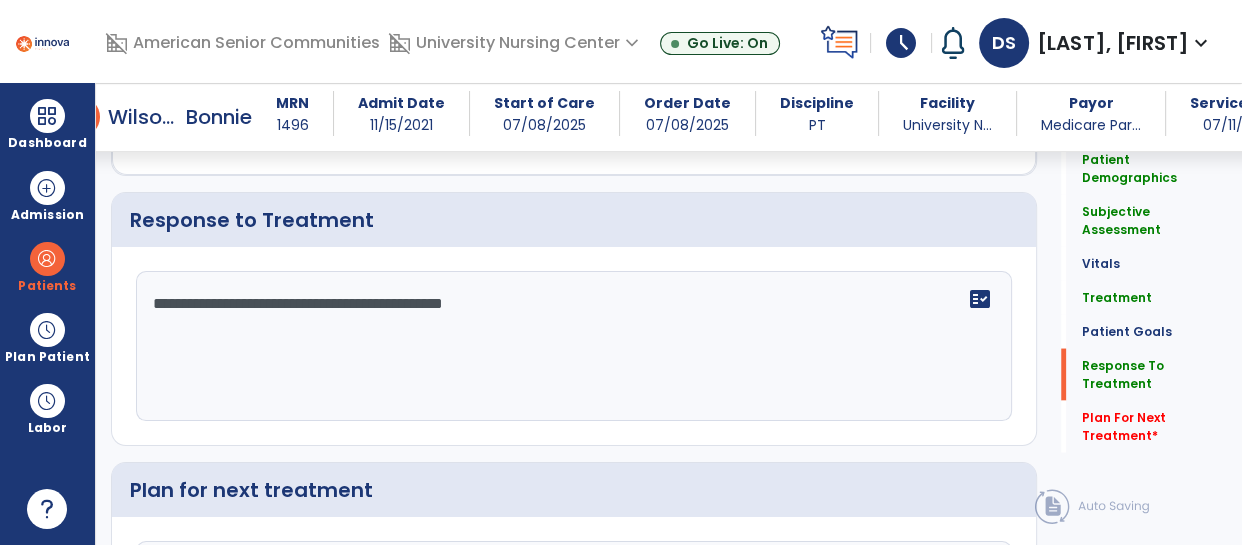 scroll, scrollTop: 3589, scrollLeft: 0, axis: vertical 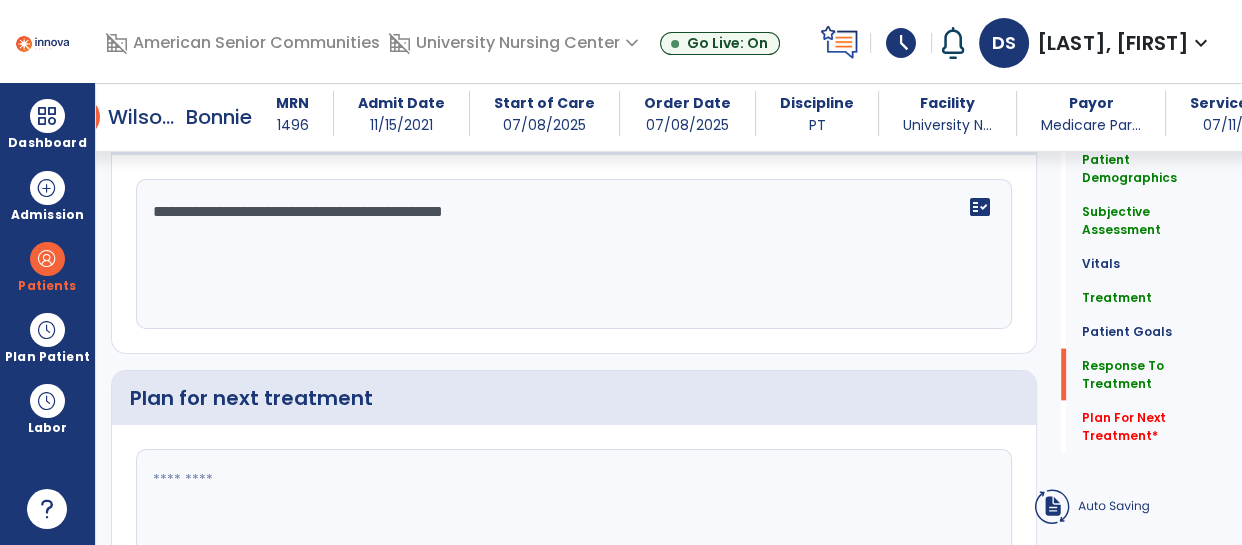 type on "**********" 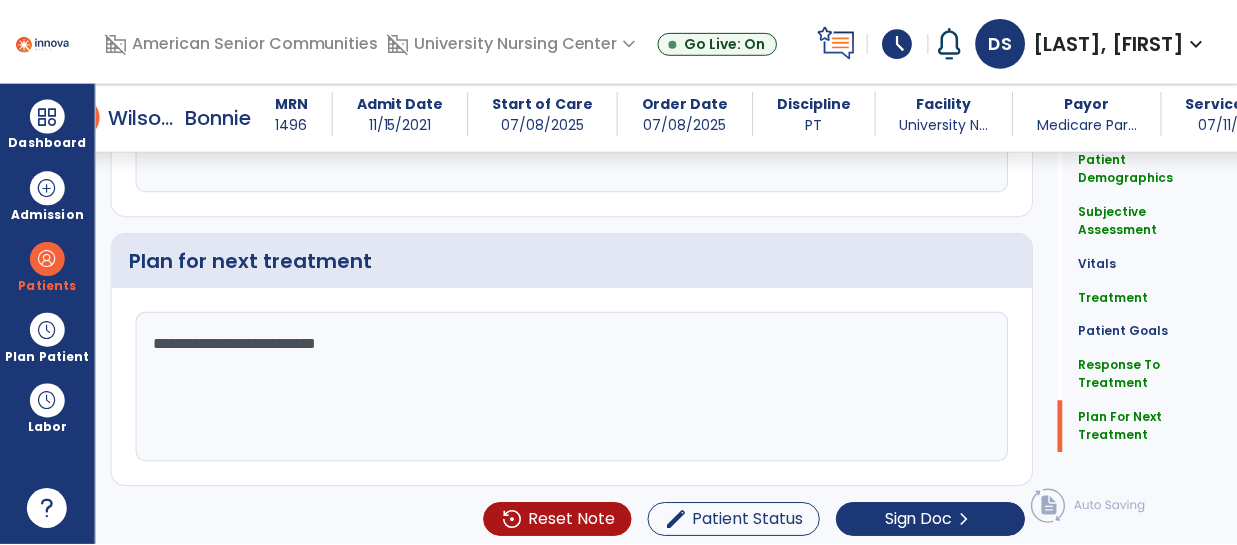 scroll, scrollTop: 3747, scrollLeft: 0, axis: vertical 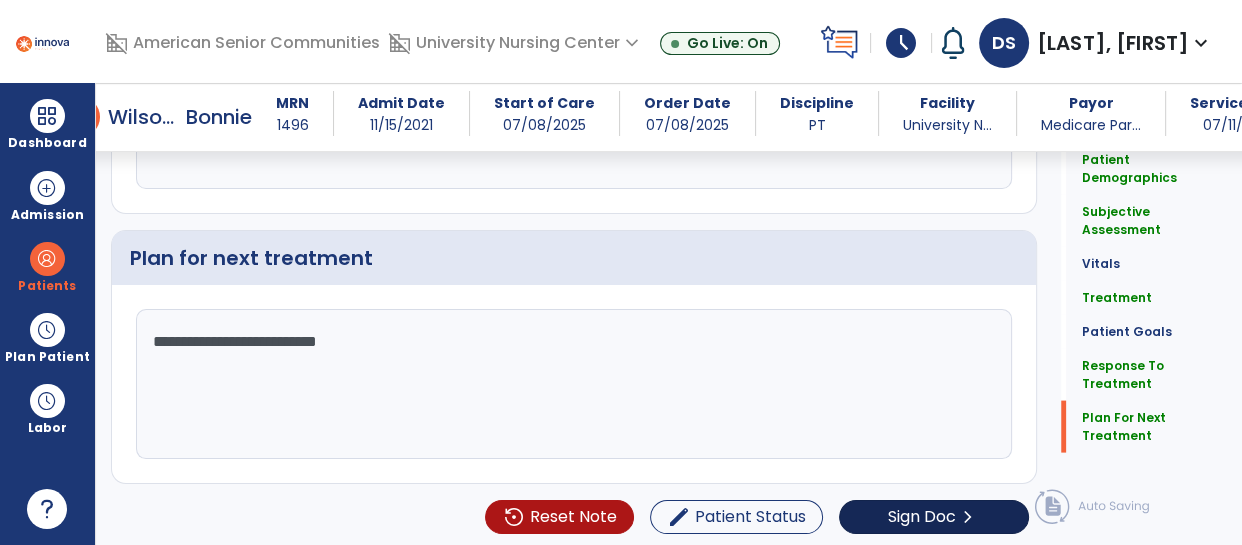 type on "**********" 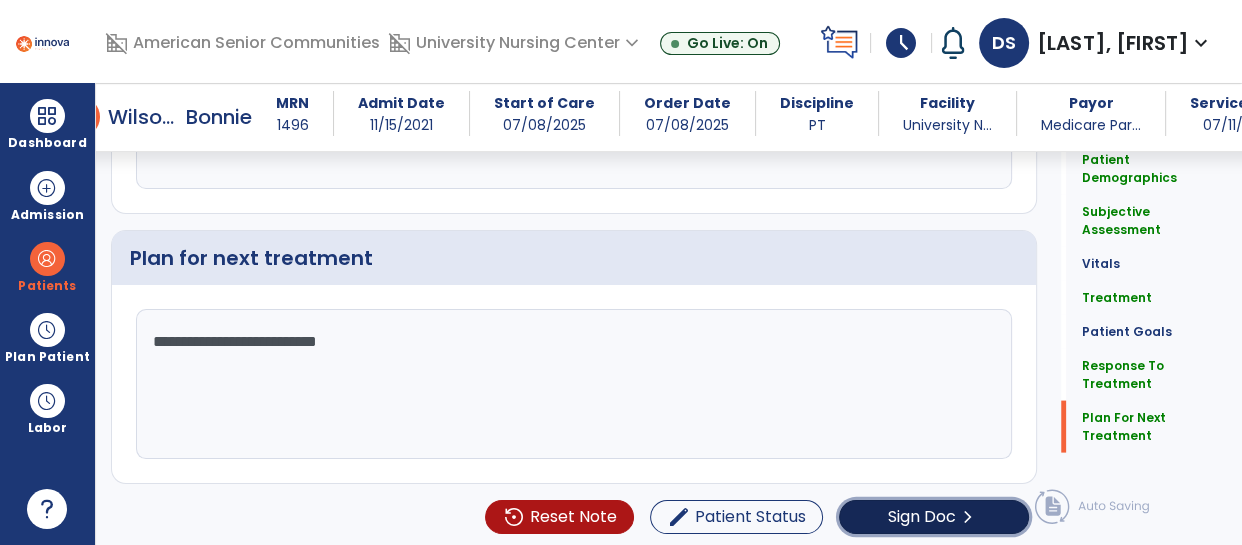 click on "chevron_right" 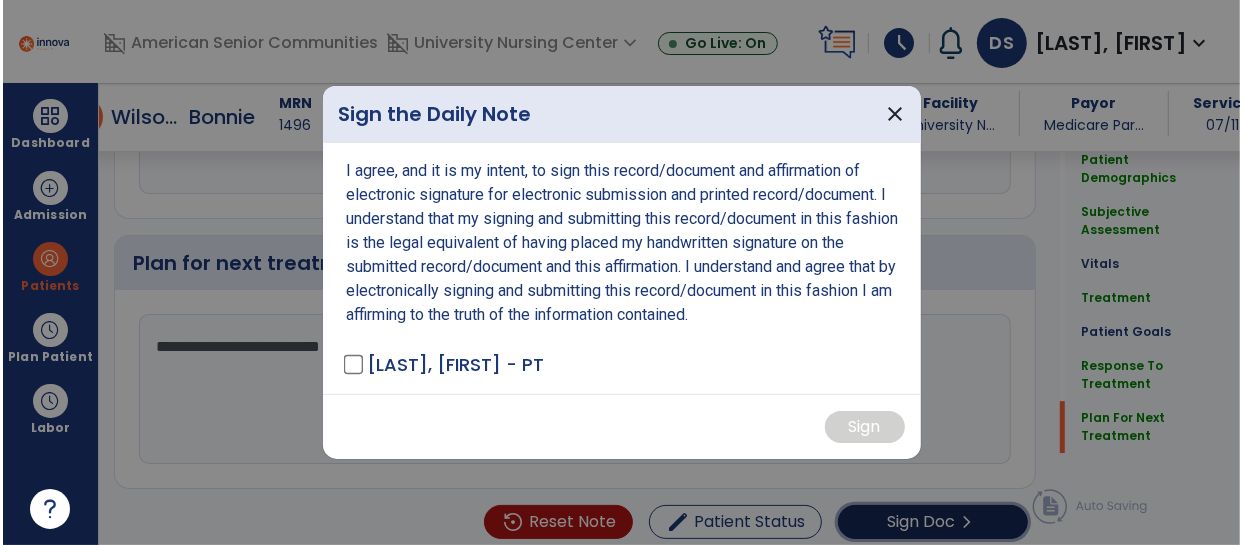 scroll, scrollTop: 3747, scrollLeft: 0, axis: vertical 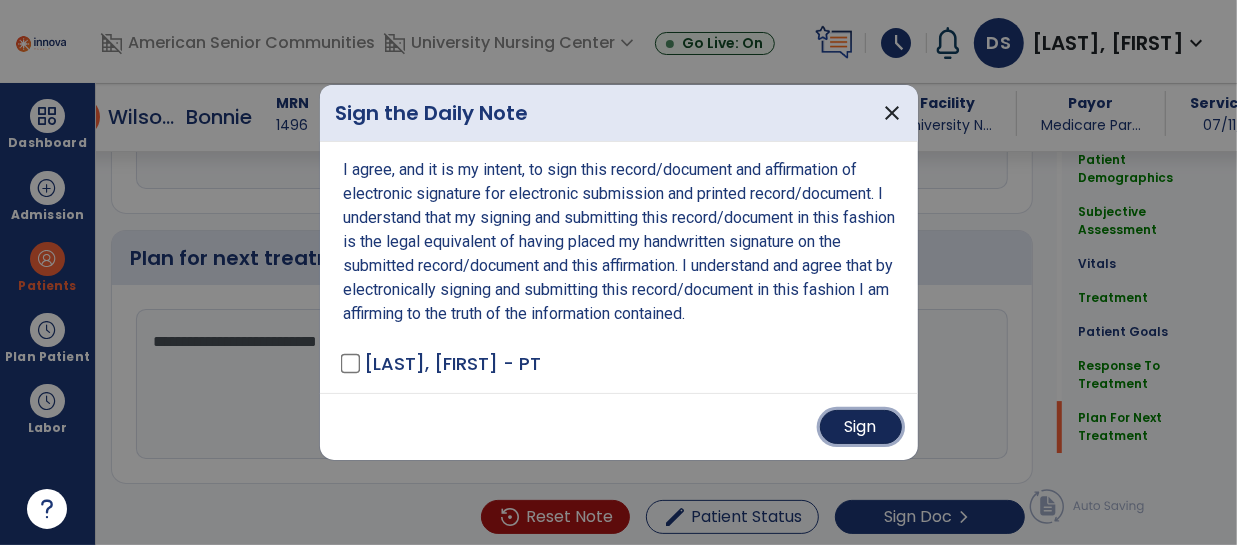 click on "Sign" at bounding box center [861, 427] 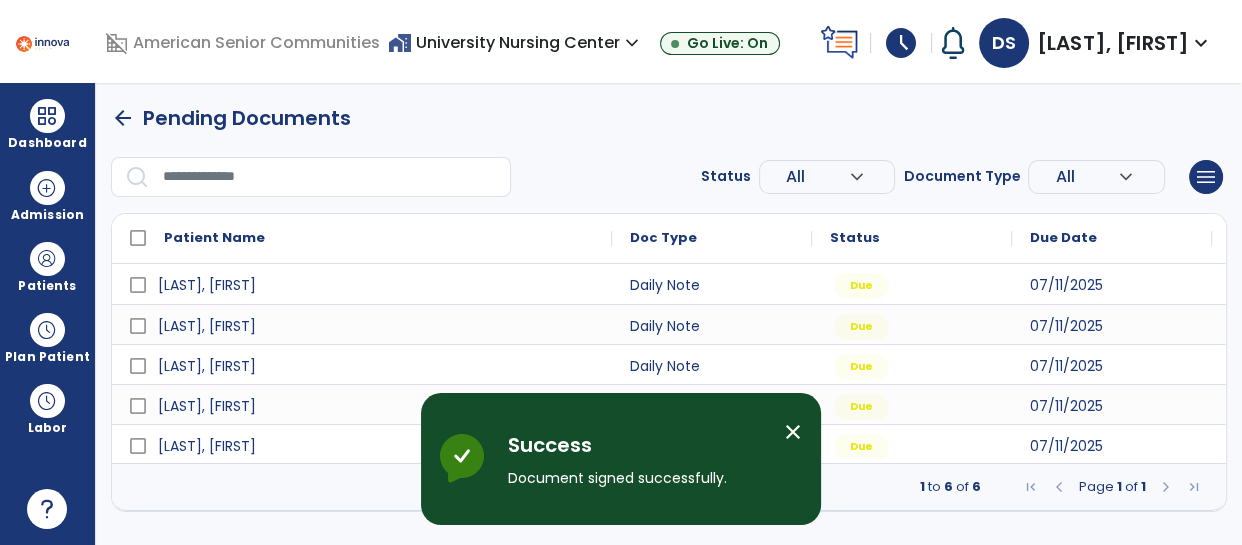 scroll, scrollTop: 0, scrollLeft: 0, axis: both 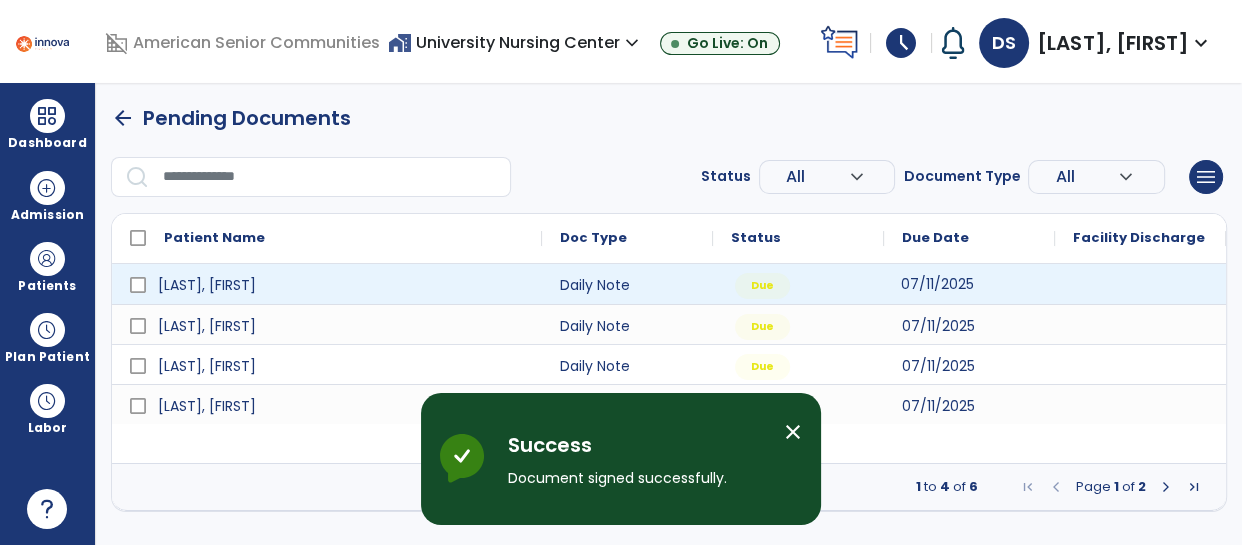 click on "07/11/2025" at bounding box center (969, 284) 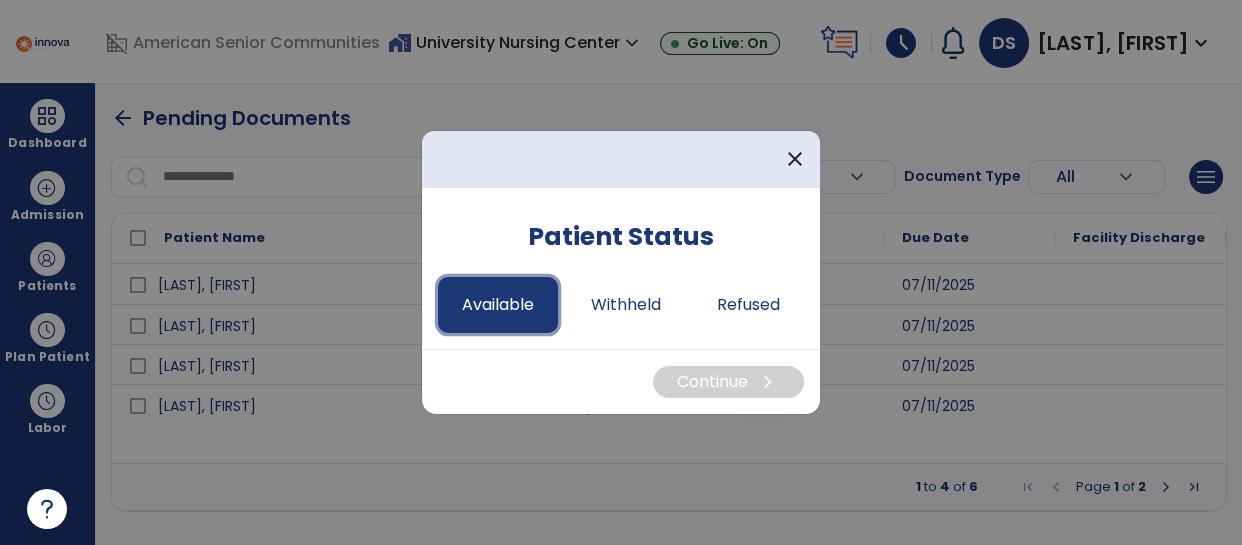 click on "Available" at bounding box center (498, 305) 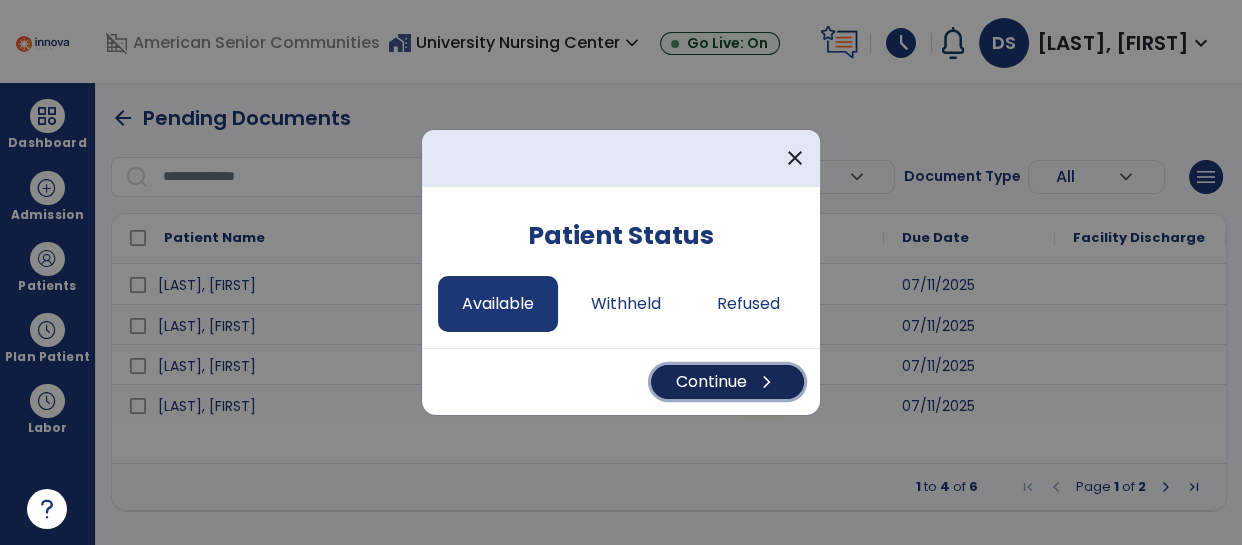click on "Continue   chevron_right" at bounding box center [727, 382] 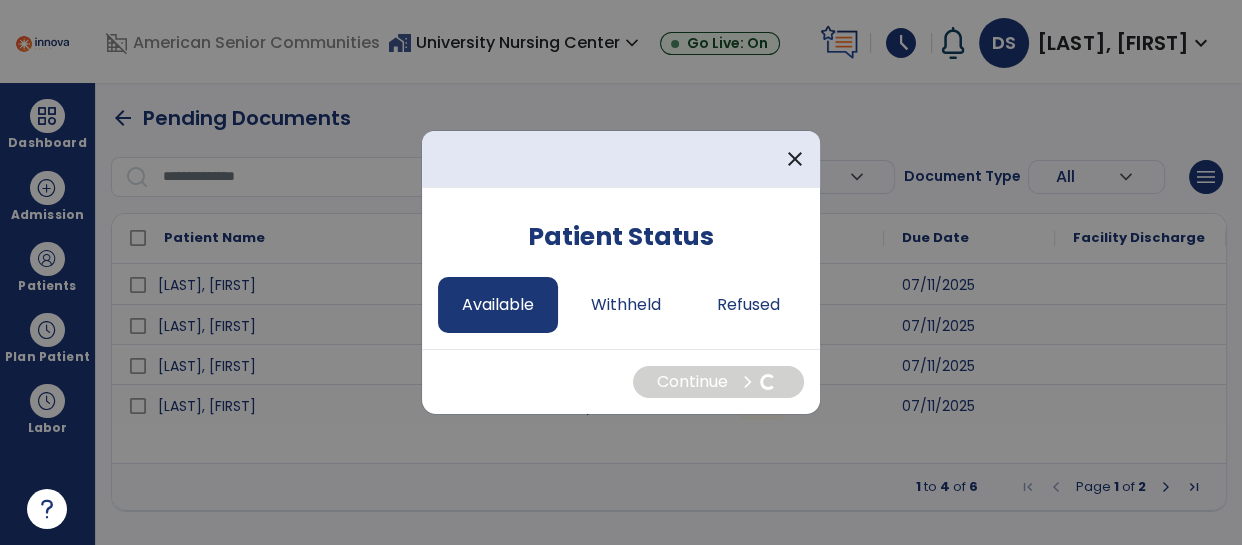select on "*" 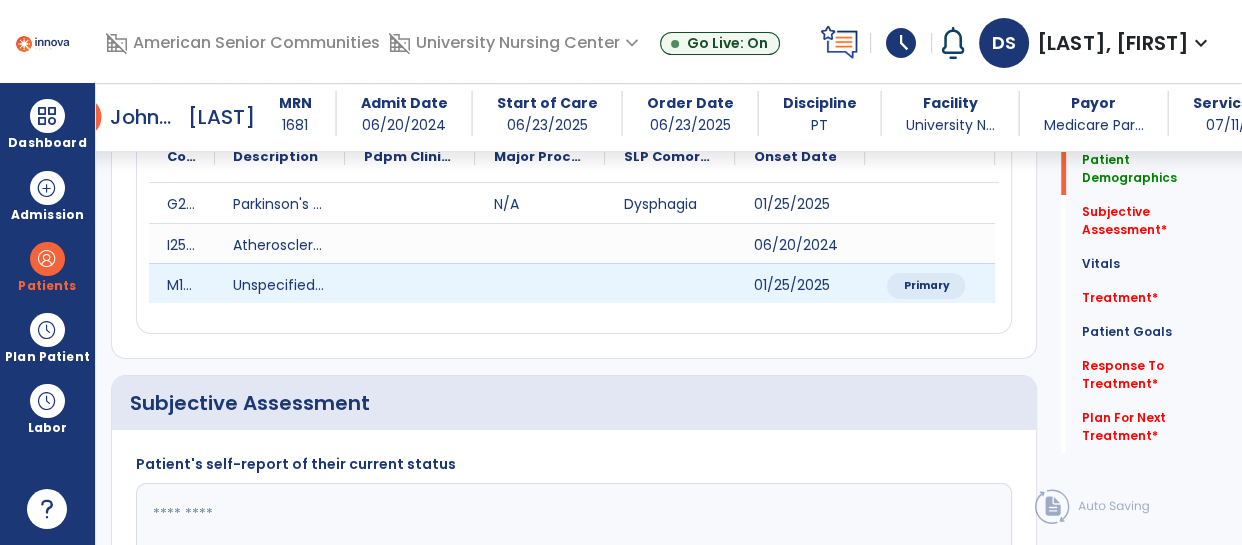 scroll, scrollTop: 264, scrollLeft: 0, axis: vertical 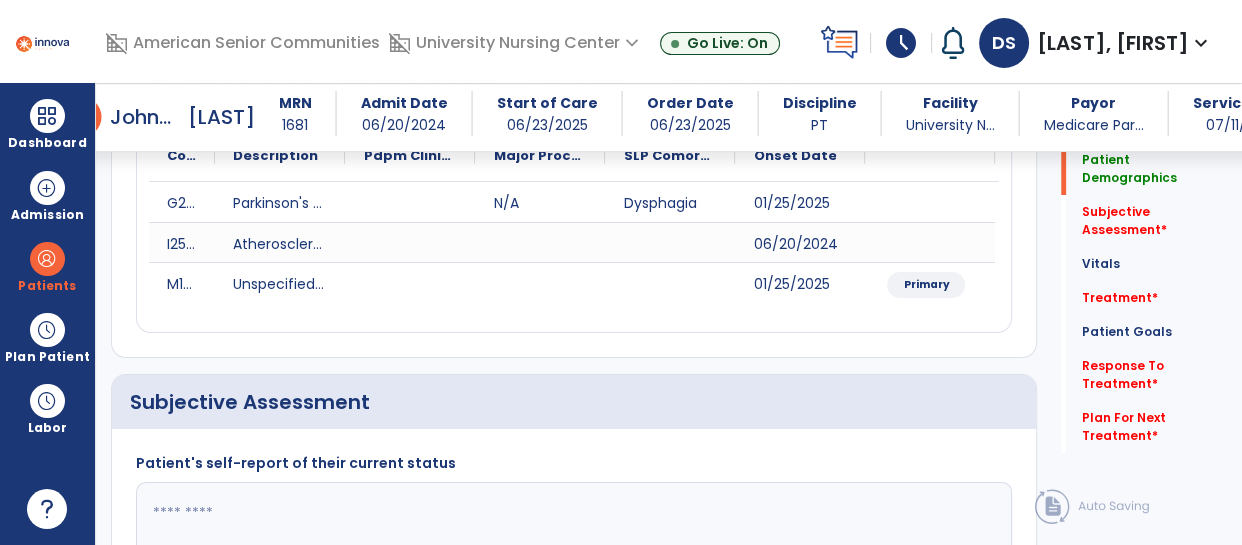 click 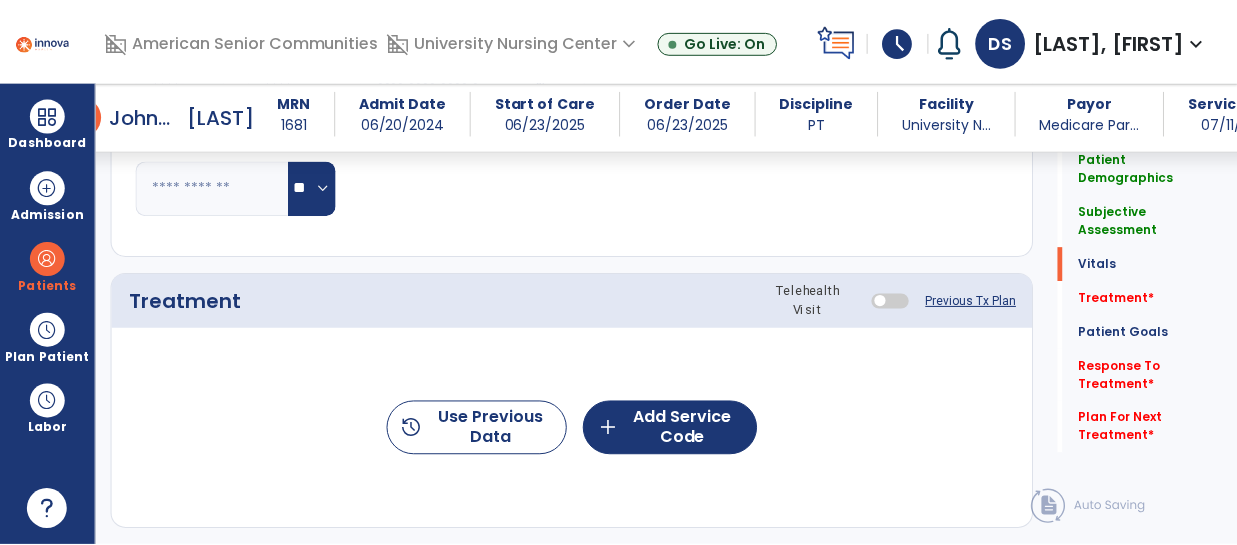 scroll, scrollTop: 1118, scrollLeft: 0, axis: vertical 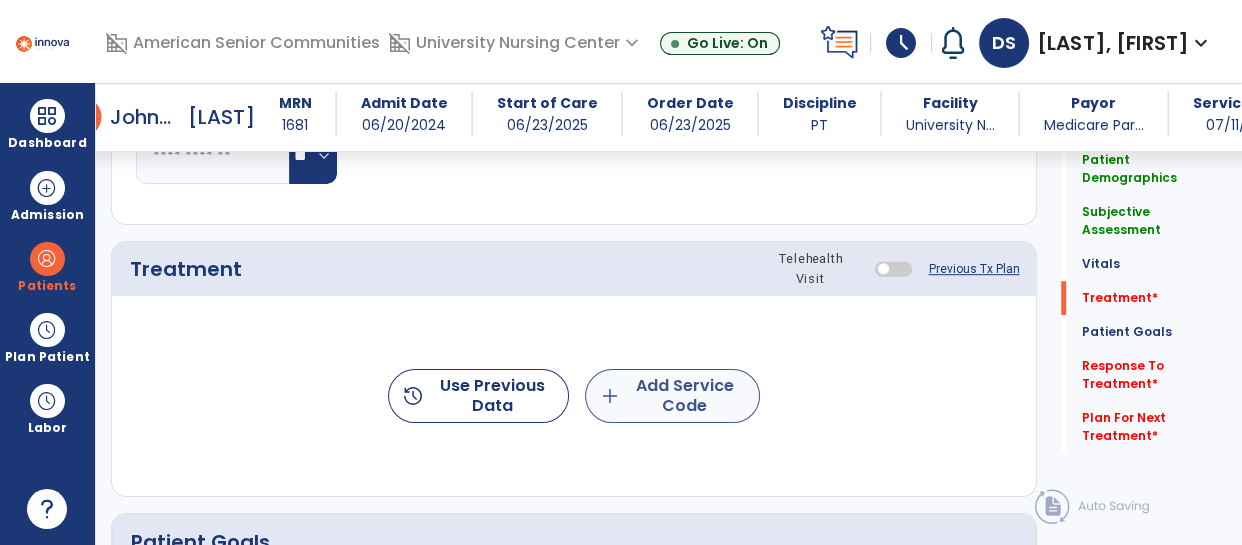type on "**********" 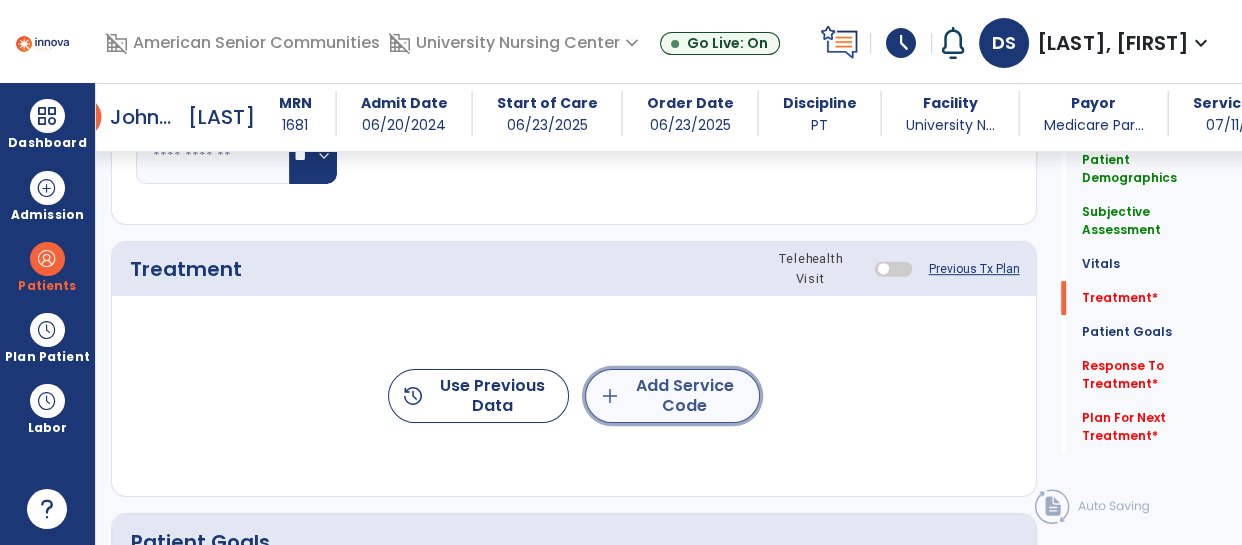click on "add  Add Service Code" 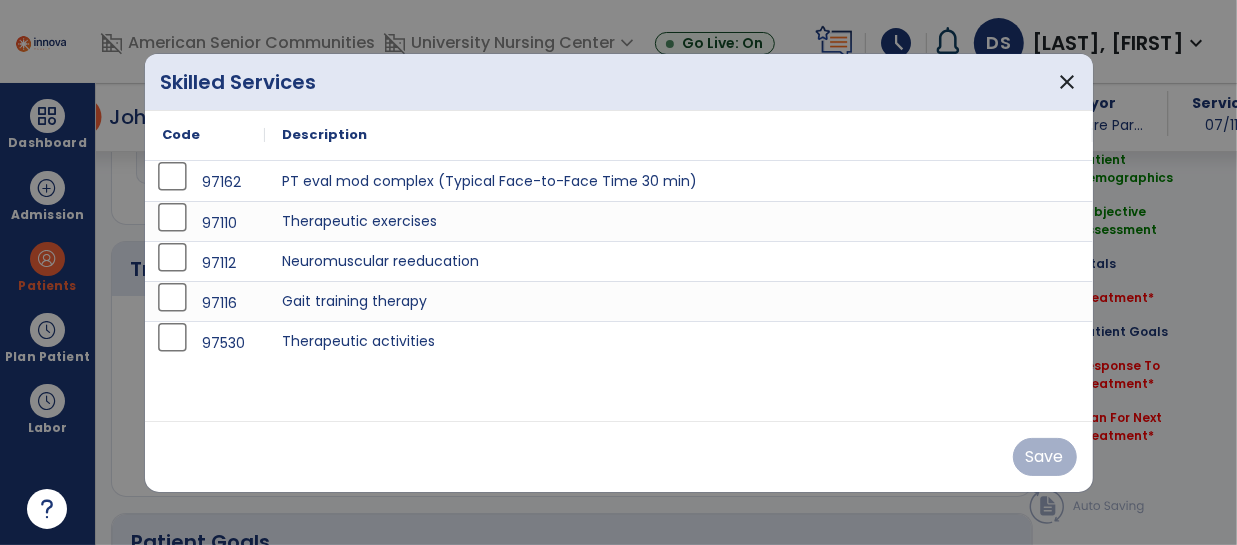 scroll, scrollTop: 1118, scrollLeft: 0, axis: vertical 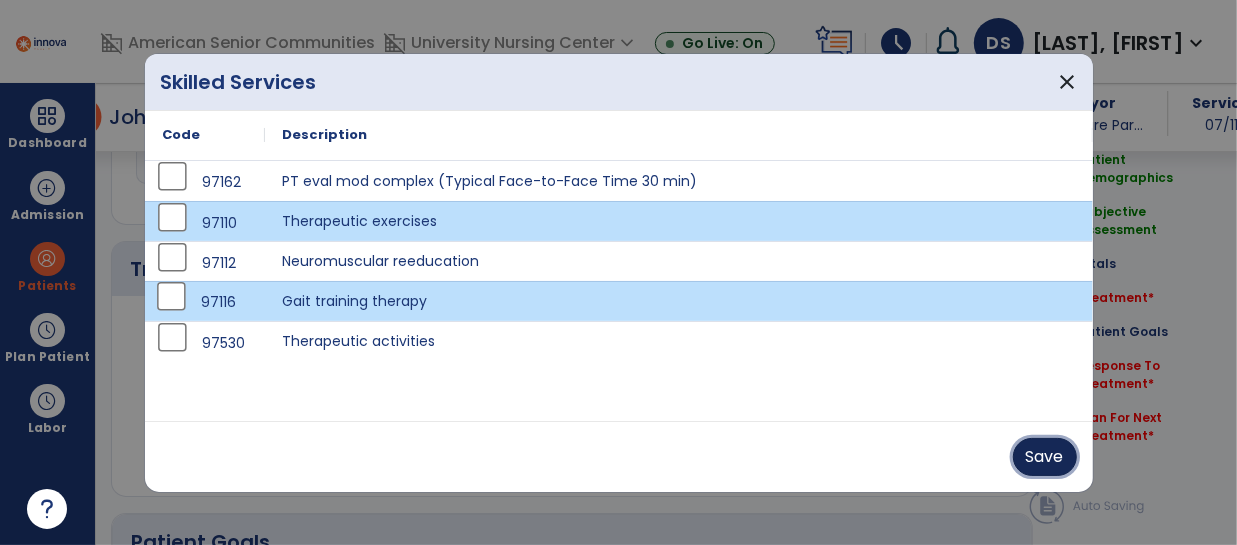 click on "Save" at bounding box center (1045, 457) 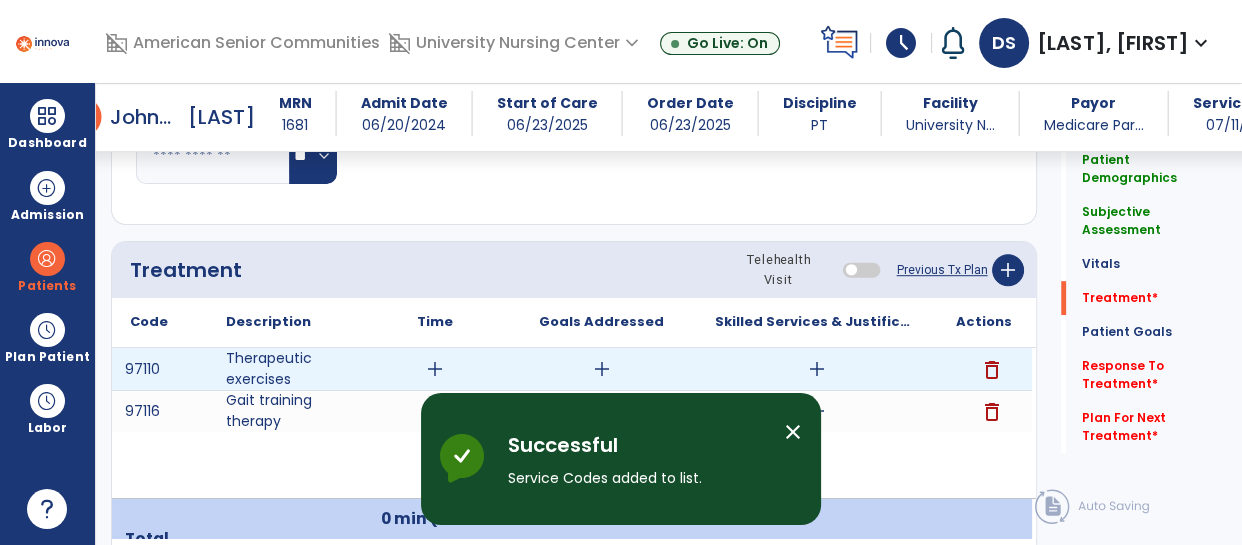 click on "add" at bounding box center [435, 369] 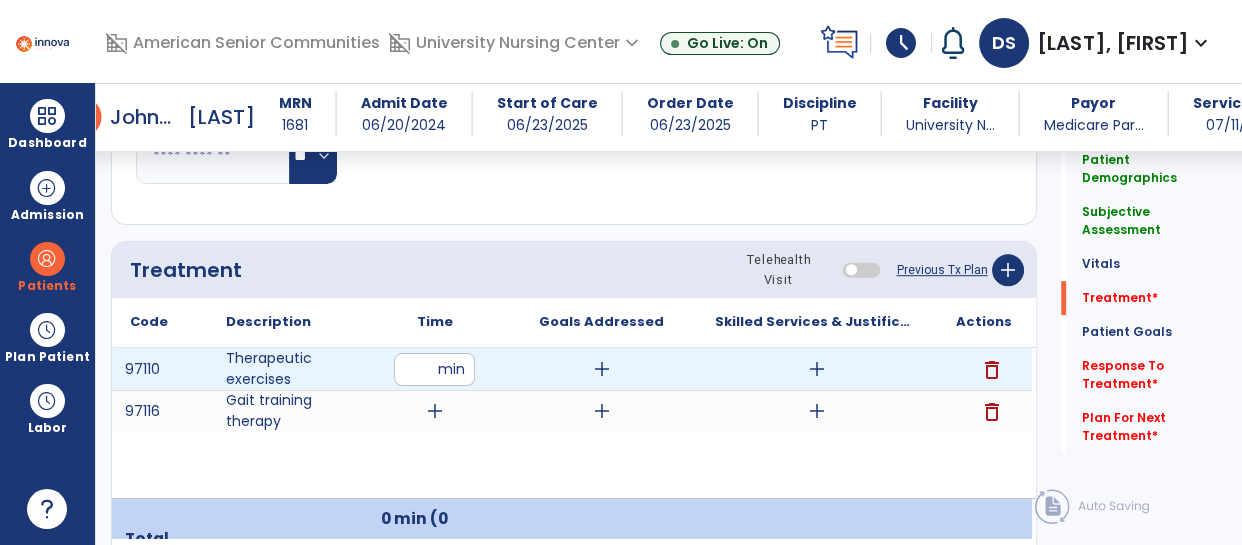 type on "**" 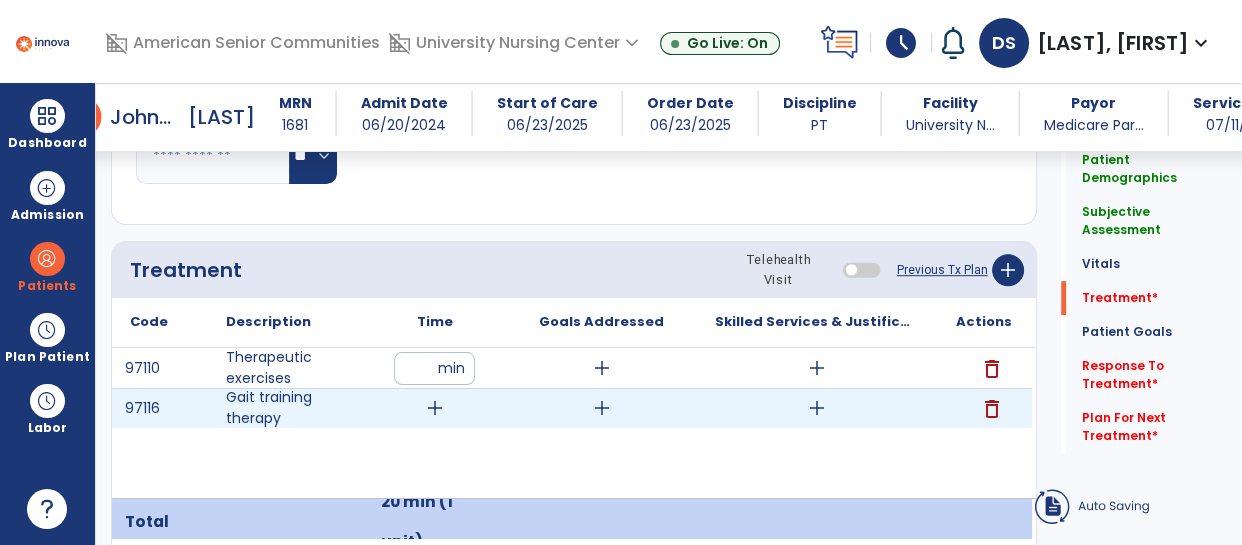 click on "add" at bounding box center (434, 408) 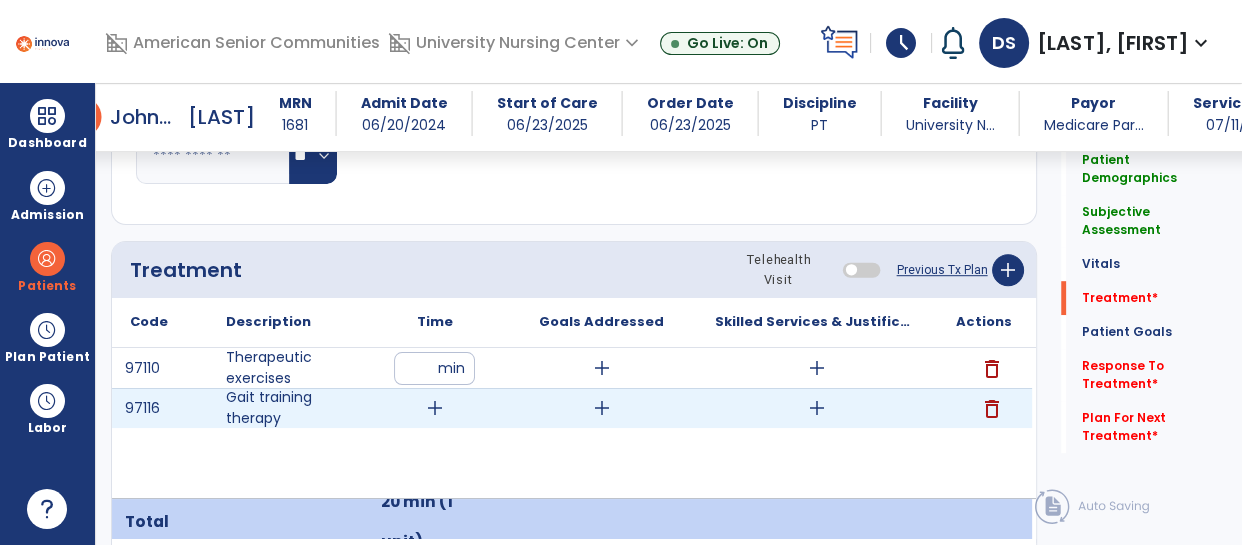 click on "add" at bounding box center (434, 408) 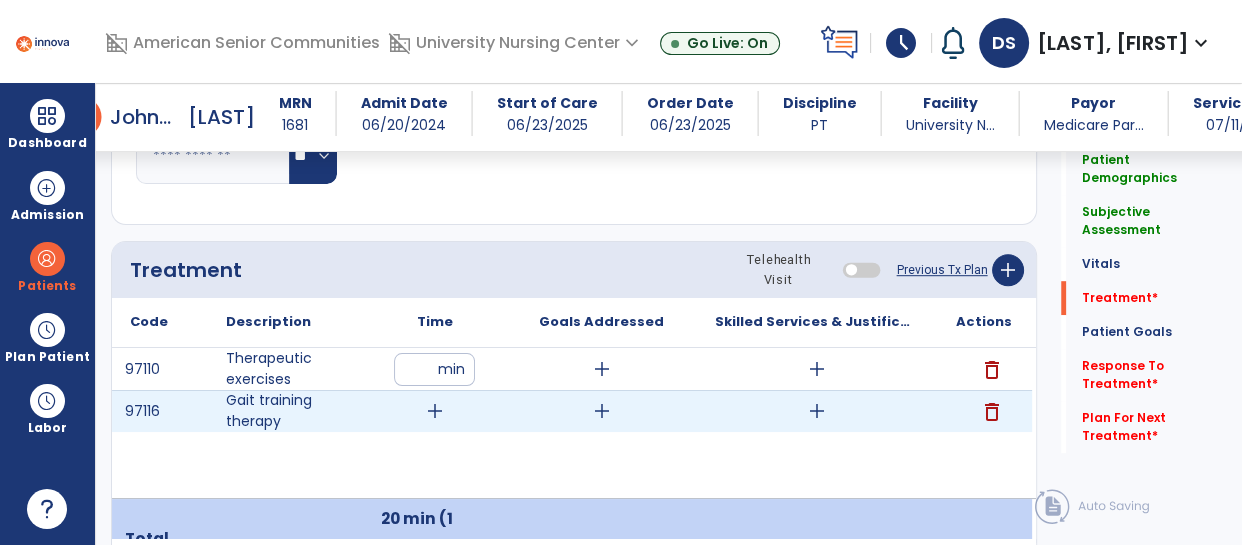 click on "add" at bounding box center [435, 411] 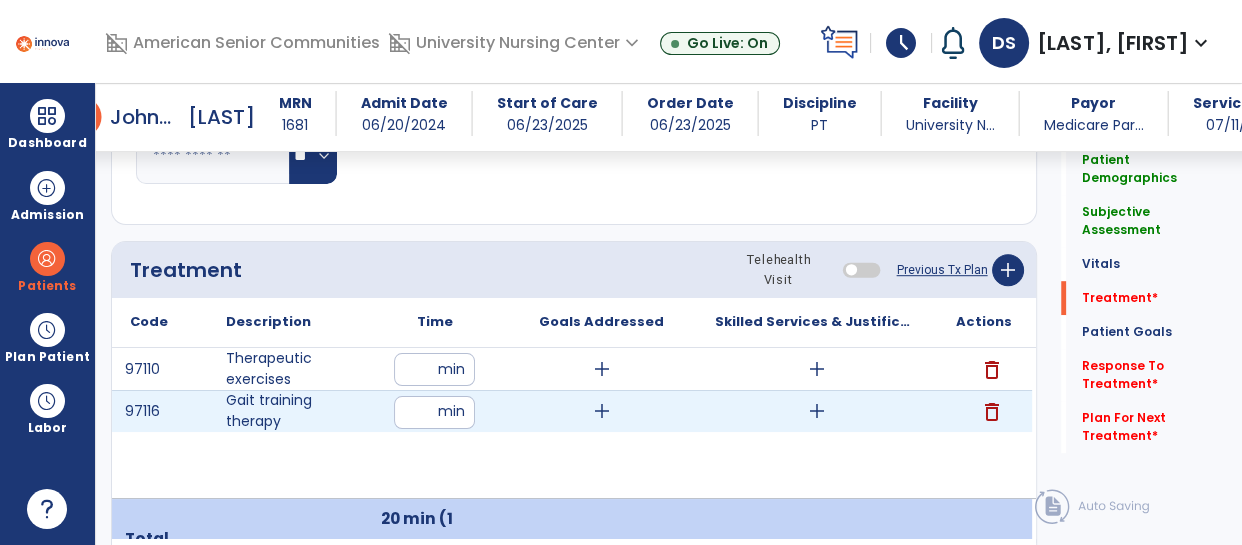 type on "**" 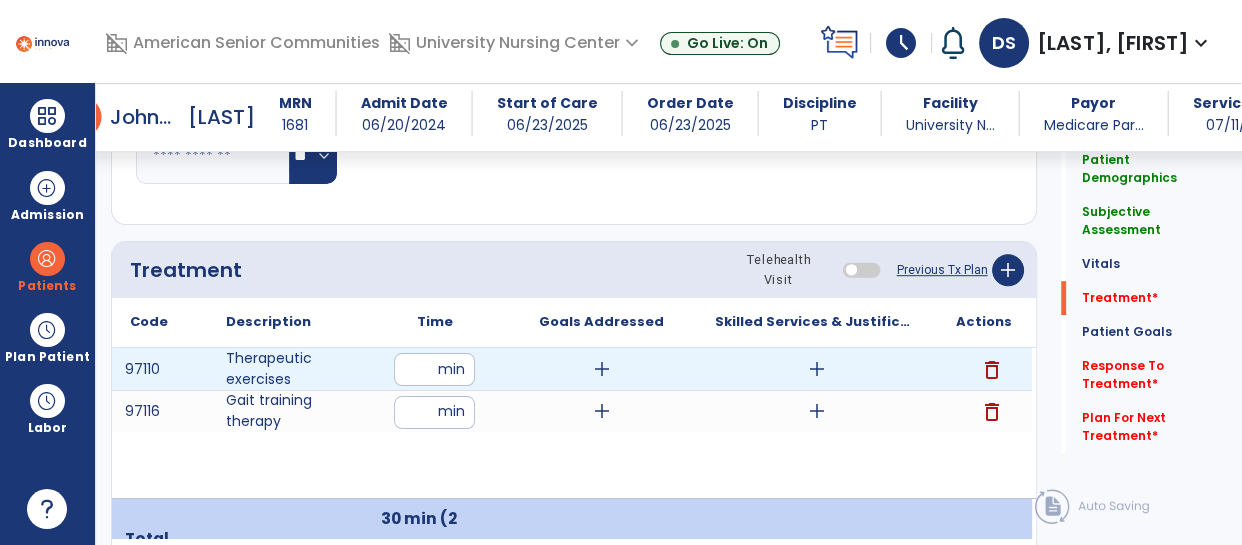 click on "add" at bounding box center (817, 369) 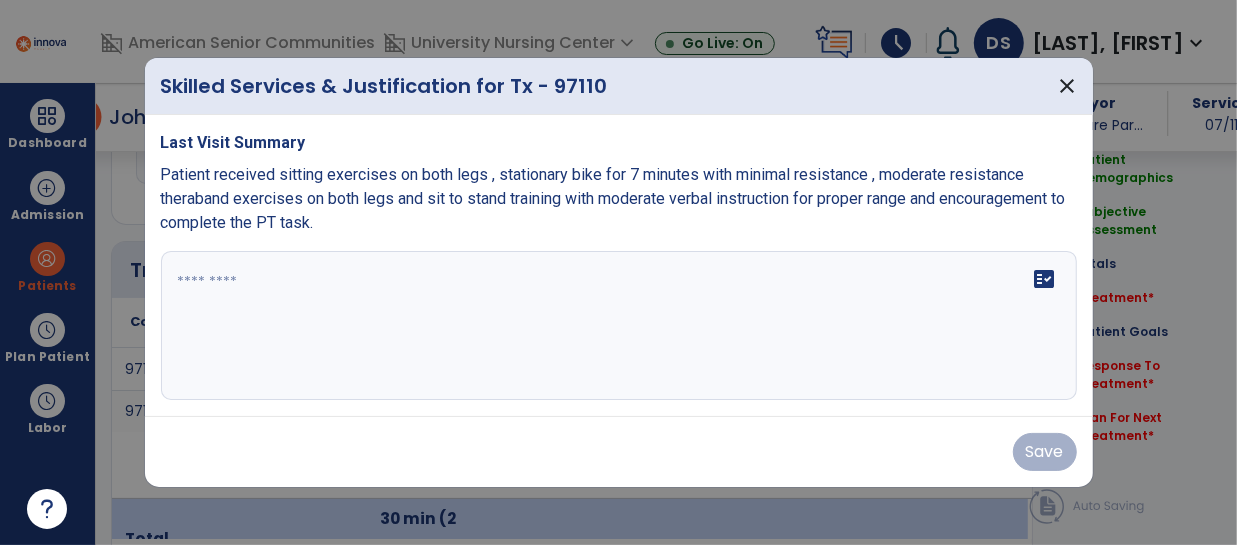 scroll, scrollTop: 1118, scrollLeft: 0, axis: vertical 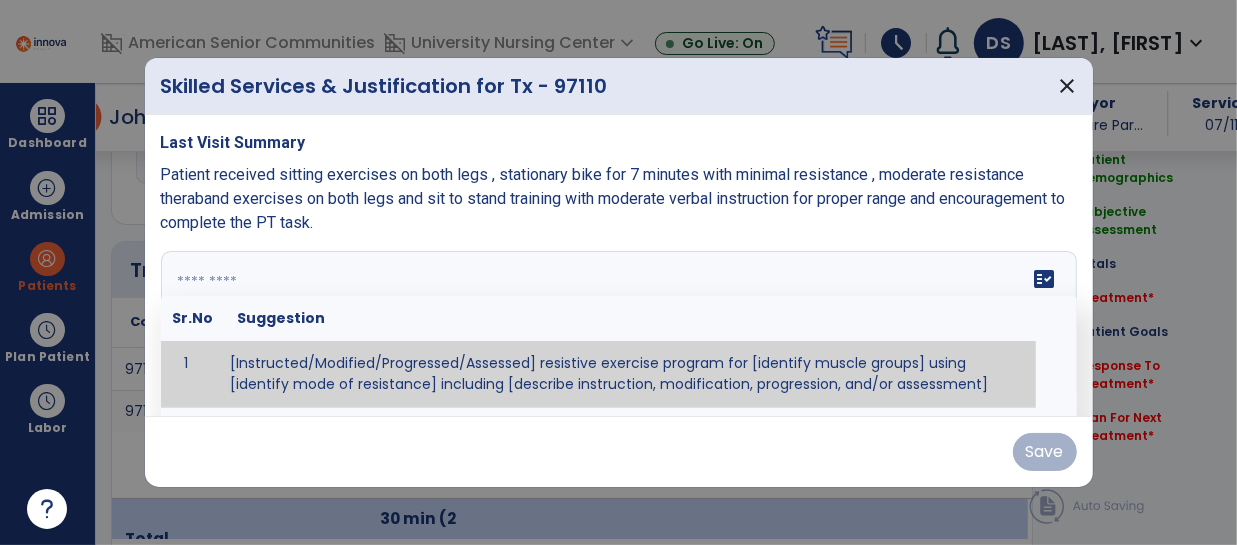 click at bounding box center (617, 326) 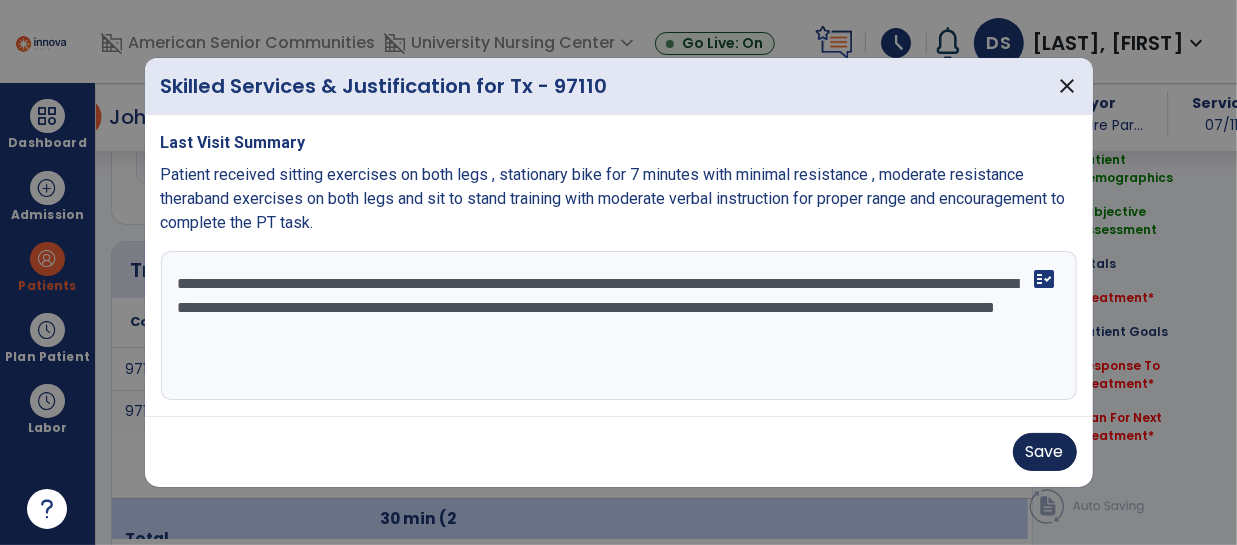 type on "**********" 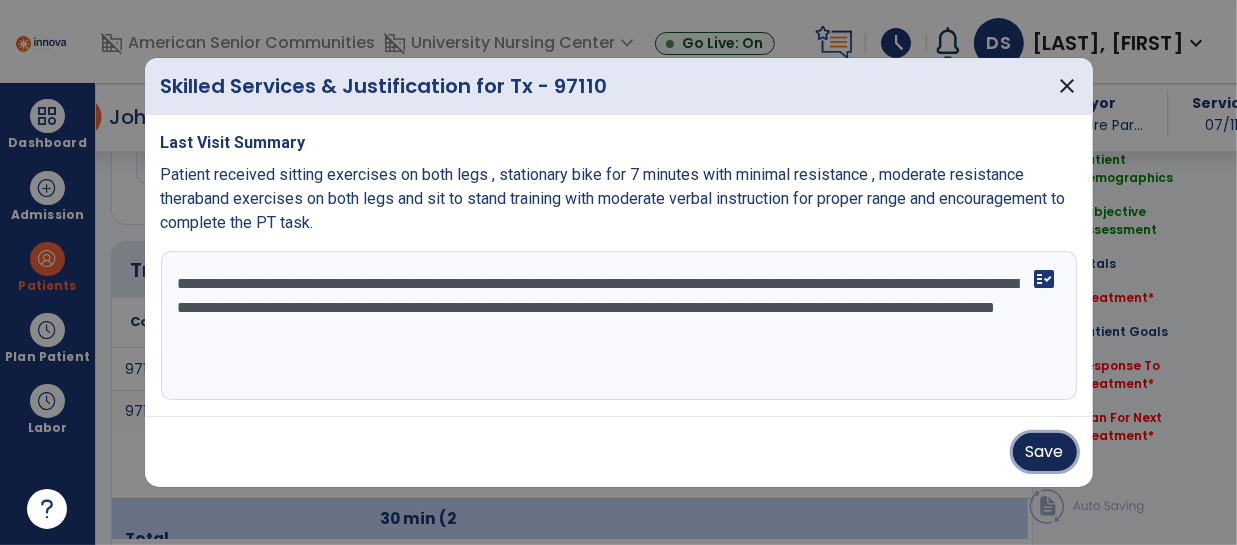 click on "Save" at bounding box center (1045, 452) 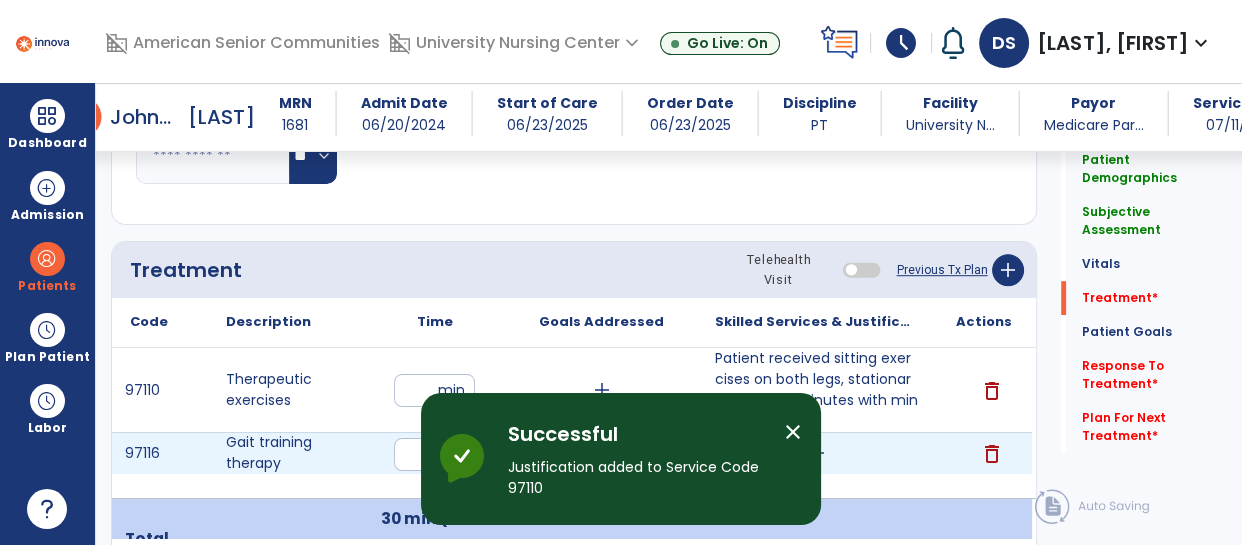 click on "add" at bounding box center [816, 453] 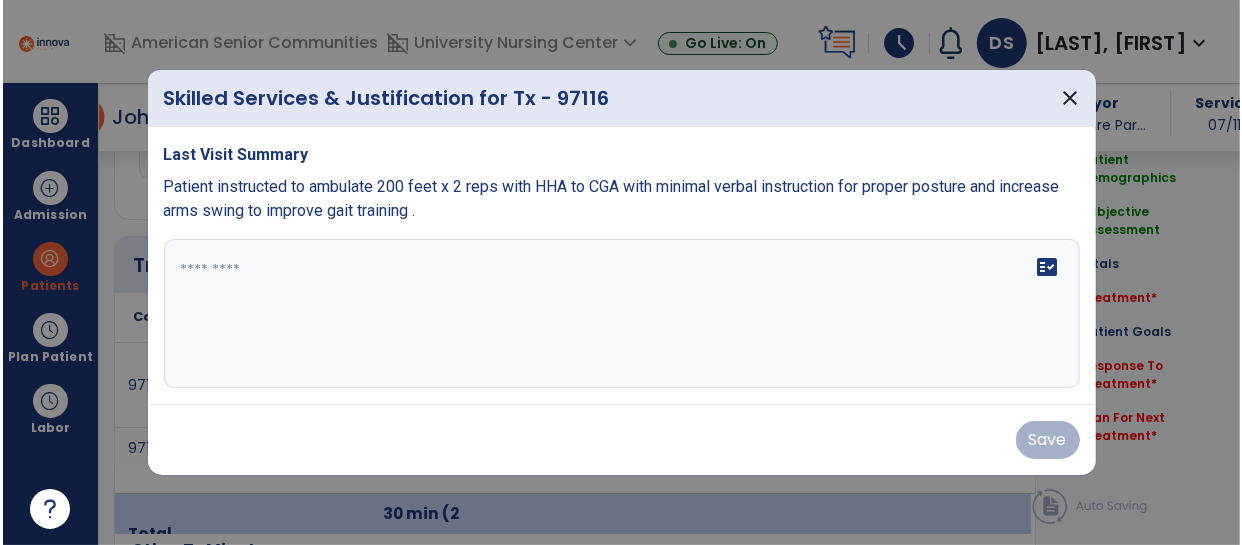 scroll, scrollTop: 1118, scrollLeft: 0, axis: vertical 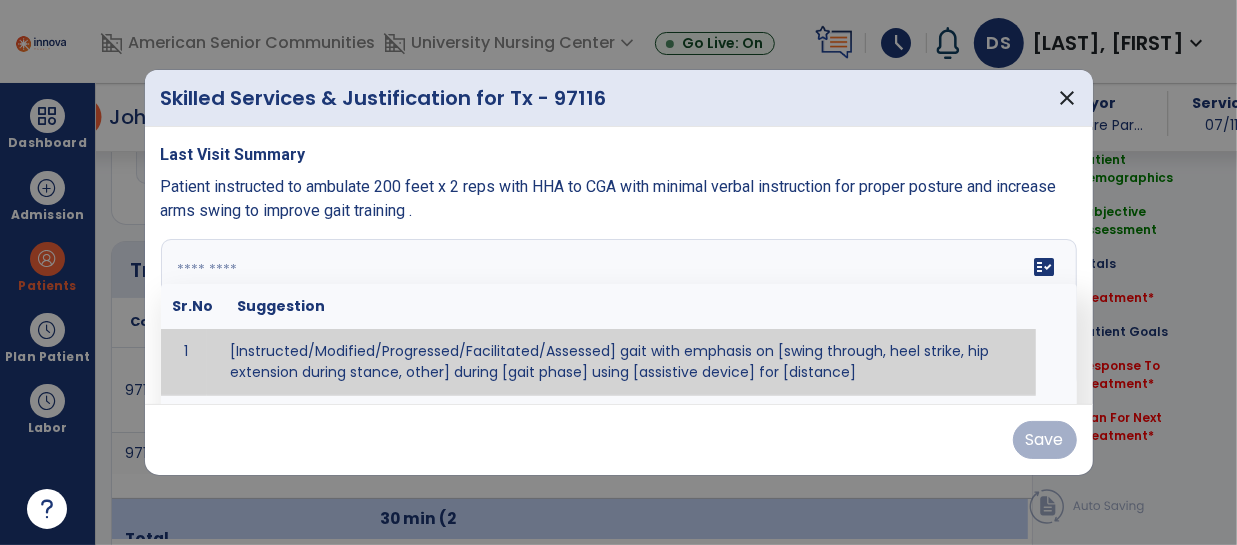 click at bounding box center [619, 314] 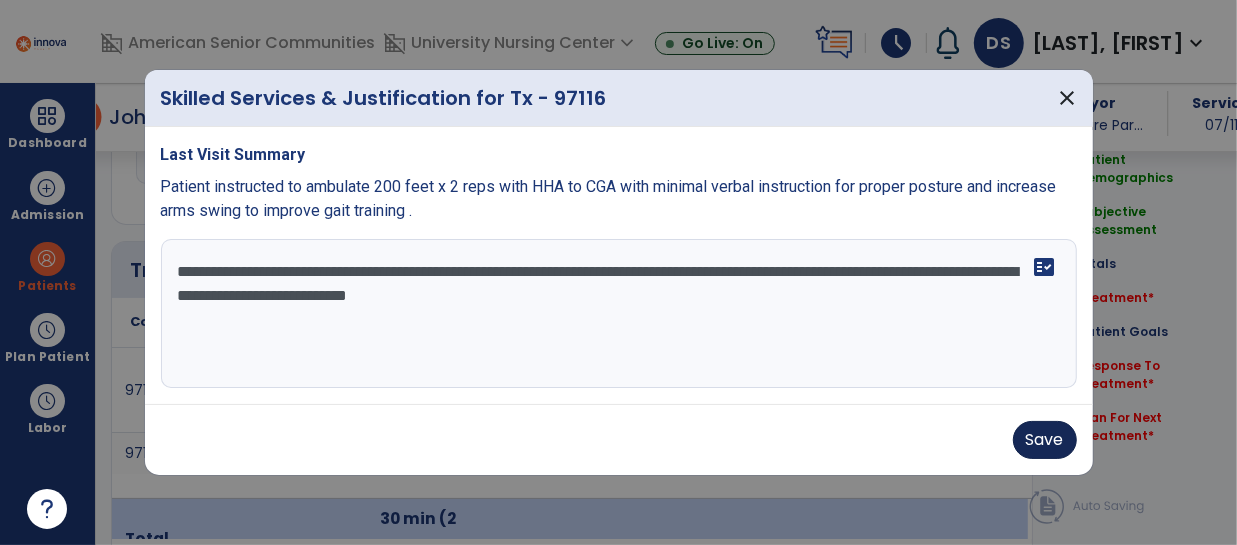 type on "**********" 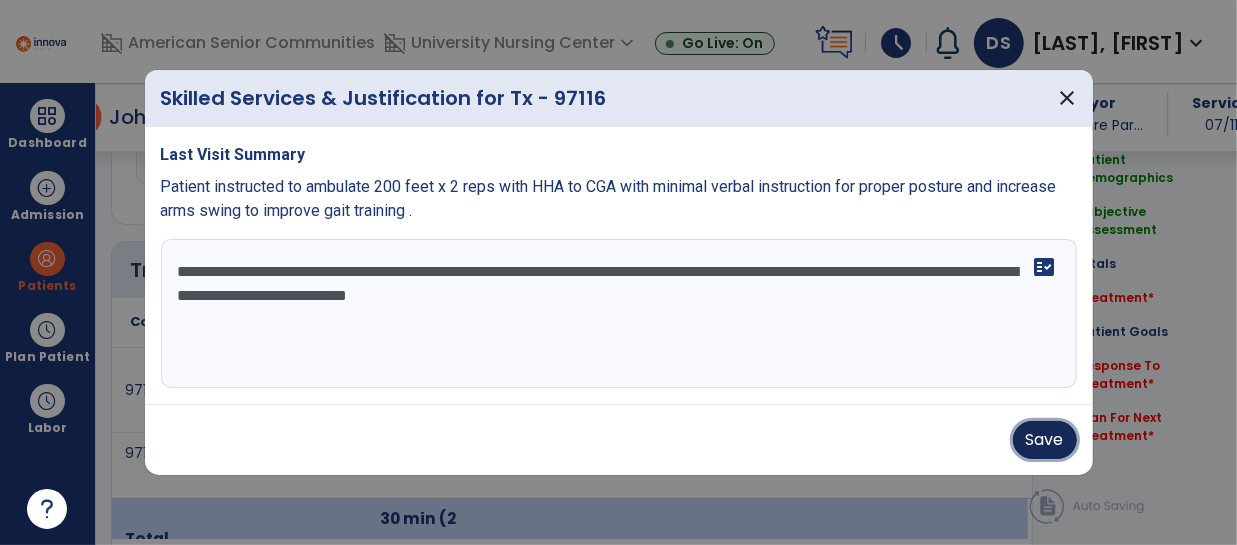 click on "Save" at bounding box center [1045, 440] 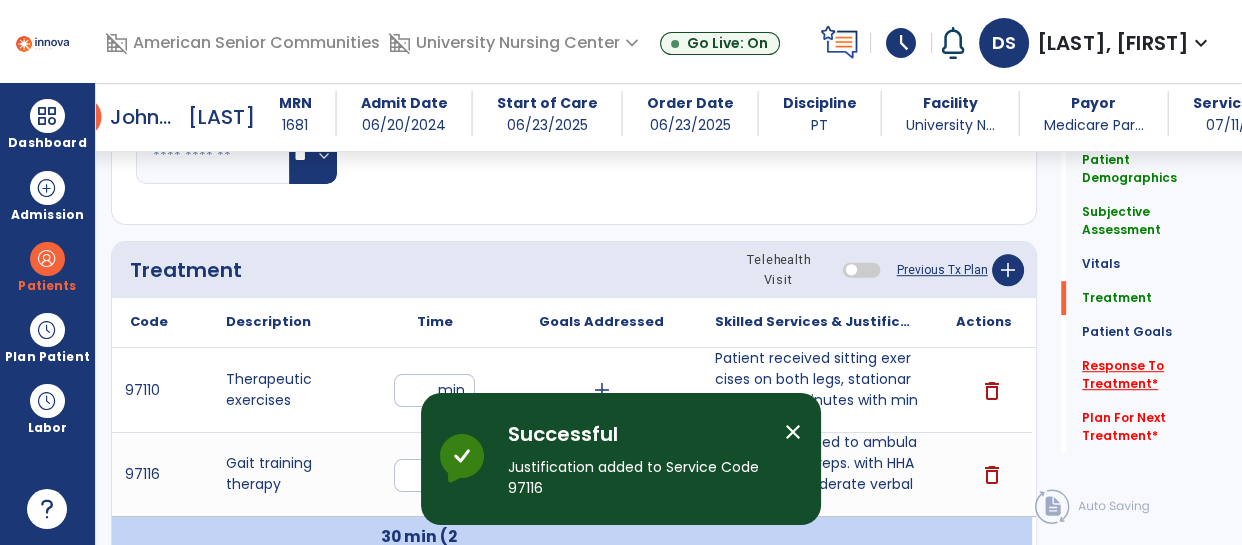 click on "Response To Treatment   *" 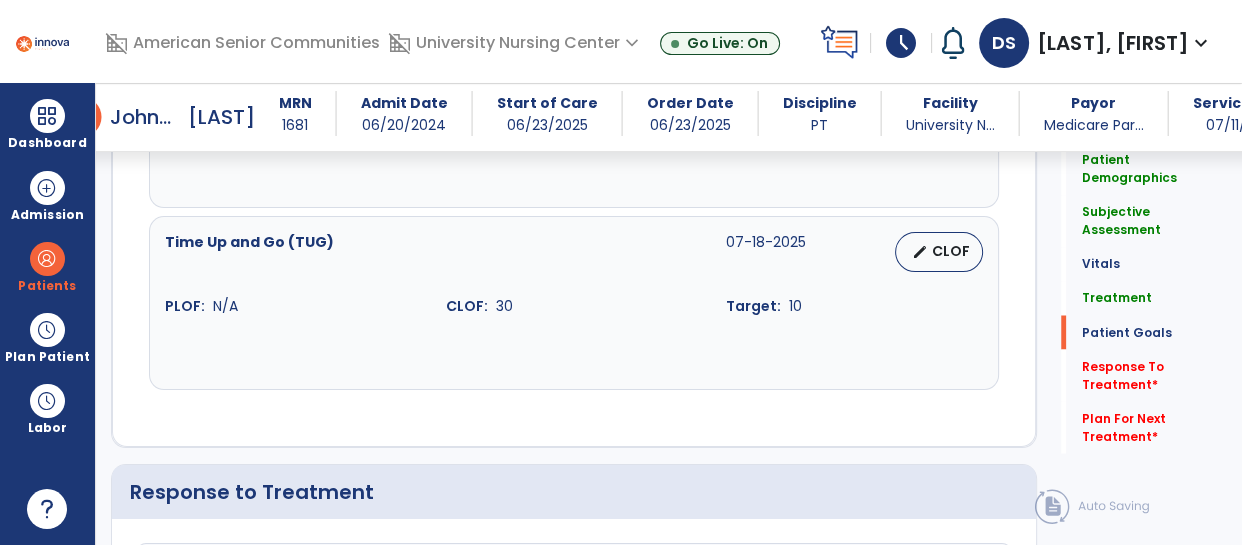 scroll, scrollTop: 3452, scrollLeft: 0, axis: vertical 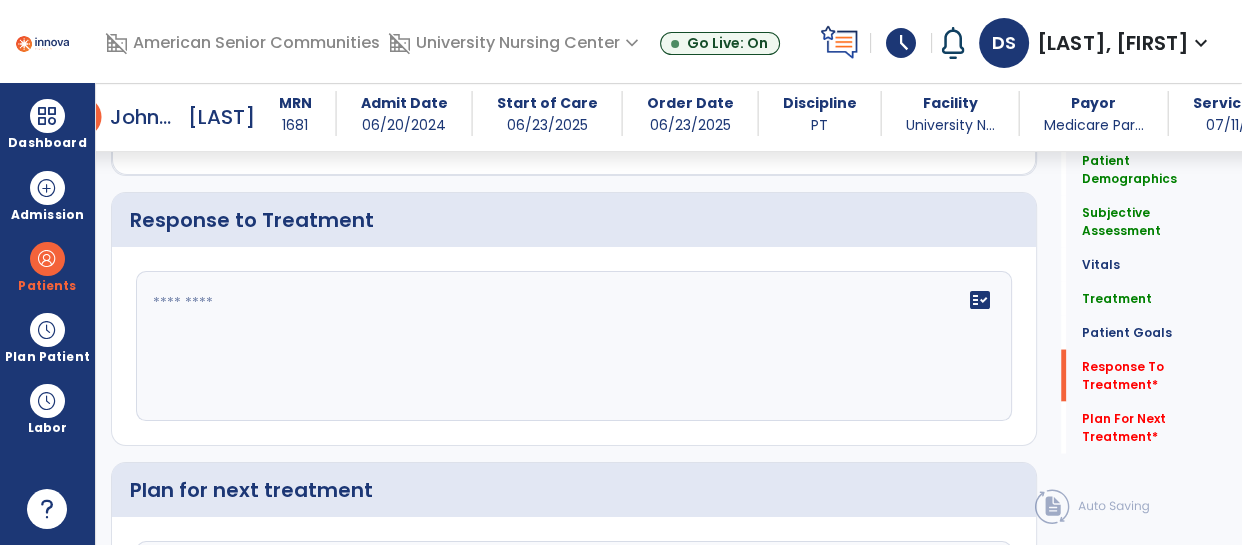 click on "fact_check" 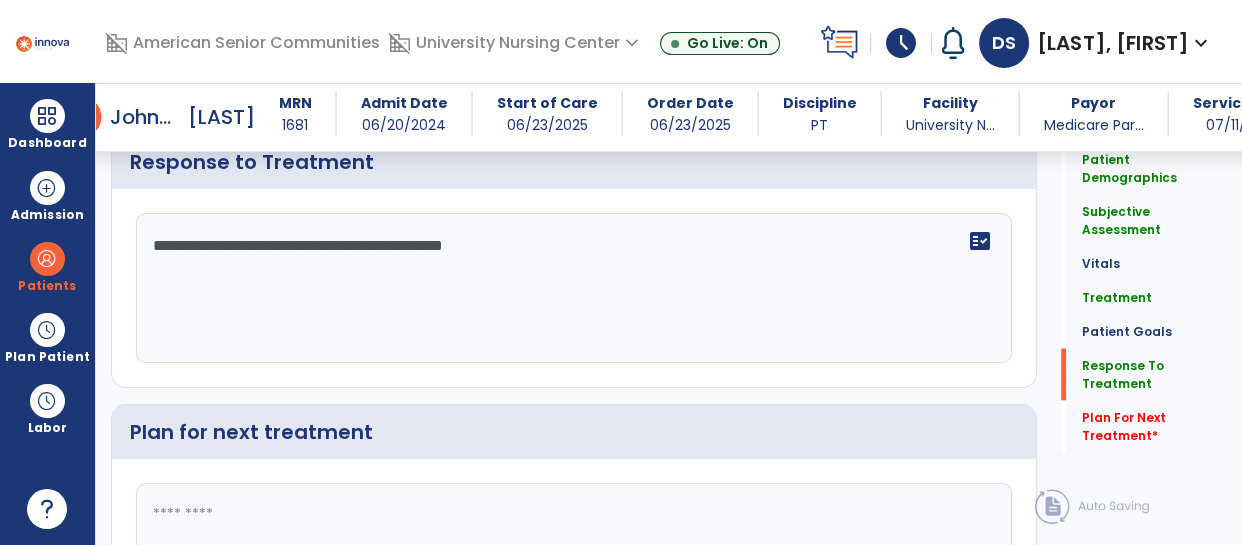 scroll, scrollTop: 3520, scrollLeft: 0, axis: vertical 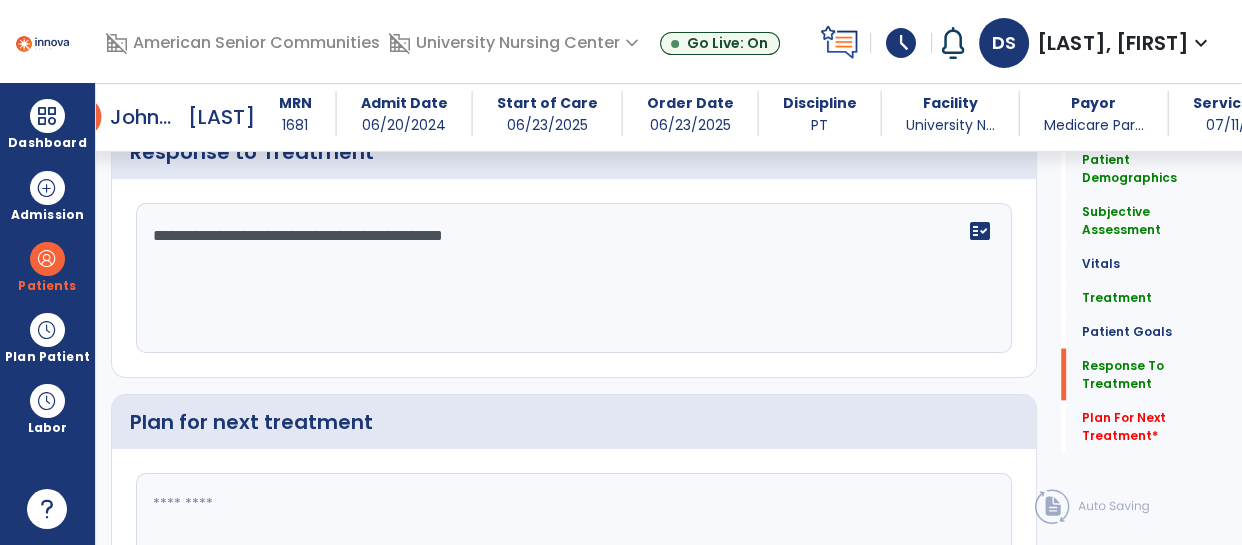 type on "**********" 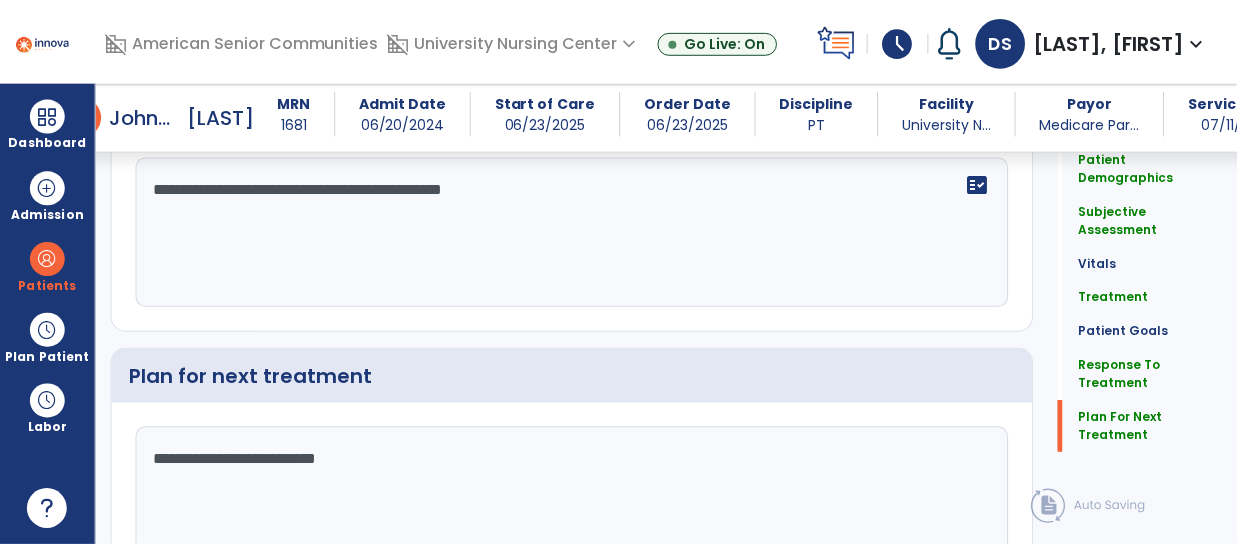 scroll, scrollTop: 3665, scrollLeft: 0, axis: vertical 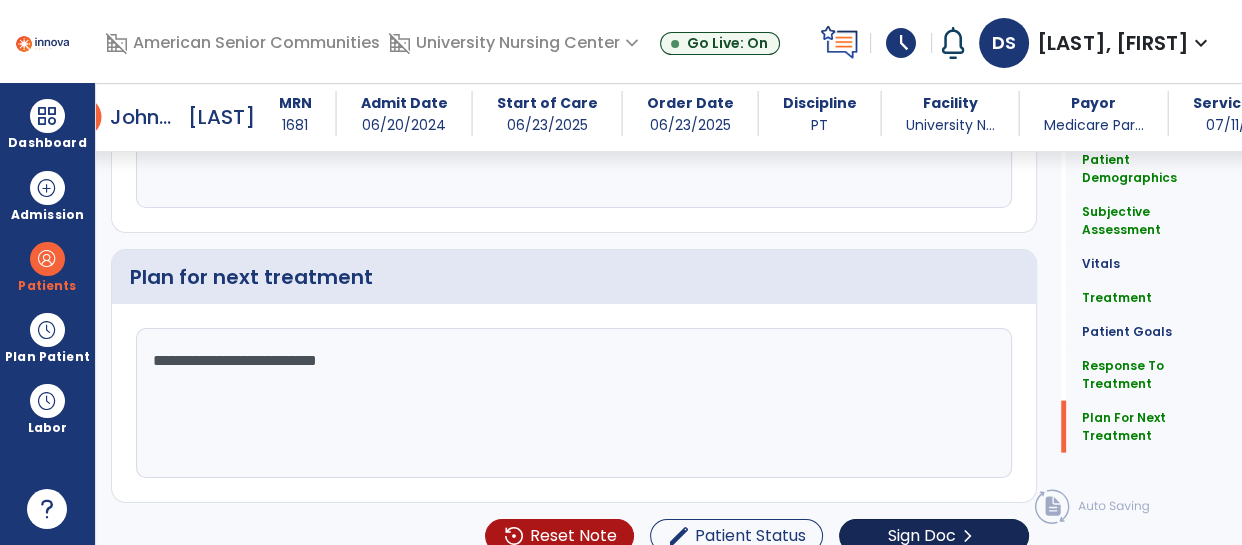 type on "**********" 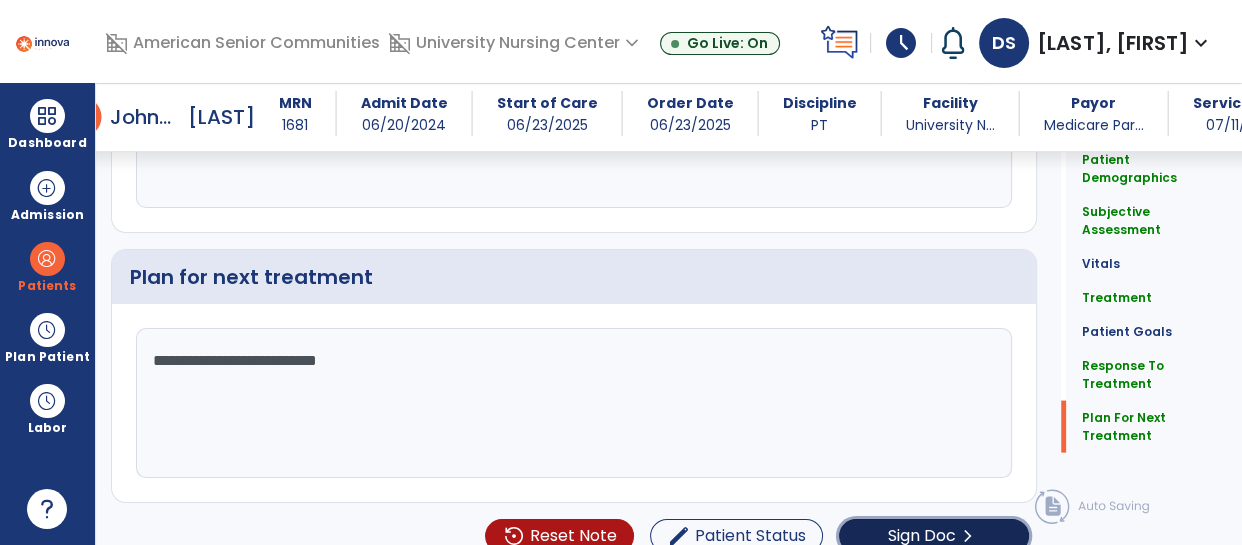 click on "Sign Doc  chevron_right" 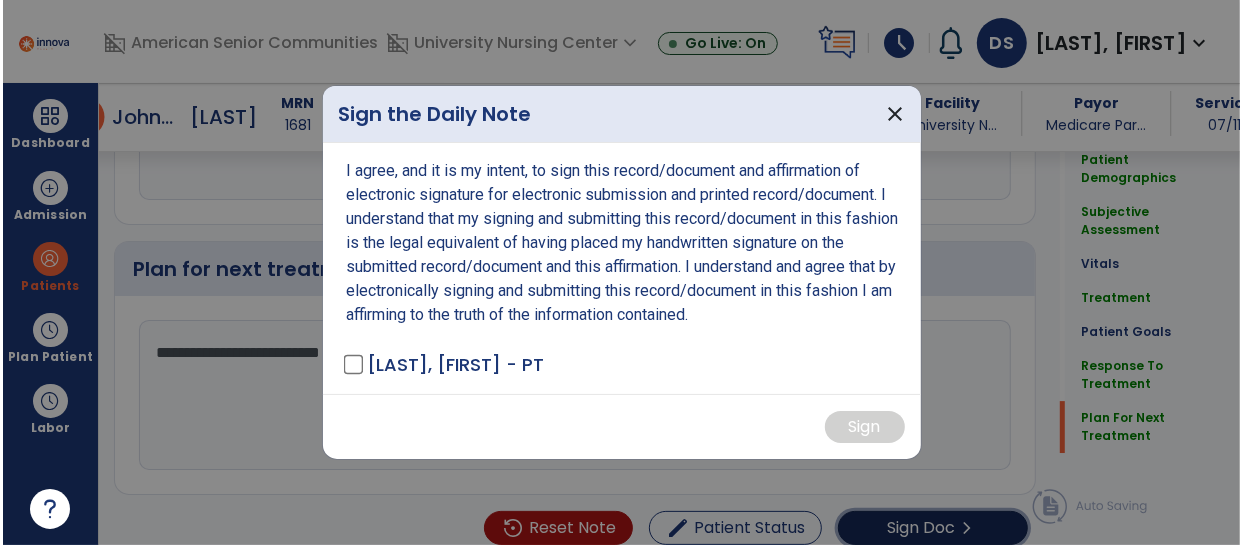scroll, scrollTop: 3683, scrollLeft: 0, axis: vertical 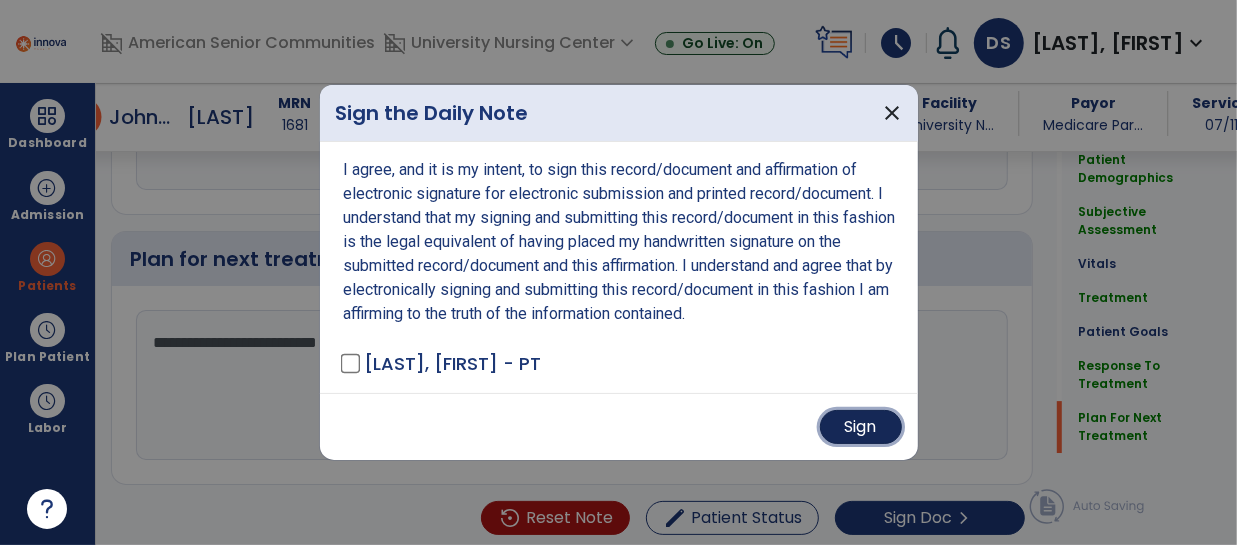 click on "Sign" at bounding box center (861, 427) 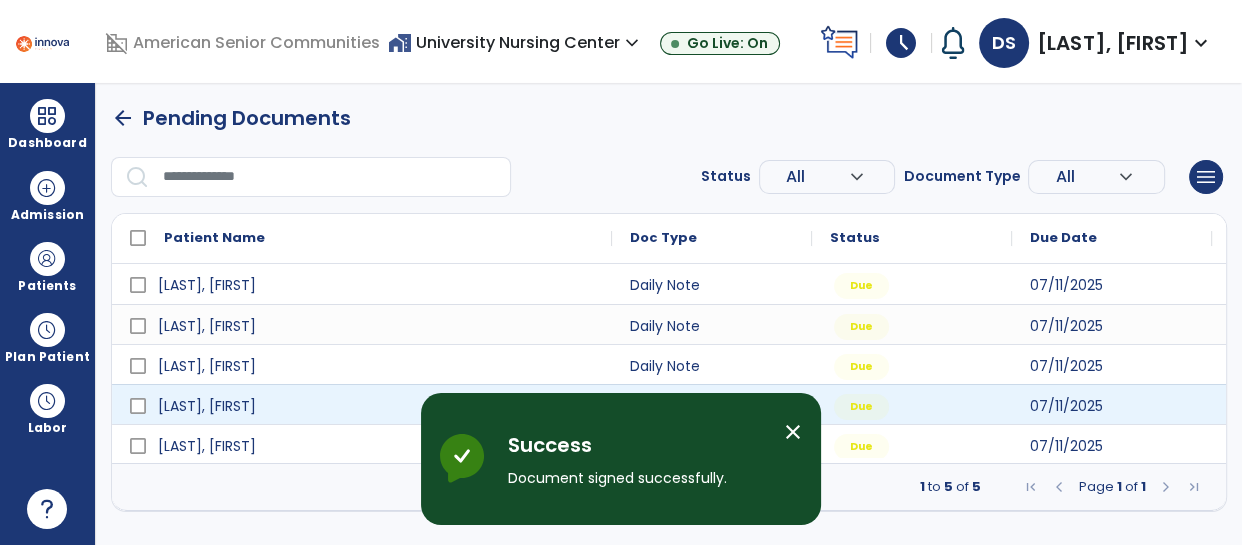 scroll, scrollTop: 0, scrollLeft: 0, axis: both 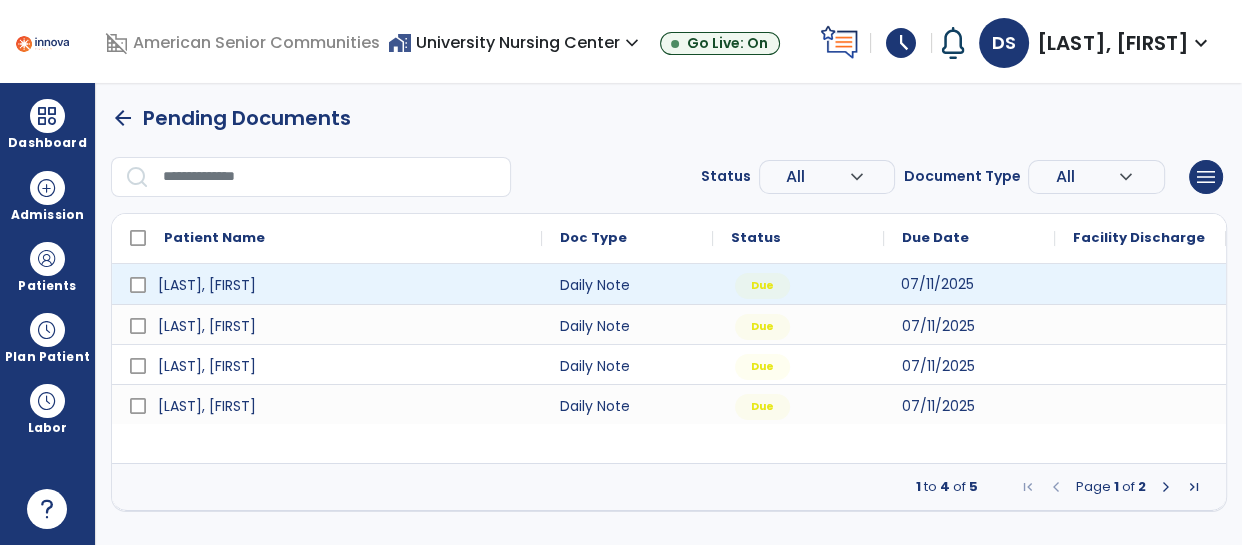 click on "07/11/2025" at bounding box center (969, 284) 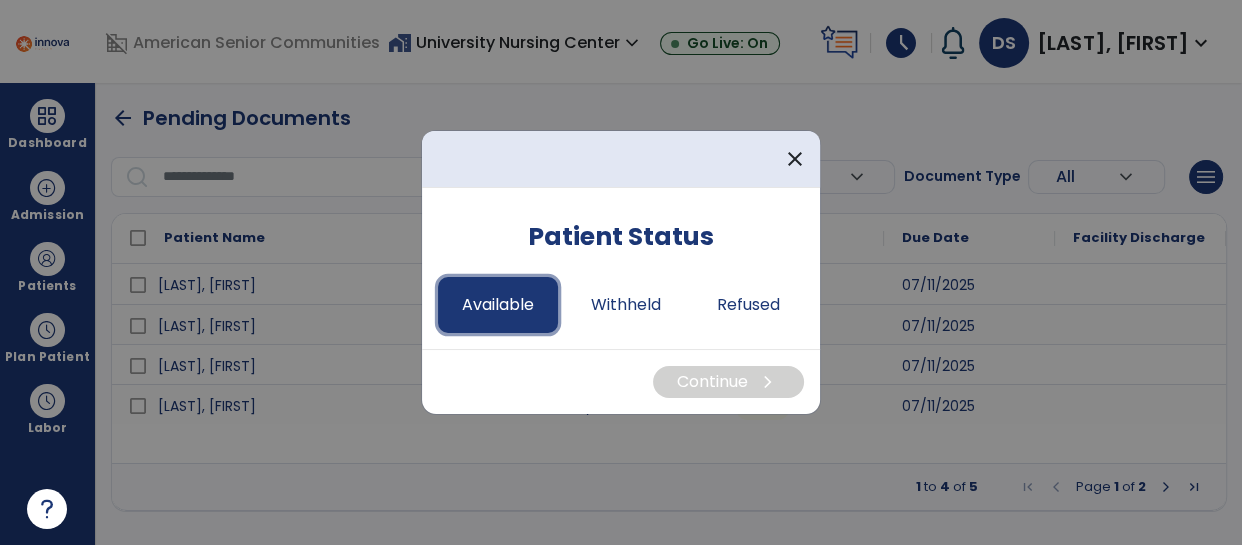 click on "Available" at bounding box center (498, 305) 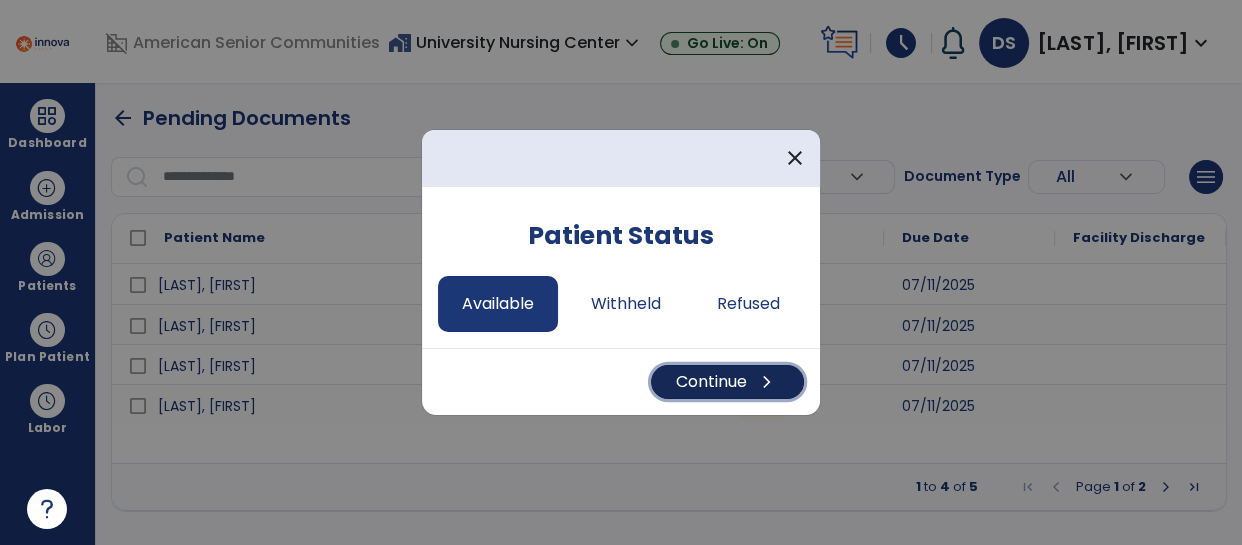 click on "chevron_right" at bounding box center (767, 382) 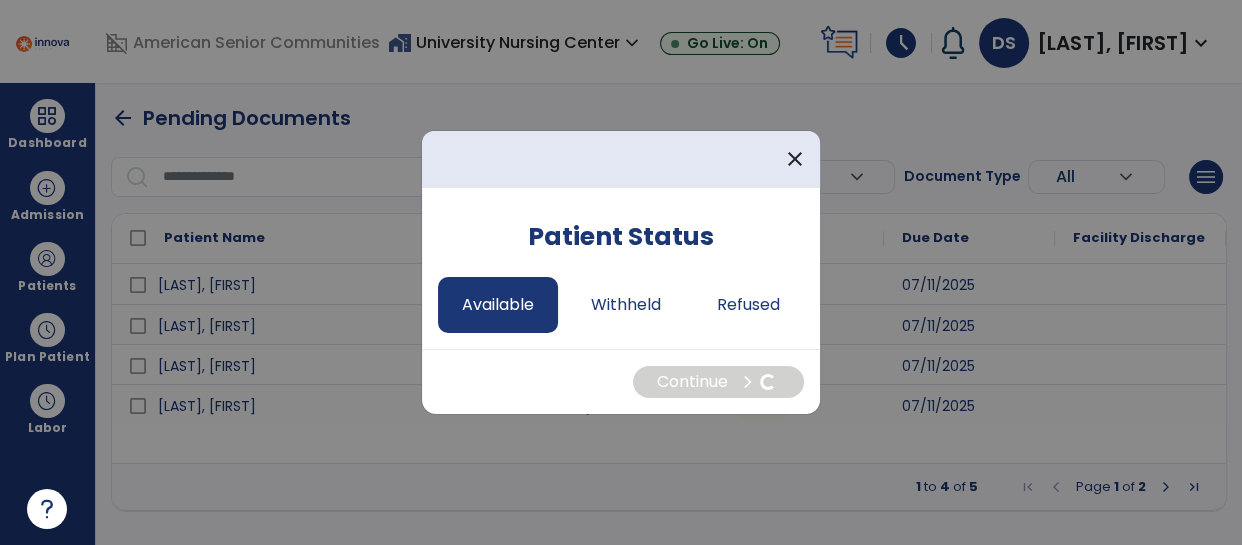 select on "*" 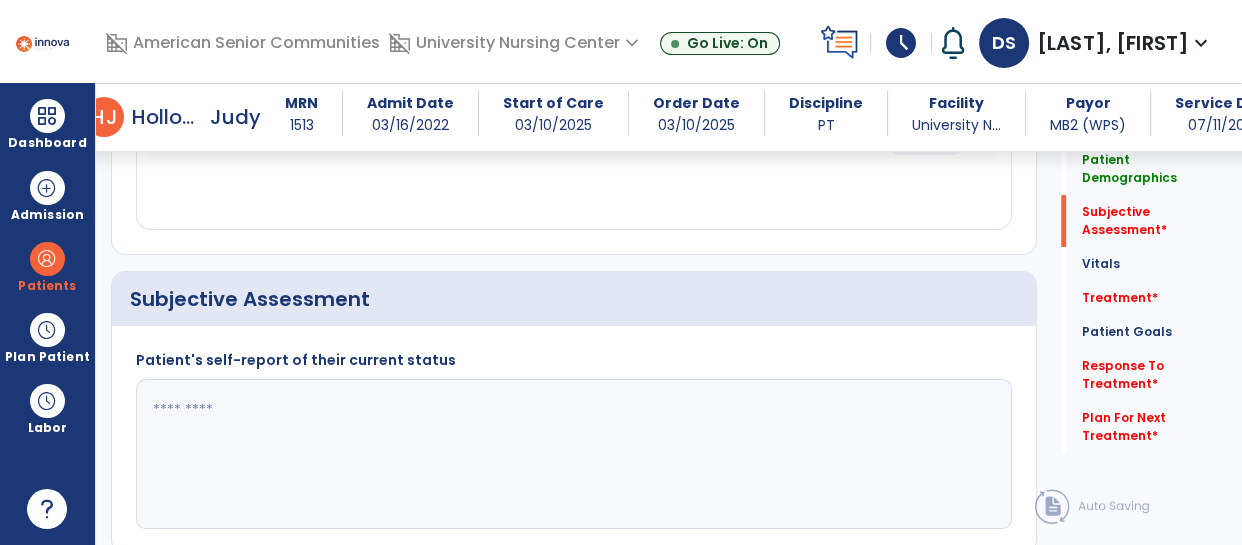 scroll, scrollTop: 537, scrollLeft: 0, axis: vertical 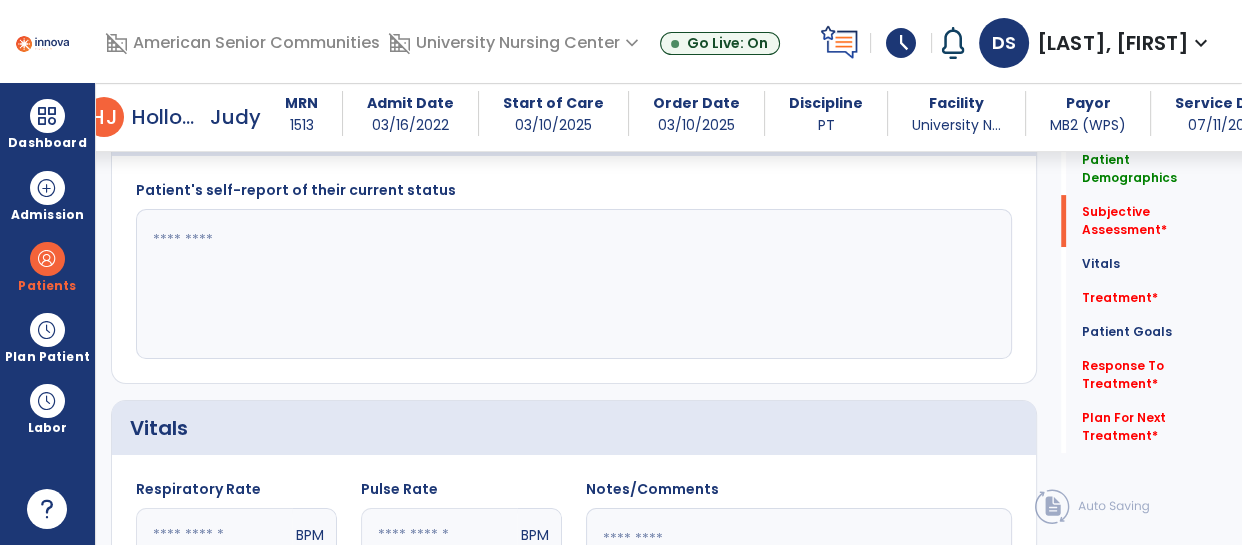 click 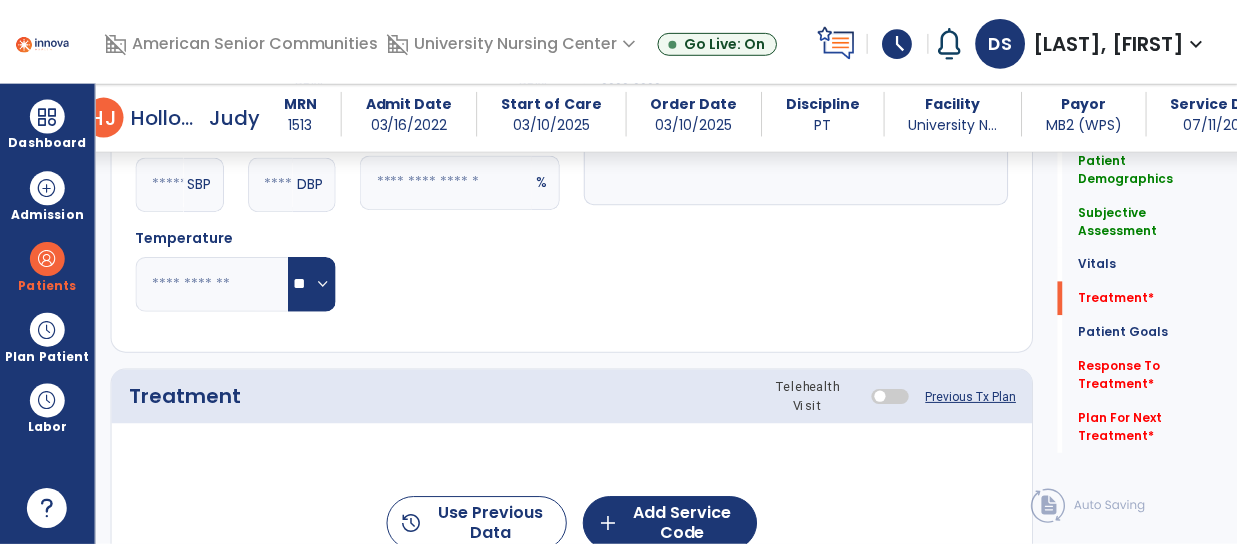 scroll, scrollTop: 1146, scrollLeft: 0, axis: vertical 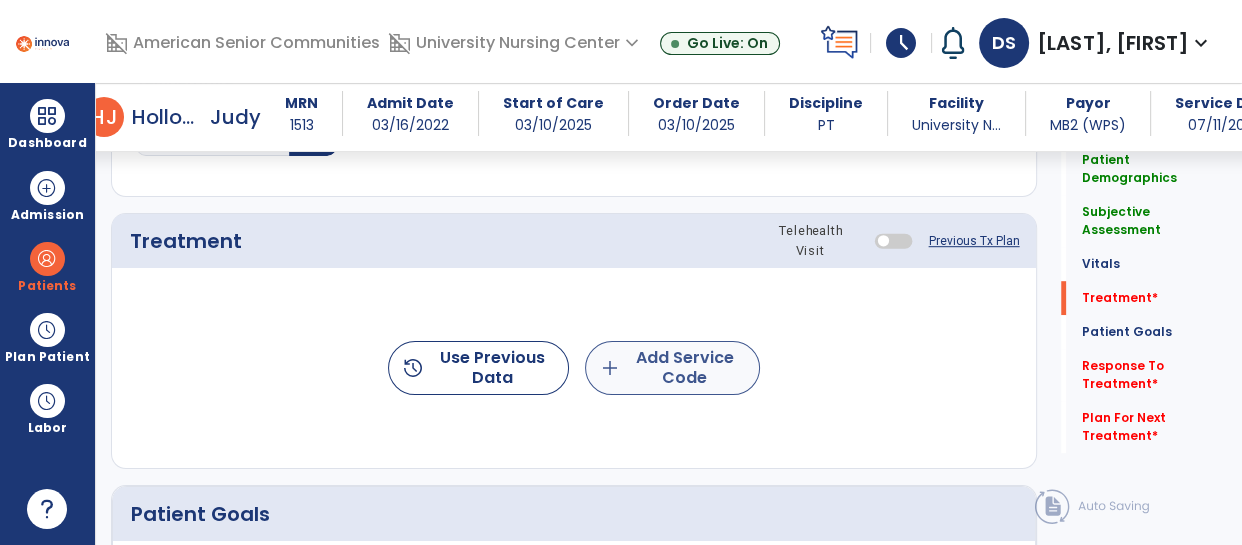 type on "**********" 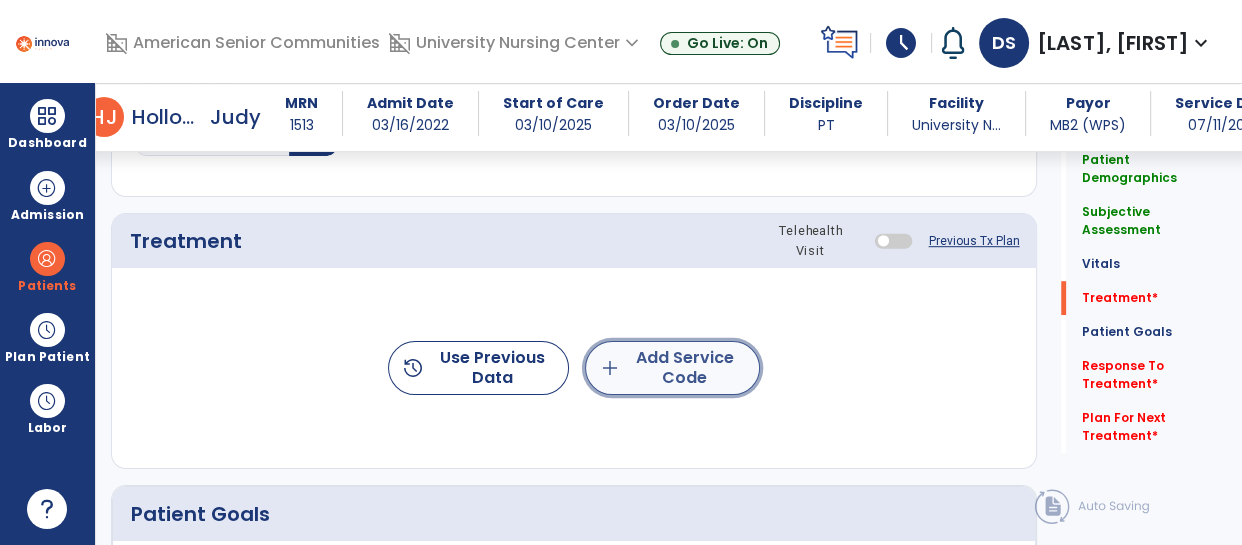 click on "add  Add Service Code" 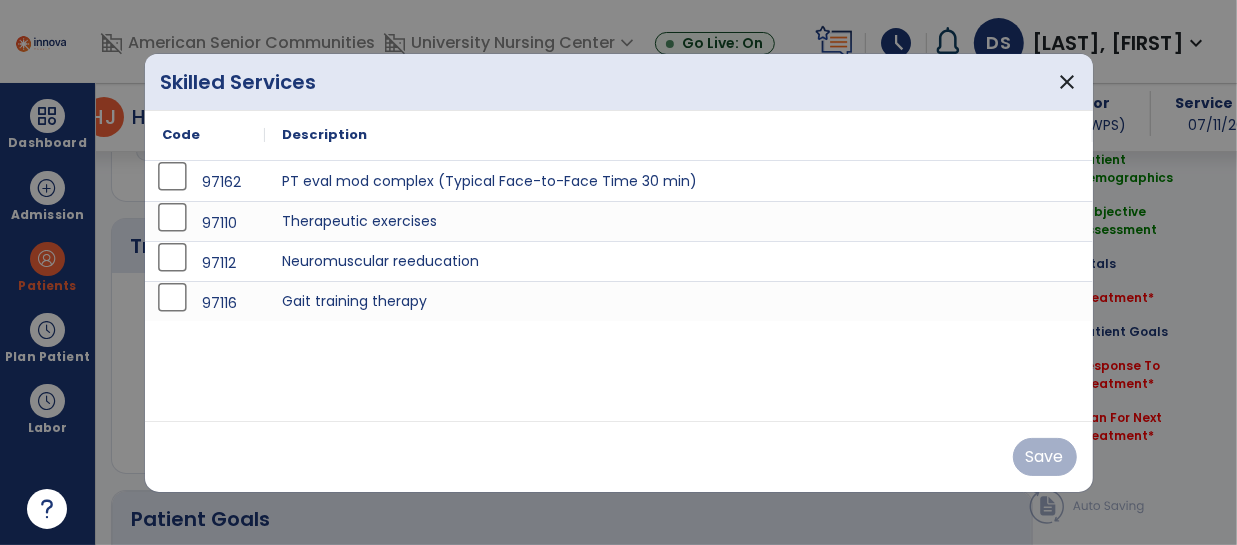 scroll, scrollTop: 1146, scrollLeft: 0, axis: vertical 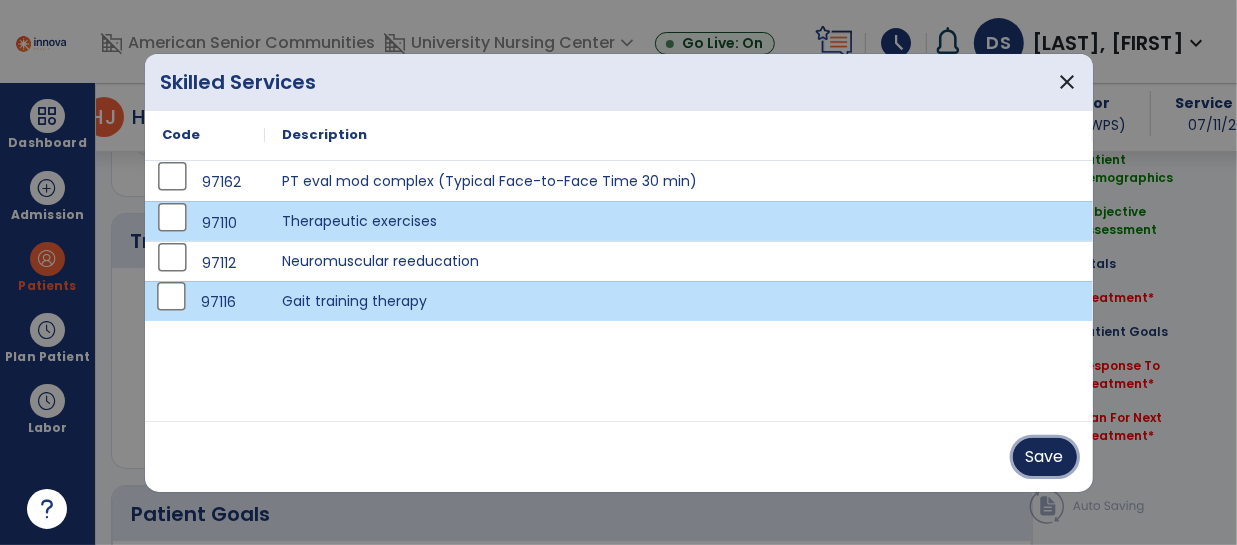 click on "Save" at bounding box center (1045, 457) 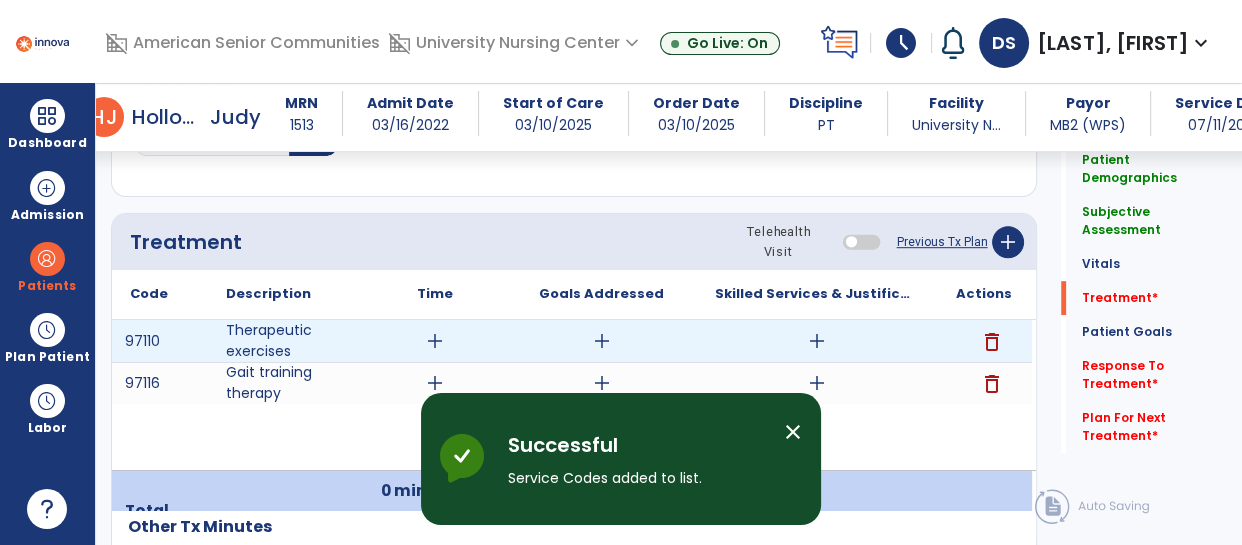 click on "add" at bounding box center [435, 341] 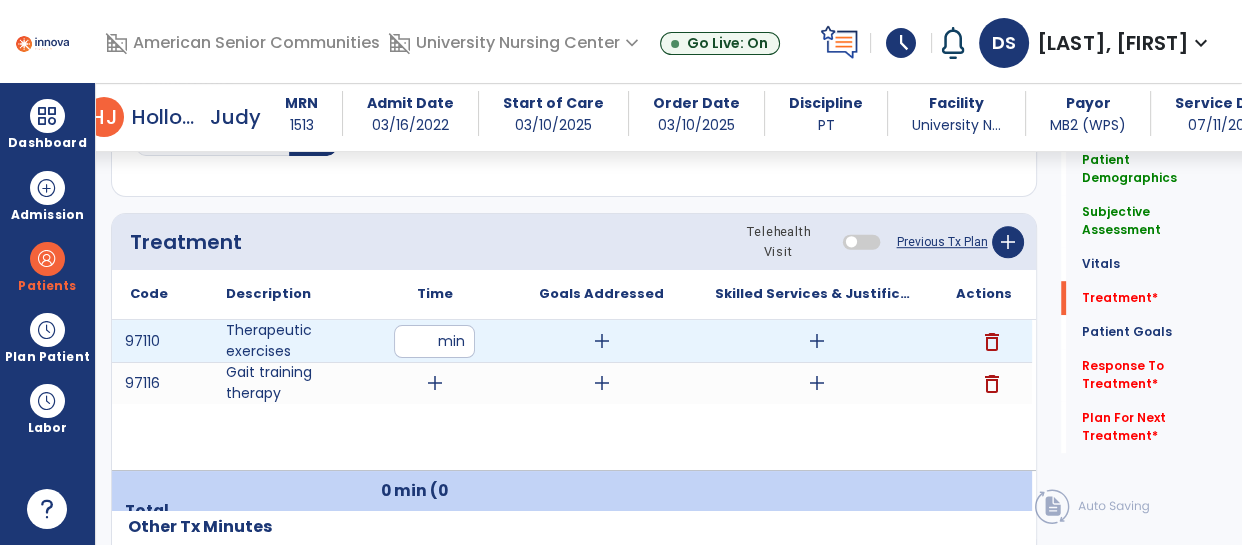 type on "**" 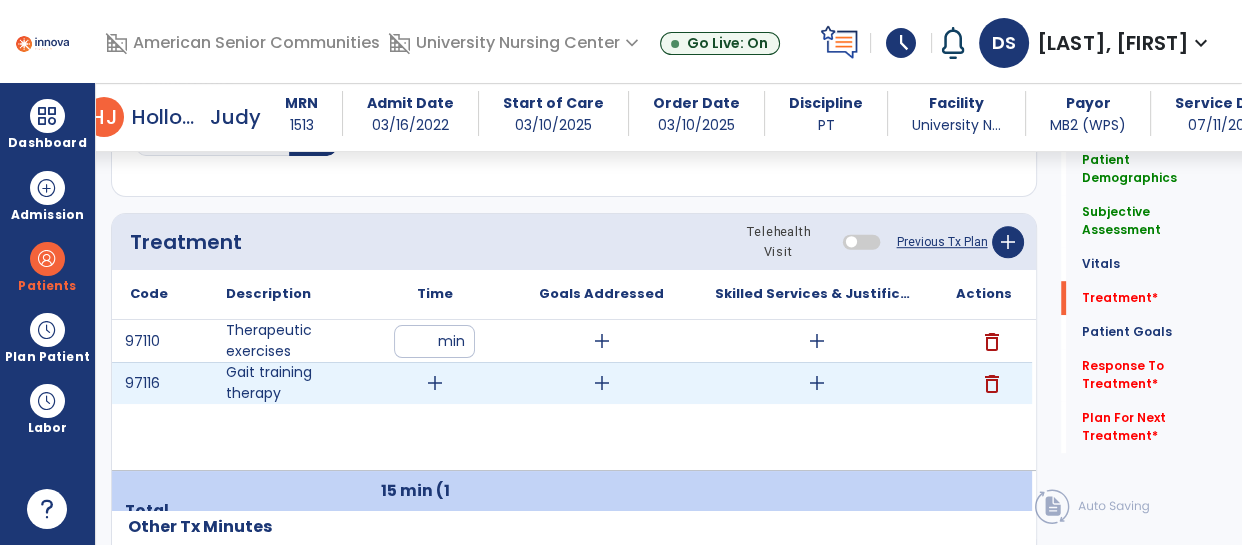click on "add" at bounding box center [435, 383] 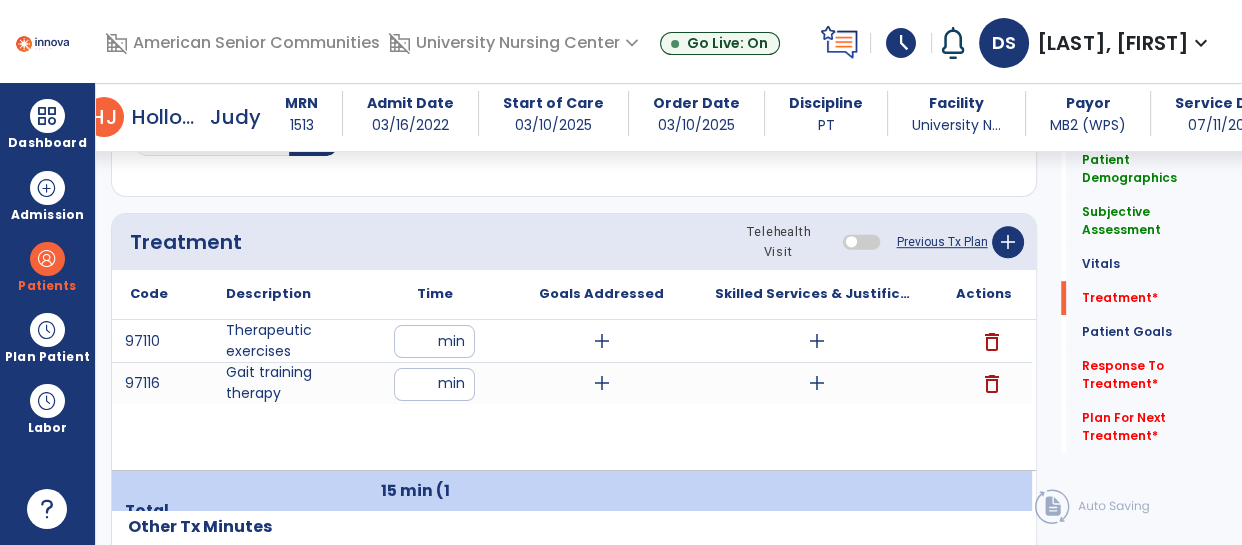 type on "**" 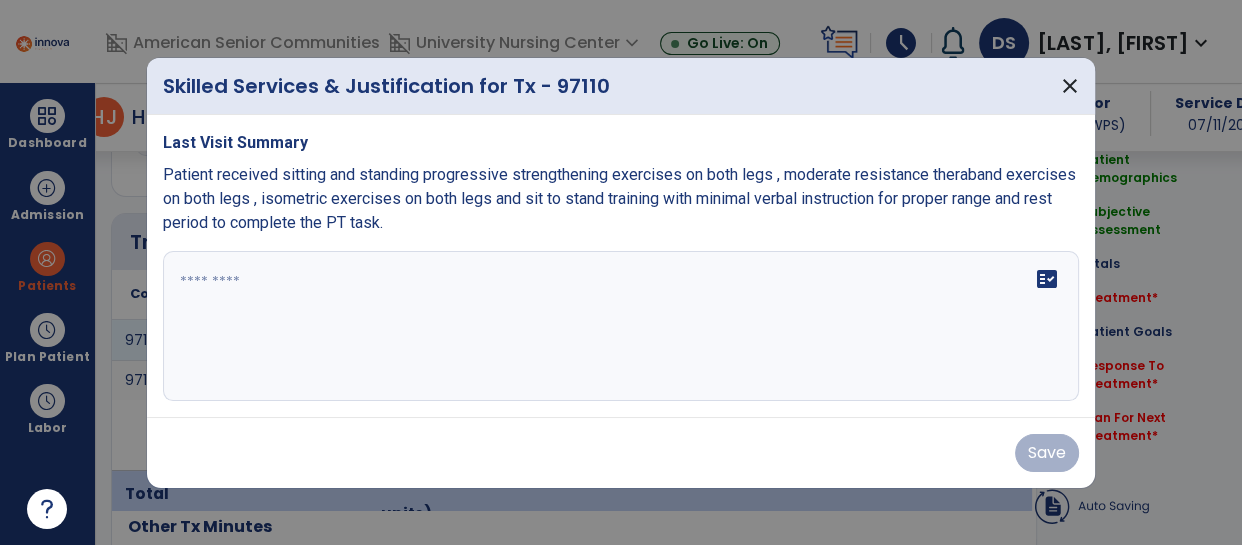 click at bounding box center [621, 326] 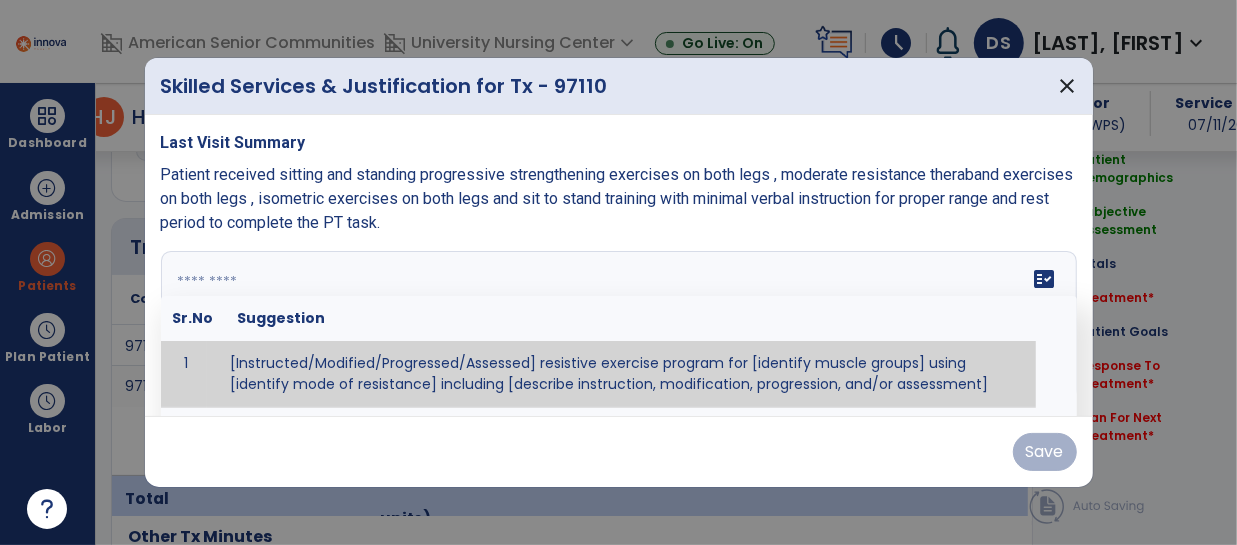 scroll, scrollTop: 1146, scrollLeft: 0, axis: vertical 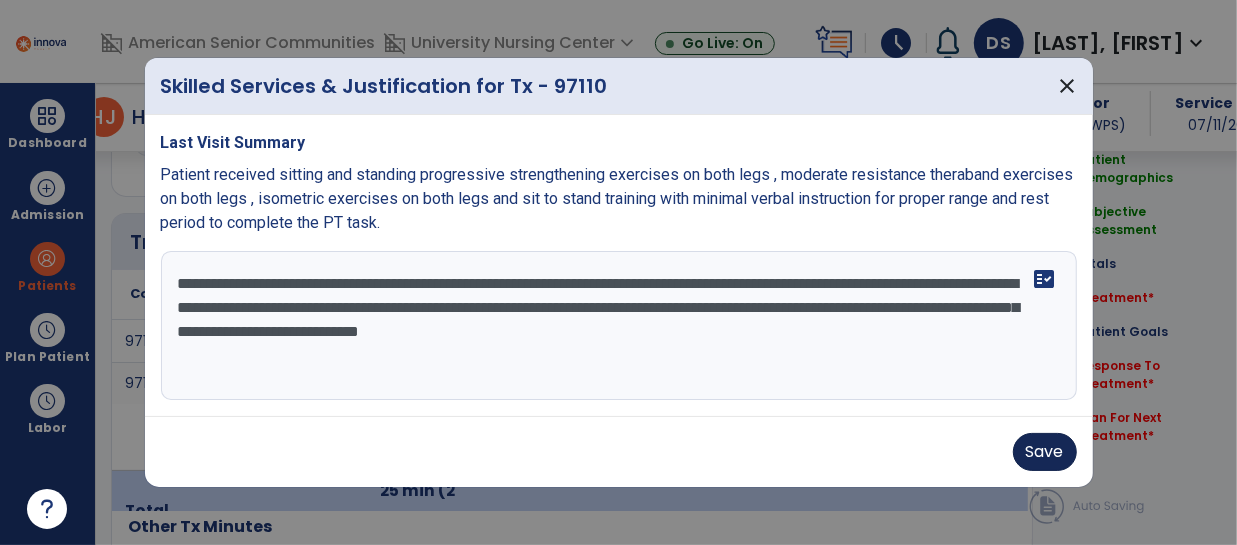 type on "**********" 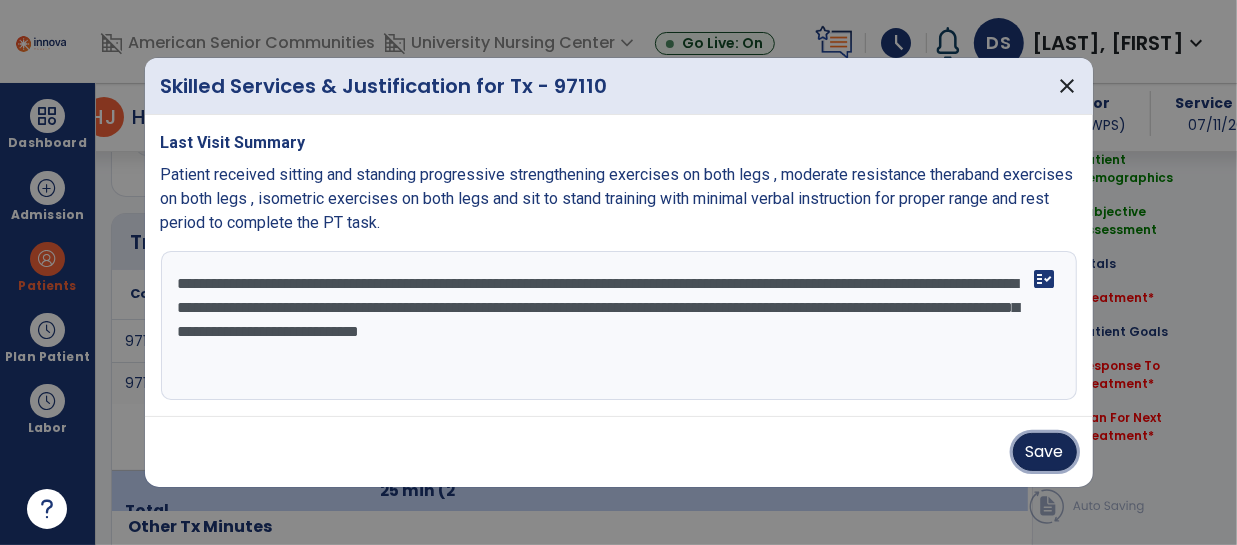 click on "Save" at bounding box center [1045, 452] 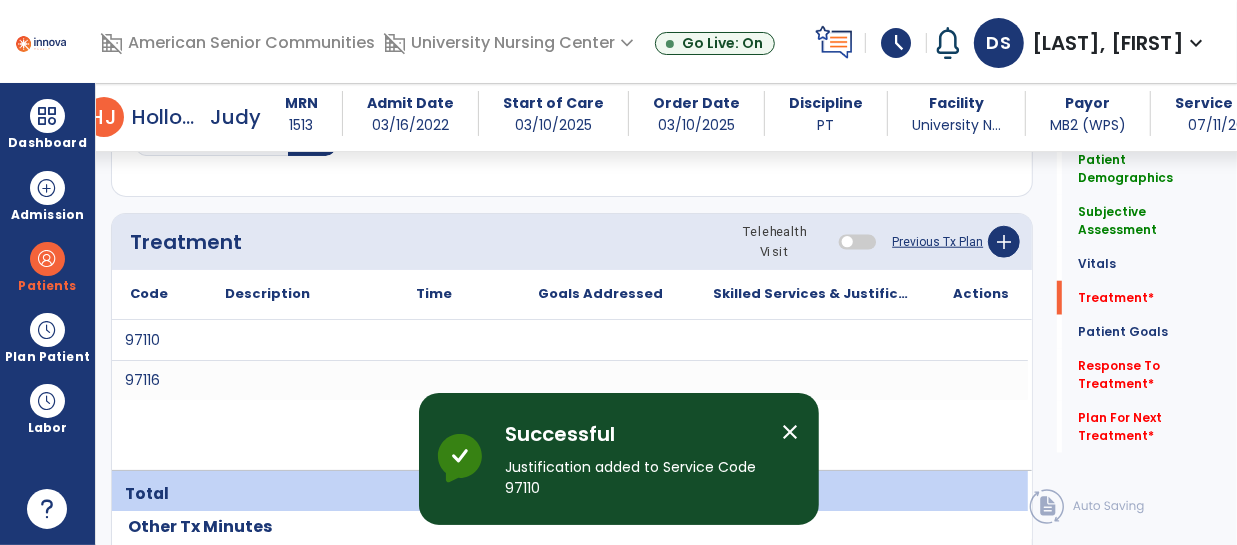 click on "Patient Demographics  Medical Diagnosis   Treatment Diagnosis   Precautions   Contraindications
Code
Description
Pdpm Clinical Category
E11.65" 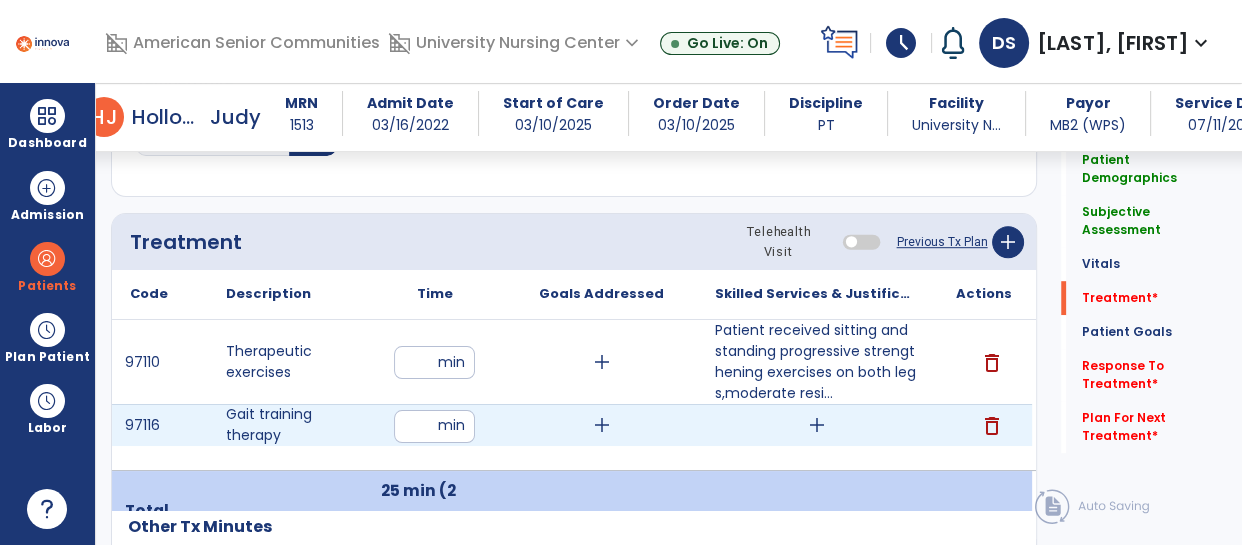 click on "add" at bounding box center [817, 425] 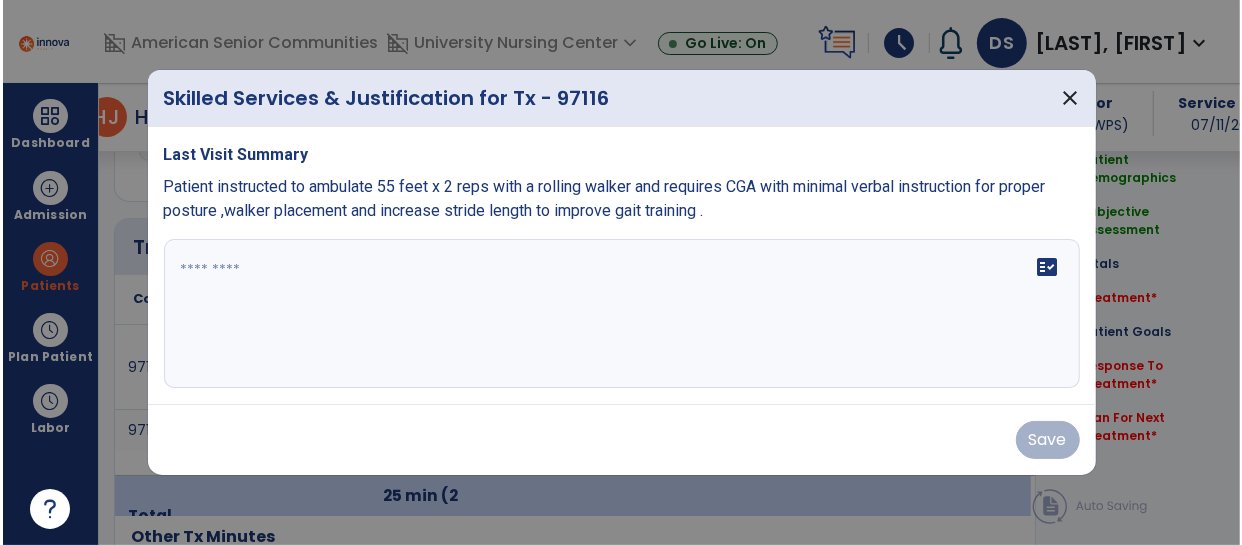 scroll, scrollTop: 1146, scrollLeft: 0, axis: vertical 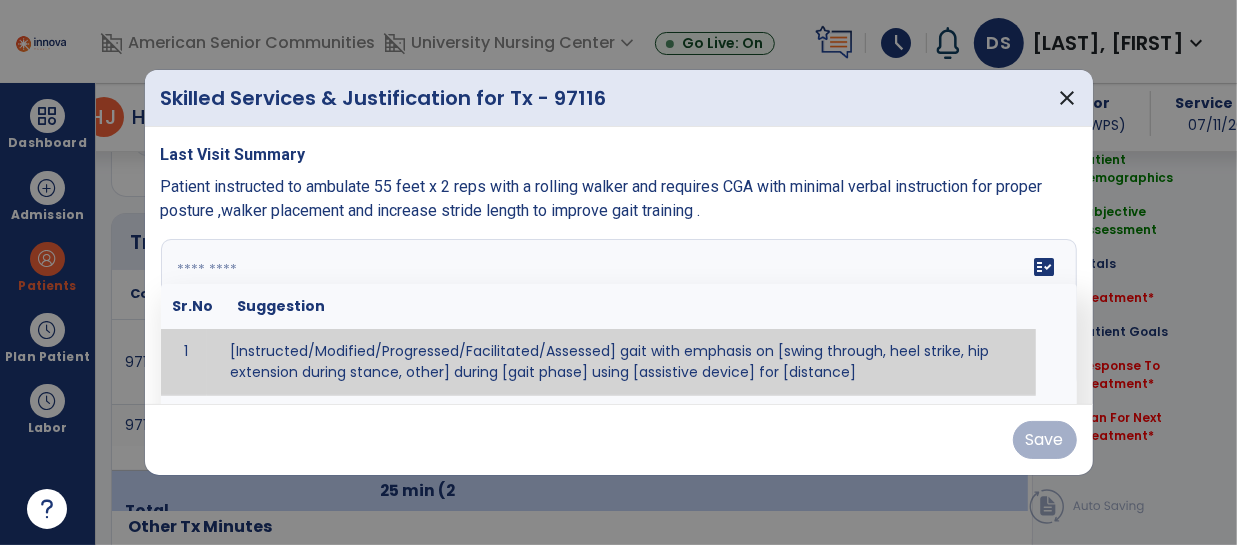 click on "fact_check  Sr.No Suggestion 1 [Instructed/Modified/Progressed/Facilitated/Assessed] gait with emphasis on [swing through, heel strike, hip extension during stance, other] during [gait phase] using [assistive device] for [distance] 2 [Instructed/Modified/Progressed/Facilitated/Assessed] use of [assistive device] and [NWB, PWB, step-to gait pattern, step through gait pattern] 3 [Instructed/Modified/Progressed/Facilitated/Assessed] patient's ability to [ascend/descend # of steps, perform directional changes, walk on even/uneven surfaces, pick-up objects off floor, velocity changes, other] using [assistive device]. 4 [Instructed/Modified/Progressed/Facilitated/Assessed] pre-gait activities including [identify exercise] in order to prepare for gait training. 5" at bounding box center (619, 314) 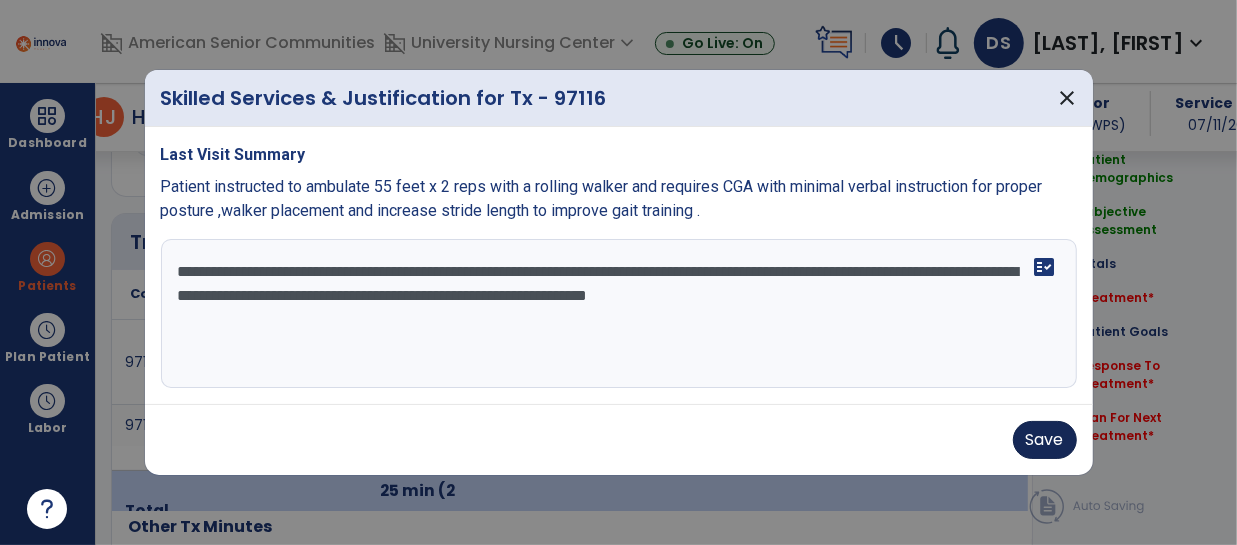 type on "**********" 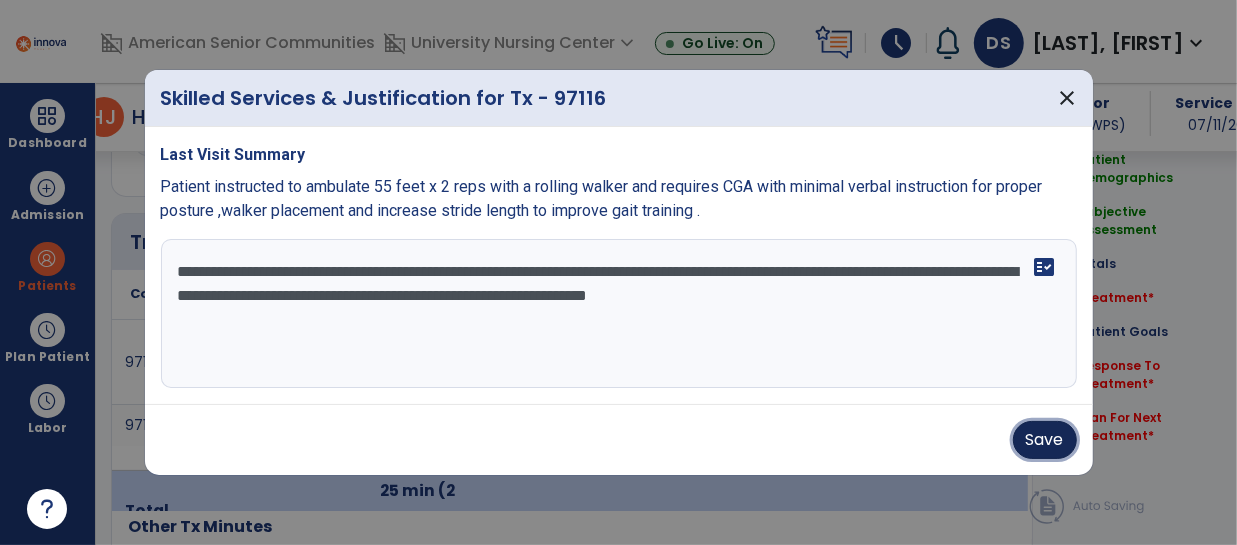 click on "Save" at bounding box center [1045, 440] 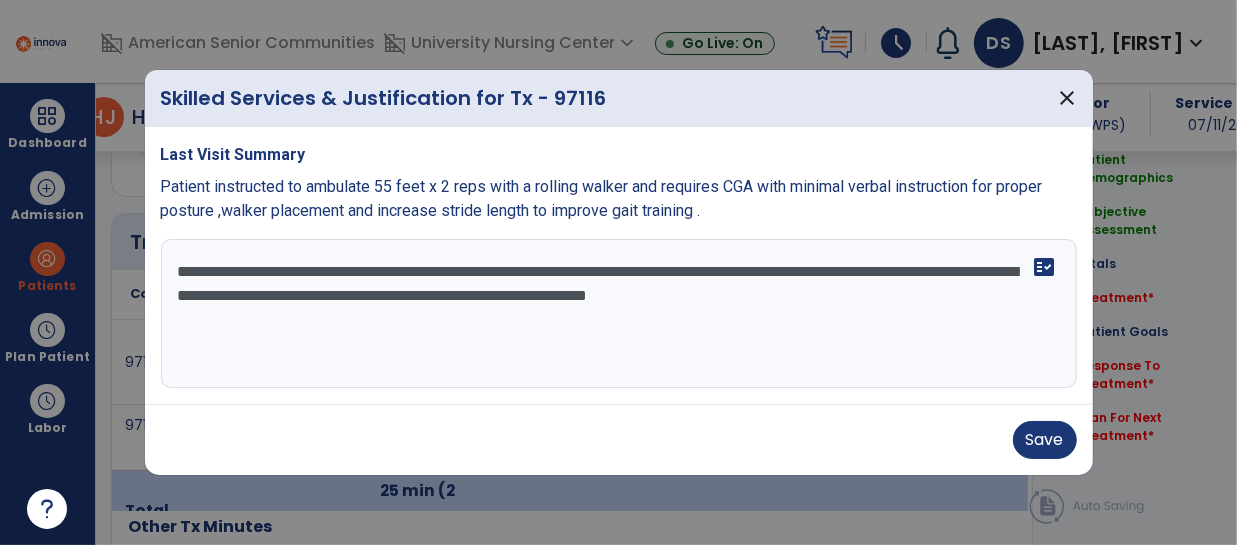 click on "Save" at bounding box center [619, 440] 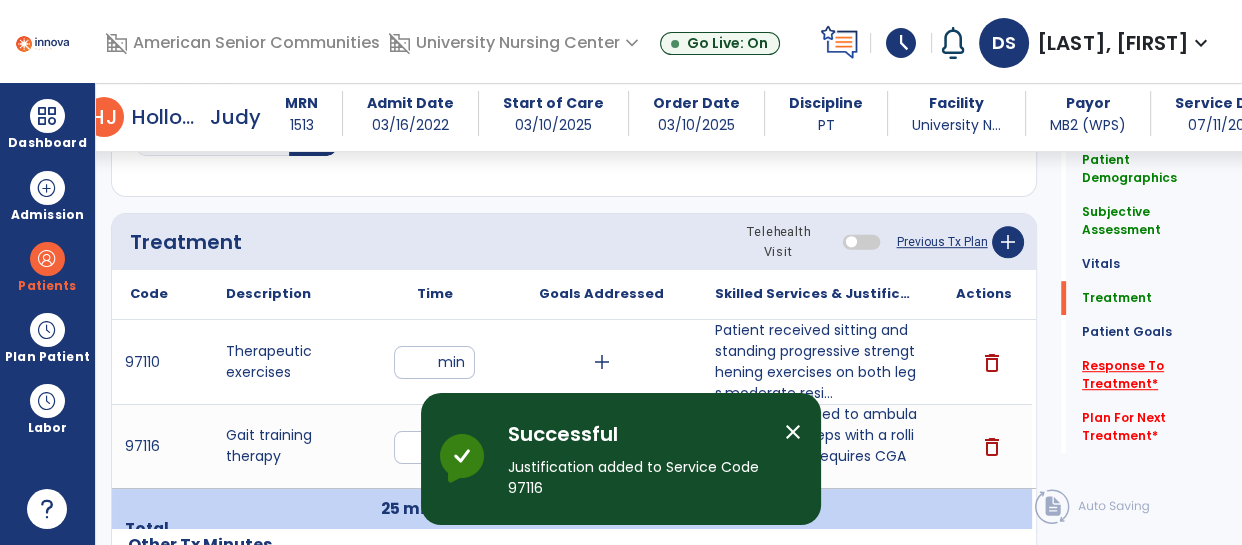 click on "Response To Treatment   *" 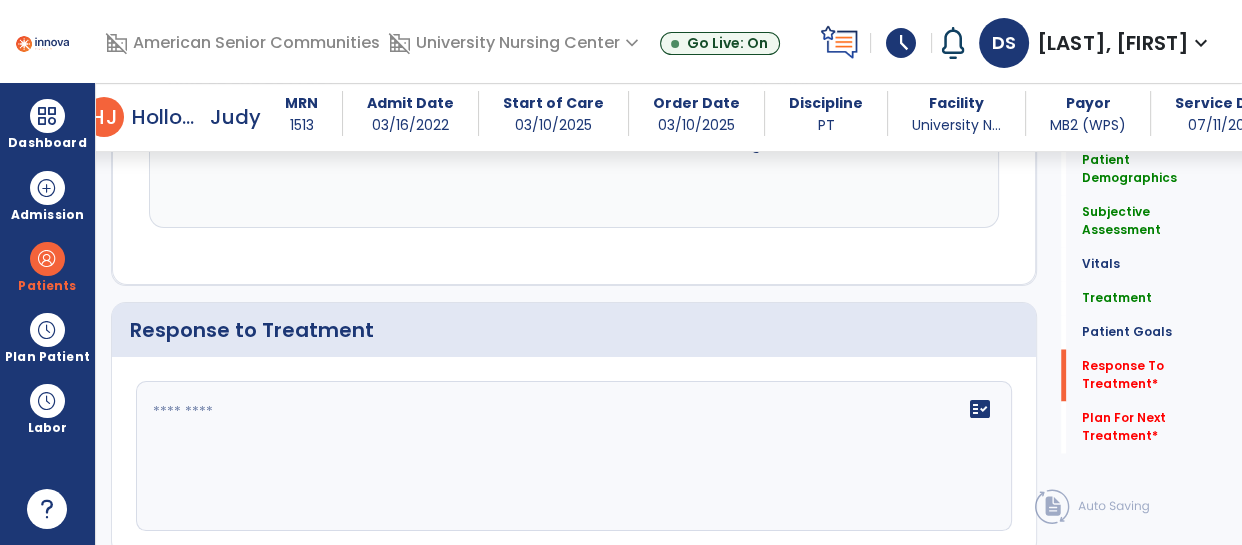 scroll, scrollTop: 3130, scrollLeft: 0, axis: vertical 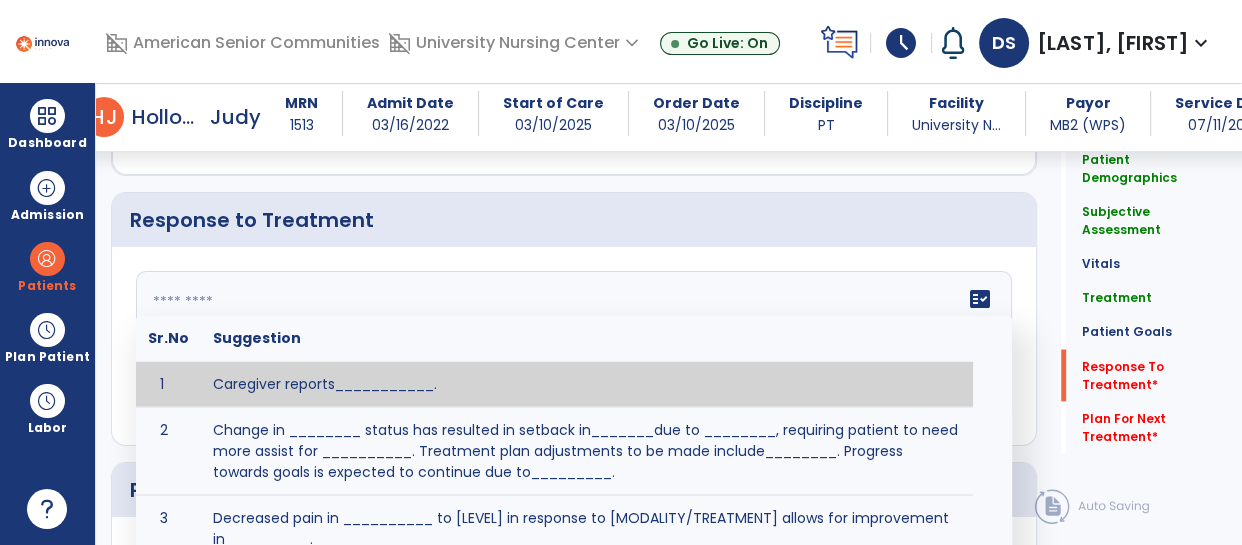 click 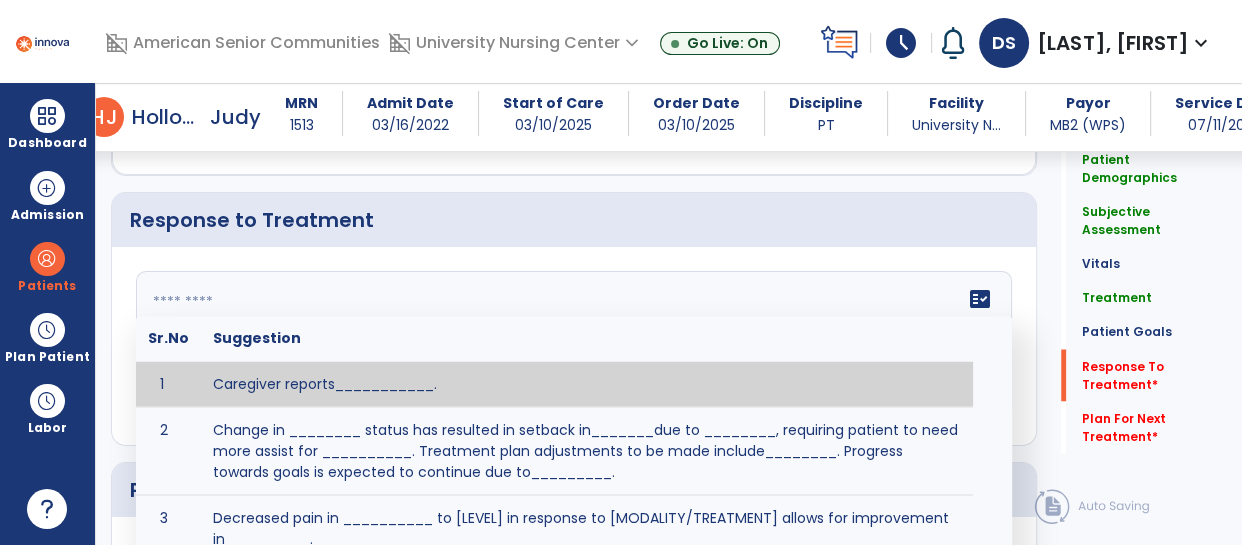 click 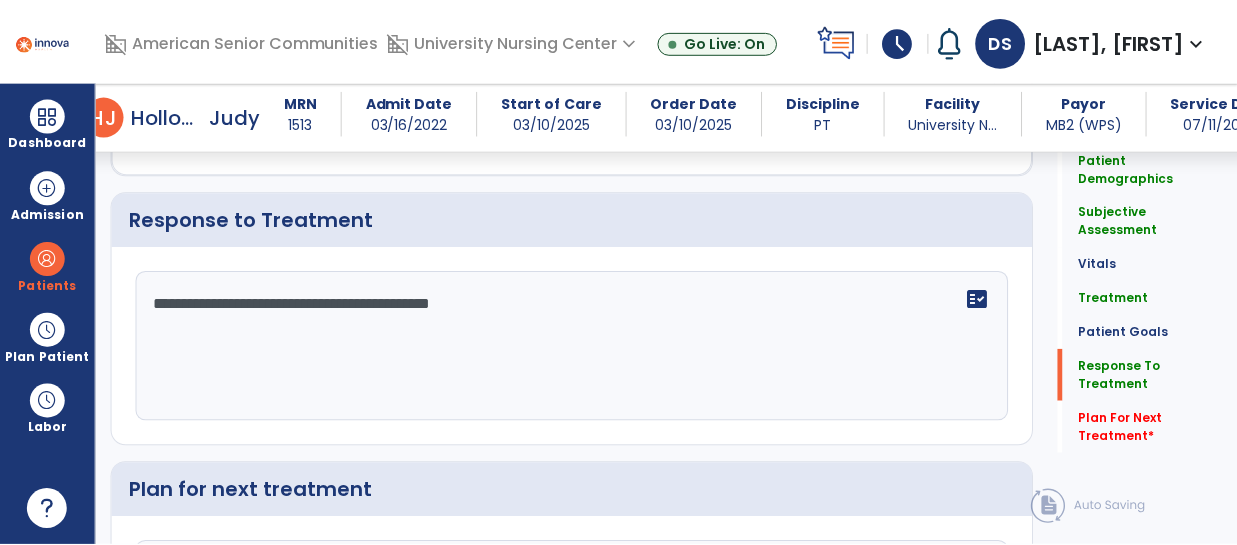 scroll, scrollTop: 3228, scrollLeft: 0, axis: vertical 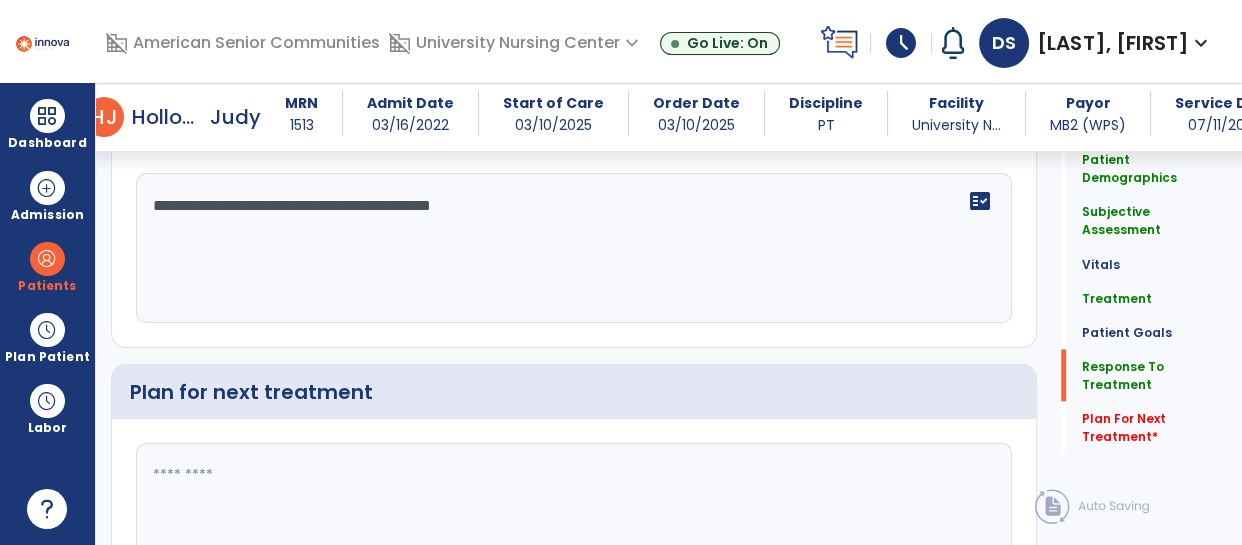 type on "**********" 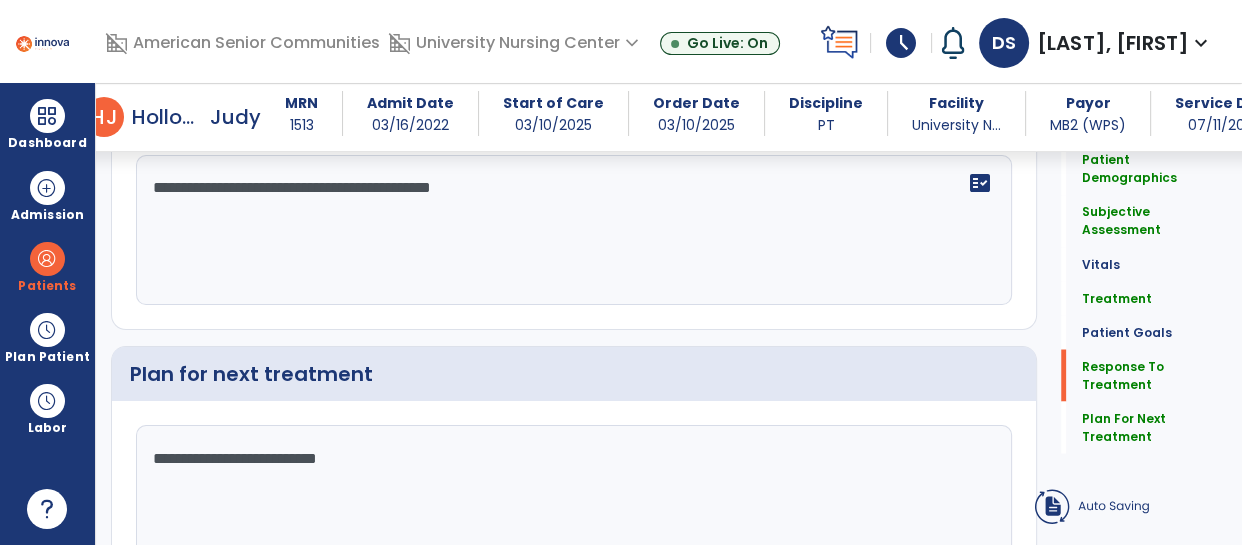 type on "**********" 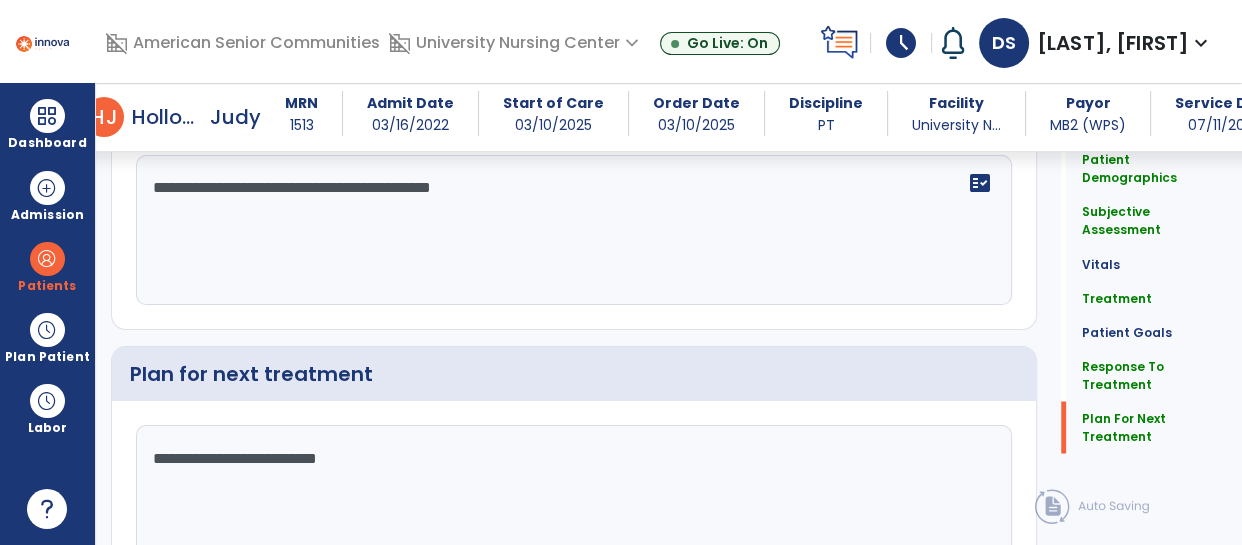 click on "chevron_right" 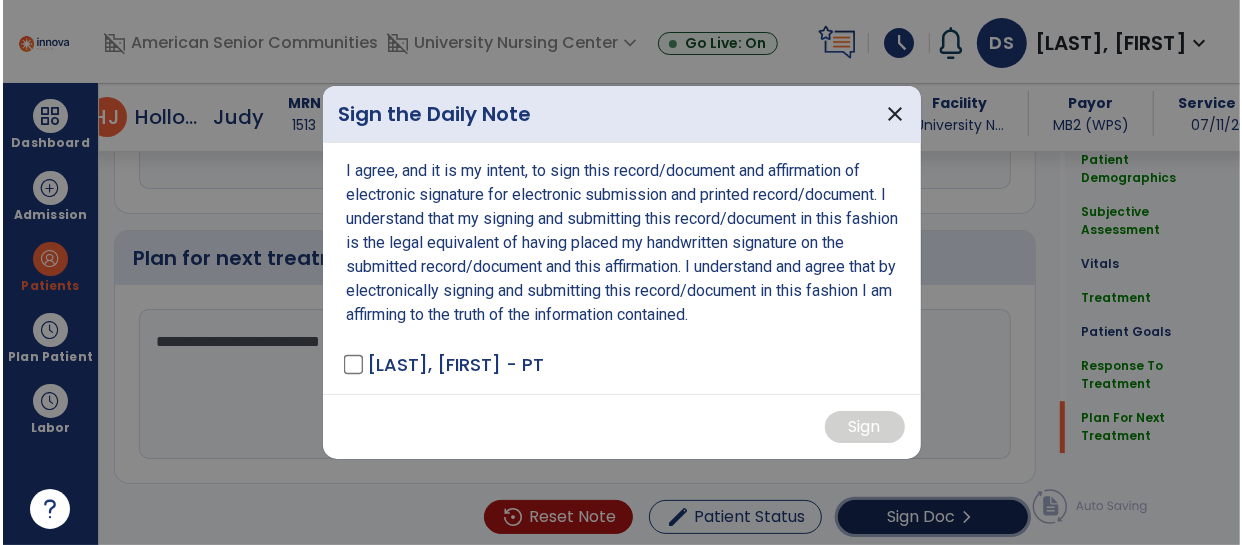 scroll, scrollTop: 3362, scrollLeft: 0, axis: vertical 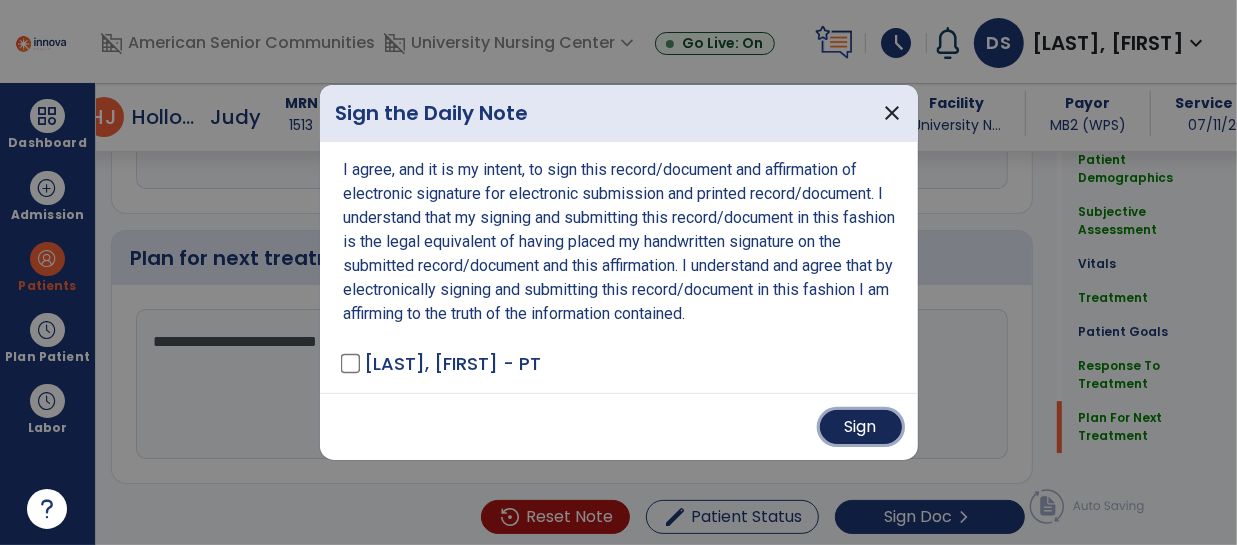 click on "Sign" at bounding box center [861, 427] 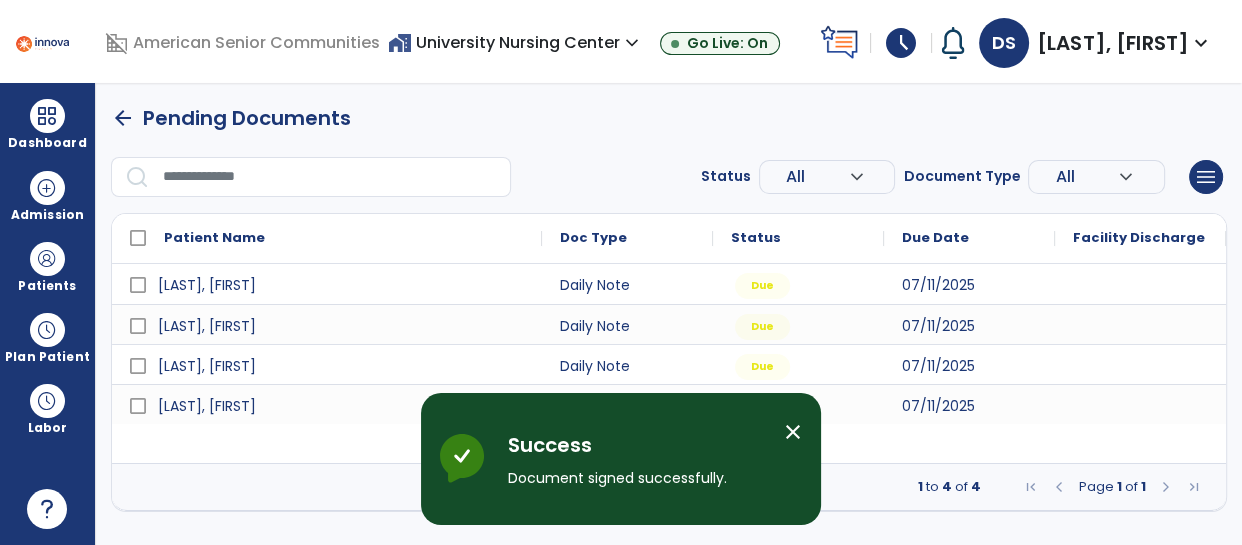 scroll, scrollTop: 0, scrollLeft: 0, axis: both 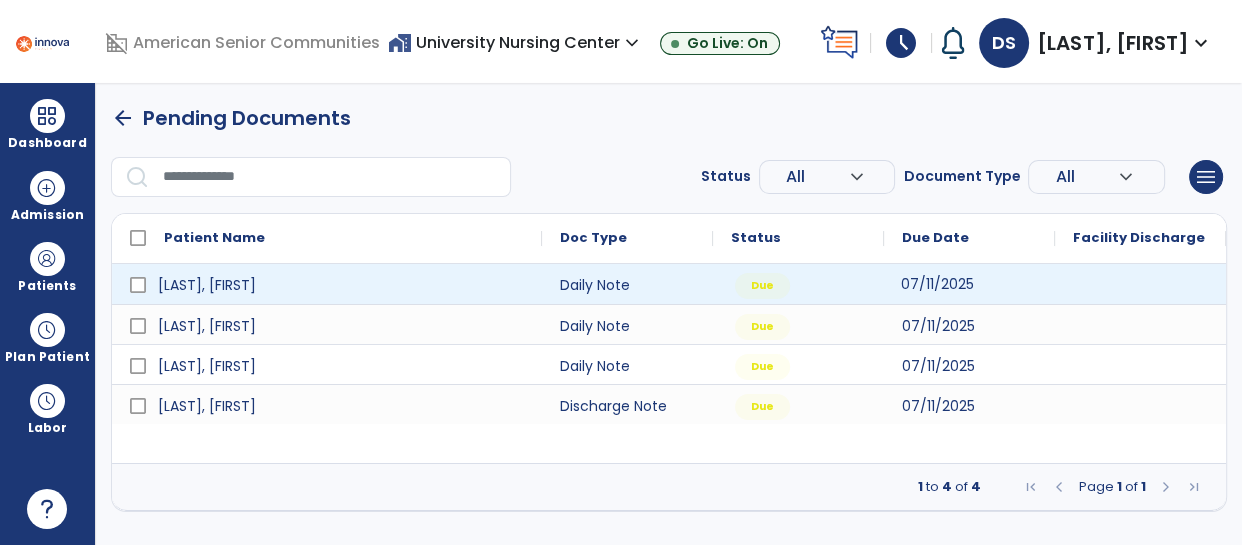 click on "07/11/2025" at bounding box center [937, 284] 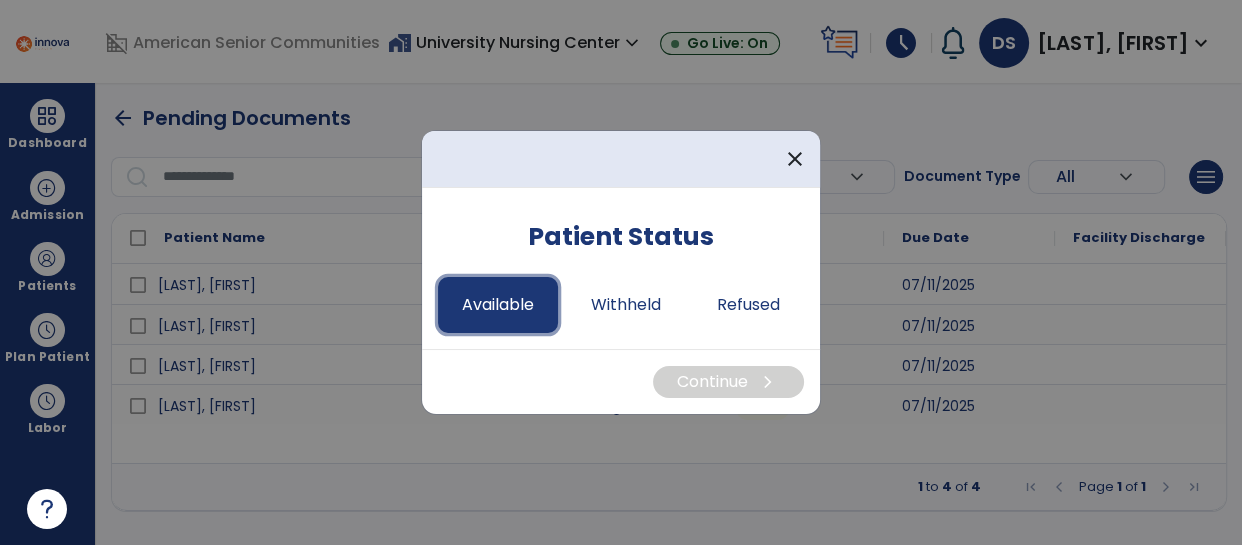 click on "Available" at bounding box center (498, 305) 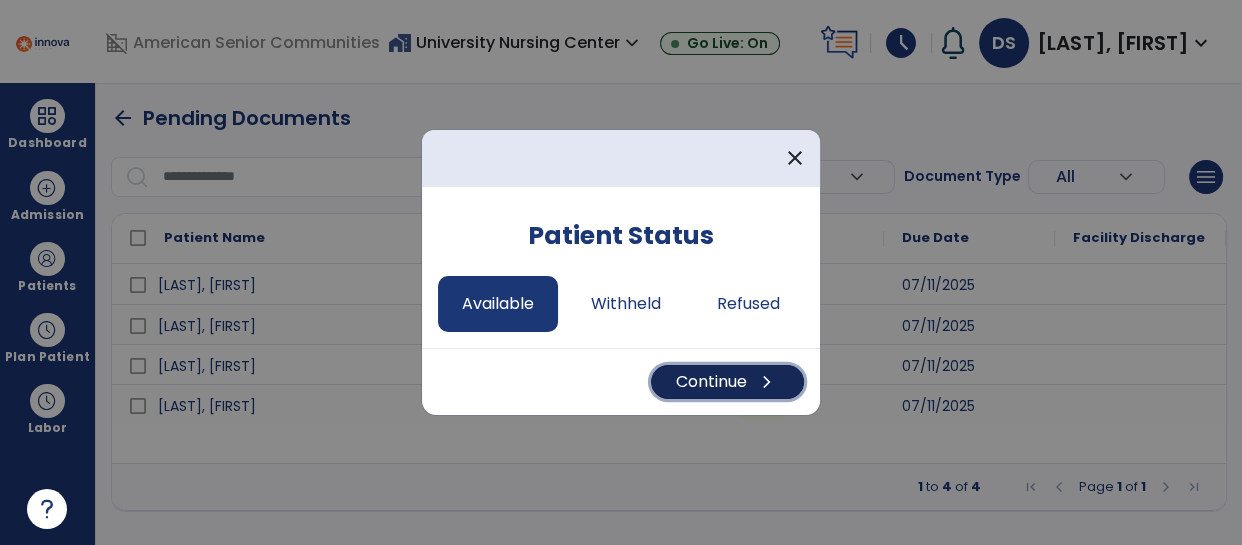 click on "Continue   chevron_right" at bounding box center [727, 382] 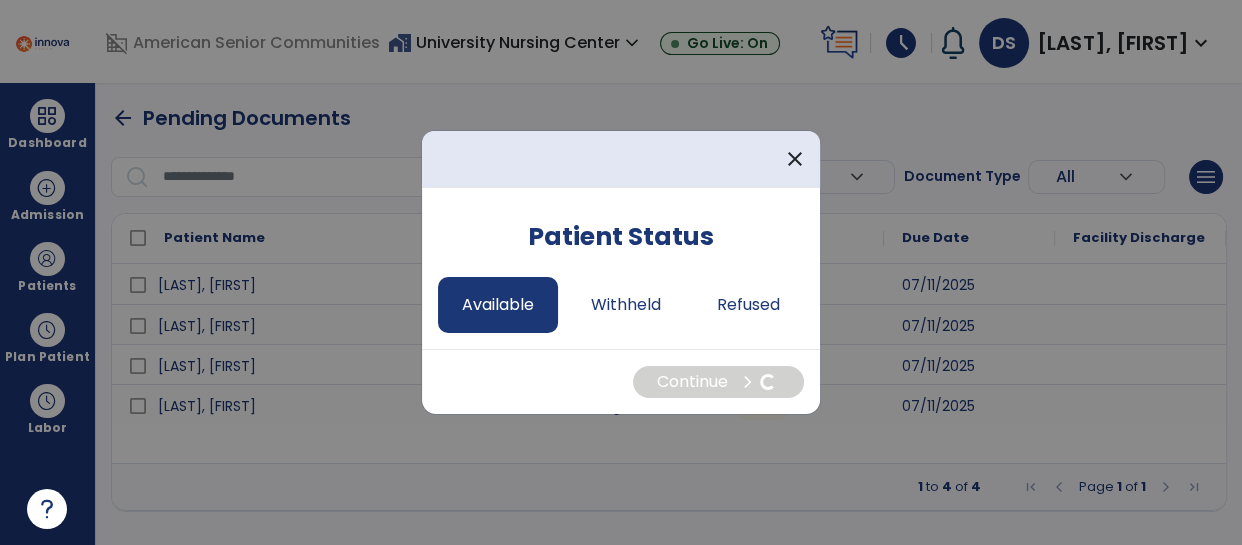 select on "*" 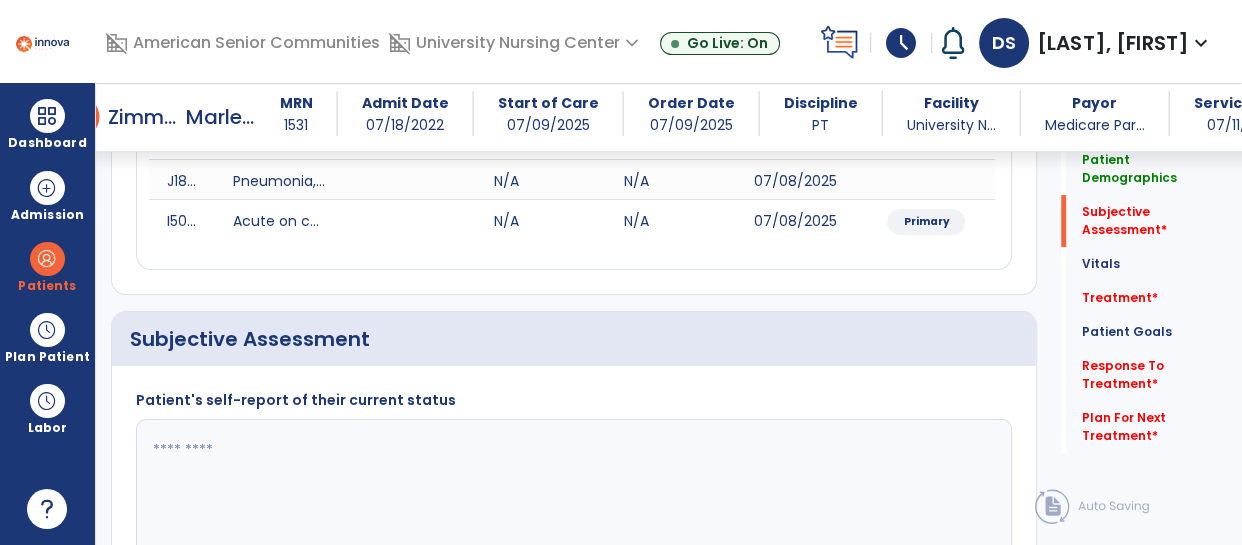 scroll, scrollTop: 403, scrollLeft: 0, axis: vertical 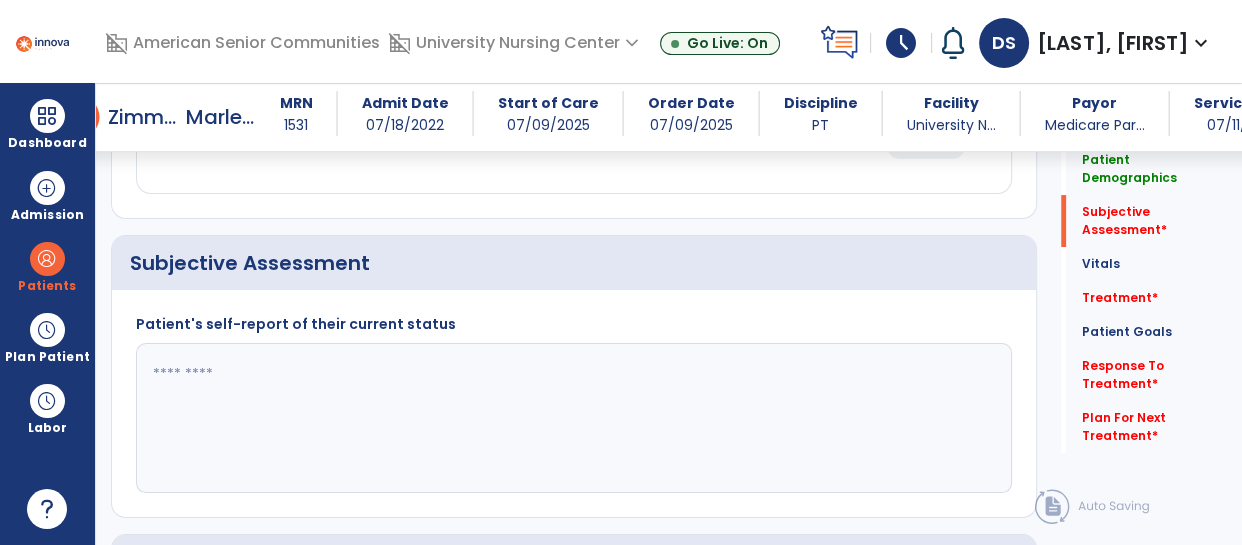 click 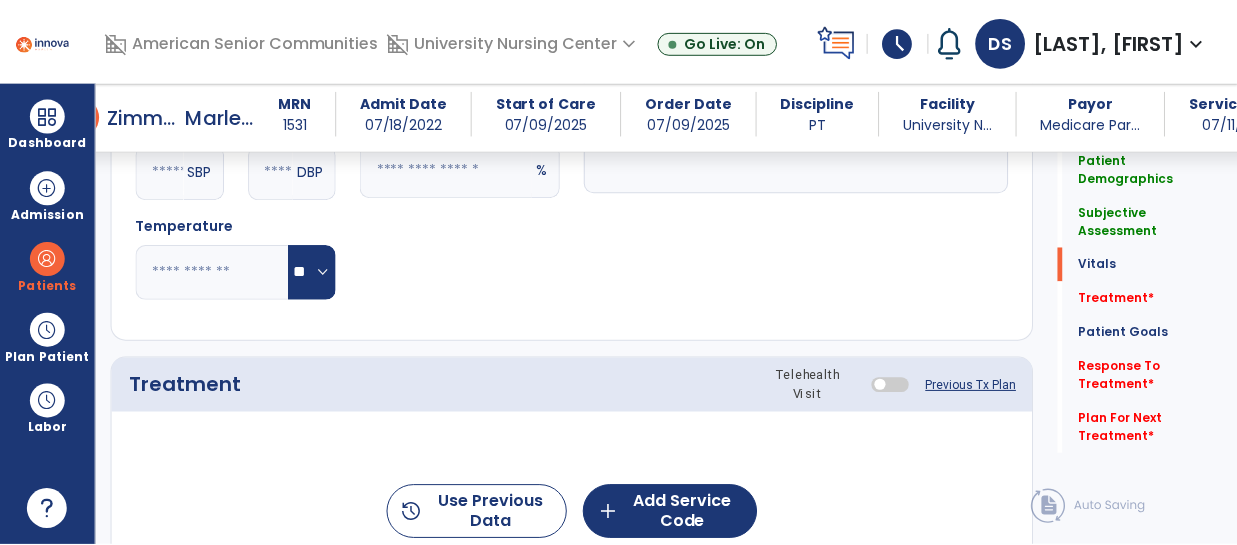 scroll, scrollTop: 1087, scrollLeft: 0, axis: vertical 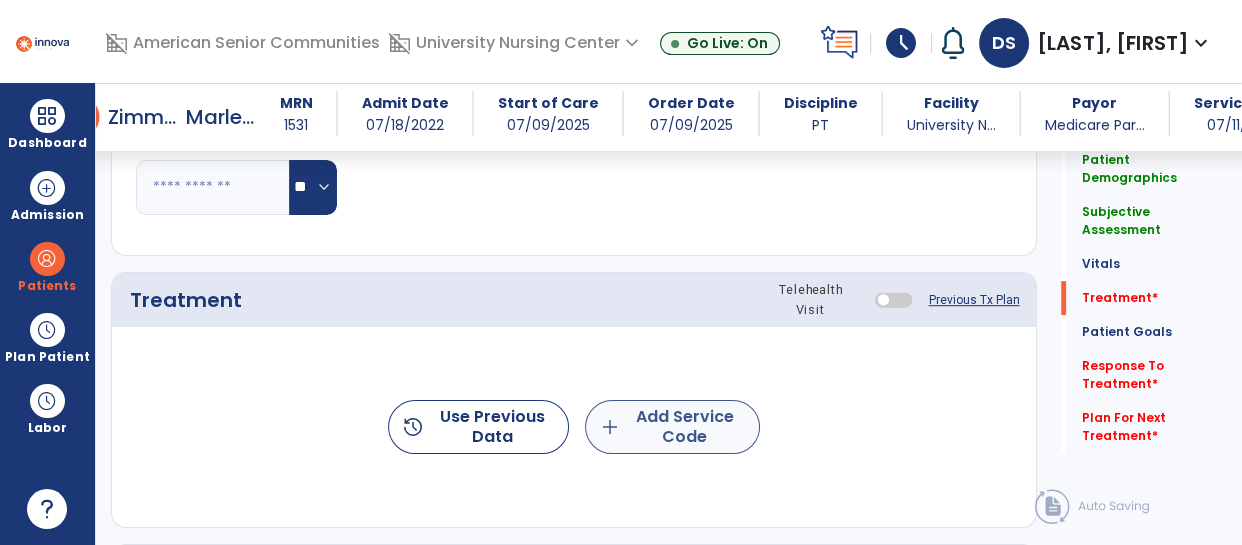 type on "**********" 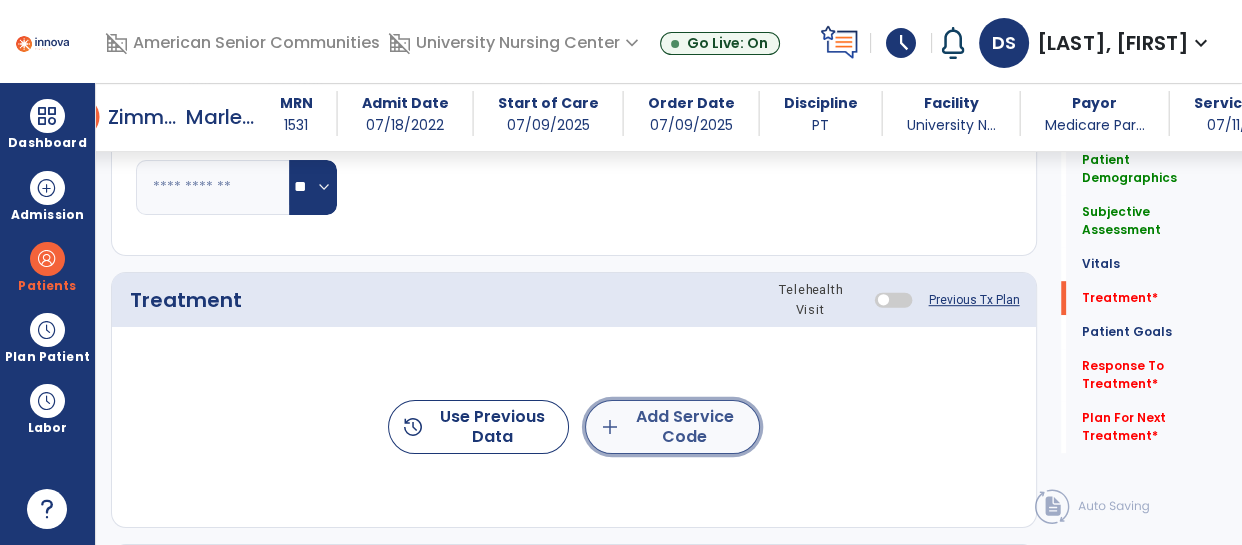 click on "add  Add Service Code" 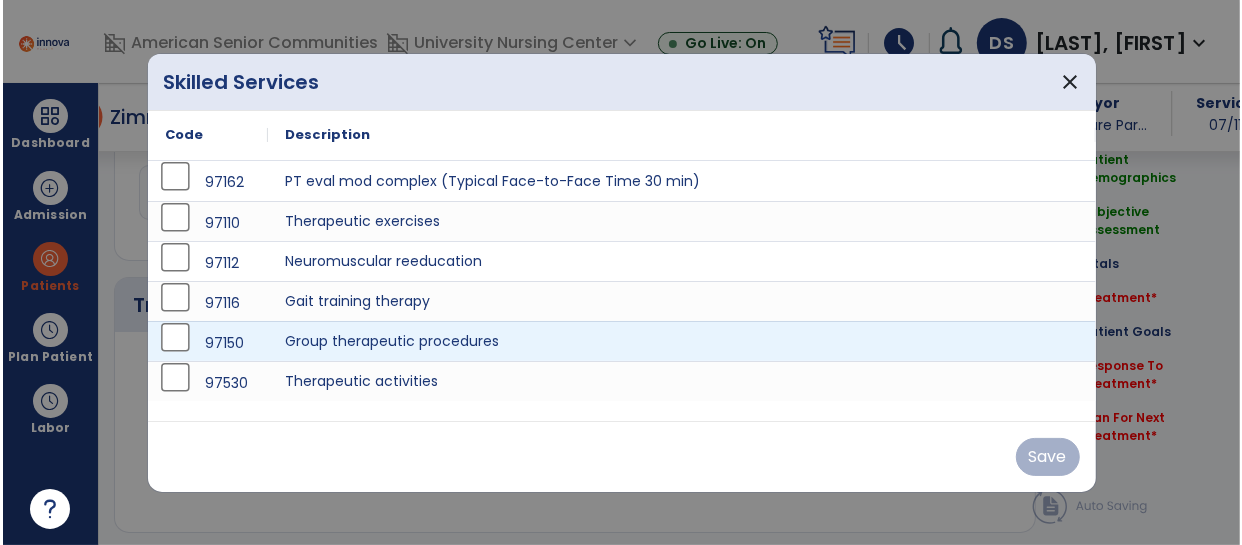 scroll, scrollTop: 1087, scrollLeft: 0, axis: vertical 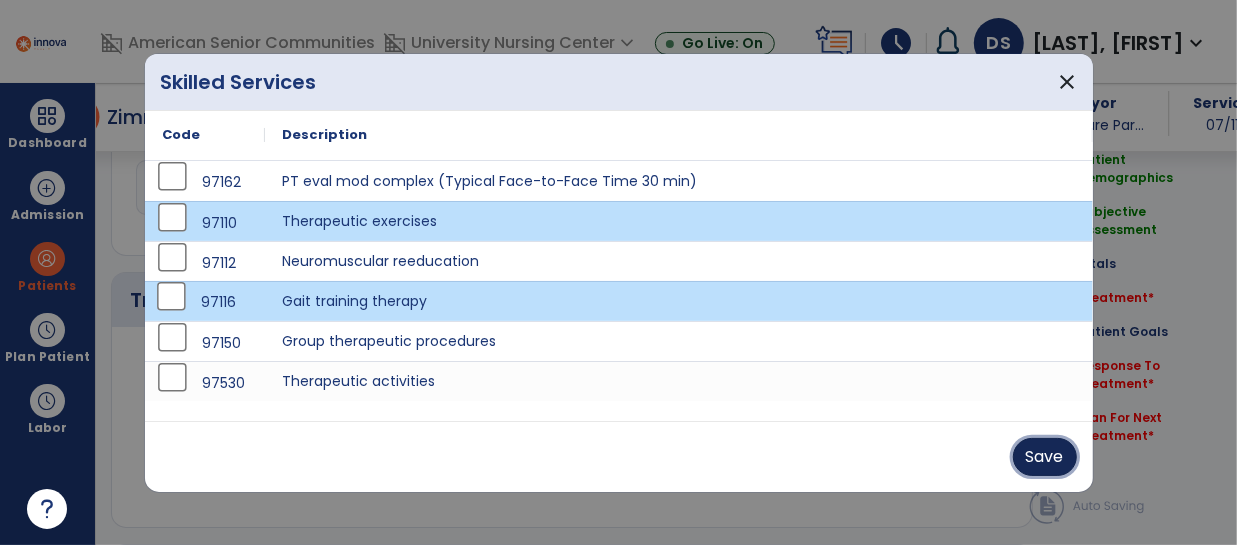 click on "Save" at bounding box center (1045, 457) 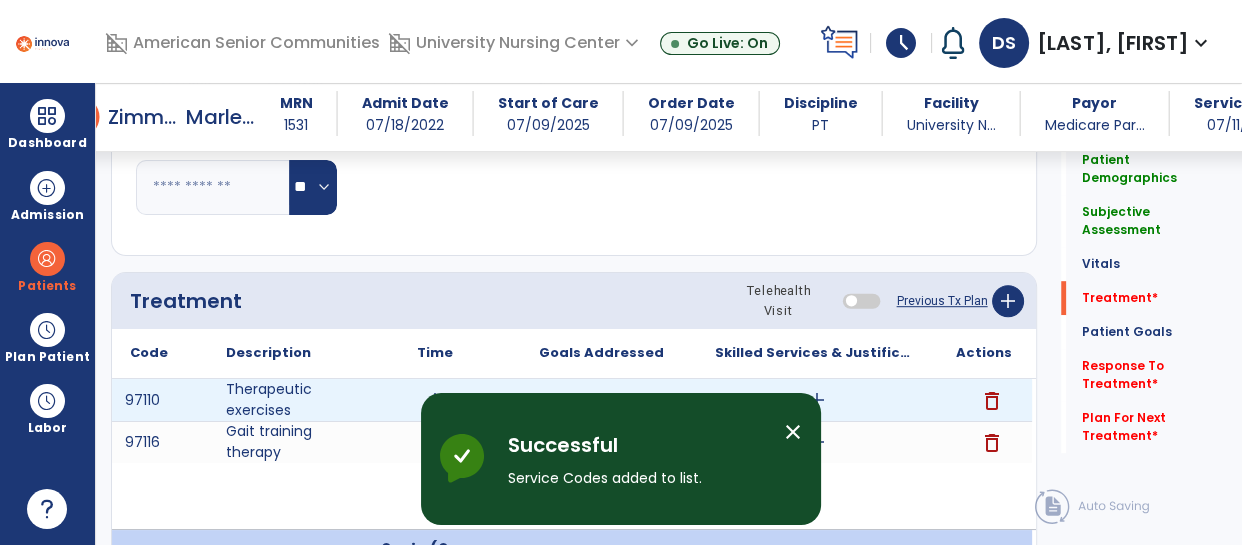 click on "add" at bounding box center [434, 400] 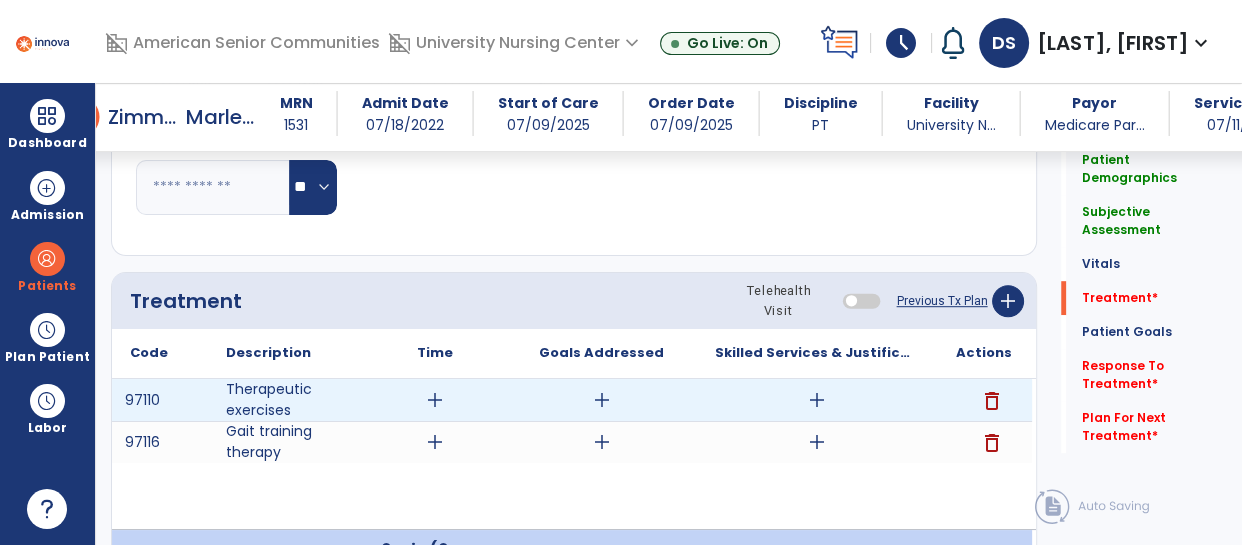 click on "add" at bounding box center (435, 400) 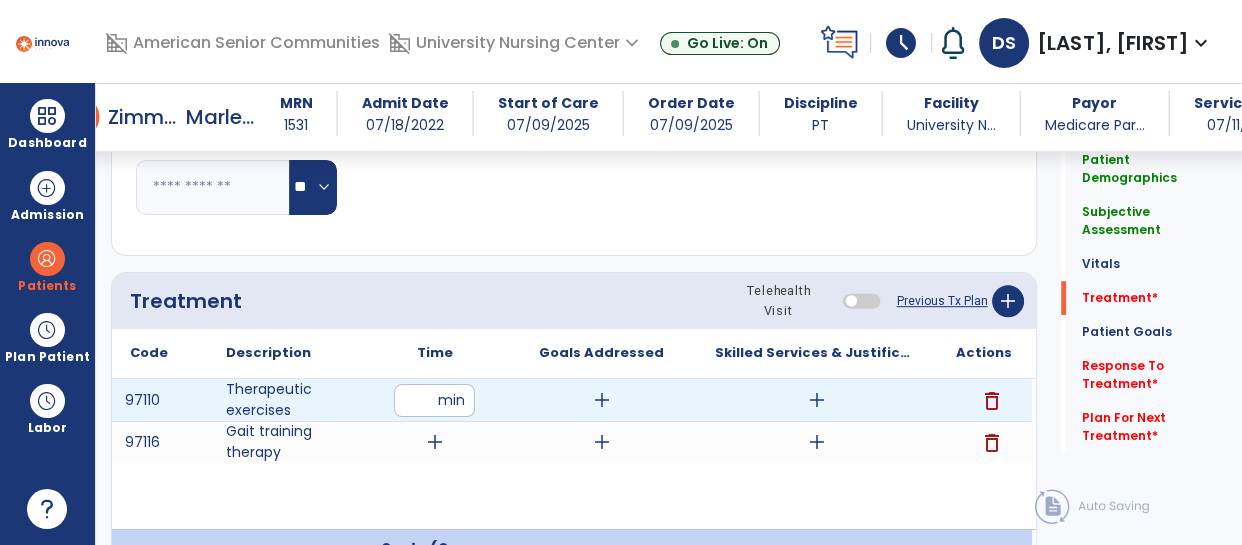 type on "**" 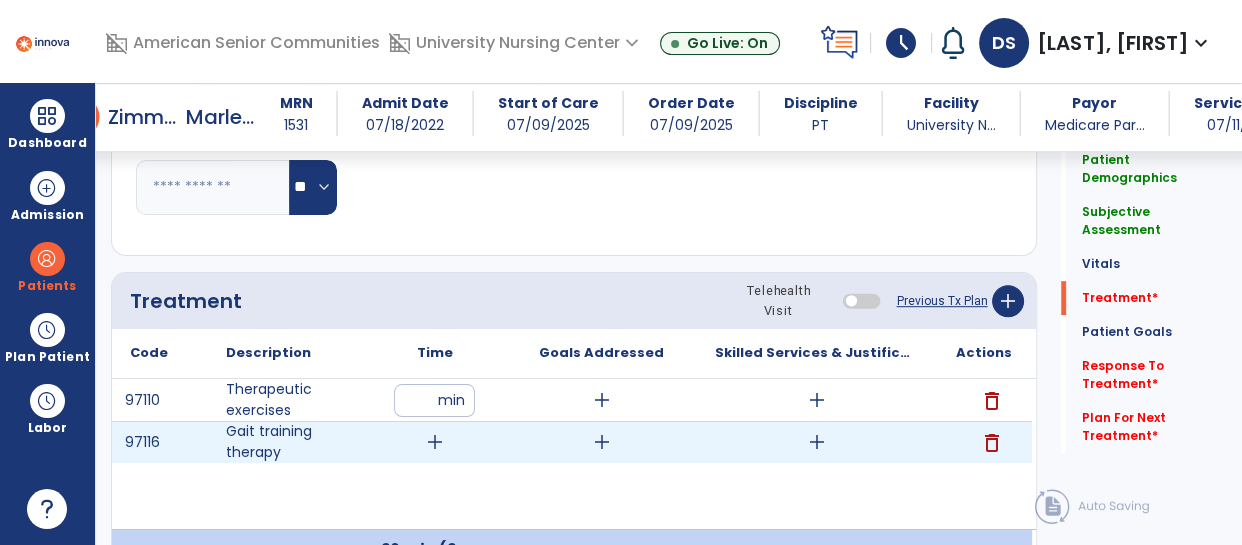 click on "add" at bounding box center [435, 442] 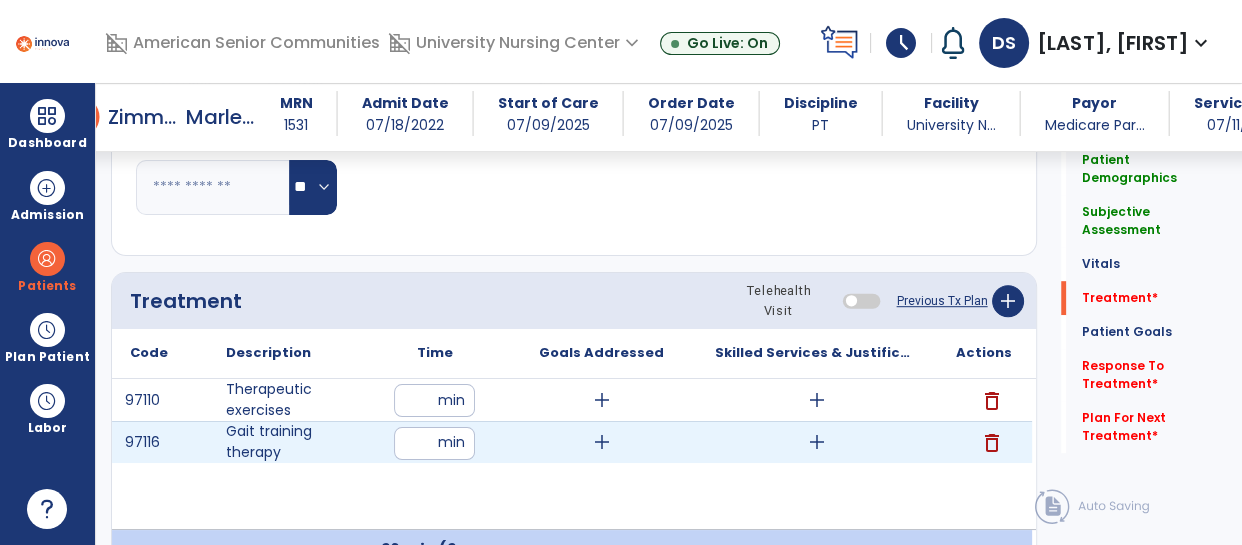 type on "**" 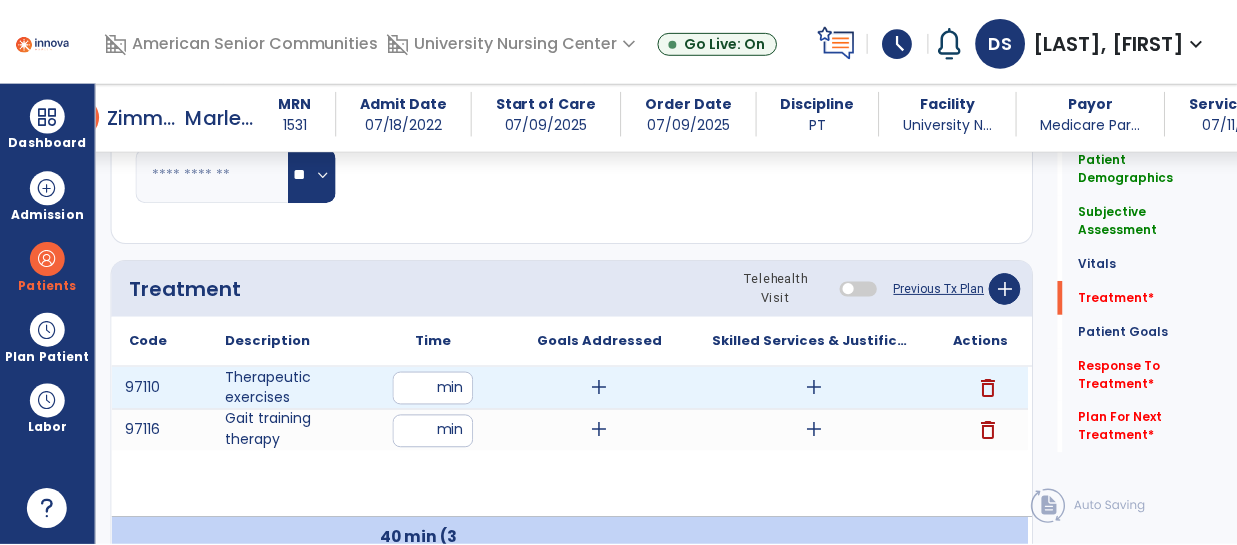 scroll, scrollTop: 1115, scrollLeft: 0, axis: vertical 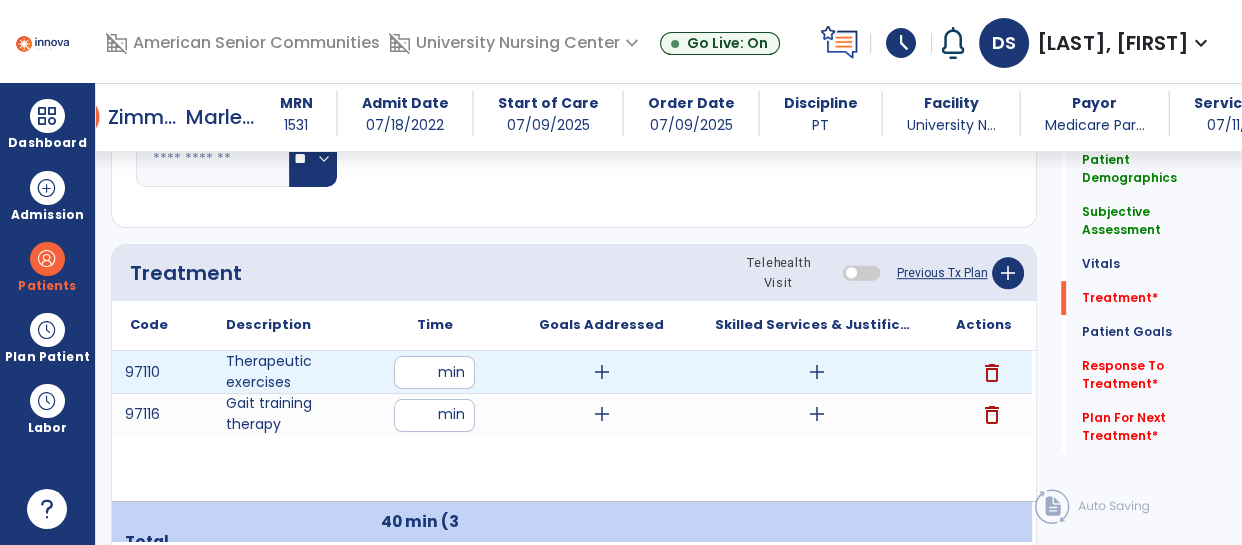 click on "add" at bounding box center [817, 372] 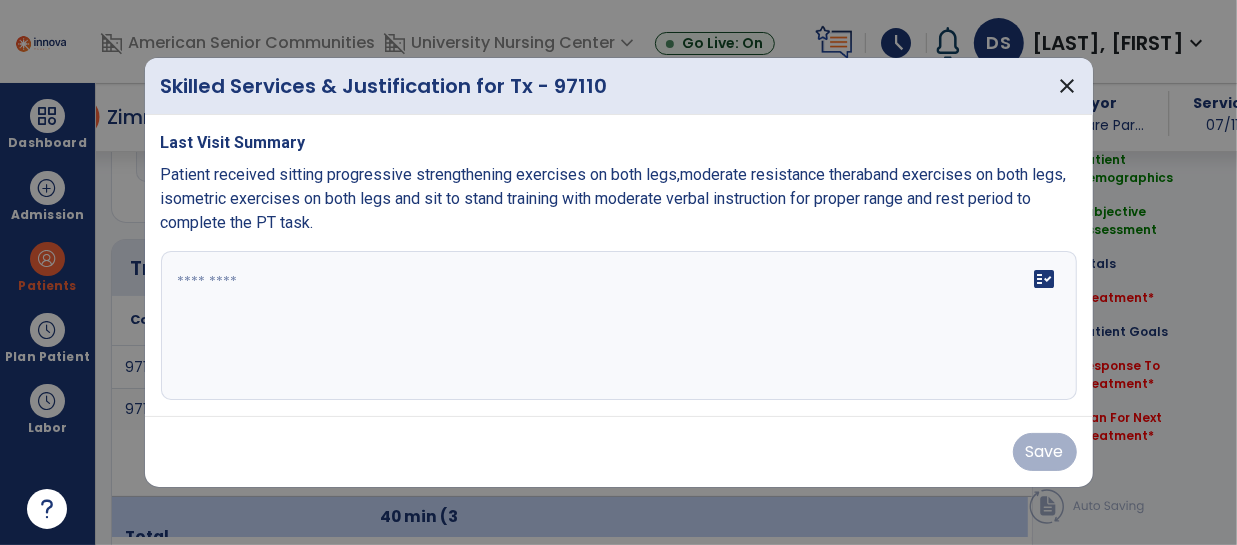 scroll, scrollTop: 1115, scrollLeft: 0, axis: vertical 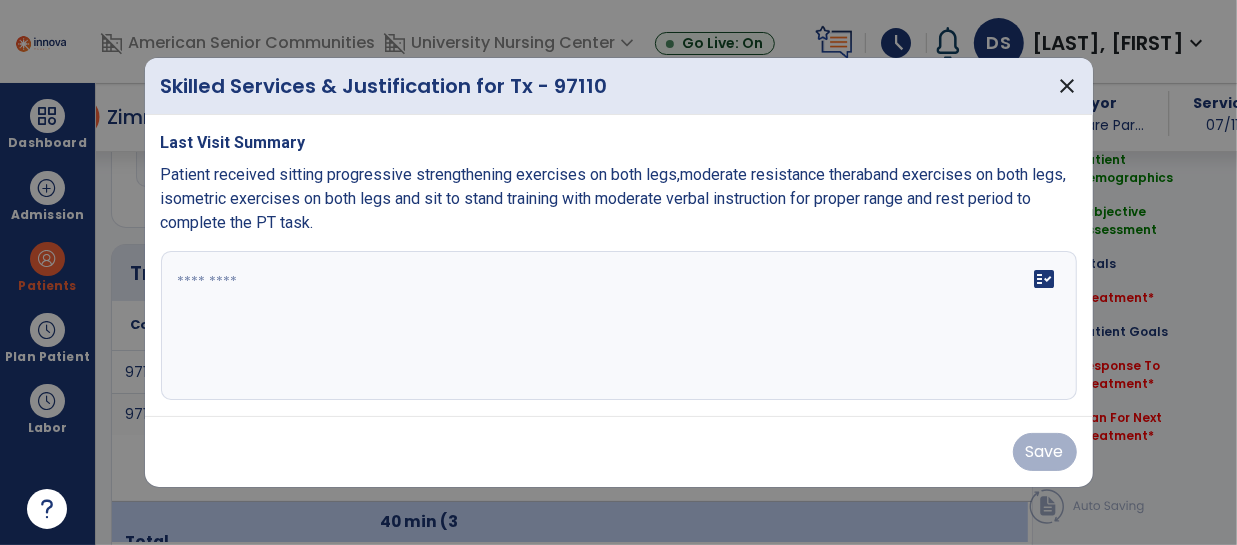 click on "fact_check" at bounding box center [619, 326] 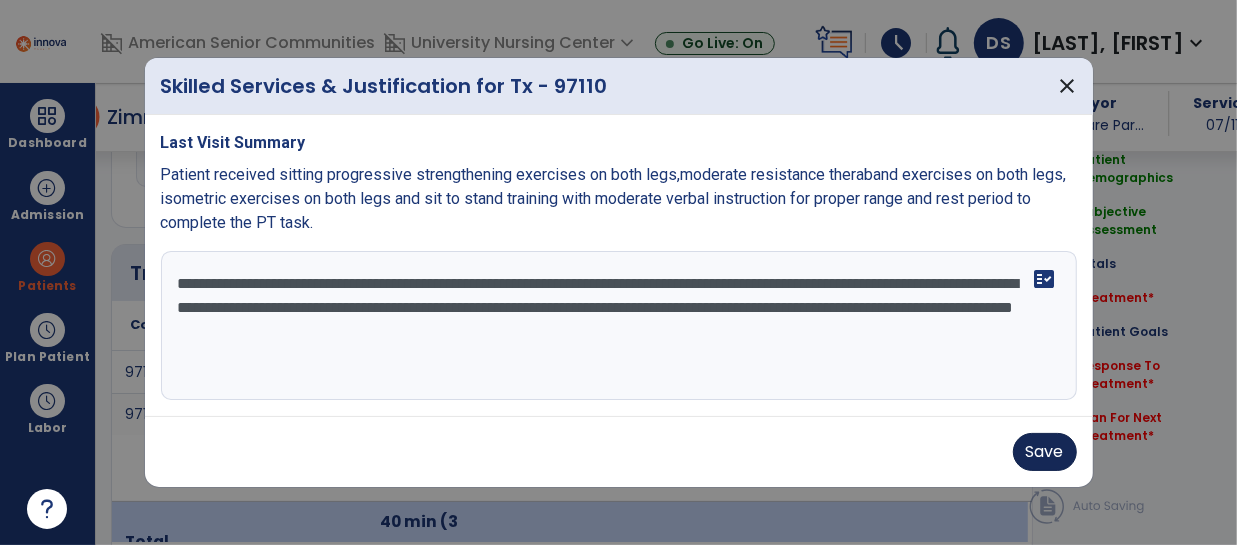 type on "**********" 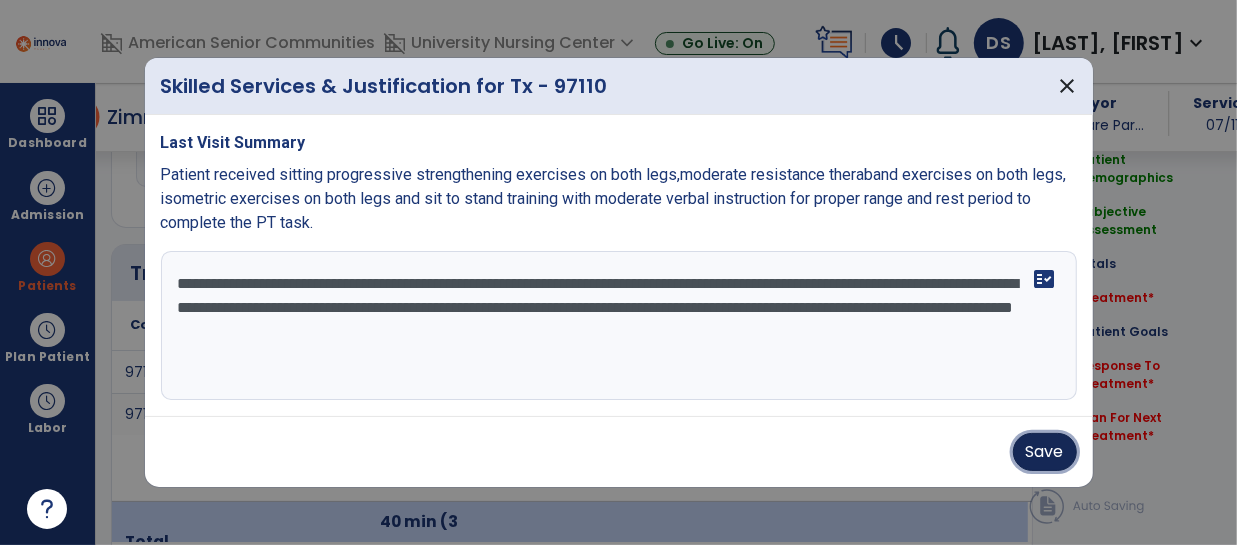 click on "Save" at bounding box center (1045, 452) 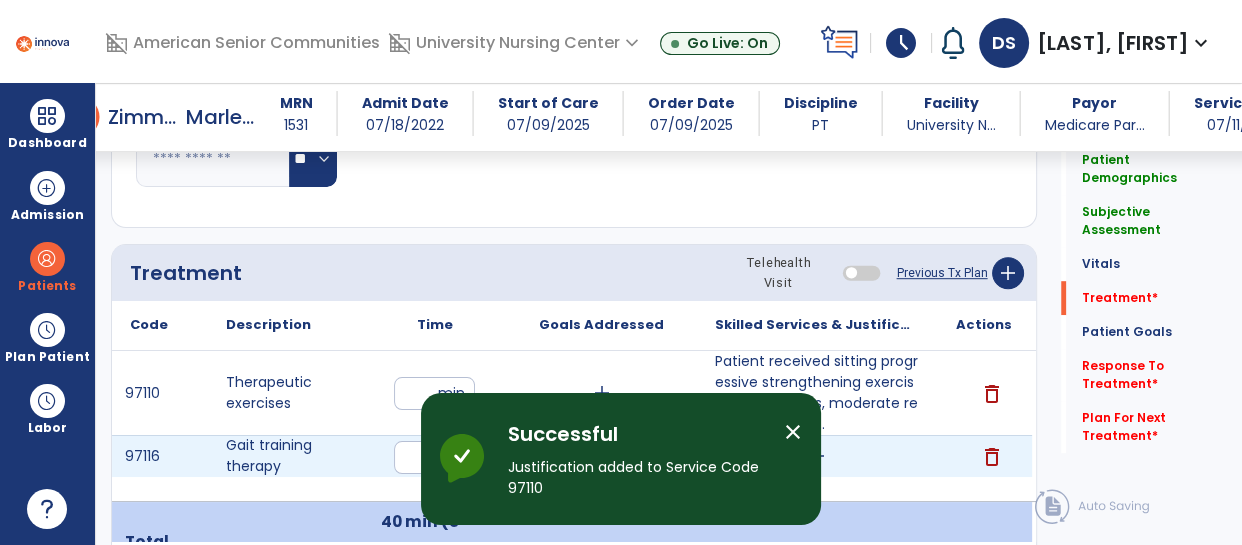 click on "add" at bounding box center [816, 456] 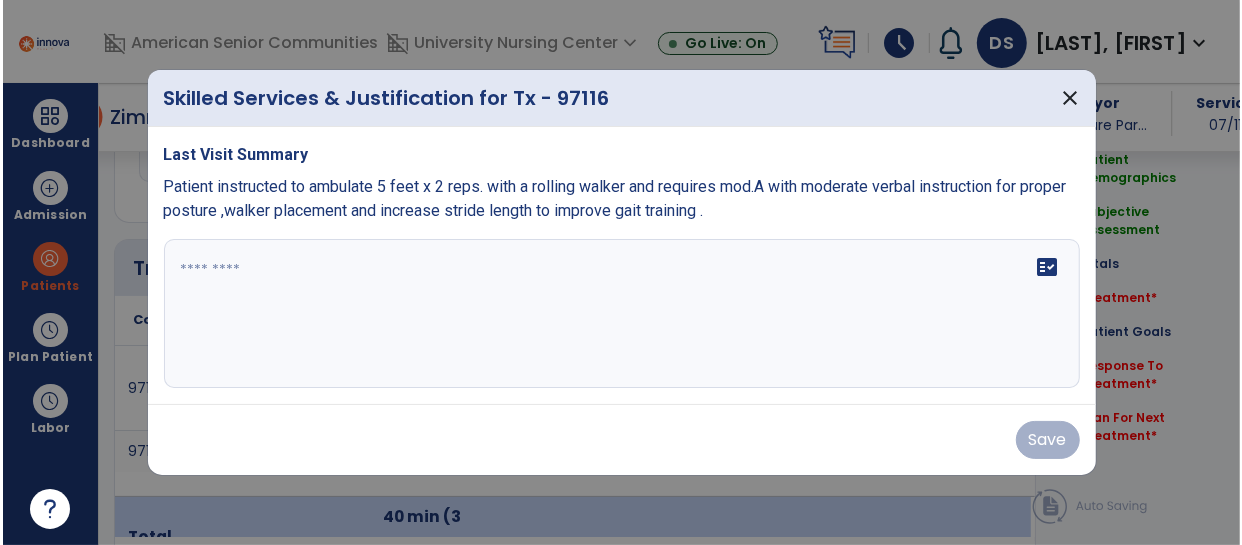 scroll, scrollTop: 1115, scrollLeft: 0, axis: vertical 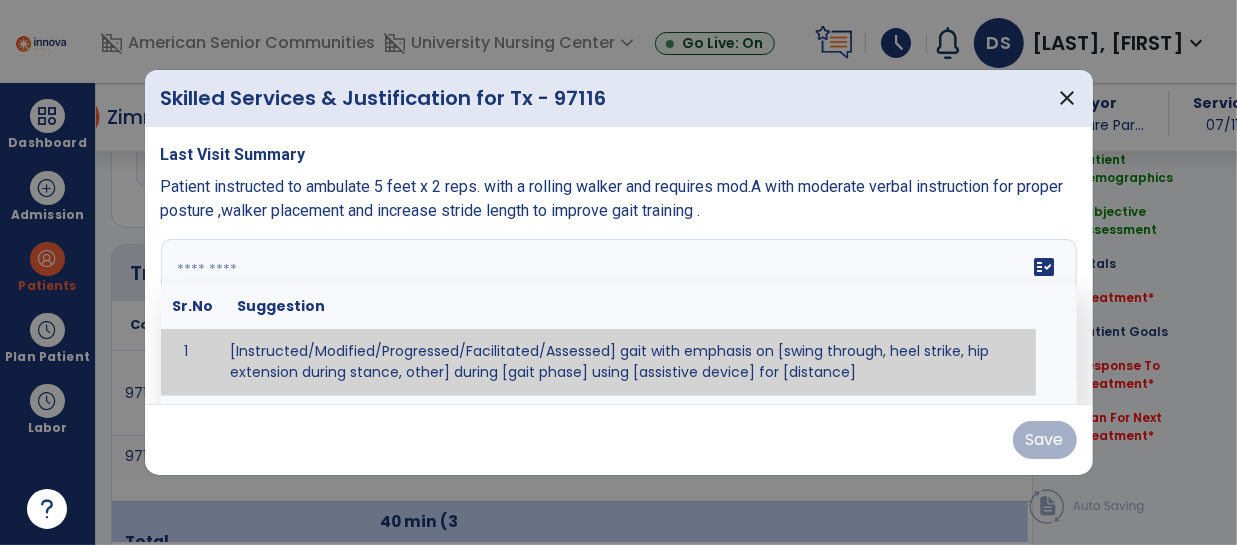 click at bounding box center [617, 314] 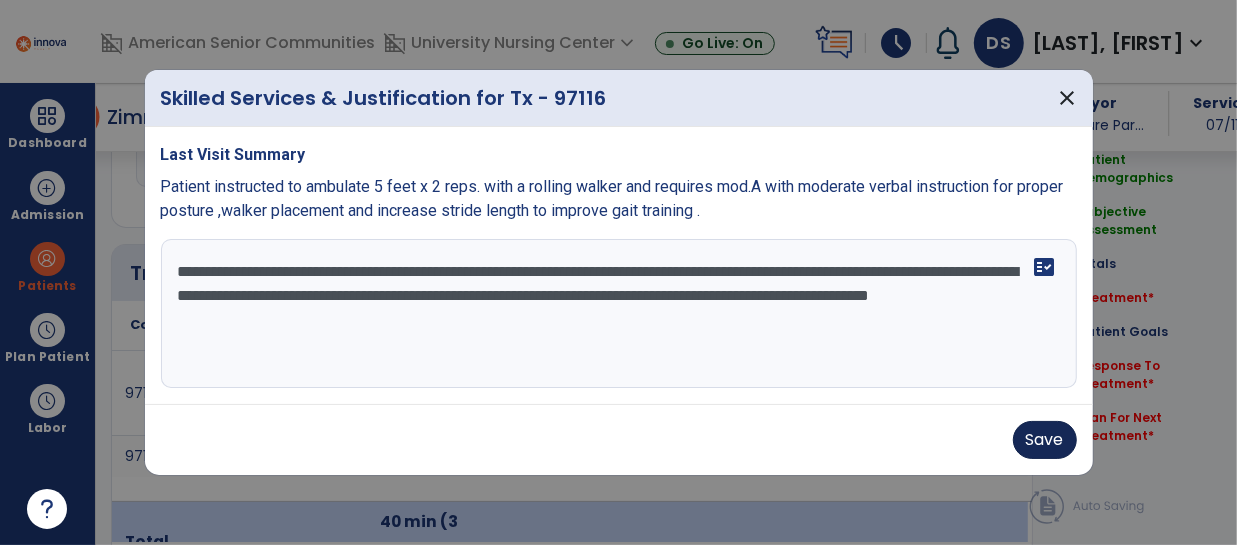 type on "**********" 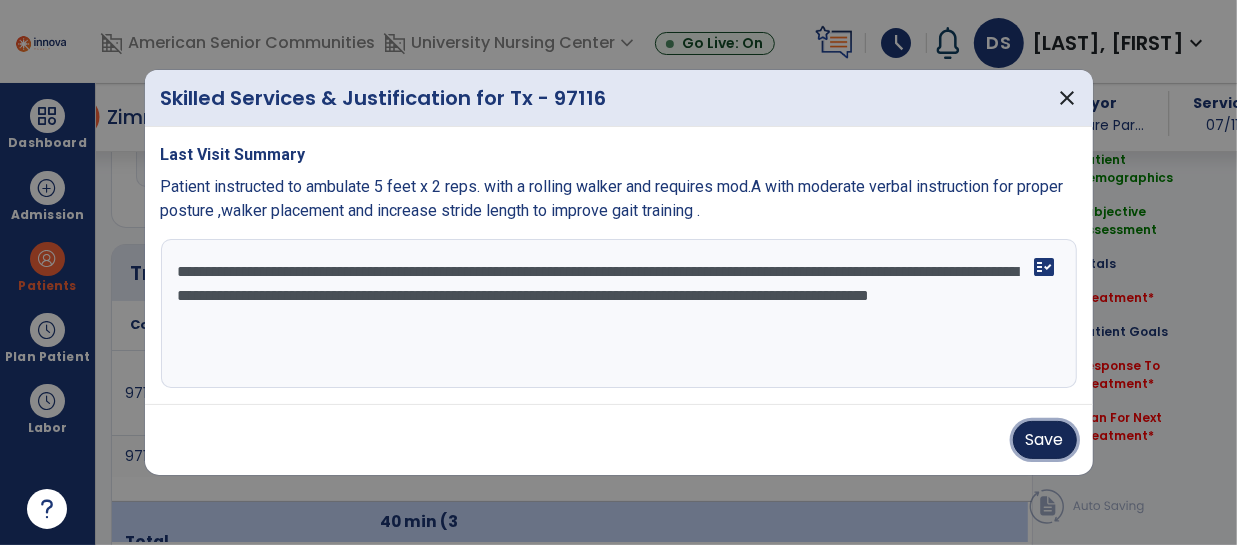 click on "Save" at bounding box center (1045, 440) 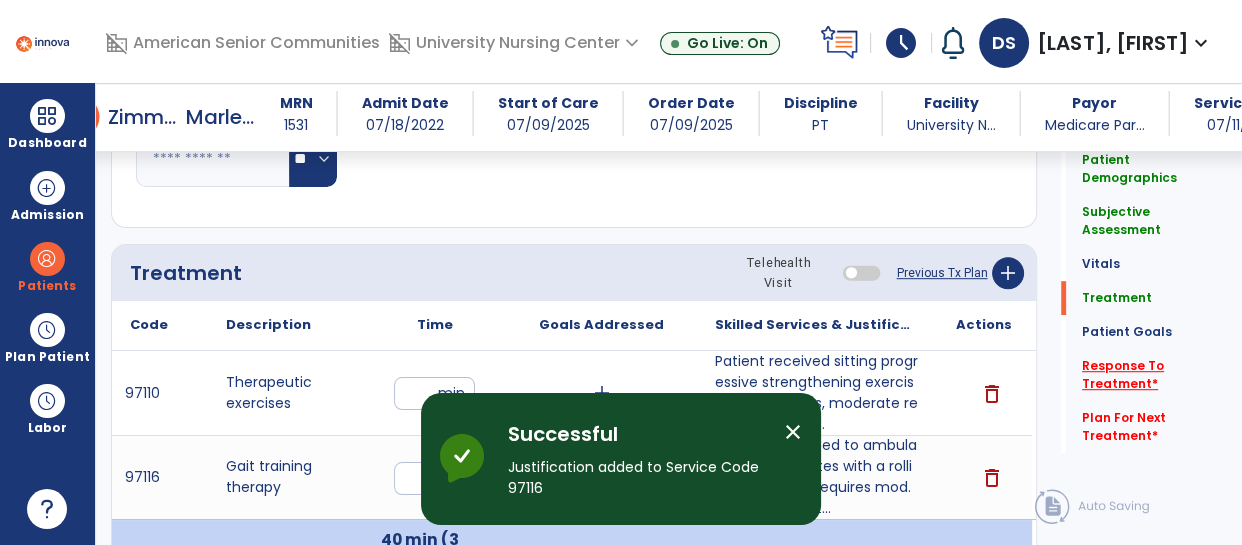 click on "Response To Treatment   *" 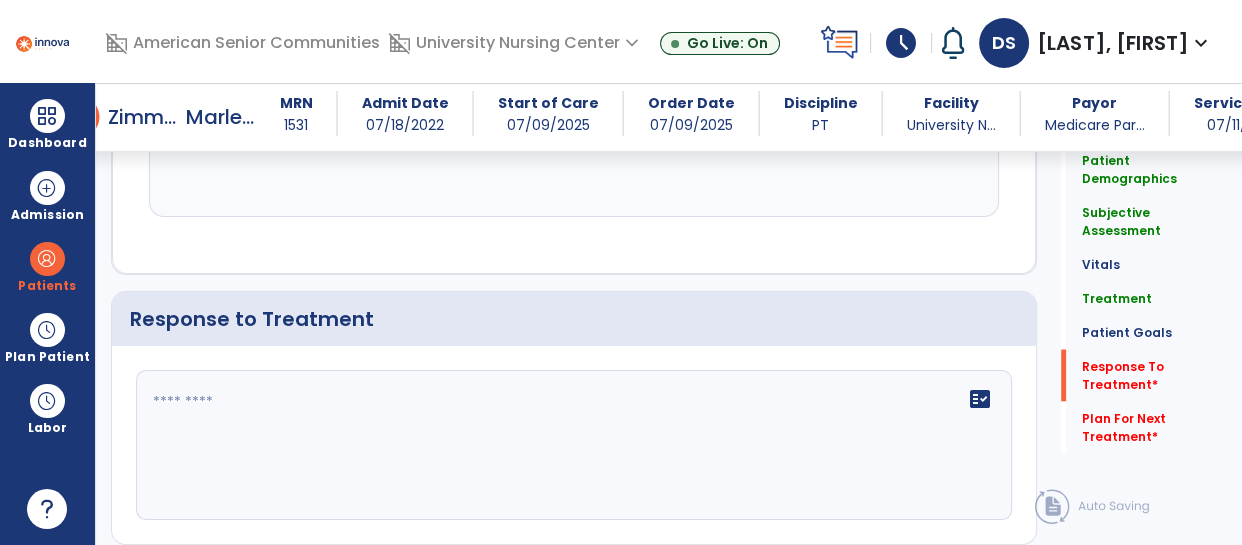 scroll, scrollTop: 3536, scrollLeft: 0, axis: vertical 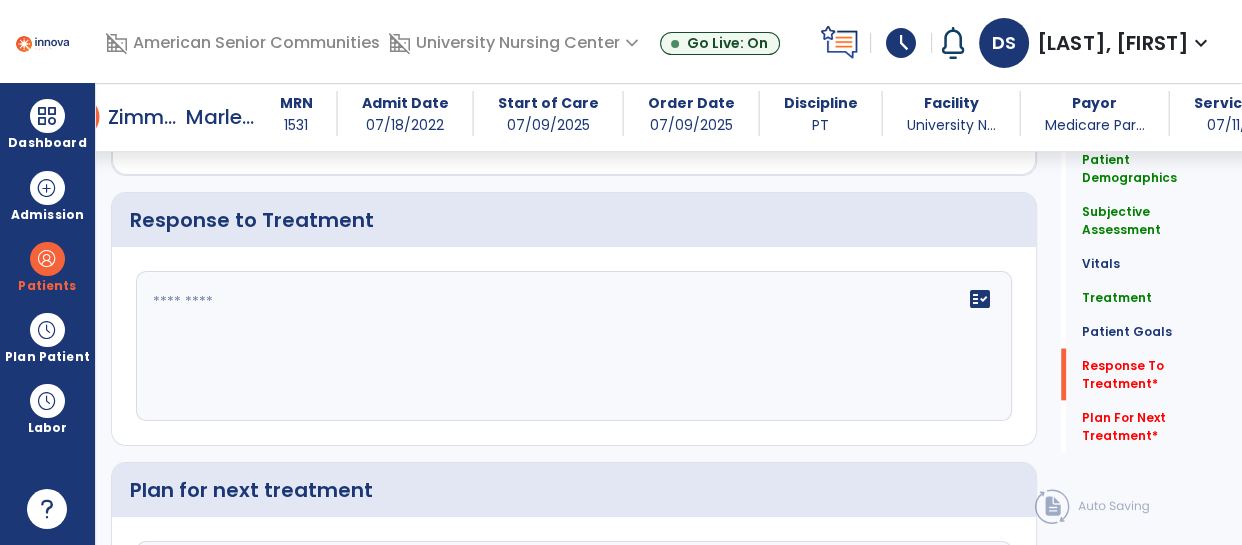 click 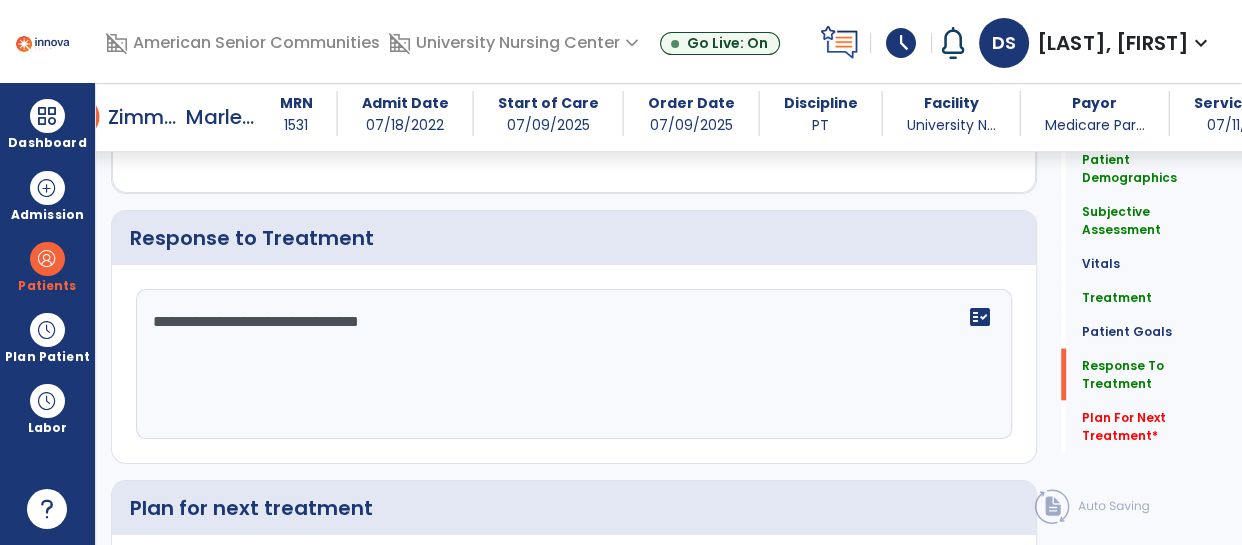scroll, scrollTop: 3536, scrollLeft: 0, axis: vertical 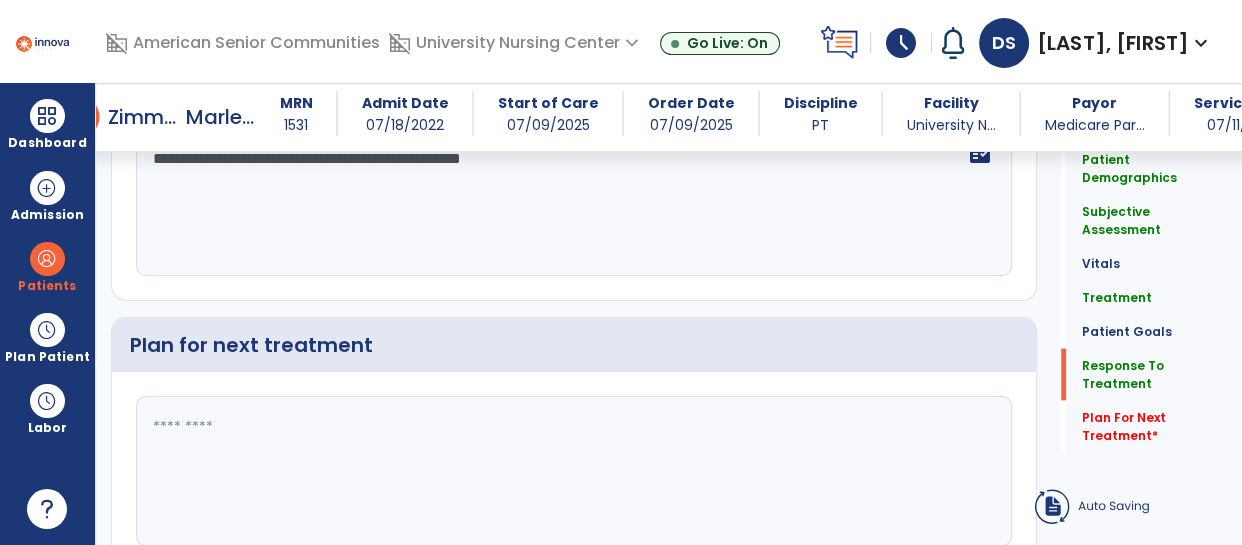 type on "**********" 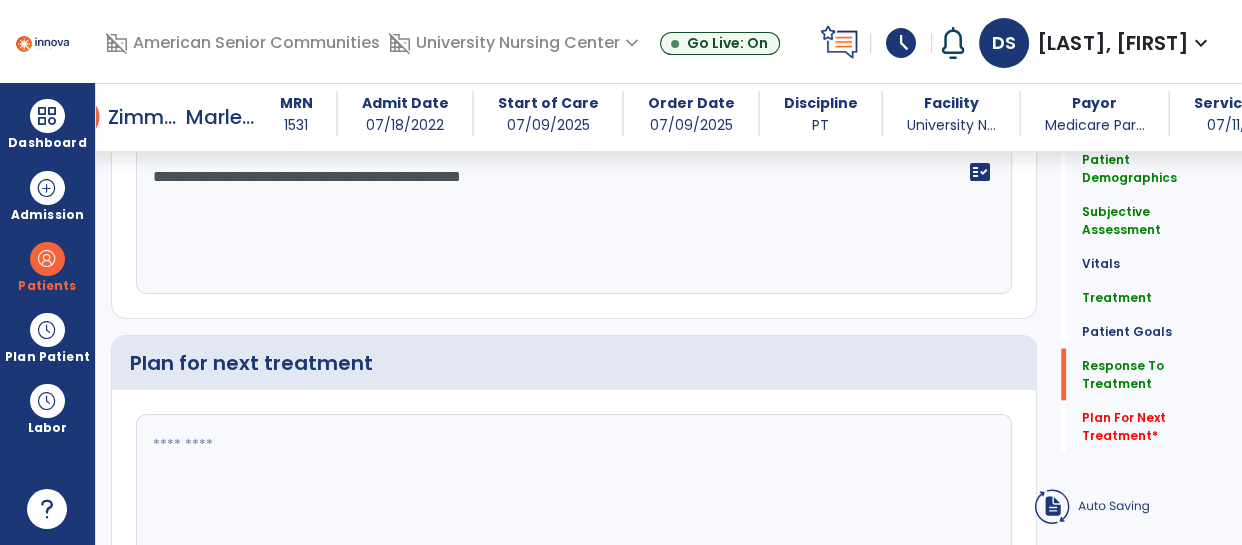 click 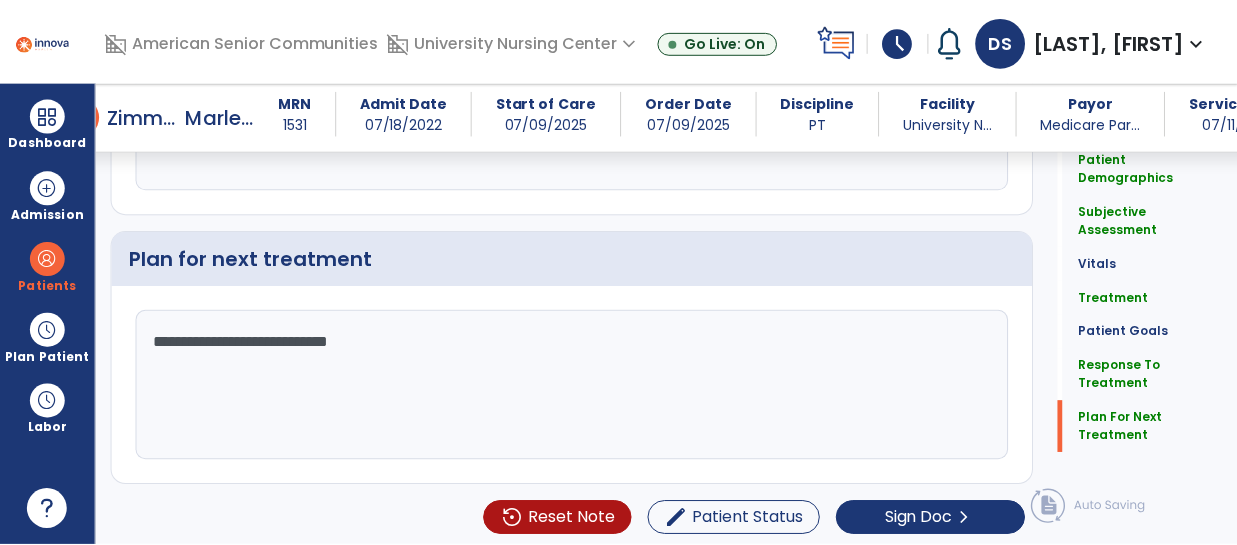 scroll, scrollTop: 3768, scrollLeft: 0, axis: vertical 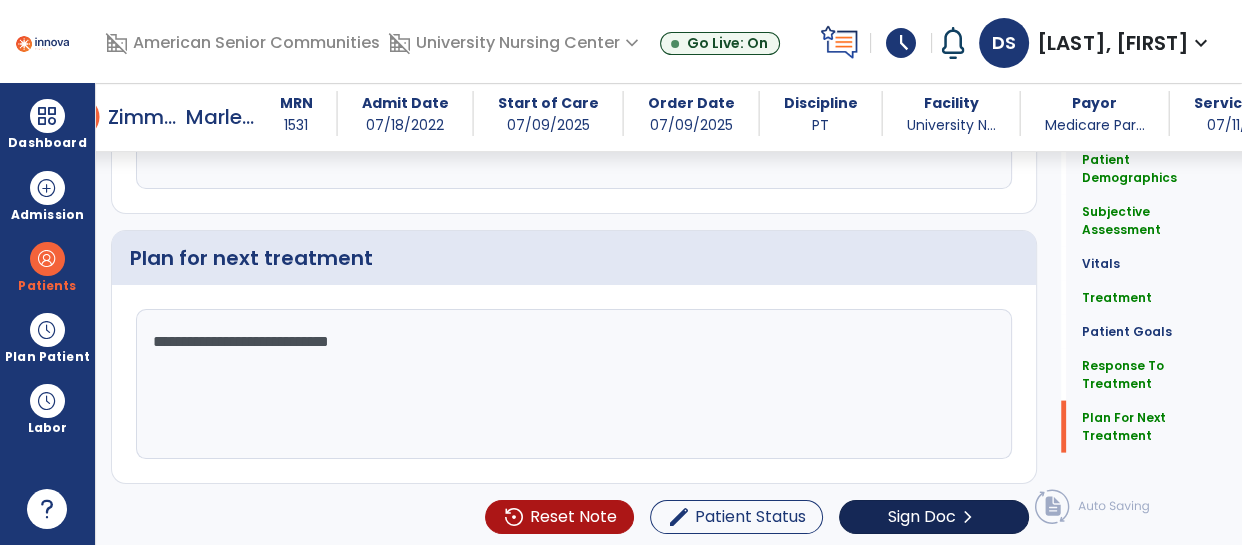 type on "**********" 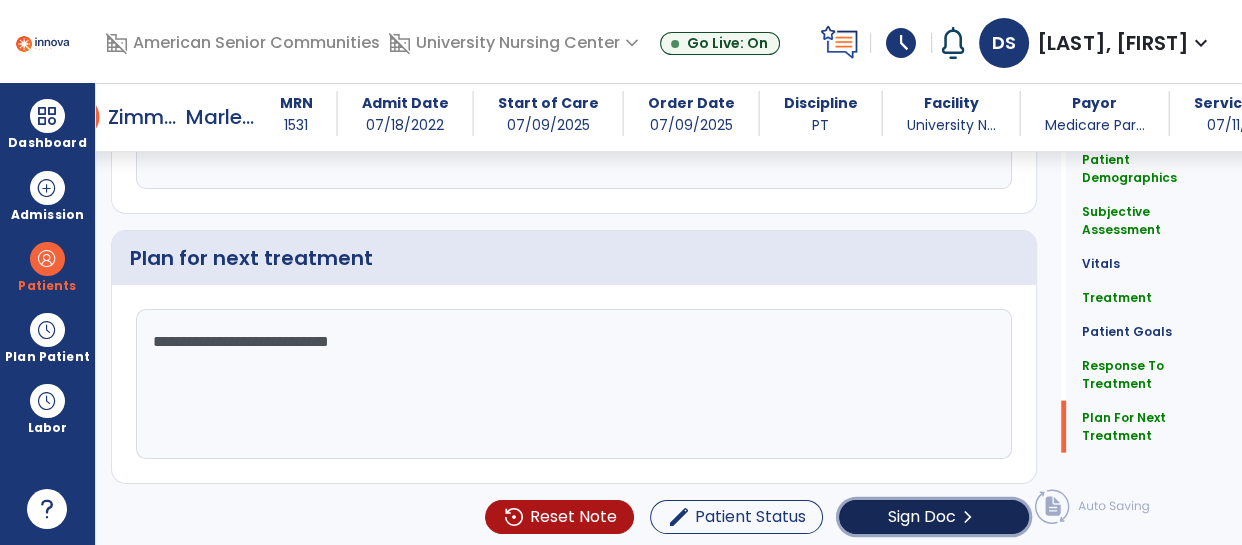 click on "chevron_right" 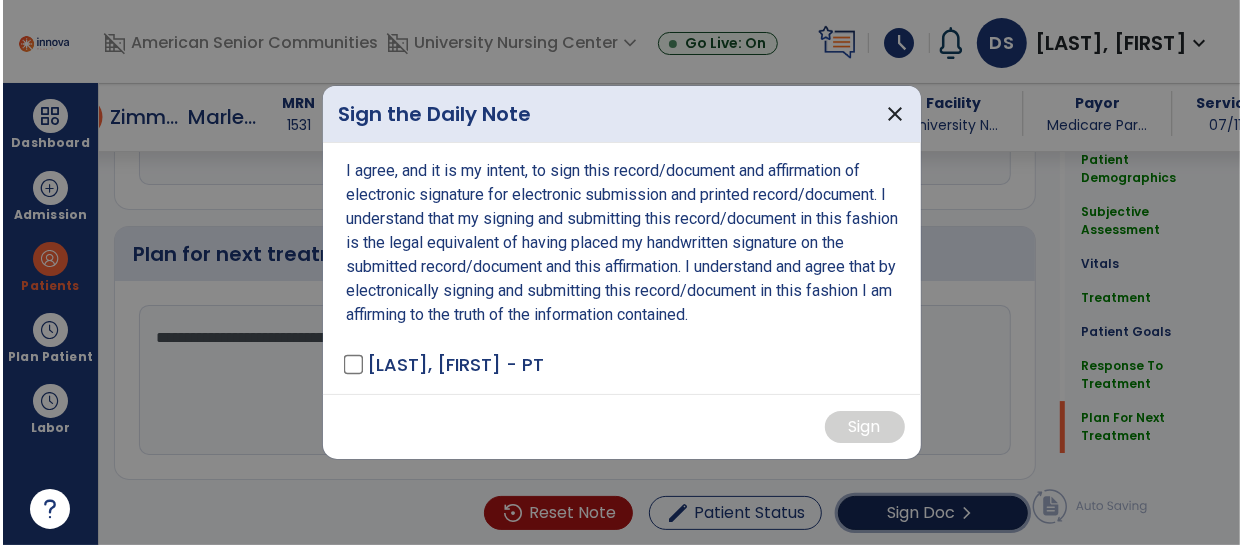 scroll, scrollTop: 3768, scrollLeft: 0, axis: vertical 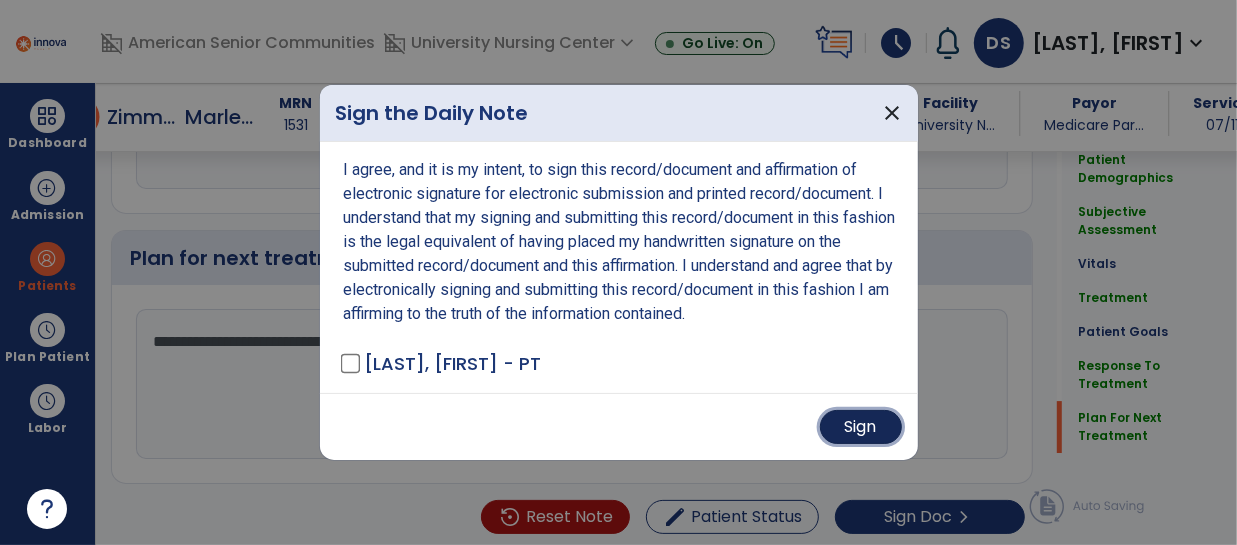 click on "Sign" at bounding box center (861, 427) 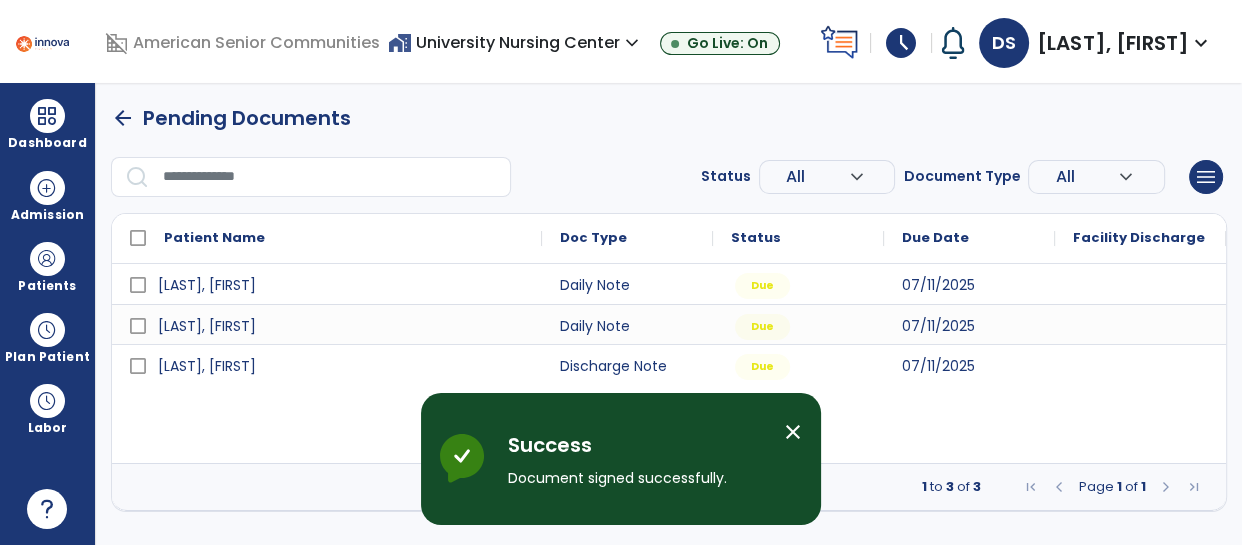scroll, scrollTop: 0, scrollLeft: 0, axis: both 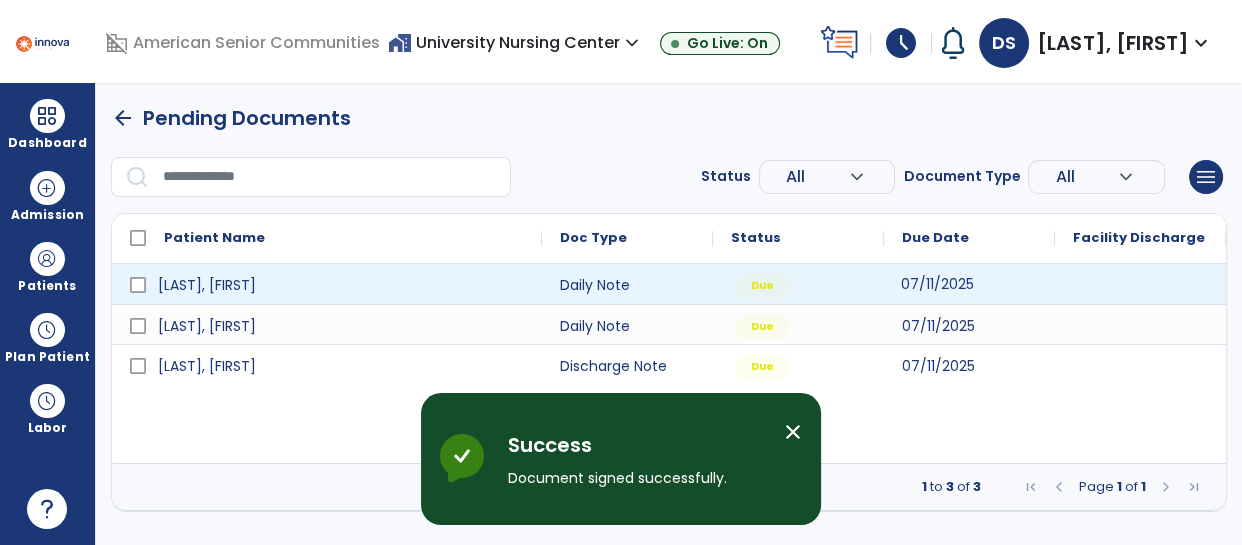 click on "07/11/2025" at bounding box center (937, 284) 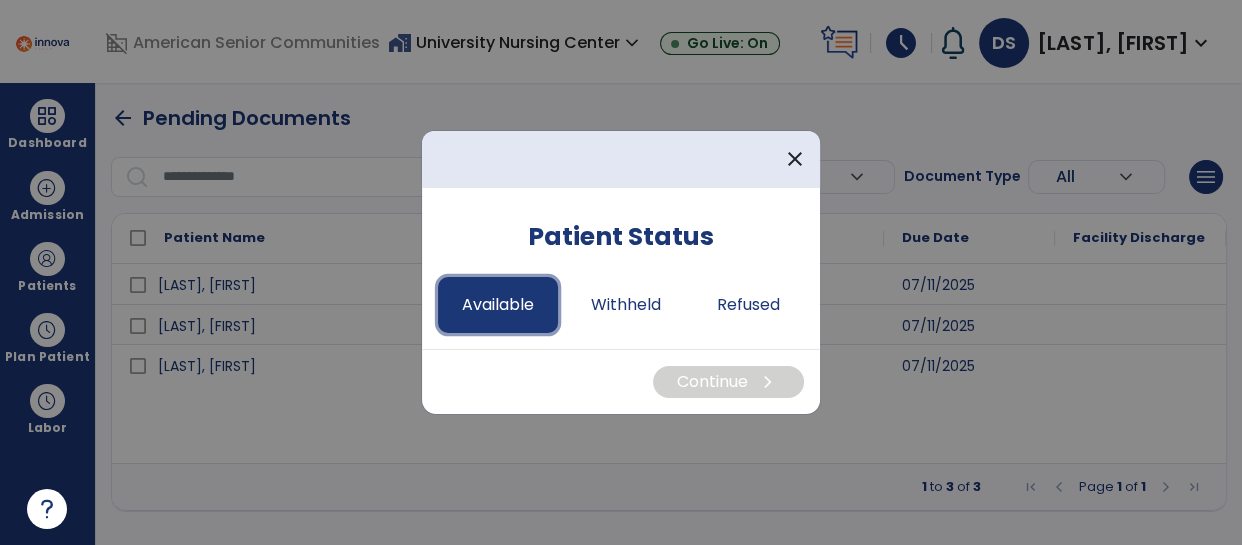 click on "Available" at bounding box center (498, 305) 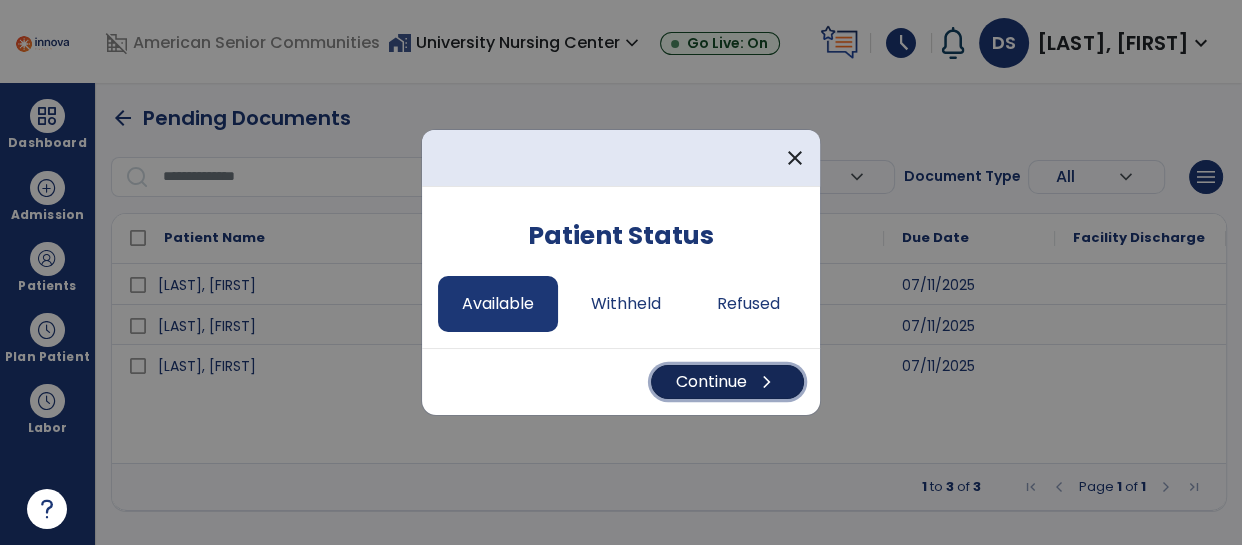 click on "Continue   chevron_right" at bounding box center (727, 382) 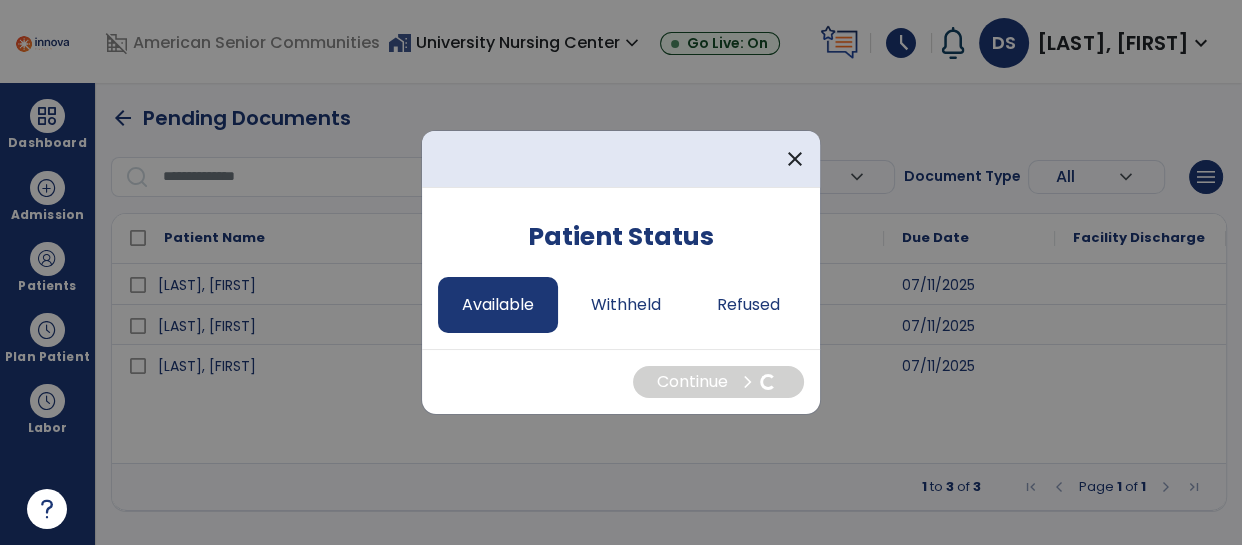 select on "*" 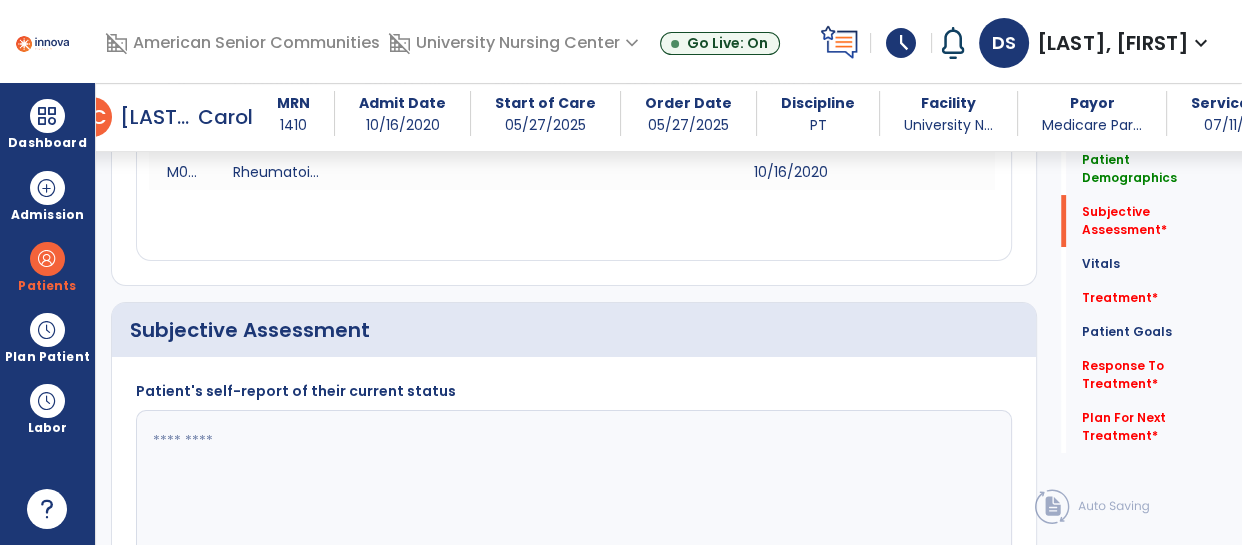 scroll, scrollTop: 484, scrollLeft: 0, axis: vertical 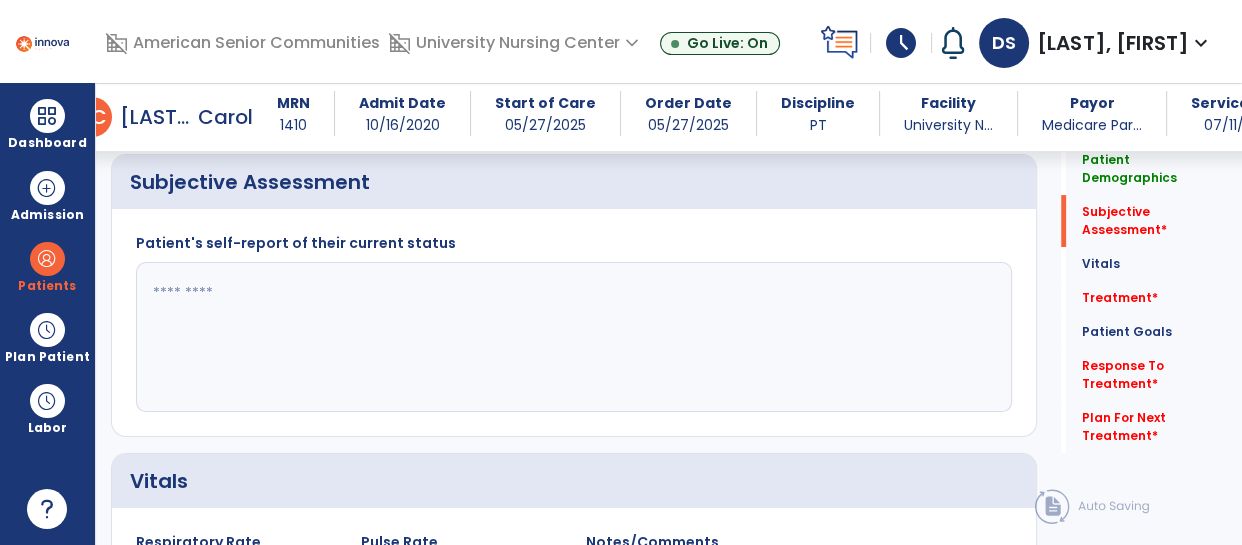 click 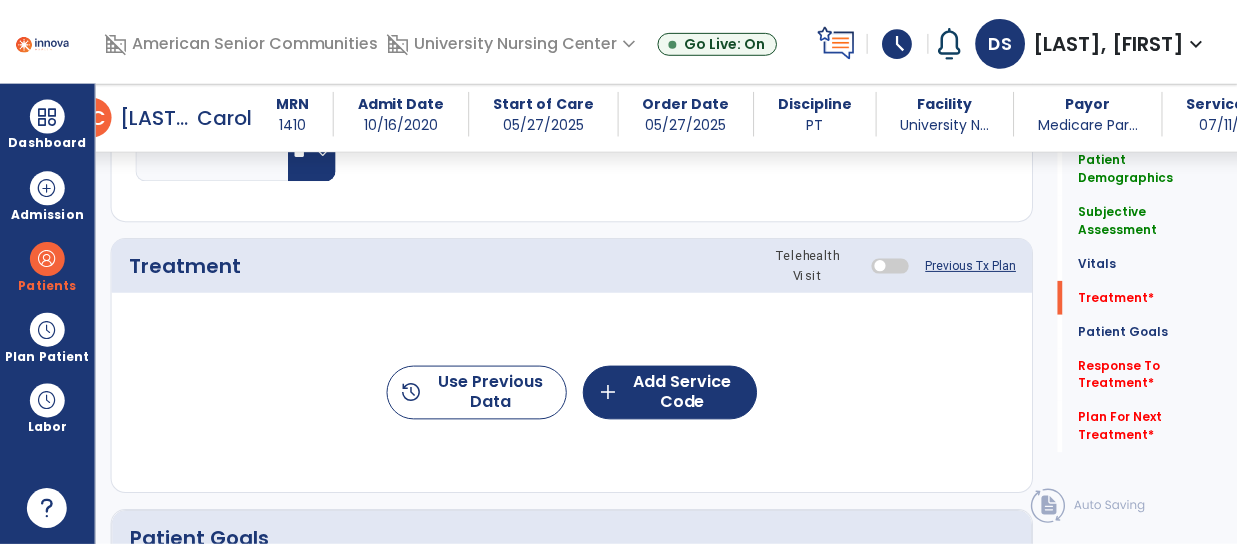 scroll, scrollTop: 1138, scrollLeft: 0, axis: vertical 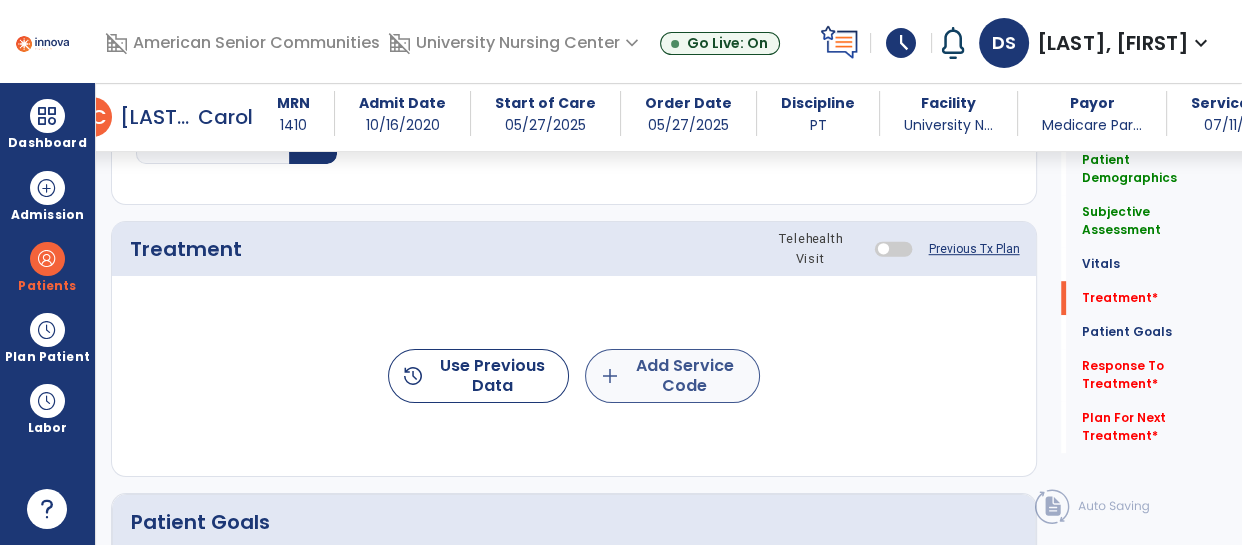 type on "**********" 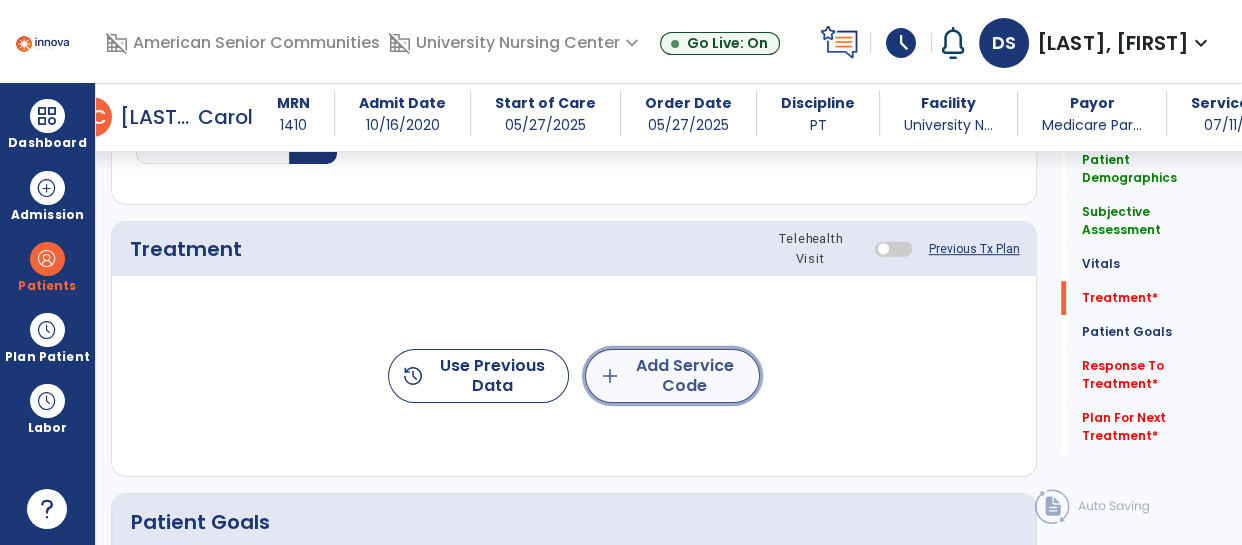 click on "add  Add Service Code" 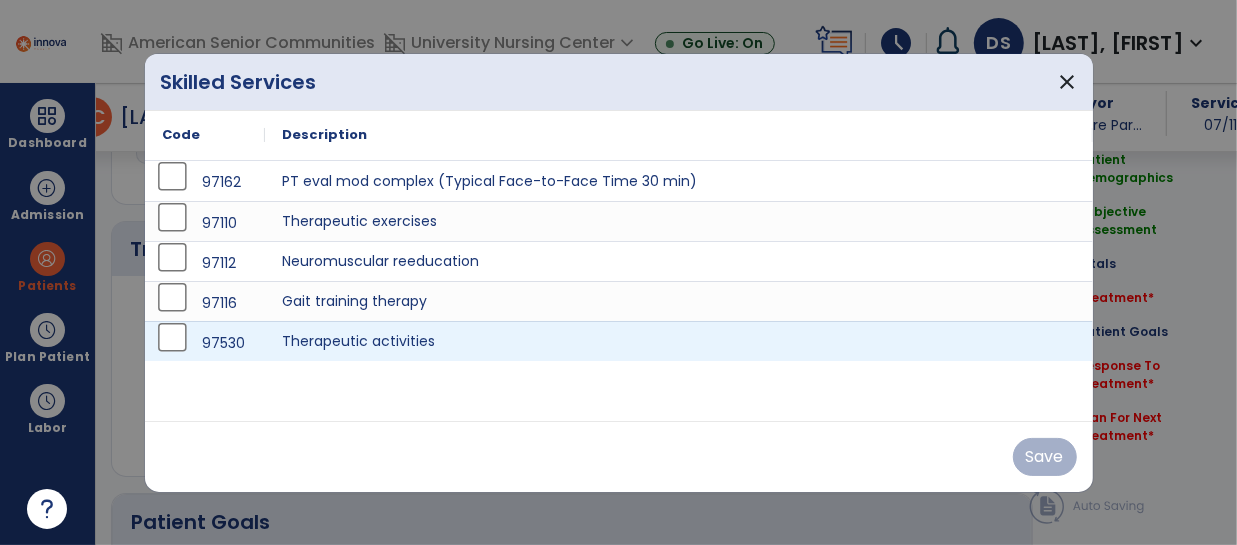scroll, scrollTop: 1138, scrollLeft: 0, axis: vertical 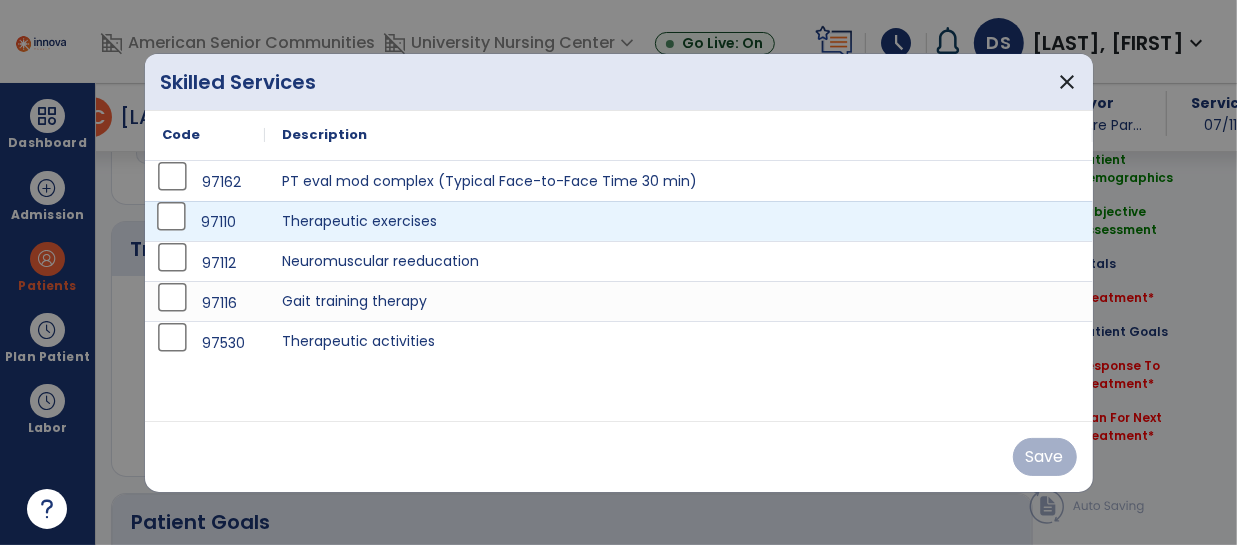 click on "97110" at bounding box center (205, 222) 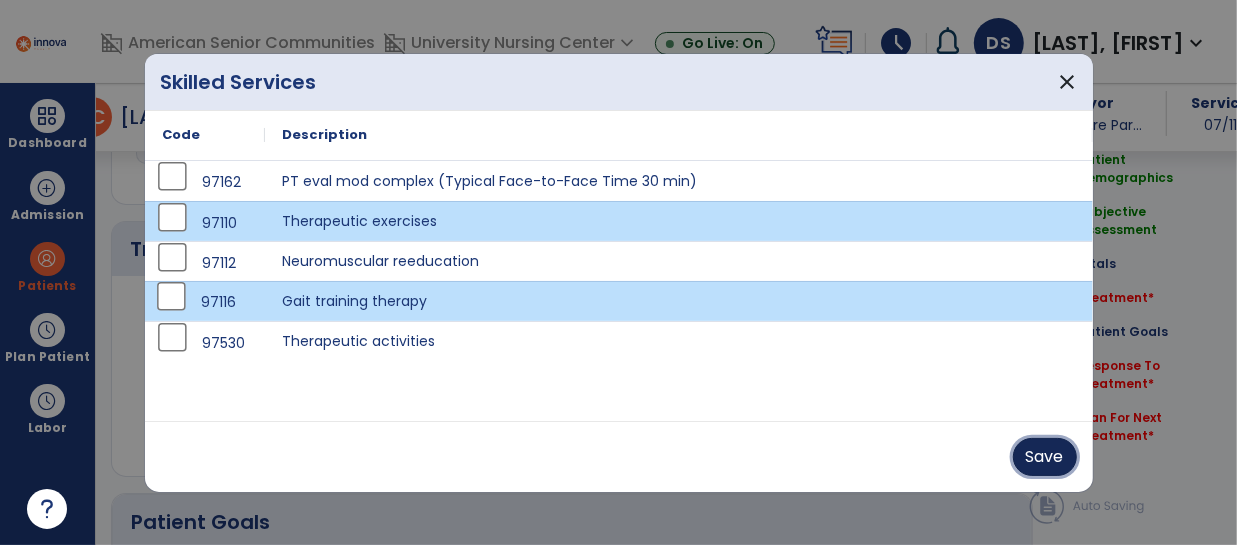 click on "Save" at bounding box center [1045, 457] 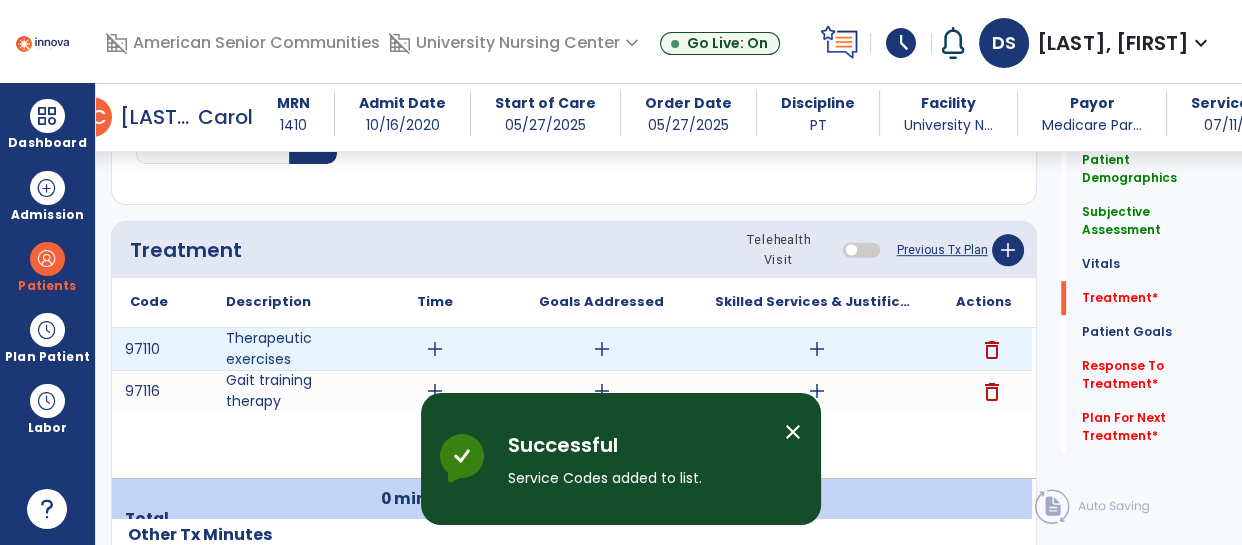click on "add" at bounding box center (435, 349) 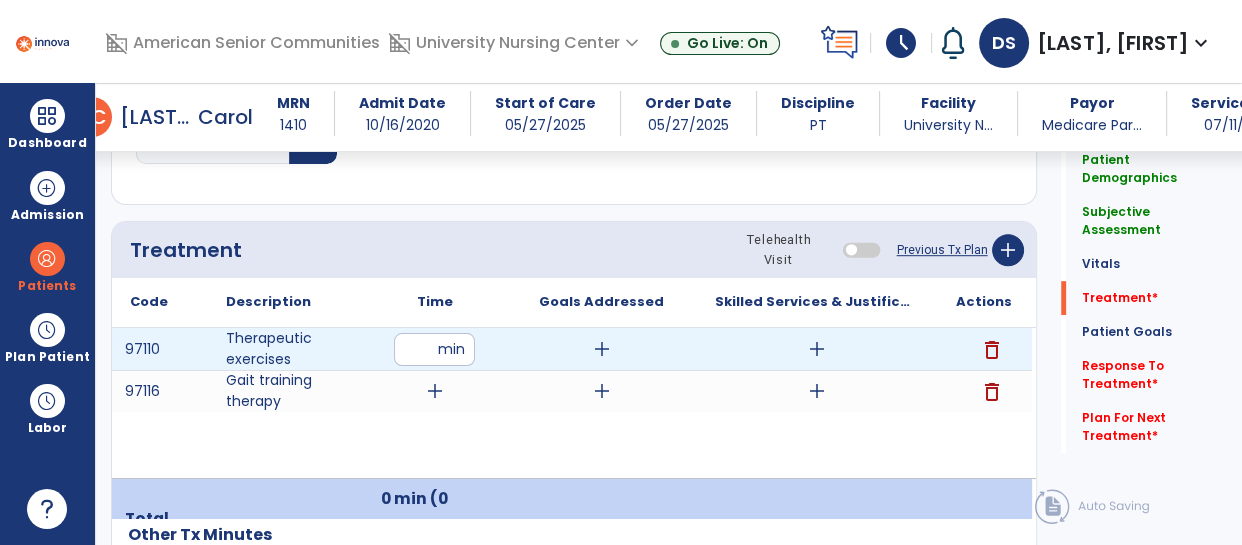 type on "**" 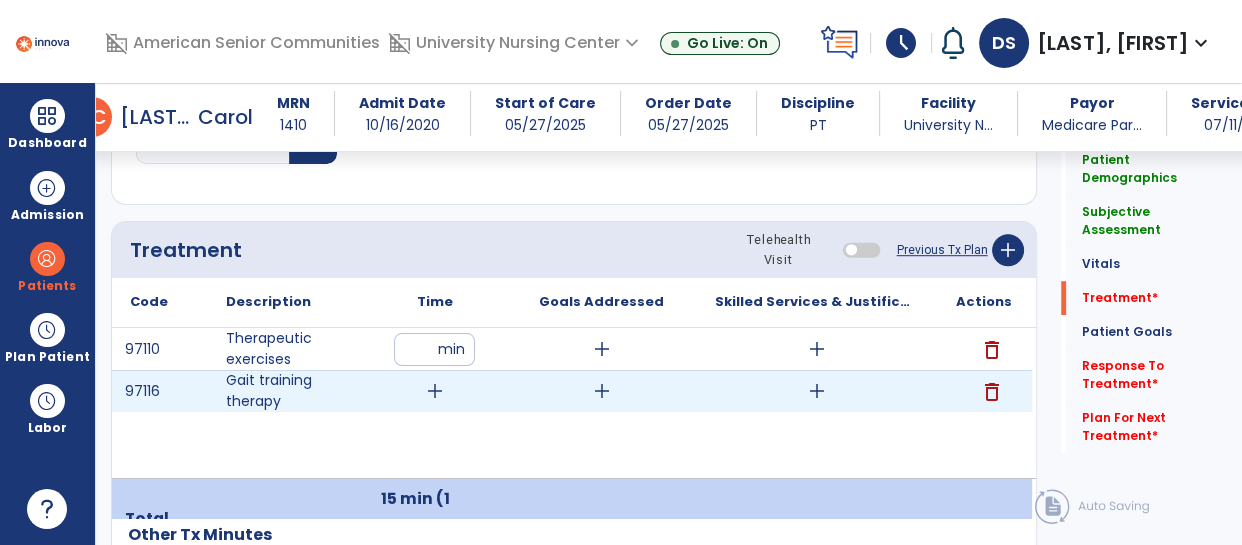 click on "add" at bounding box center (435, 391) 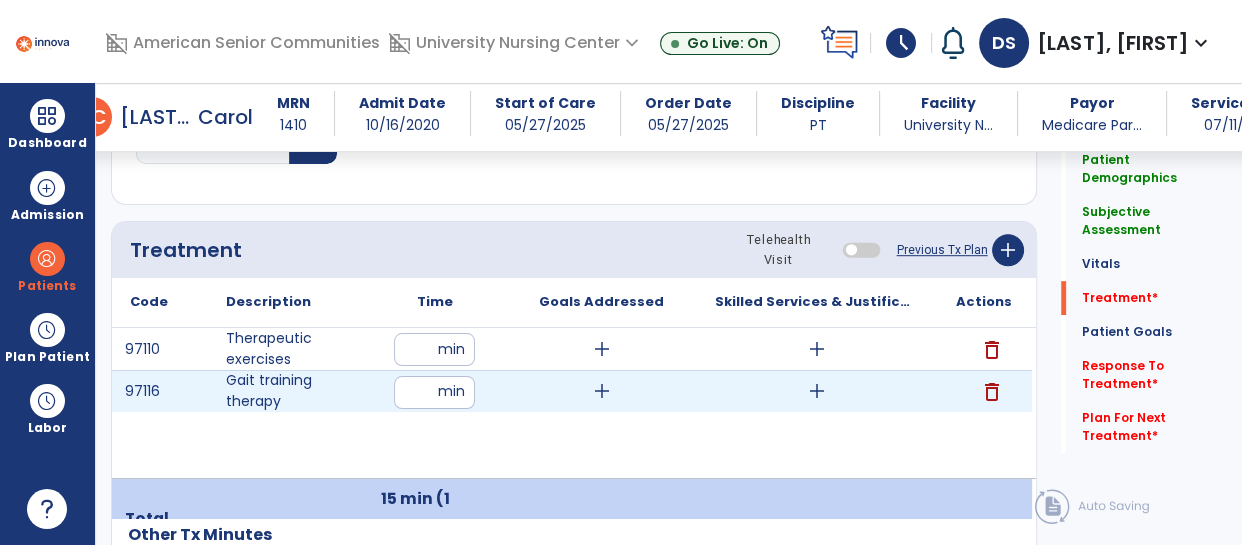 type on "**" 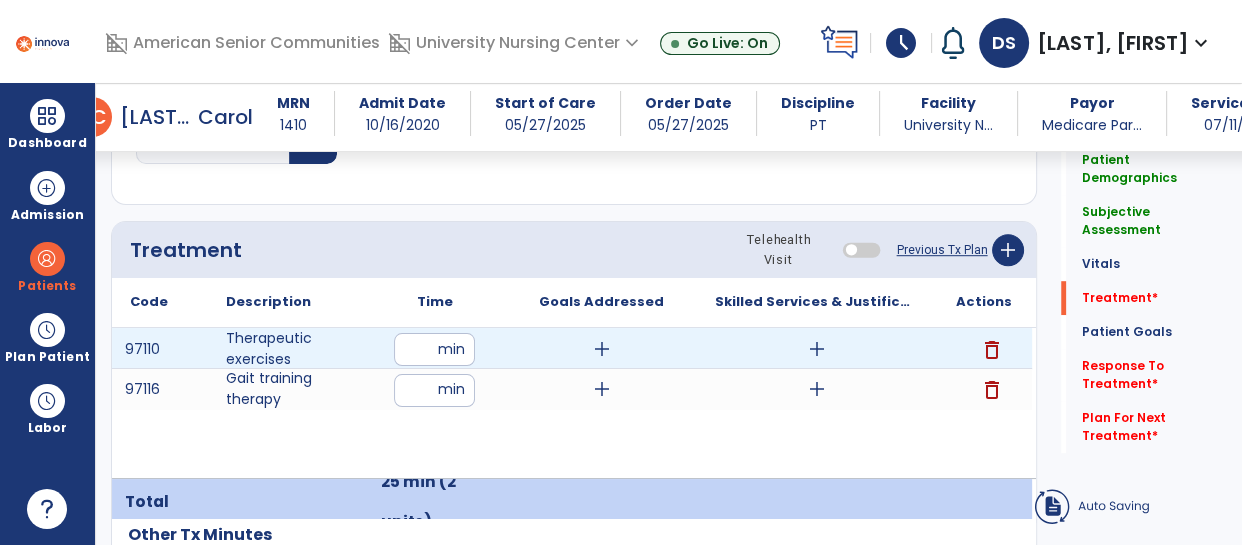 click on "add" at bounding box center (817, 349) 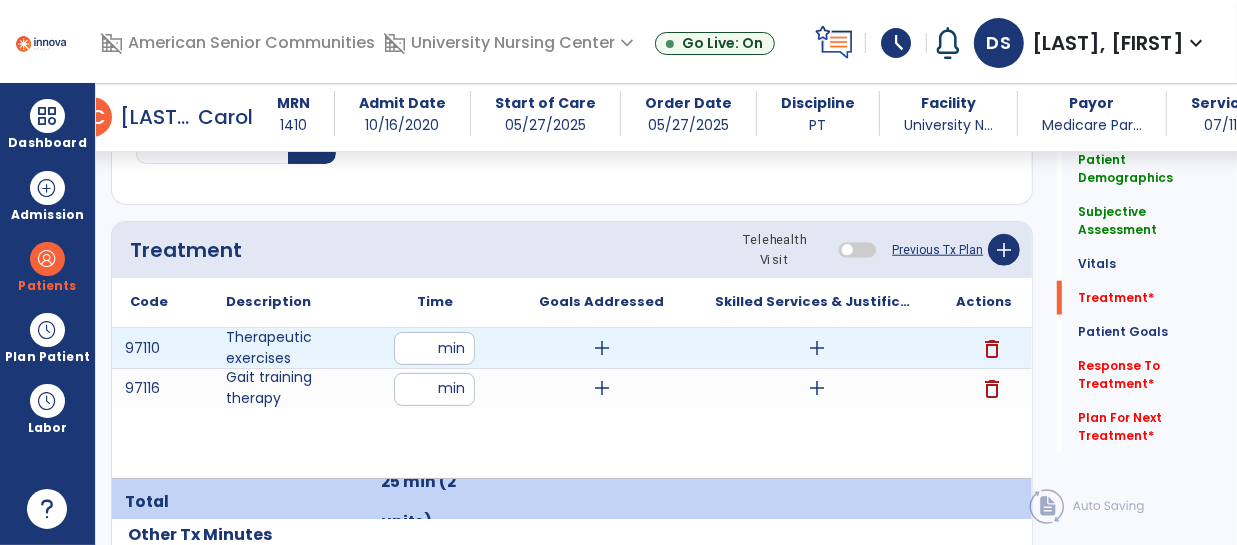 click on "domain_disabled   American Senior Communities   domain_disabled   University Nursing Center   expand_more   Markle Health & Rehabilitation   University Nursing Center  Go Live: On schedule My Time:   Friday, [DATE]   Open your timecard  arrow_right Notifications  No Notifications yet   DS   [LAST], [FIRST]   expand_more   home   Home   person   Profile   help   Help   logout   Log out  Dashboard  dashboard  Therapist Dashboard Admission Patients  format_list_bulleted  Patient List  space_dashboard  Patient Board  insert_chart  PDPM Board Plan Patient  event_note  Planner  content_paste_go  Scheduler  content_paste_go  Whiteboard Labor  content_paste_go  Timecards  arrow_back   Daily Note   arrow_back      B  C  [LAST],   [FIRST]  MRN 1410 Admit Date [DATE] Start of Care [DATE] Order Date [DATE] Discipline PT Facility University N... Payor Medicare Par... Service Date [DATE] Patient Demographics  Medical Diagnosis   Treatment Diagnosis   Precautions   Contraindications
Code to" at bounding box center (618, 272) 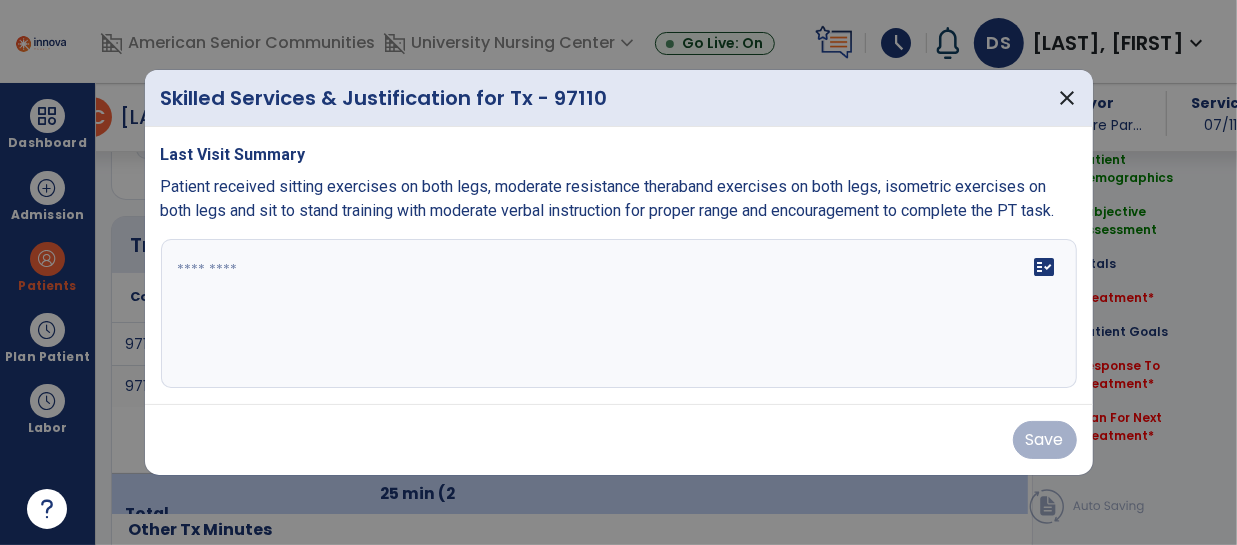 scroll, scrollTop: 1138, scrollLeft: 0, axis: vertical 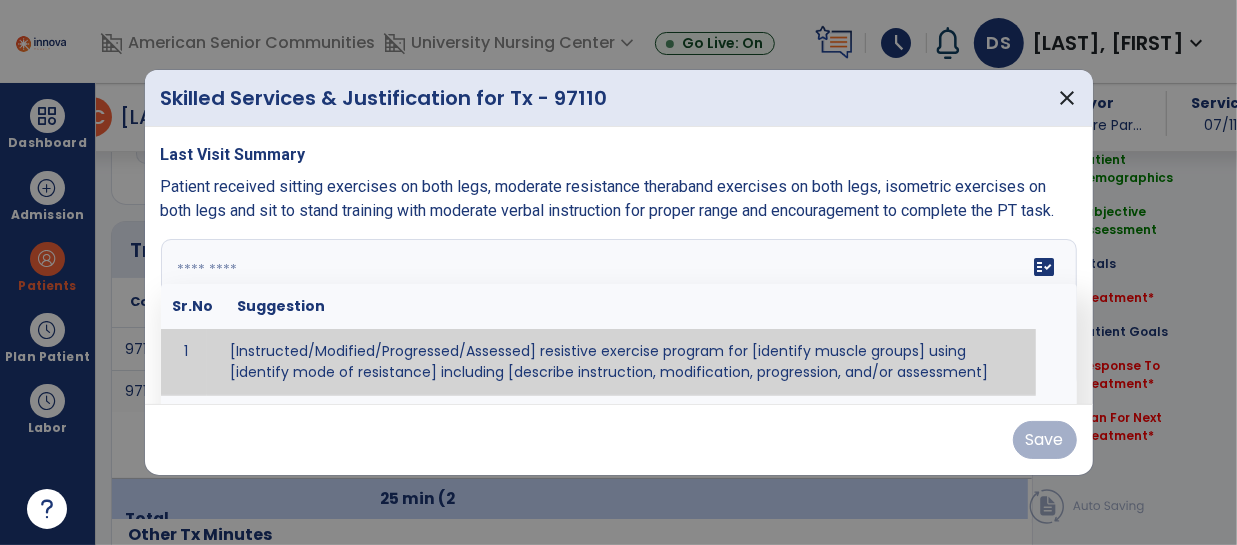 click on "fact_check  Sr.No Suggestion 1 [Instructed/Modified/Progressed/Assessed] resistive exercise program for [identify muscle groups] using [identify mode of resistance] including [describe instruction, modification, progression, and/or assessment] 2 [Instructed/Modified/Progressed/Assessed] aerobic exercise program using [identify equipment/mode] including [describe instruction, modification,progression, and/or assessment] 3 [Instructed/Modified/Progressed/Assessed] [PROM/A/AROM/AROM] program for [identify joint movements] using [contract-relax, over-pressure, inhibitory techniques, other] 4 [Assessed/Tested] aerobic capacity with administration of [aerobic capacity test]" at bounding box center [619, 314] 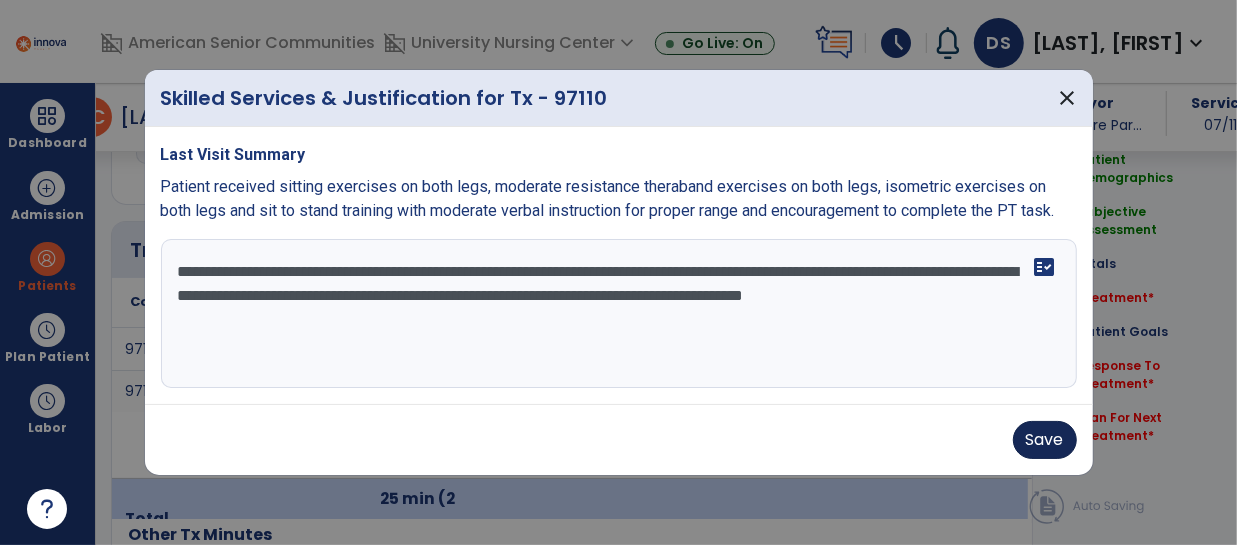 type on "**********" 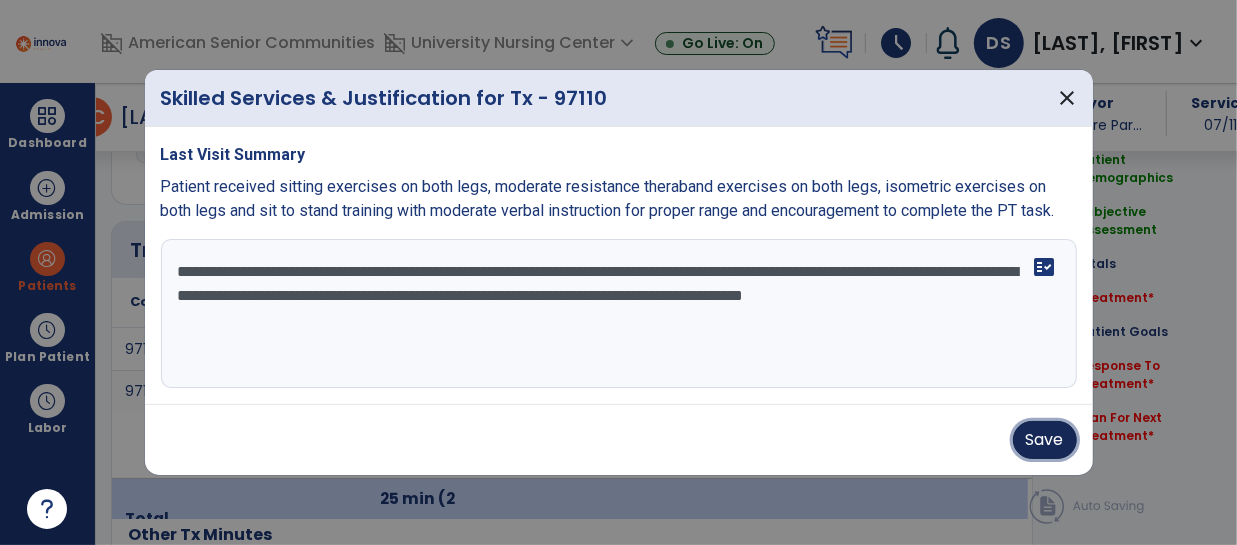 click on "Save" at bounding box center (1045, 440) 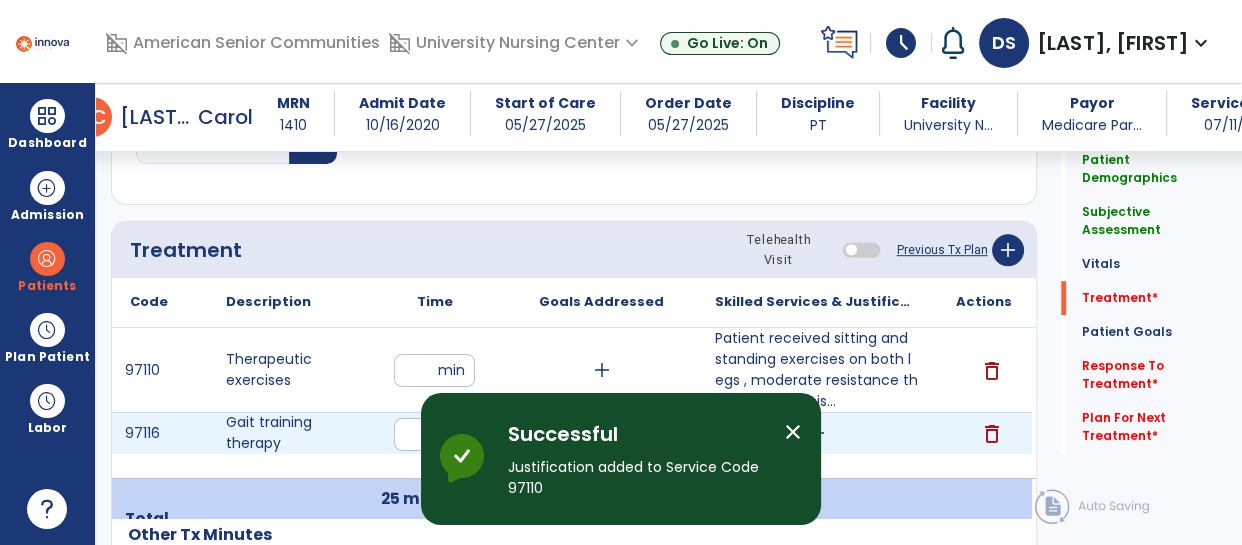 click on "add" at bounding box center (816, 433) 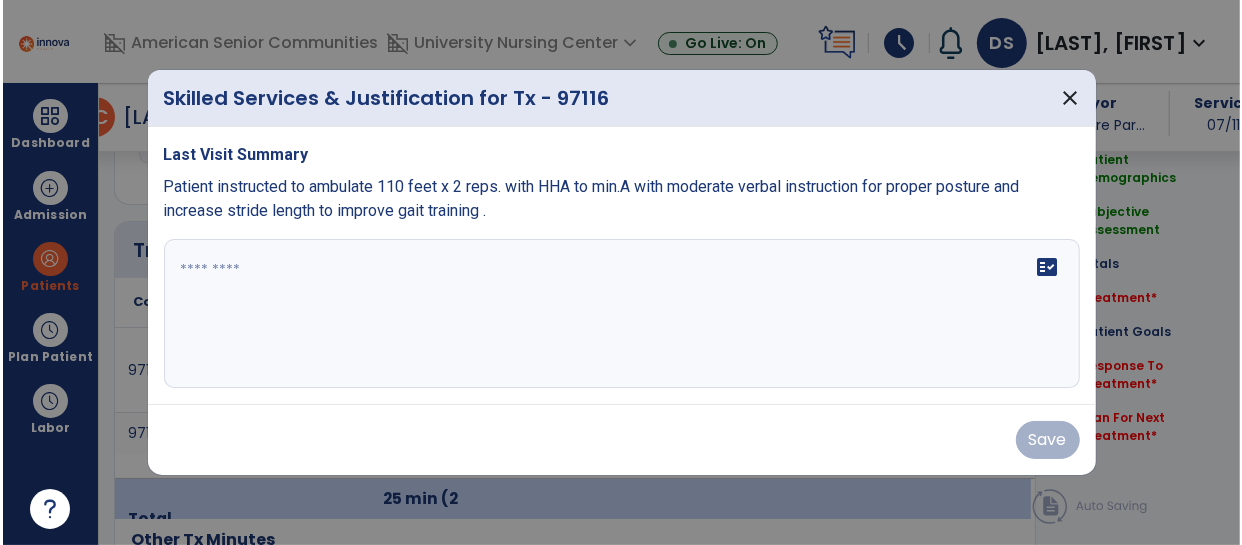 scroll, scrollTop: 1138, scrollLeft: 0, axis: vertical 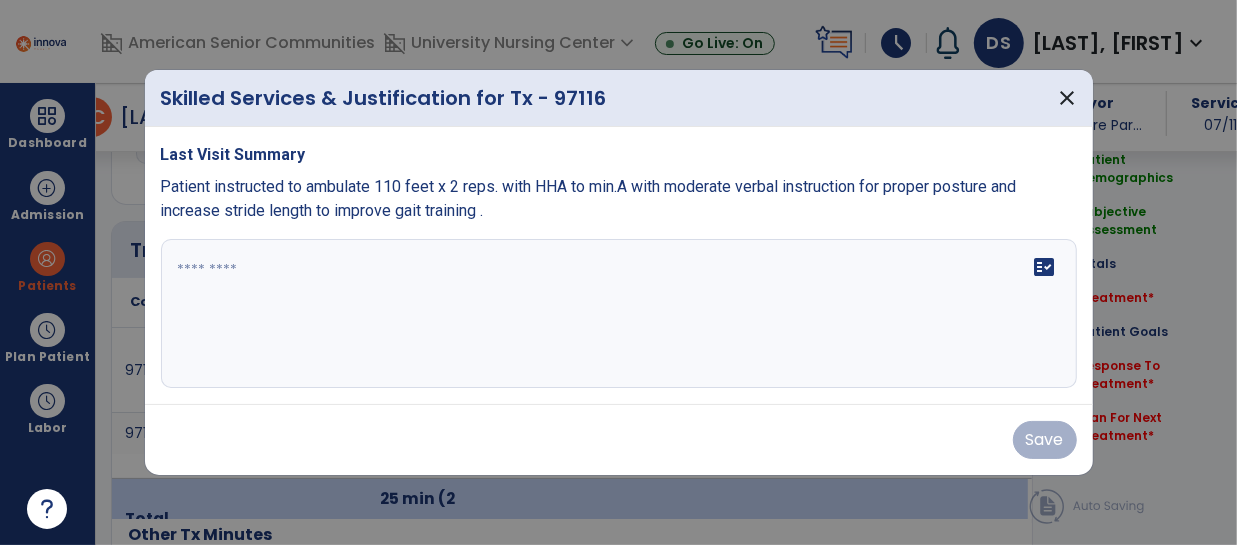 click on "fact_check" at bounding box center (619, 314) 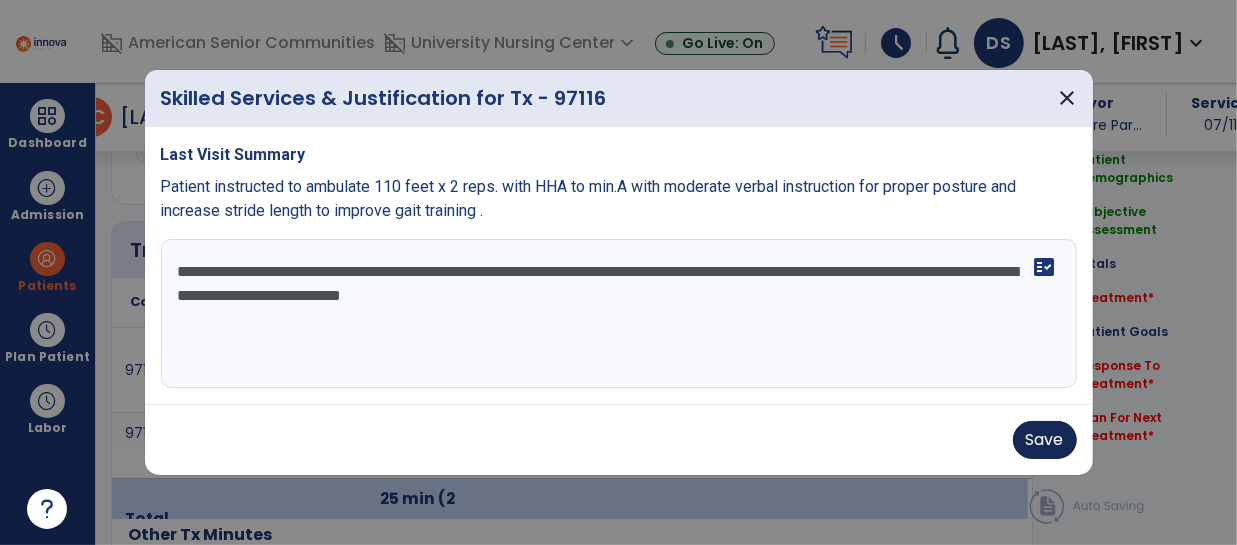 type on "**********" 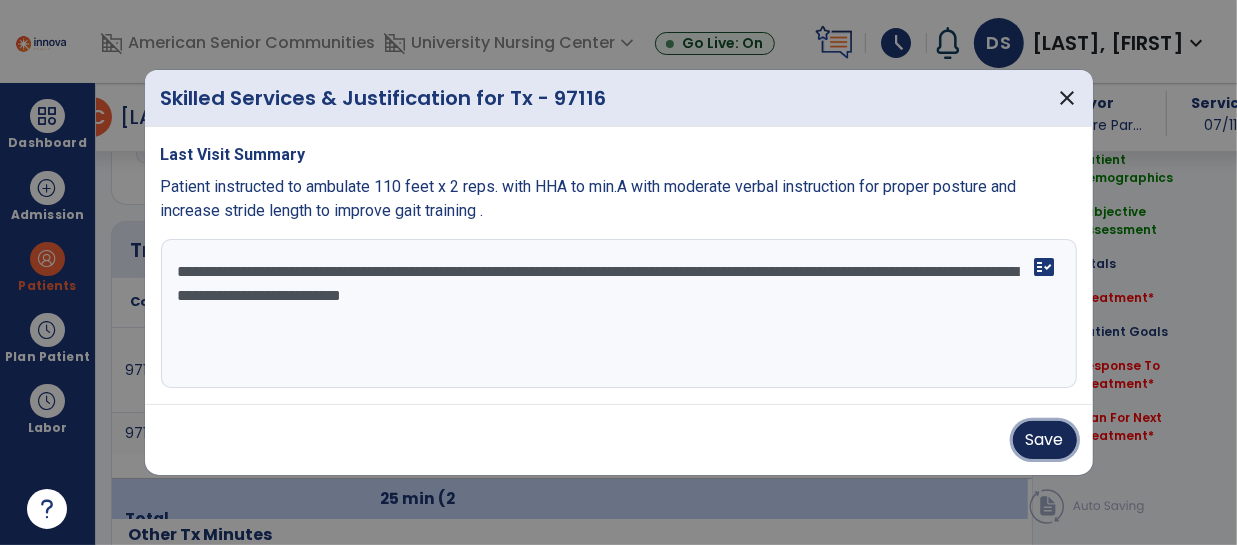 click on "Save" at bounding box center (1045, 440) 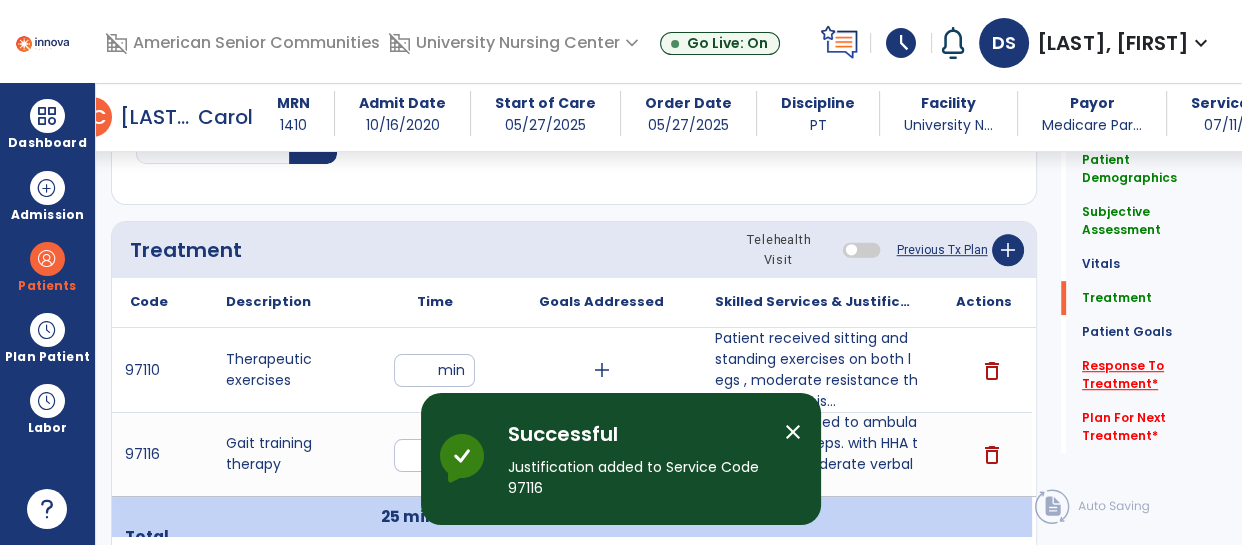 click on "Response To Treatment   *" 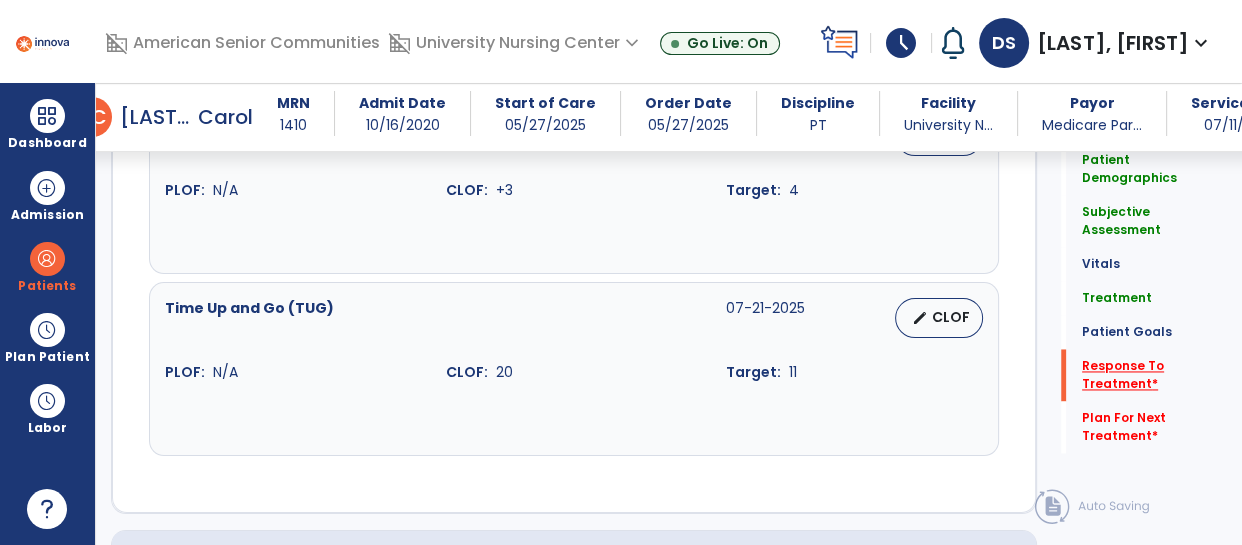scroll, scrollTop: 3130, scrollLeft: 0, axis: vertical 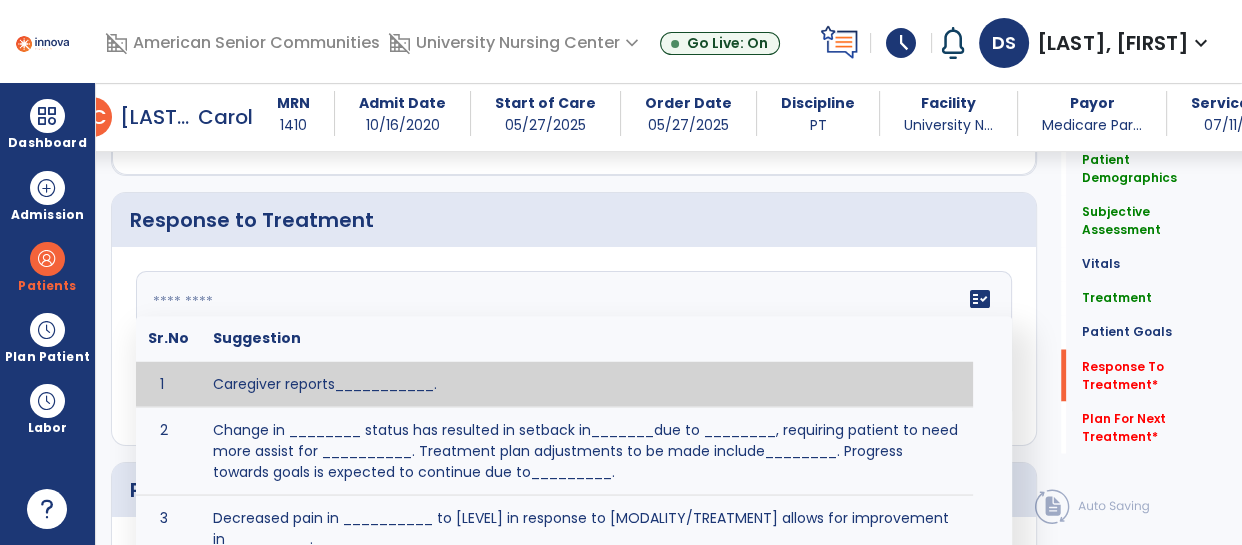 click on "fact_check  Sr.No Suggestion 1 Caregiver reports___________. 2 Change in ________ status has resulted in setback in_______due to ________, requiring patient to need more assist for __________.   Treatment plan adjustments to be made include________.  Progress towards goals is expected to continue due to_________. 3 Decreased pain in __________ to [LEVEL] in response to [MODALITY/TREATMENT] allows for improvement in _________. 4 Functional gains in _______ have impacted the patient's ability to perform_________ with a reduction in assist levels to_________. 5 Functional progress this week has been significant due to__________. 6 Gains in ________ have improved the patient's ability to perform ______with decreased levels of assist to___________. 7 Improvement in ________allows patient to tolerate higher levels of challenges in_________. 8 Pain in [AREA] has decreased to [LEVEL] in response to [TREATMENT/MODALITY], allowing fore ease in completing__________. 9 10 11 12 13 14 15 16 17 18 19 20 21" 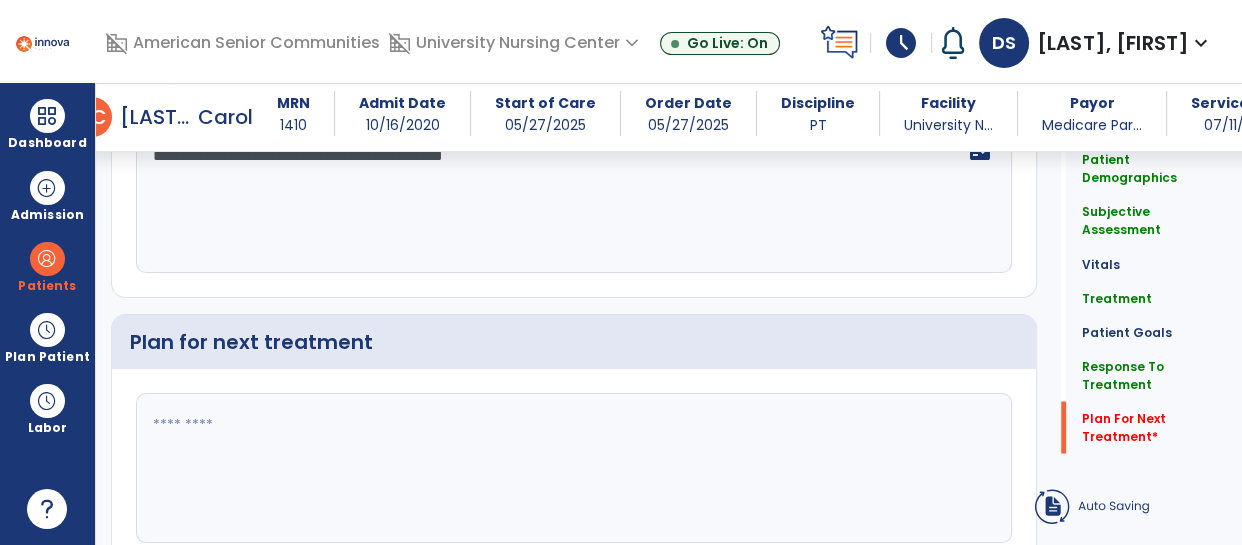 scroll, scrollTop: 3343, scrollLeft: 0, axis: vertical 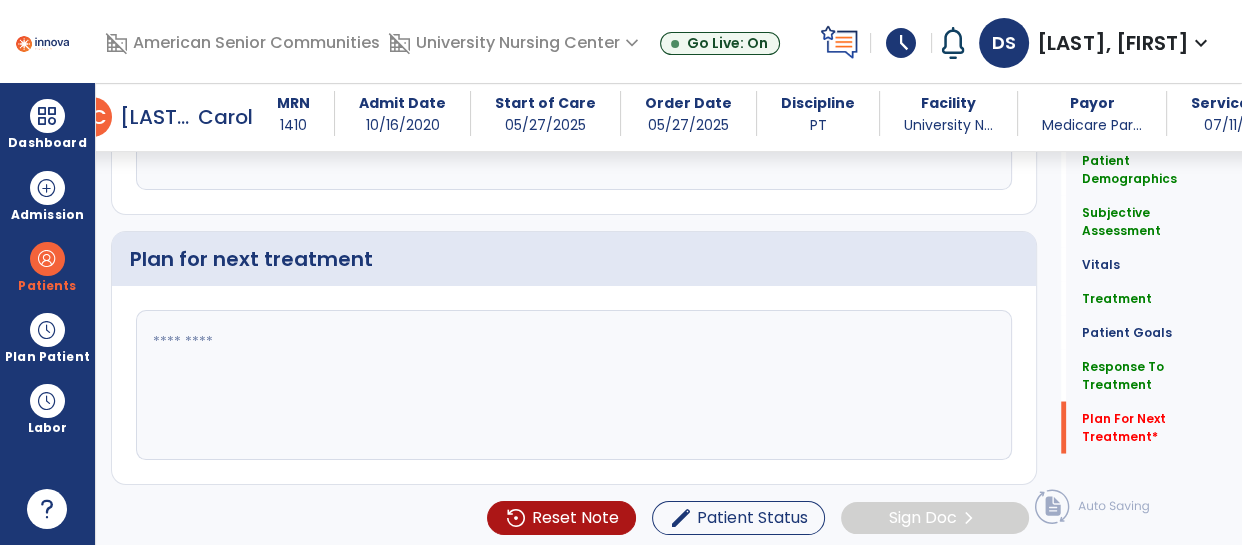 type on "**********" 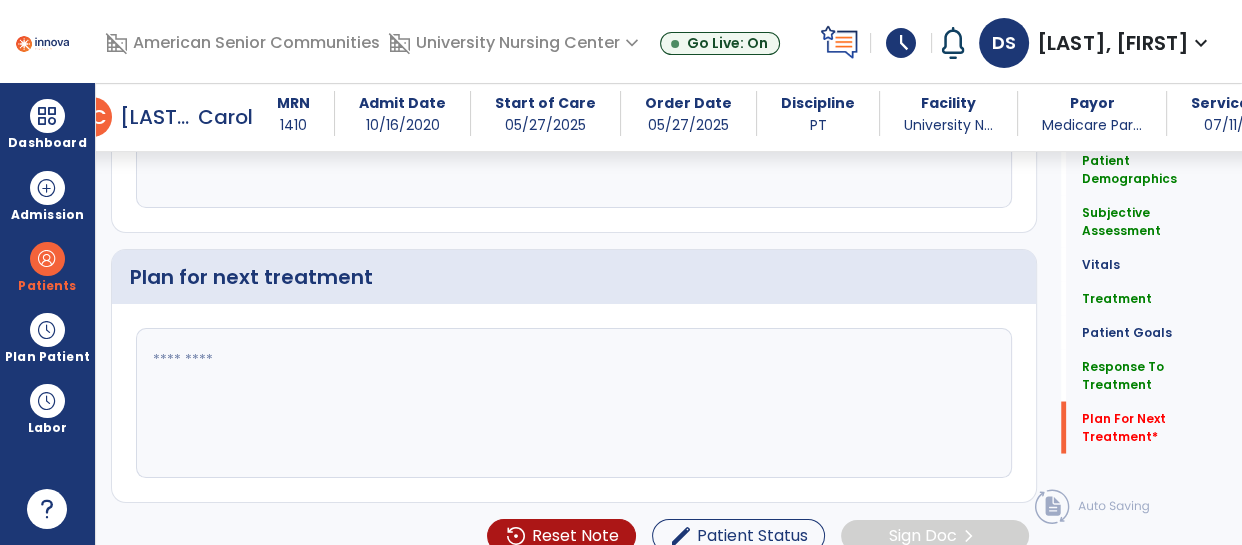 click 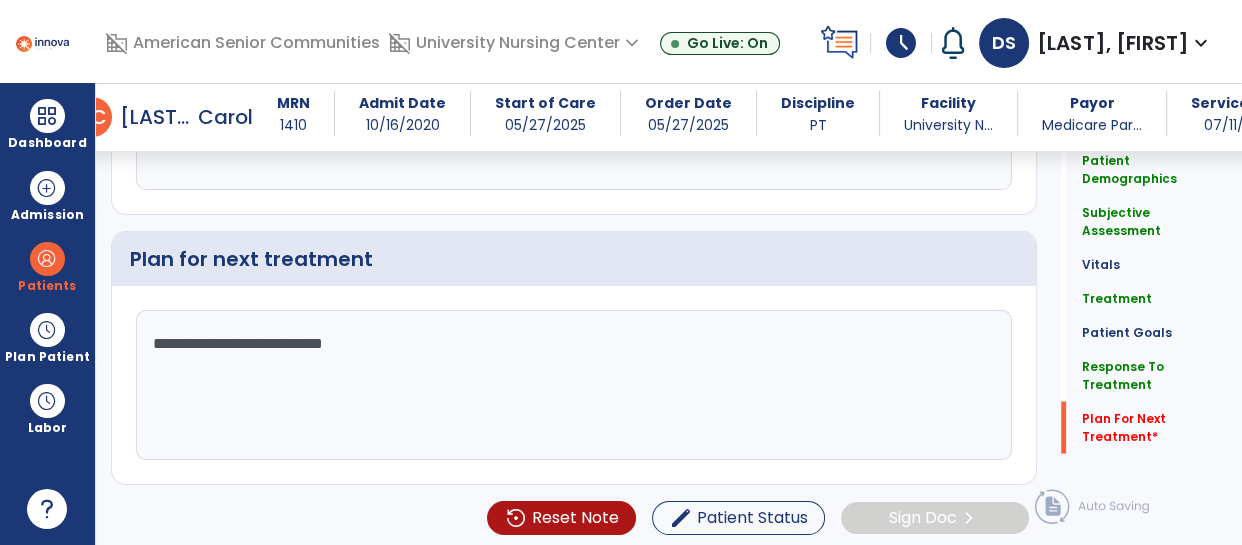 scroll, scrollTop: 3362, scrollLeft: 0, axis: vertical 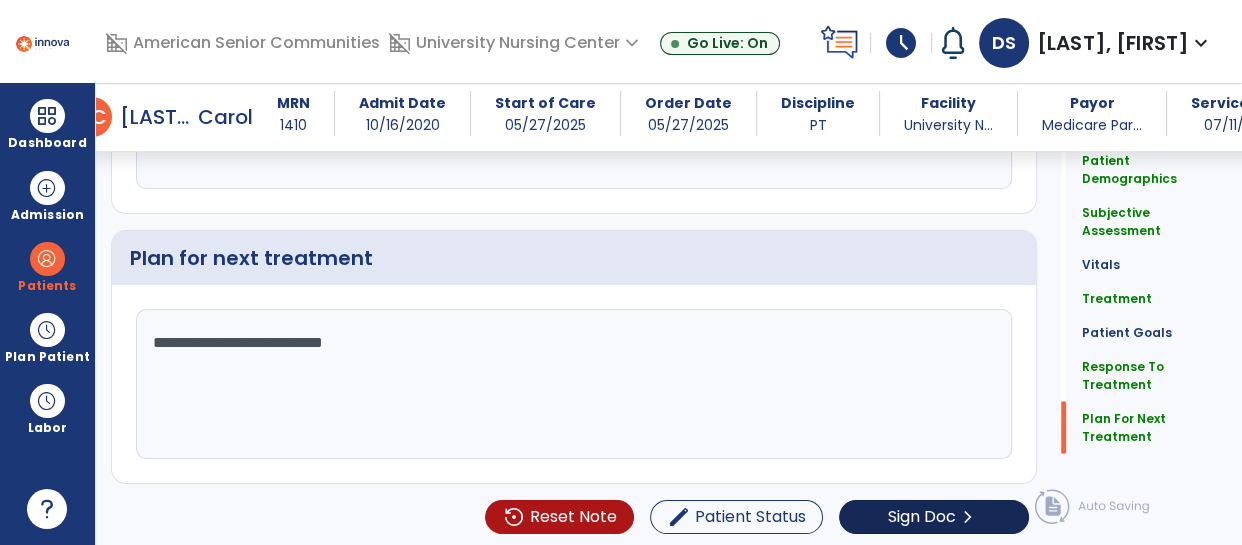 type on "**********" 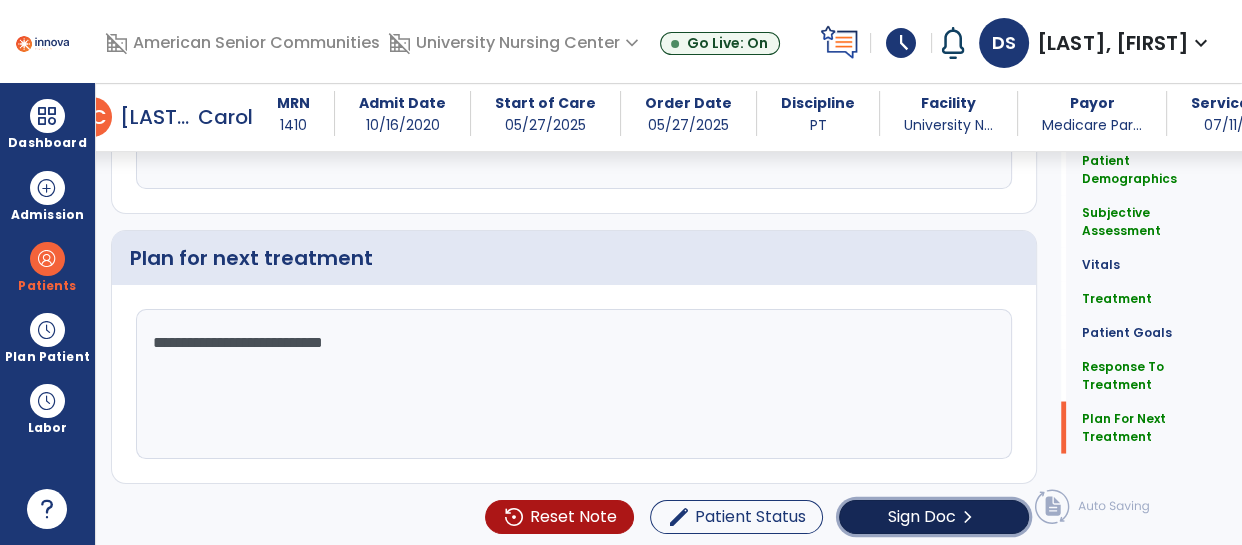 click on "Sign Doc" 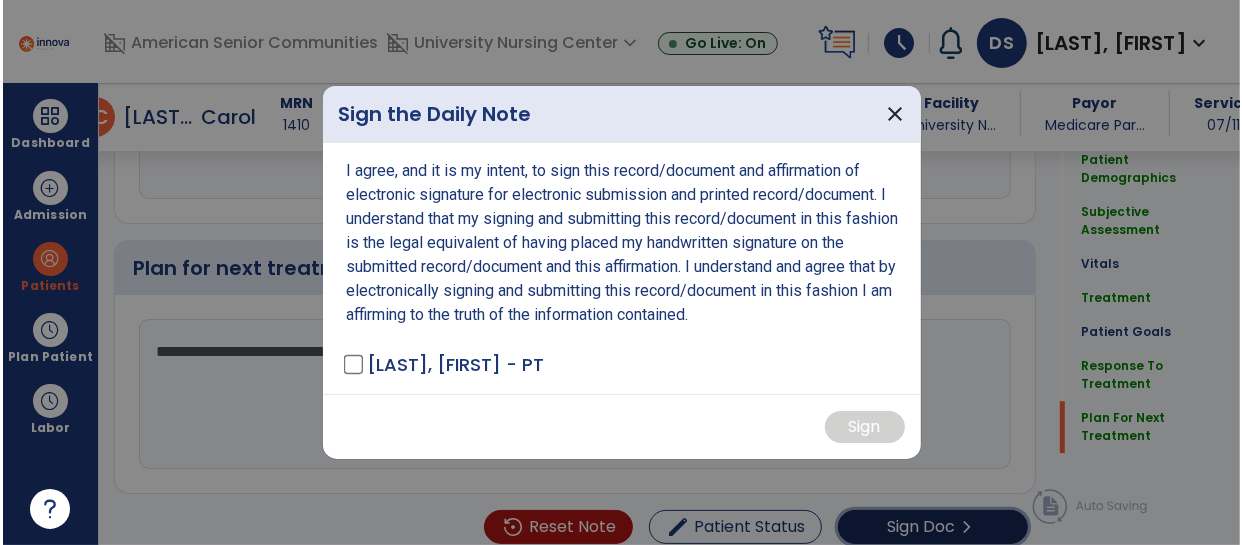 scroll, scrollTop: 3362, scrollLeft: 0, axis: vertical 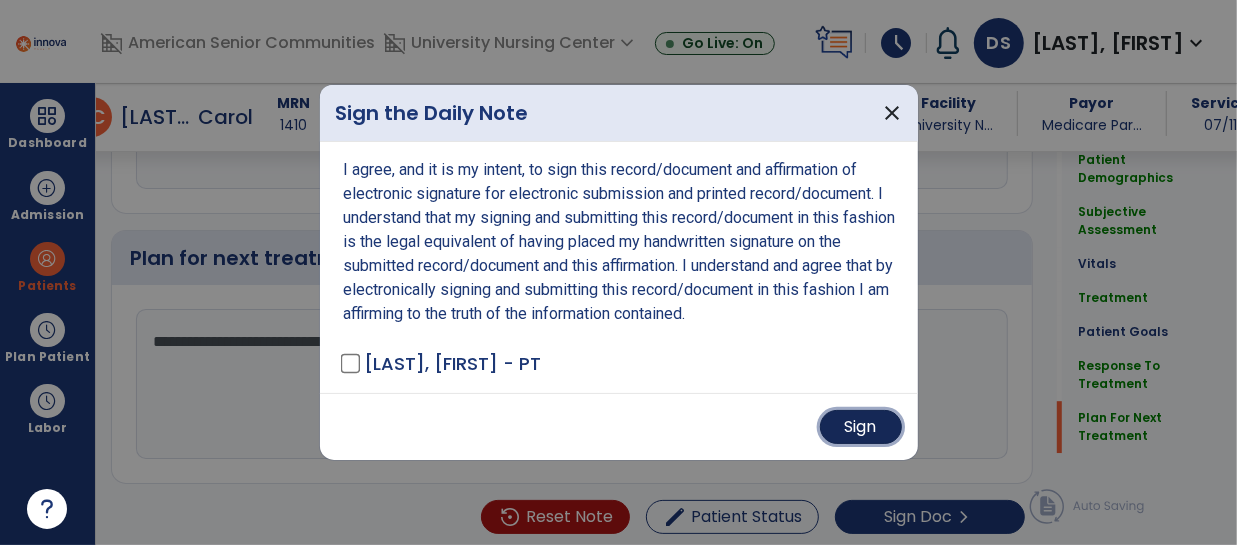 click on "Sign" at bounding box center (861, 427) 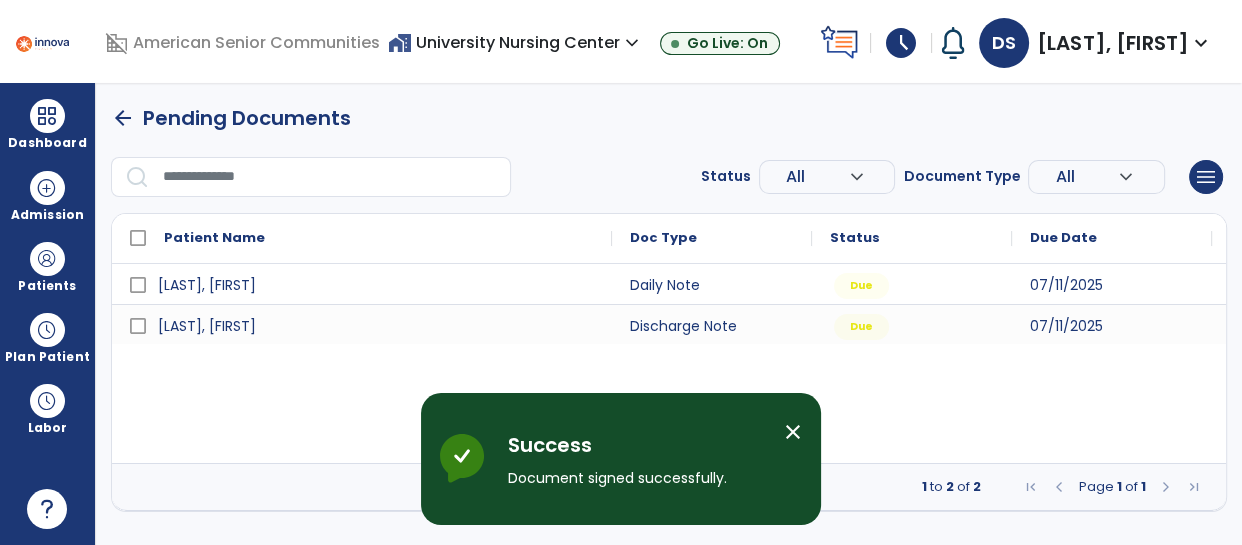 scroll, scrollTop: 0, scrollLeft: 0, axis: both 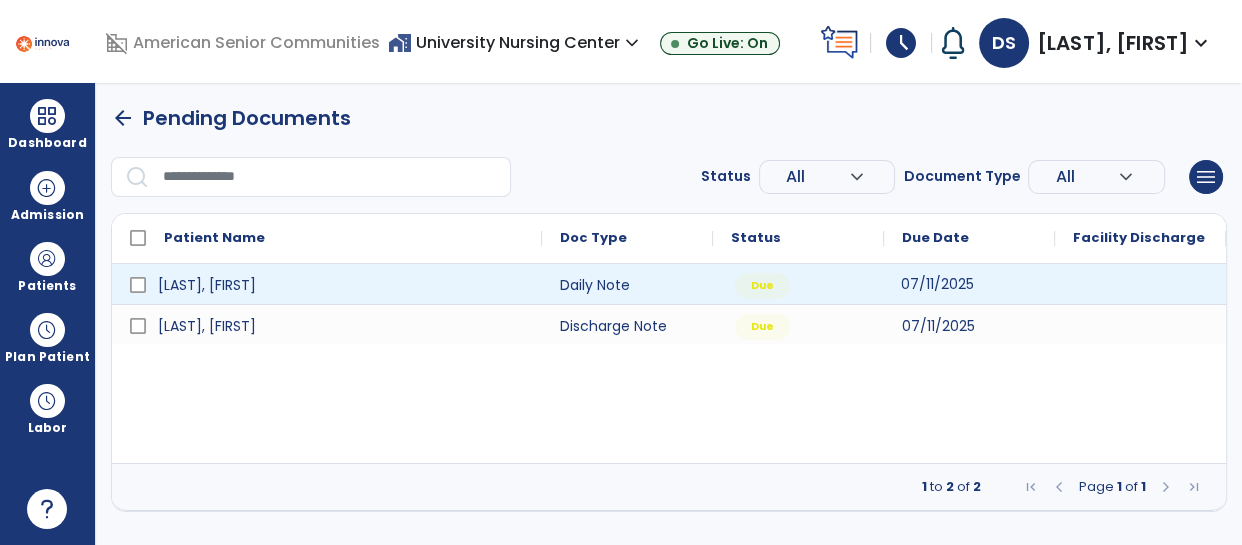 click on "07/11/2025" at bounding box center [937, 284] 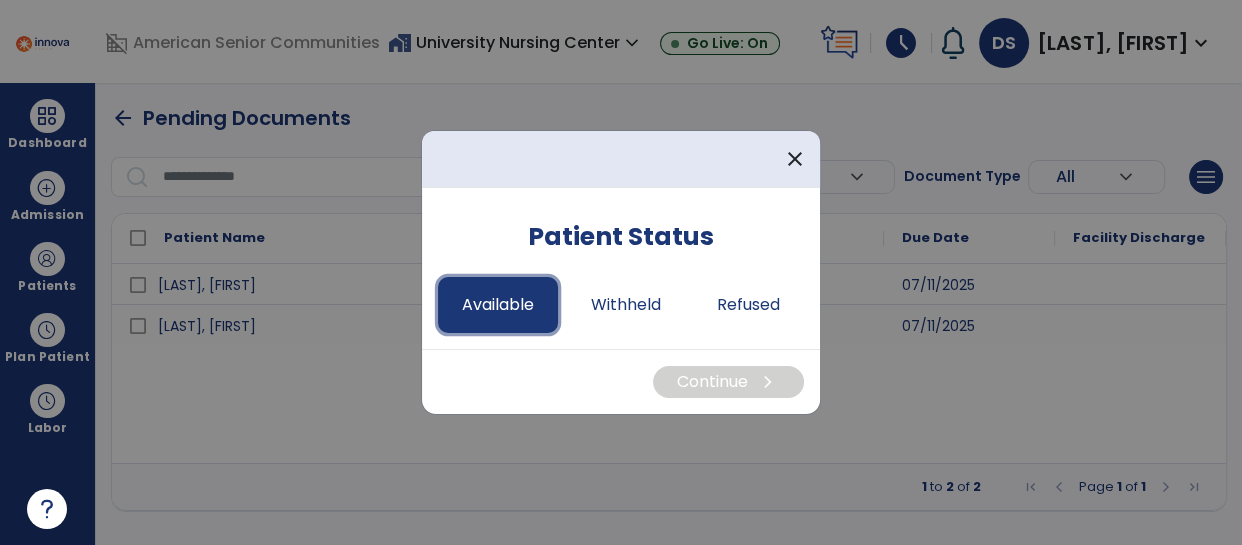 click on "Available" at bounding box center [498, 305] 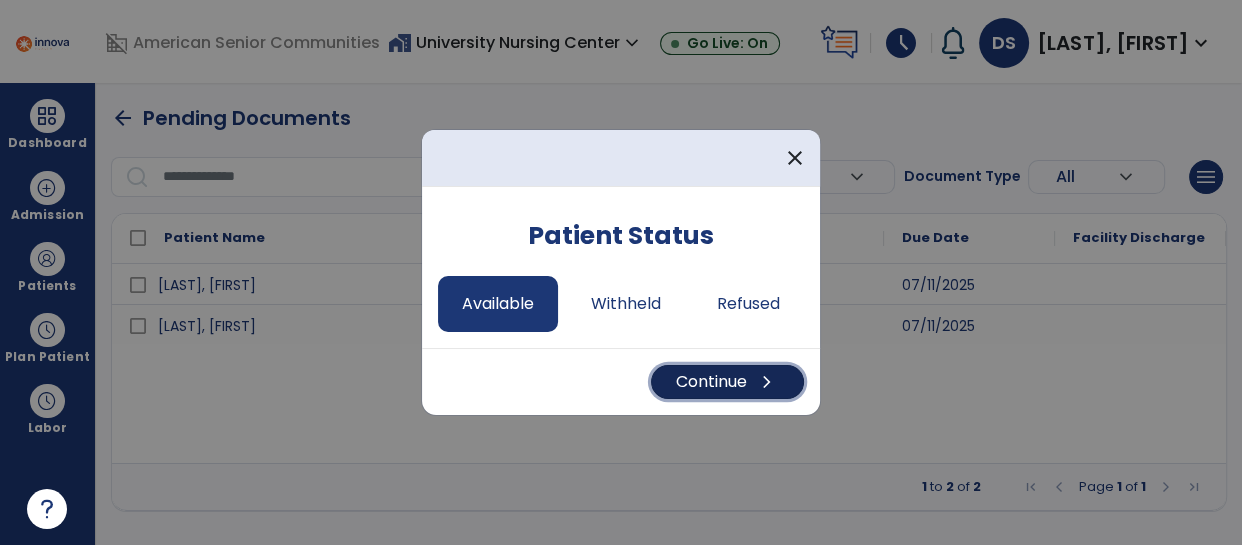 click on "Continue   chevron_right" at bounding box center [727, 382] 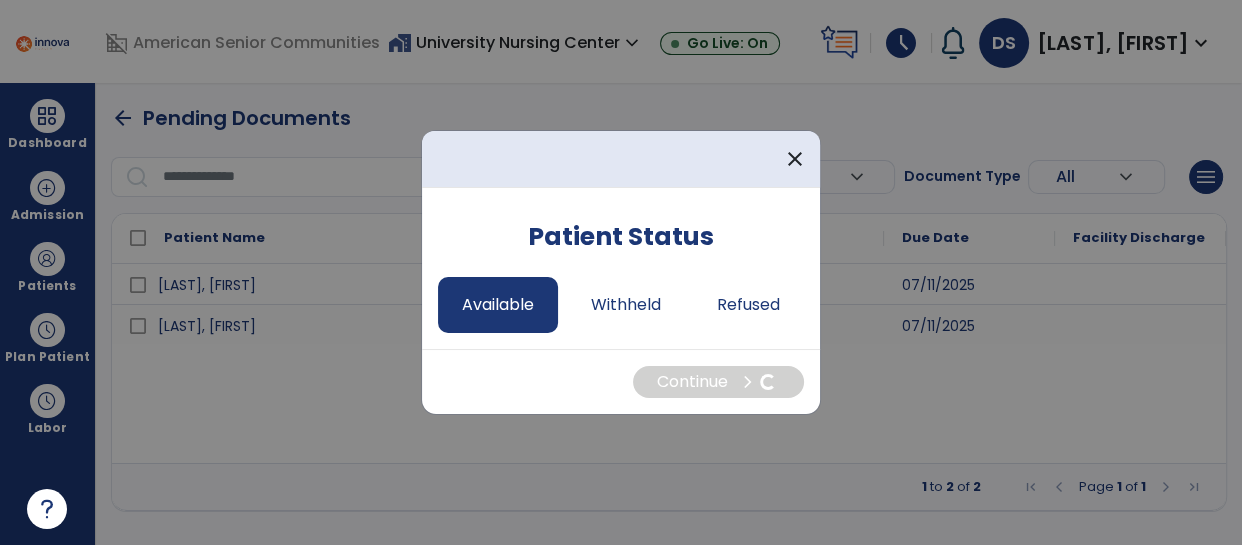 select on "*" 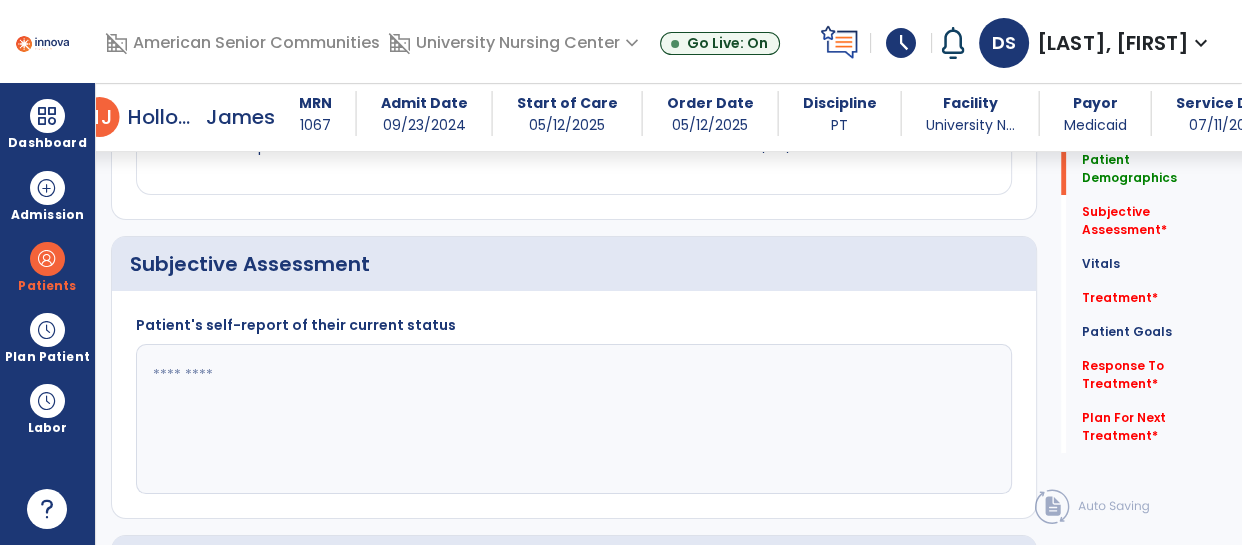 scroll, scrollTop: 409, scrollLeft: 0, axis: vertical 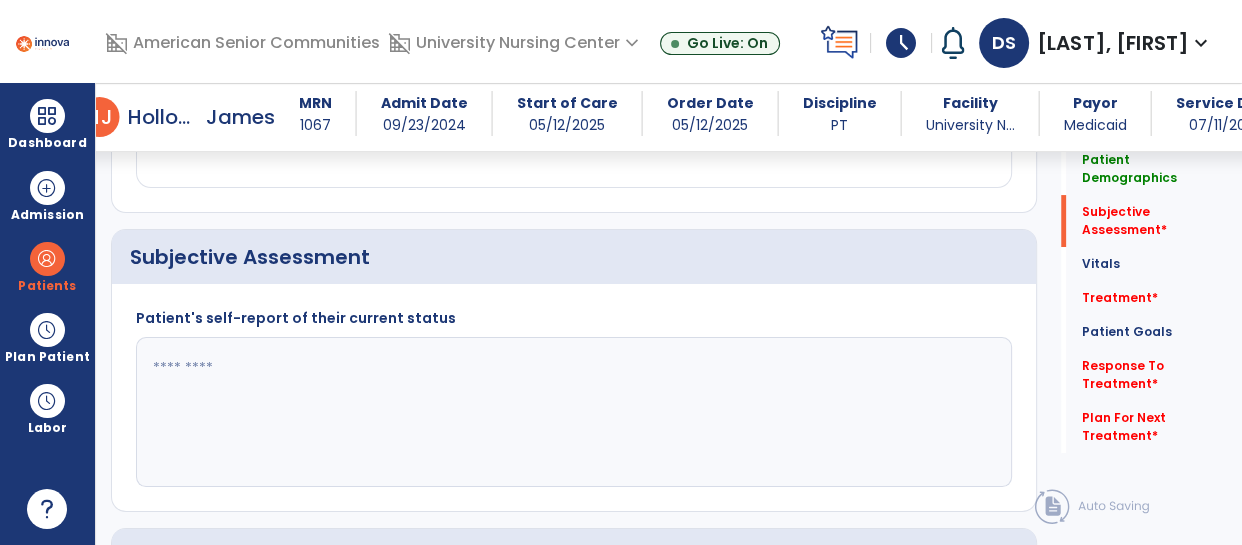 click 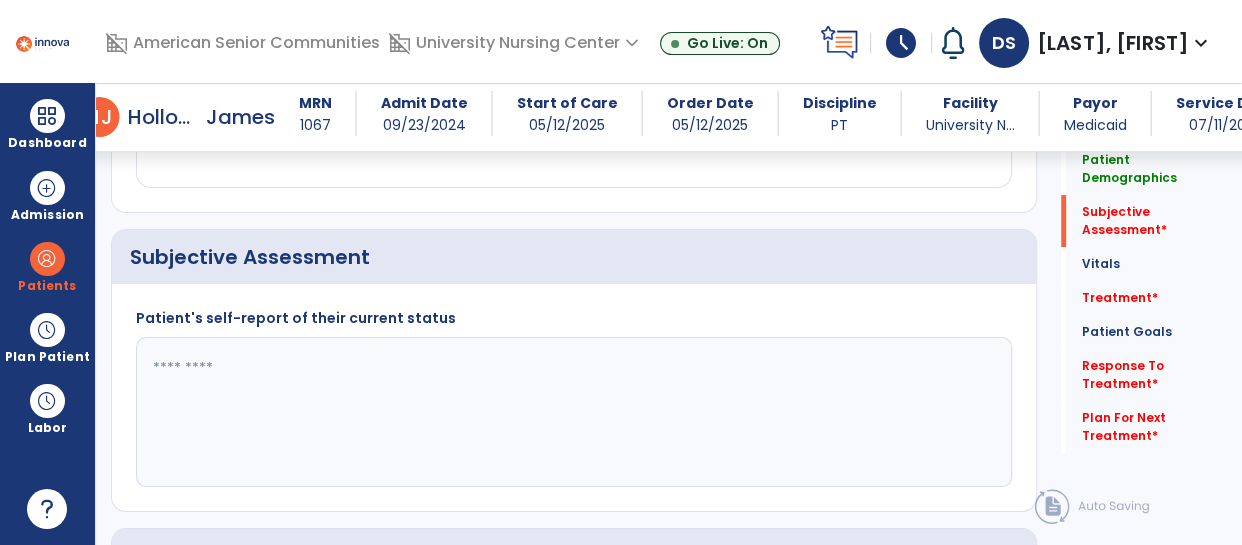 click 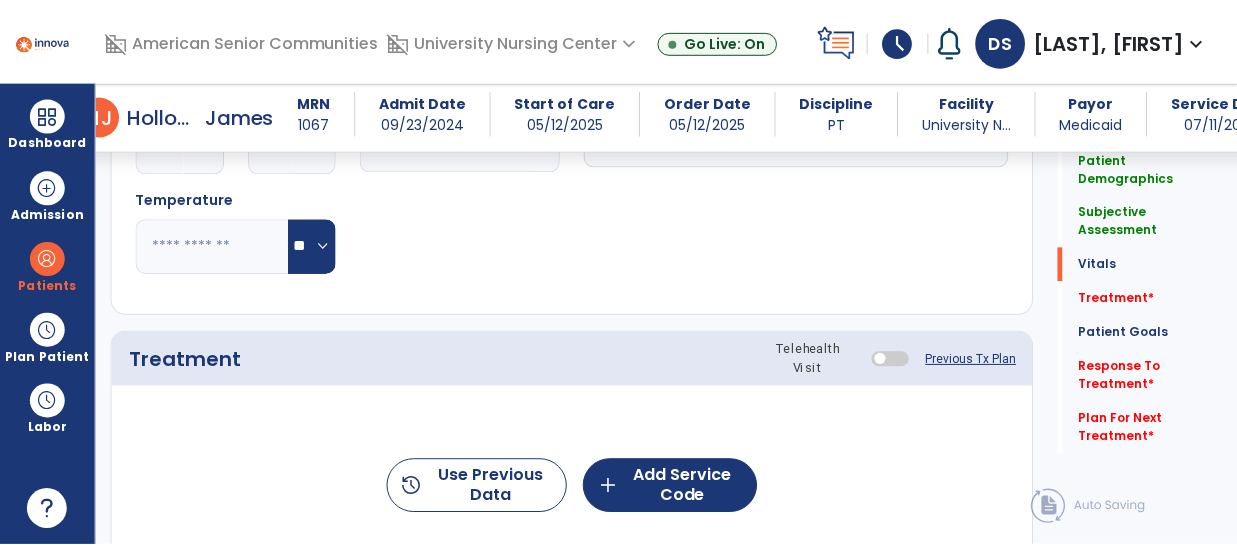 scroll, scrollTop: 1081, scrollLeft: 0, axis: vertical 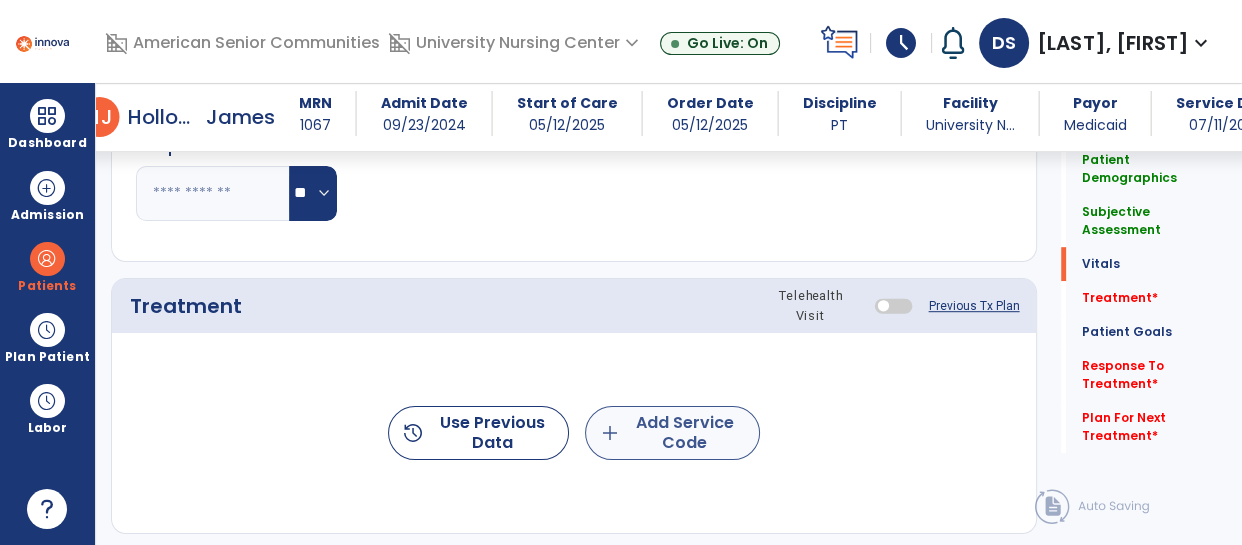 type on "**********" 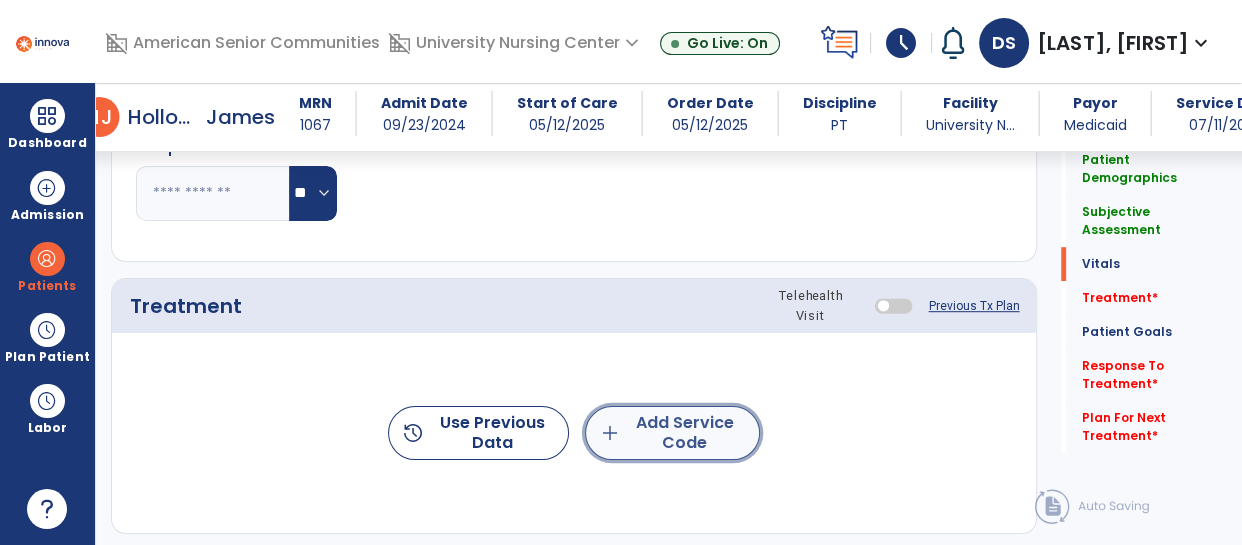 click on "add  Add Service Code" 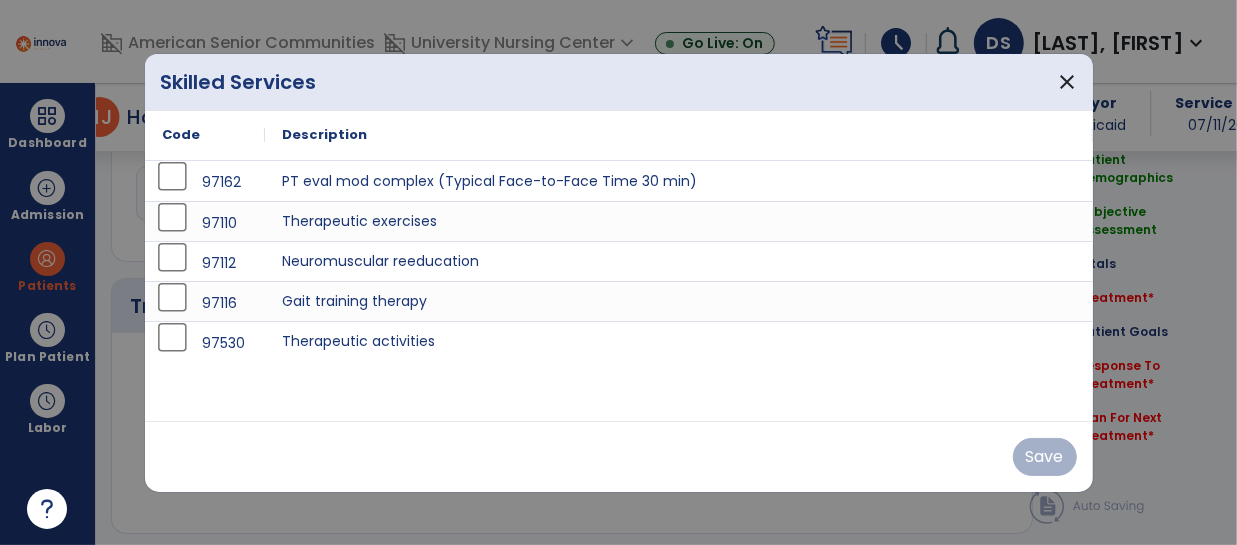scroll, scrollTop: 1081, scrollLeft: 0, axis: vertical 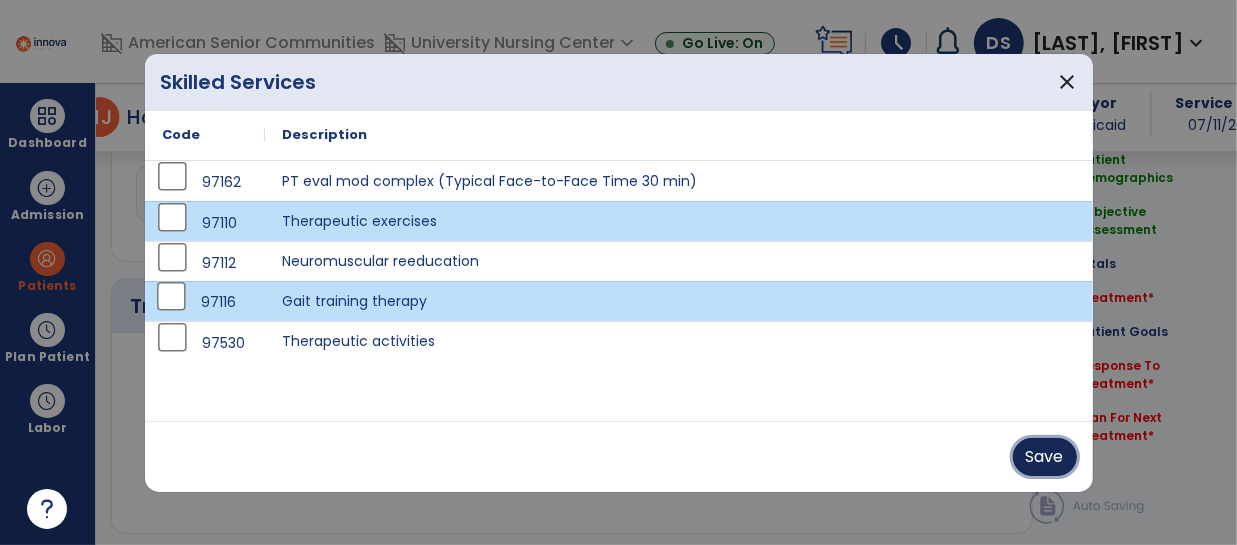 click on "Save" at bounding box center [1045, 457] 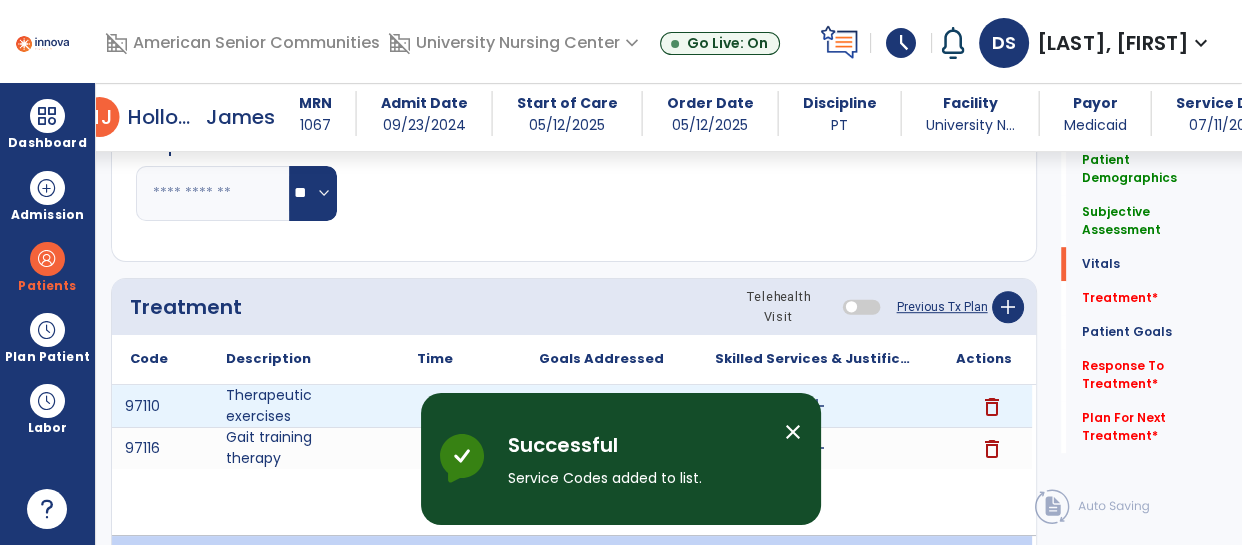 click on "add" at bounding box center (434, 406) 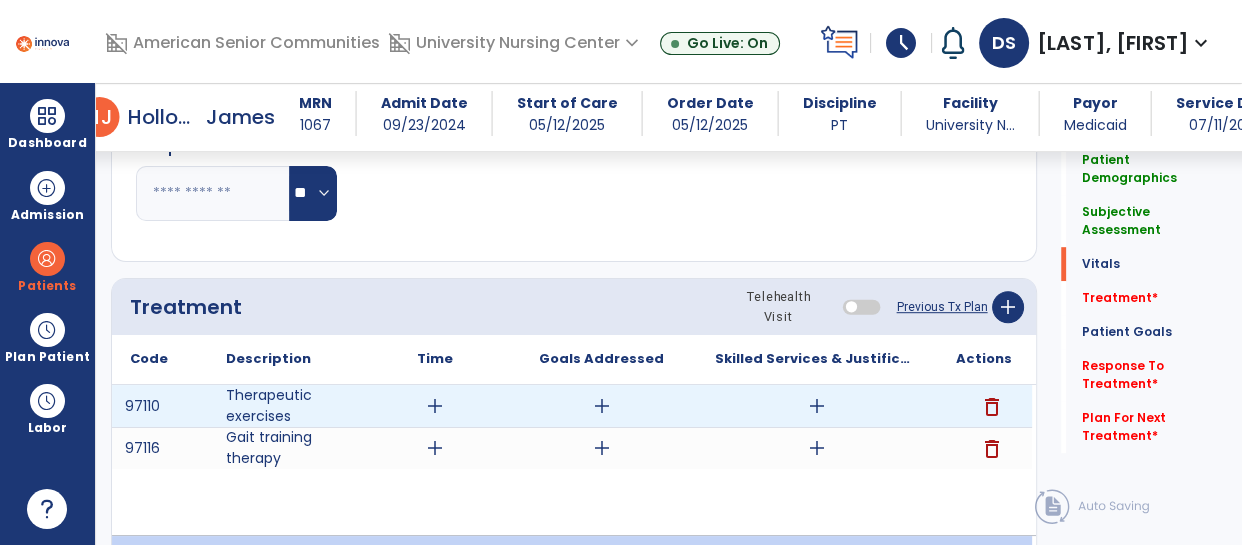 click on "add" at bounding box center [435, 406] 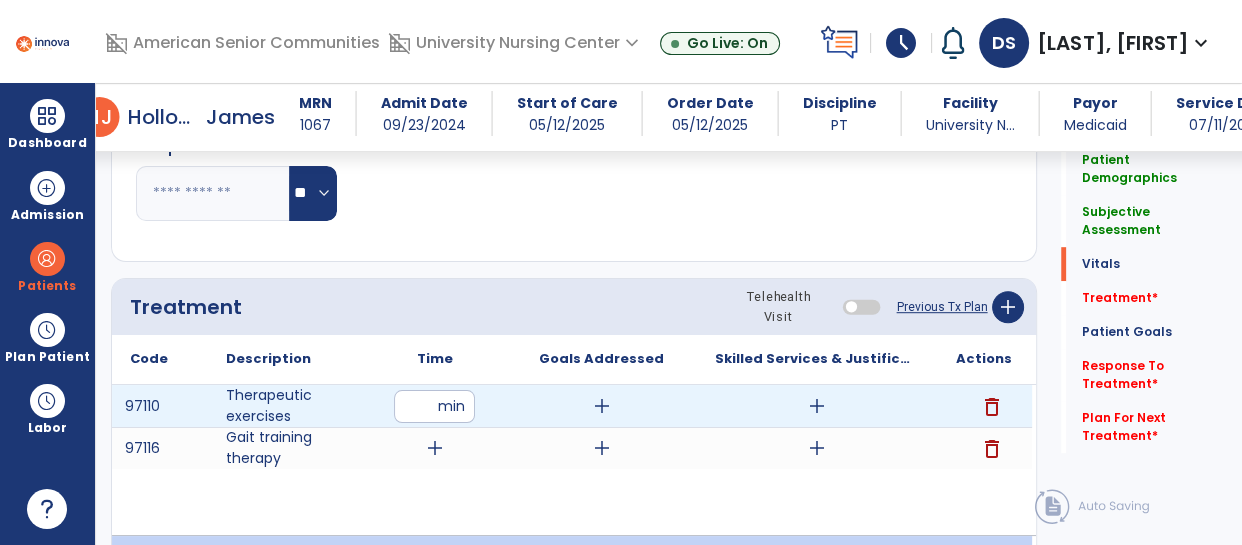 type on "**" 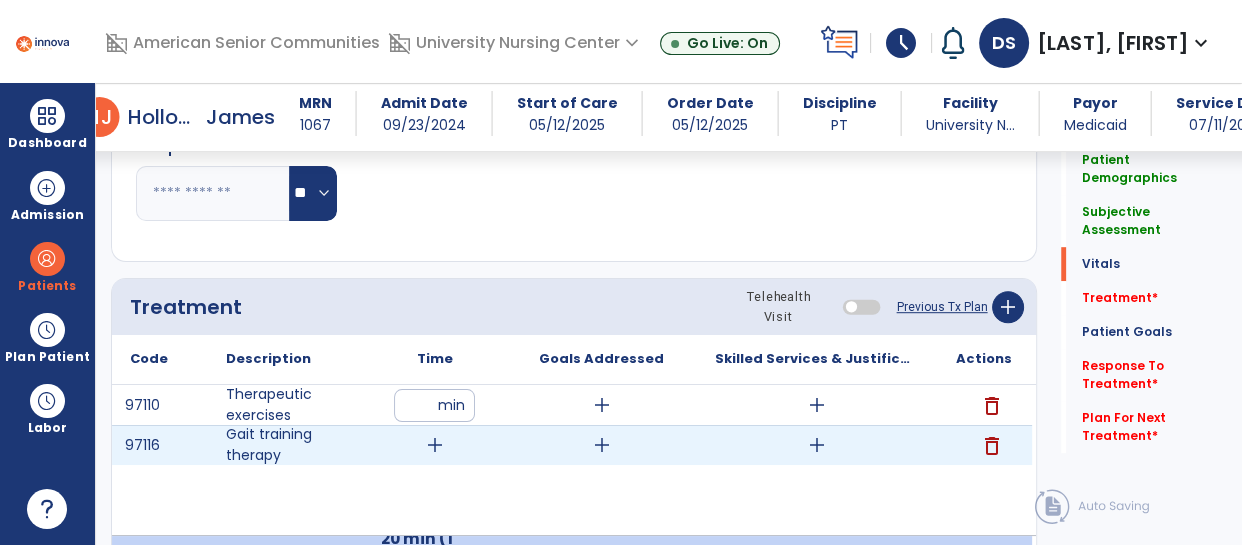 click on "add" at bounding box center (434, 445) 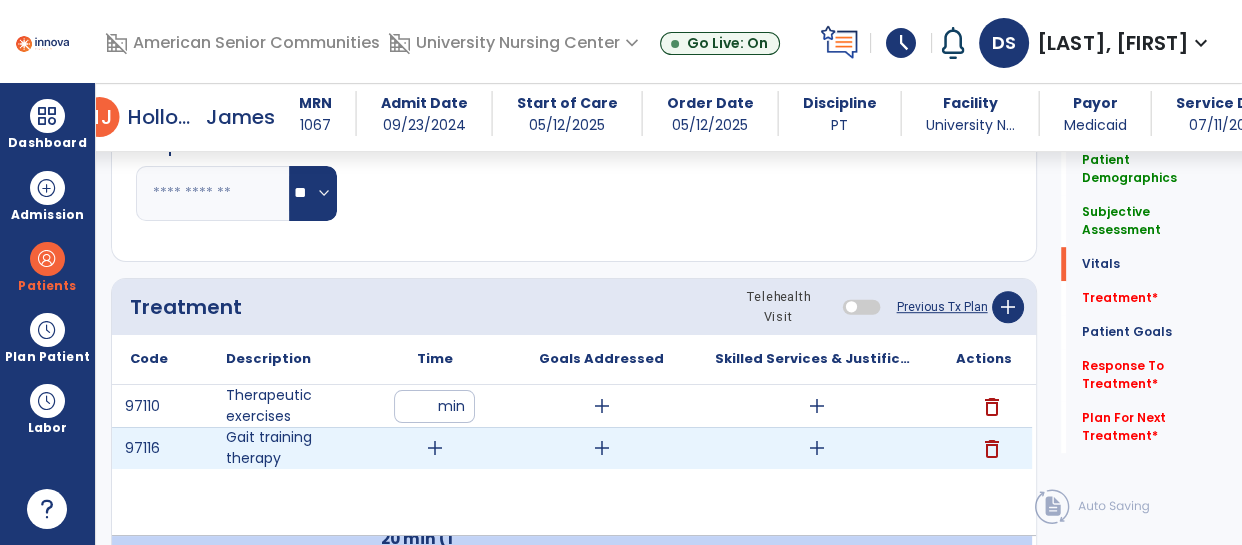 click on "add" at bounding box center [435, 448] 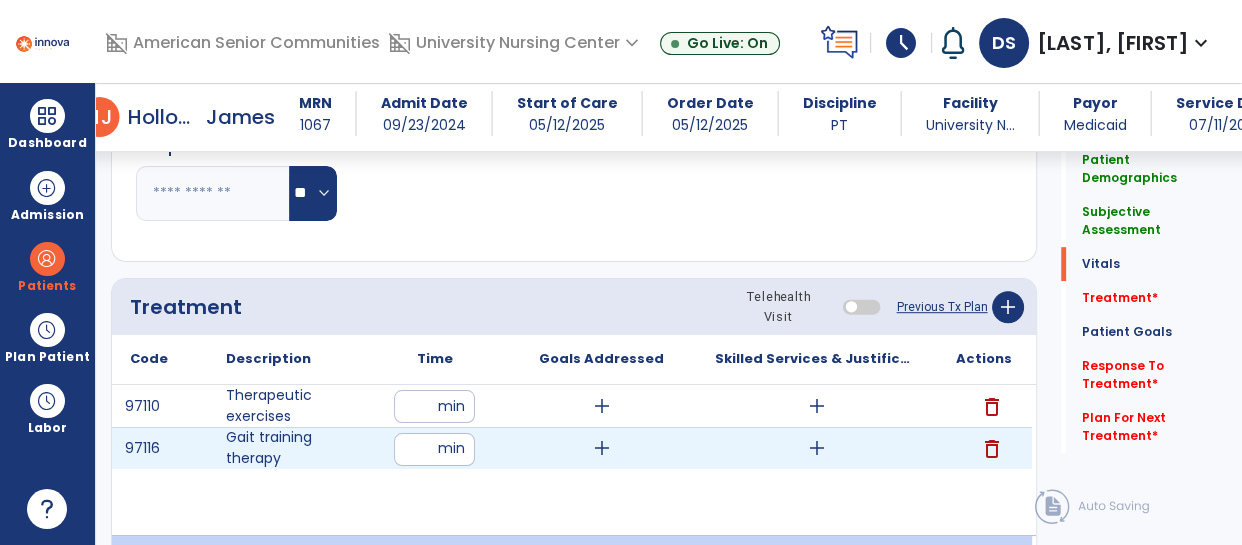 drag, startPoint x: 444, startPoint y: 441, endPoint x: 431, endPoint y: 443, distance: 13.152946 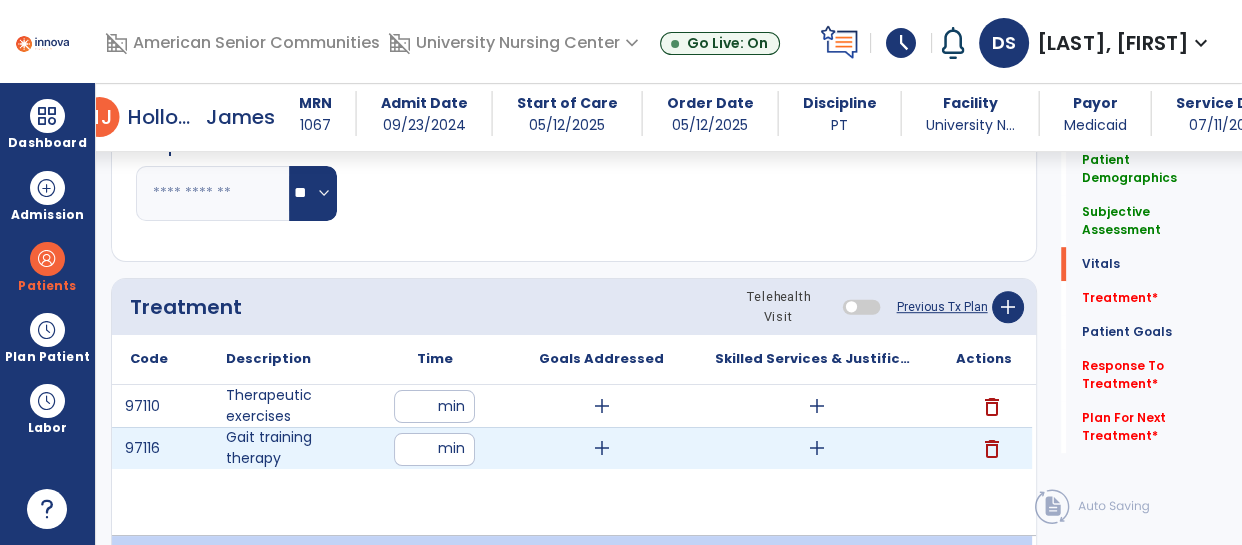 type on "**" 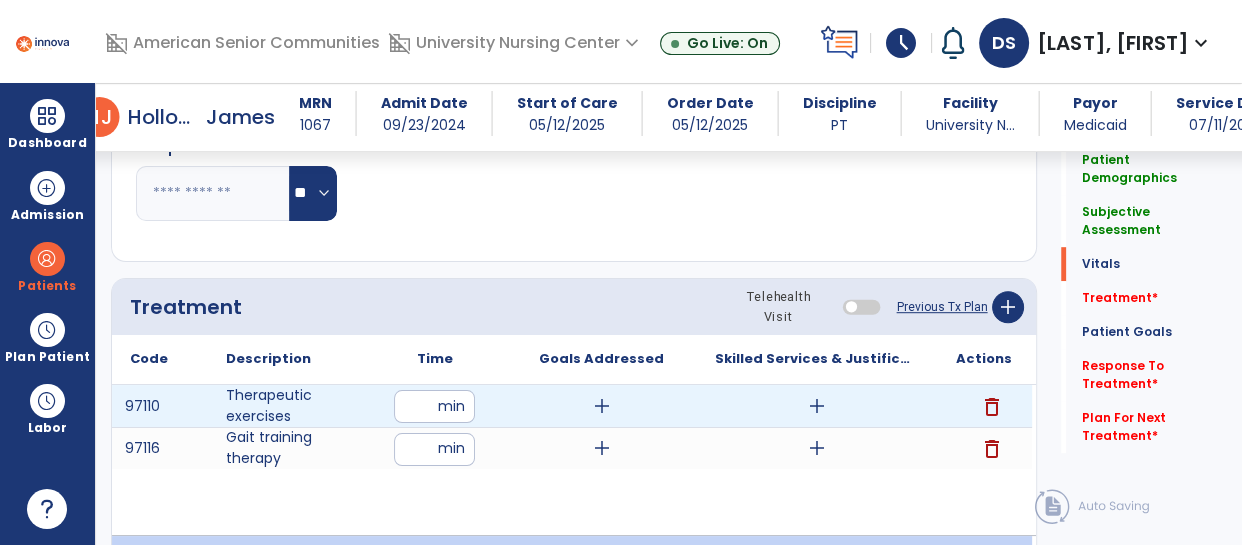 click on "add" at bounding box center [817, 406] 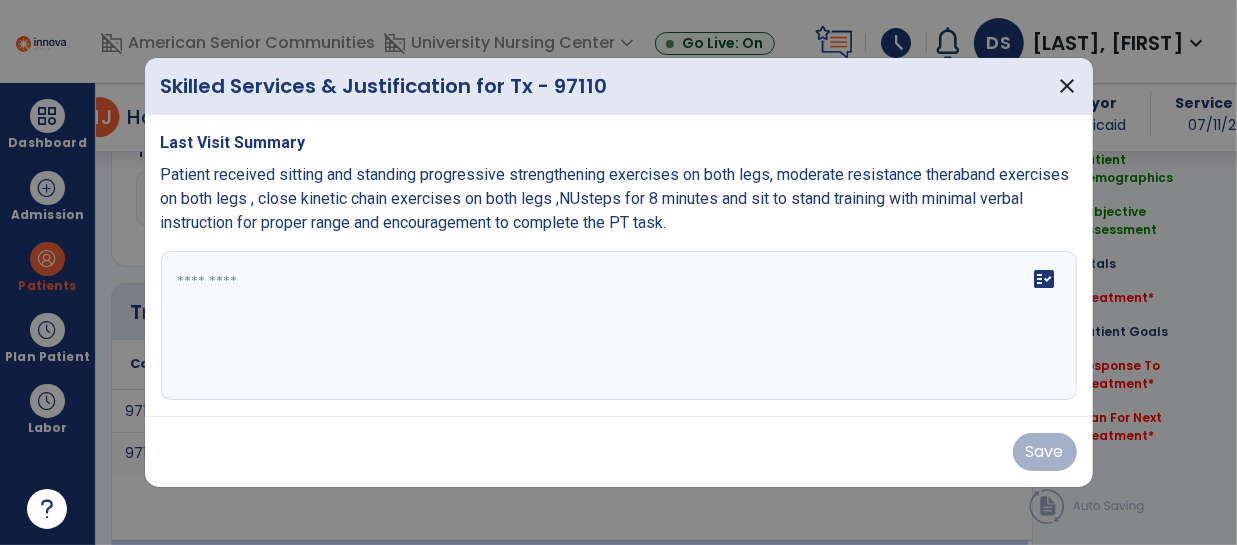 scroll, scrollTop: 1081, scrollLeft: 0, axis: vertical 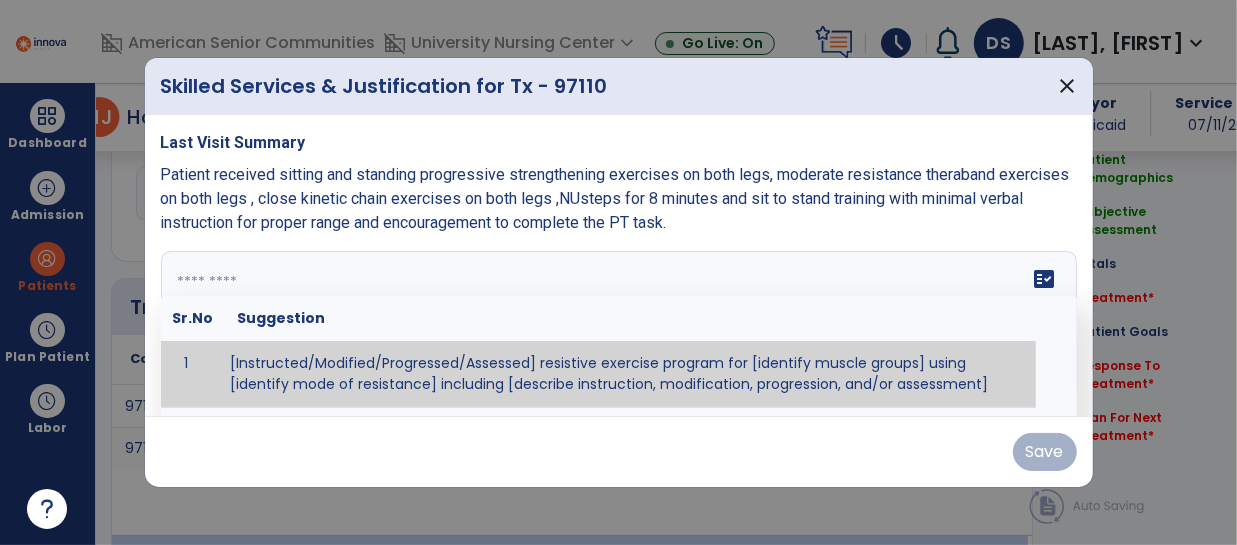 click on "fact_check  Sr.No Suggestion 1 [Instructed/Modified/Progressed/Assessed] resistive exercise program for [identify muscle groups] using [identify mode of resistance] including [describe instruction, modification, progression, and/or assessment] 2 [Instructed/Modified/Progressed/Assessed] aerobic exercise program using [identify equipment/mode] including [describe instruction, modification,progression, and/or assessment] 3 [Instructed/Modified/Progressed/Assessed] [PROM/A/AROM/AROM] program for [identify joint movements] using [contract-relax, over-pressure, inhibitory techniques, other] 4 [Assessed/Tested] aerobic capacity with administration of [aerobic capacity test]" at bounding box center (619, 326) 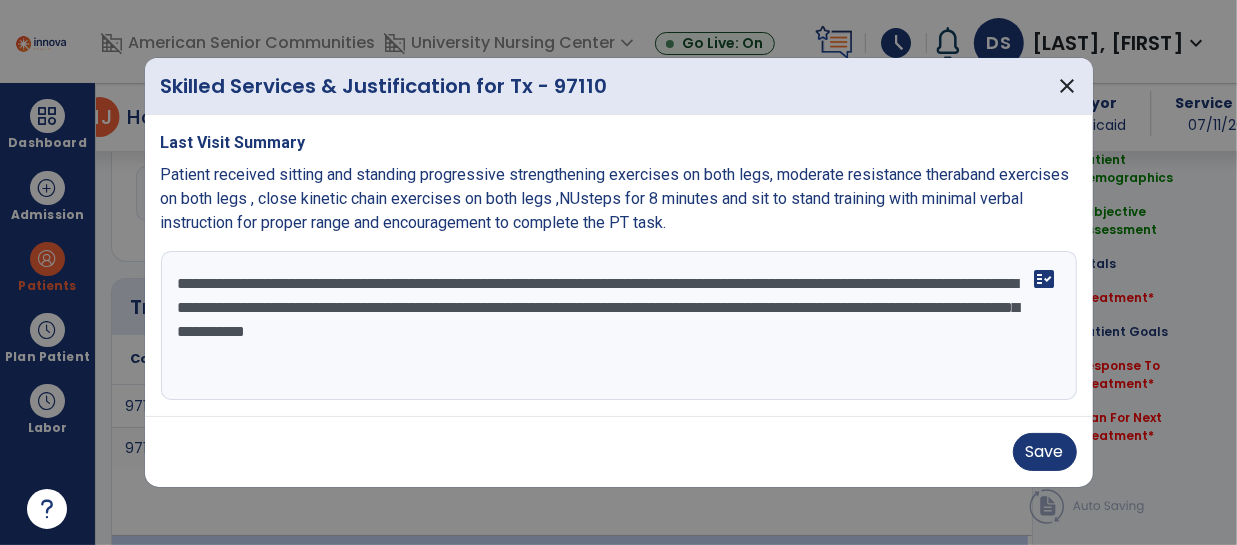 click on "**********" at bounding box center [619, 326] 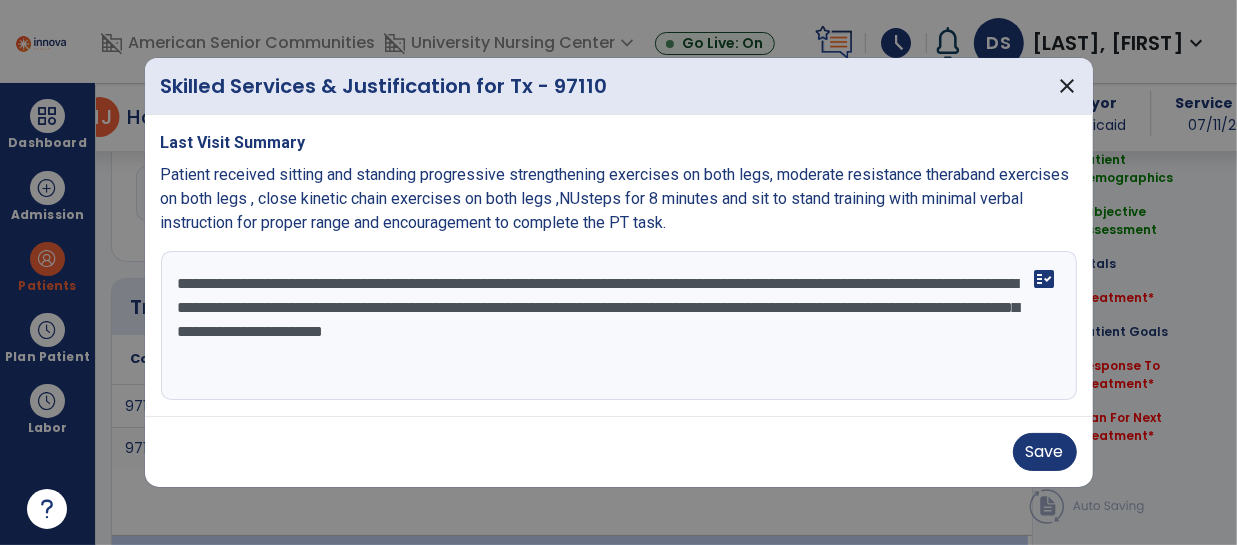 click on "**********" at bounding box center (619, 326) 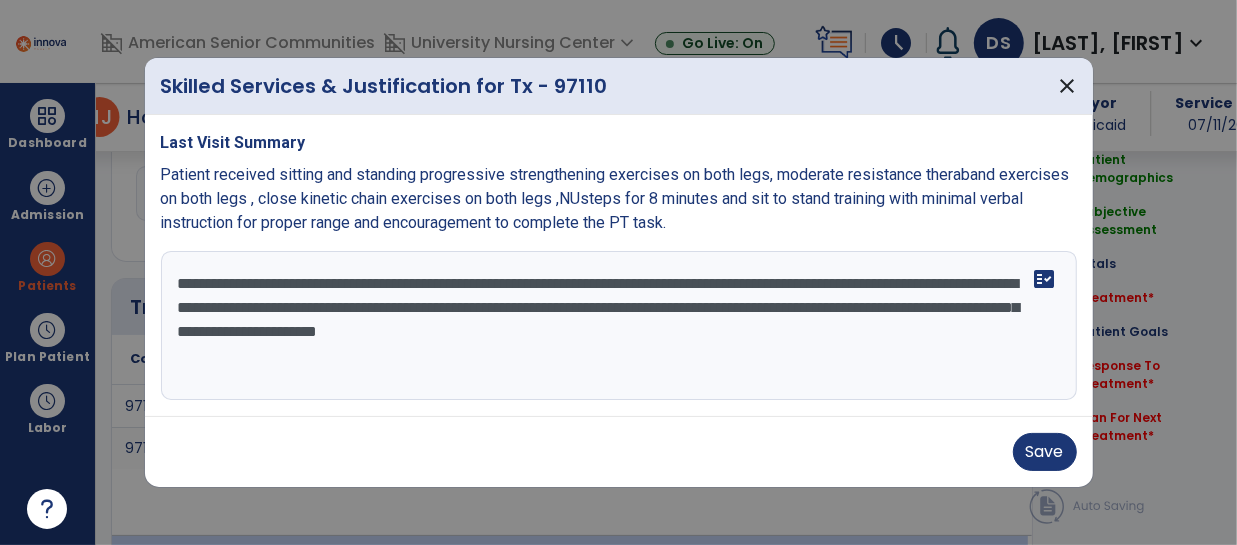 click on "**********" at bounding box center [619, 326] 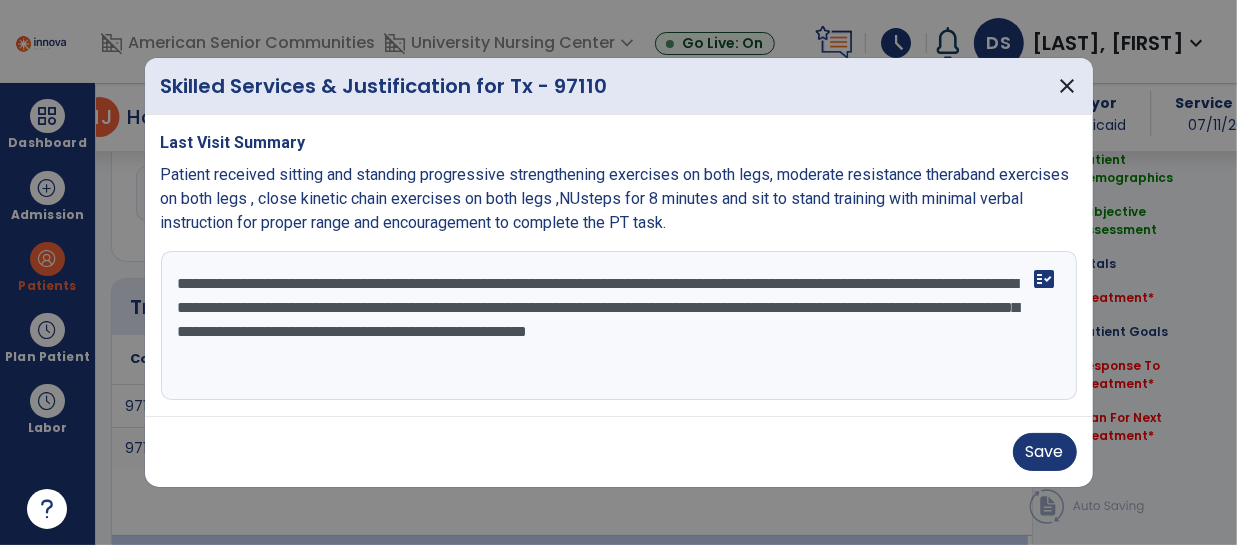 click on "**********" at bounding box center [619, 326] 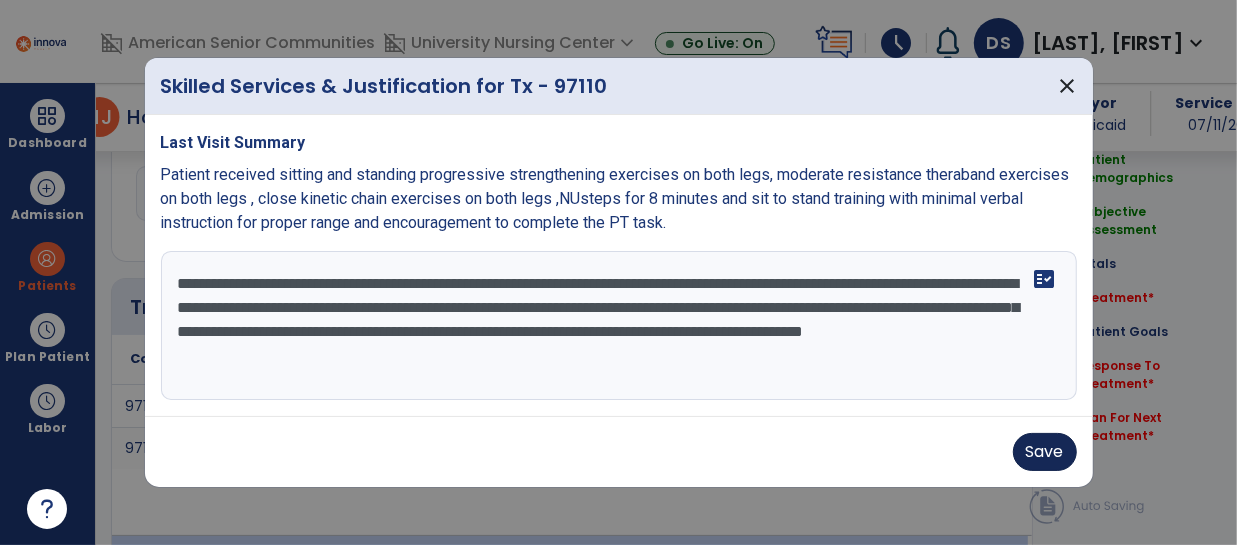 type on "**********" 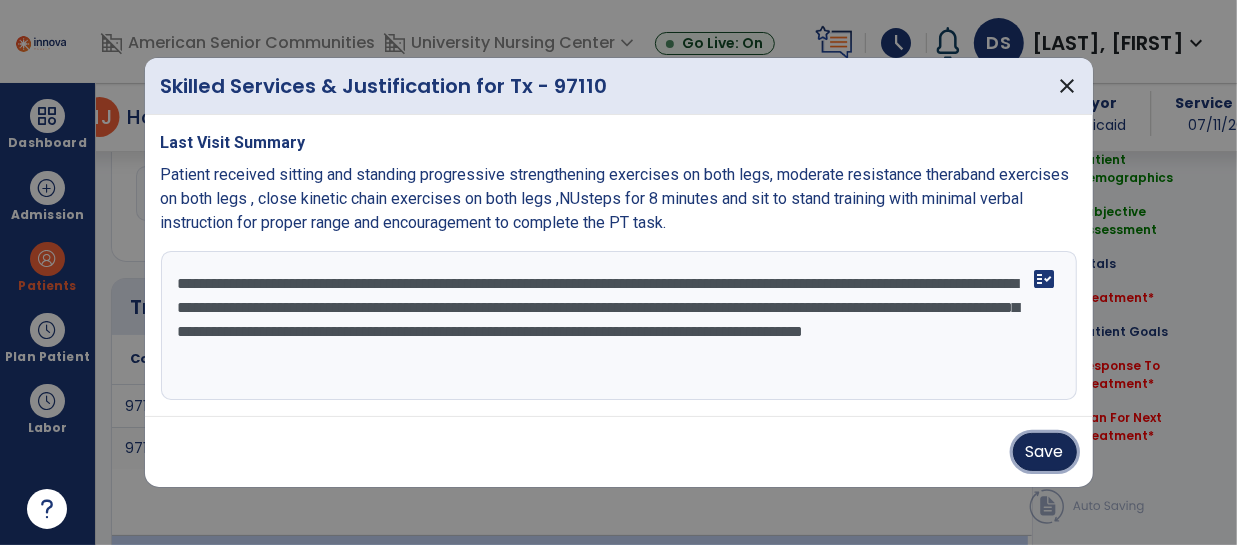 click on "Save" at bounding box center (1045, 452) 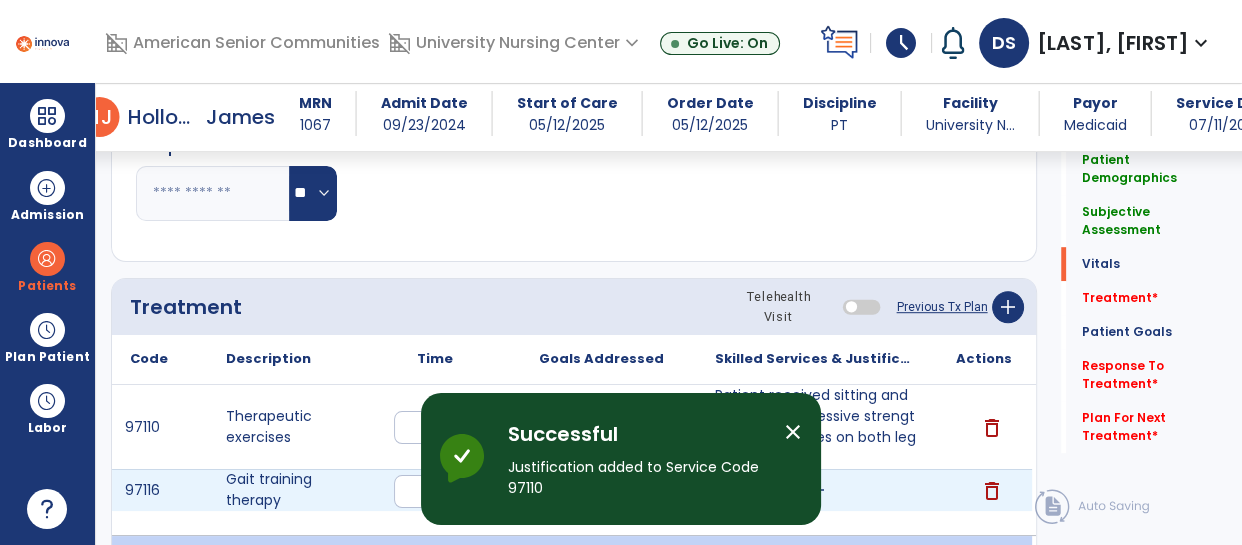 click on "add" at bounding box center [816, 490] 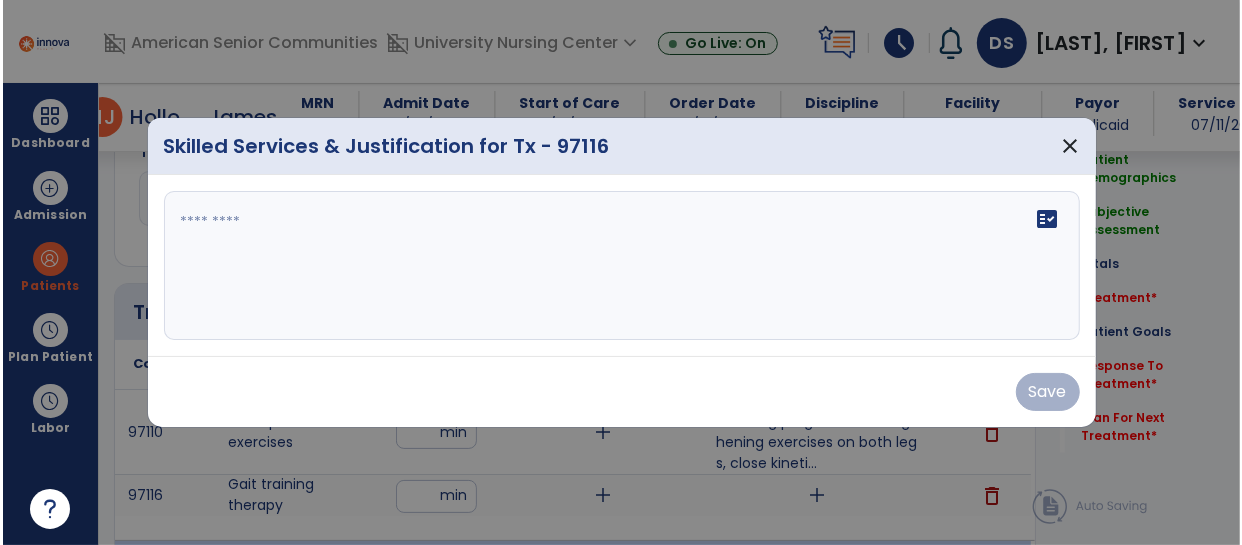 scroll, scrollTop: 1081, scrollLeft: 0, axis: vertical 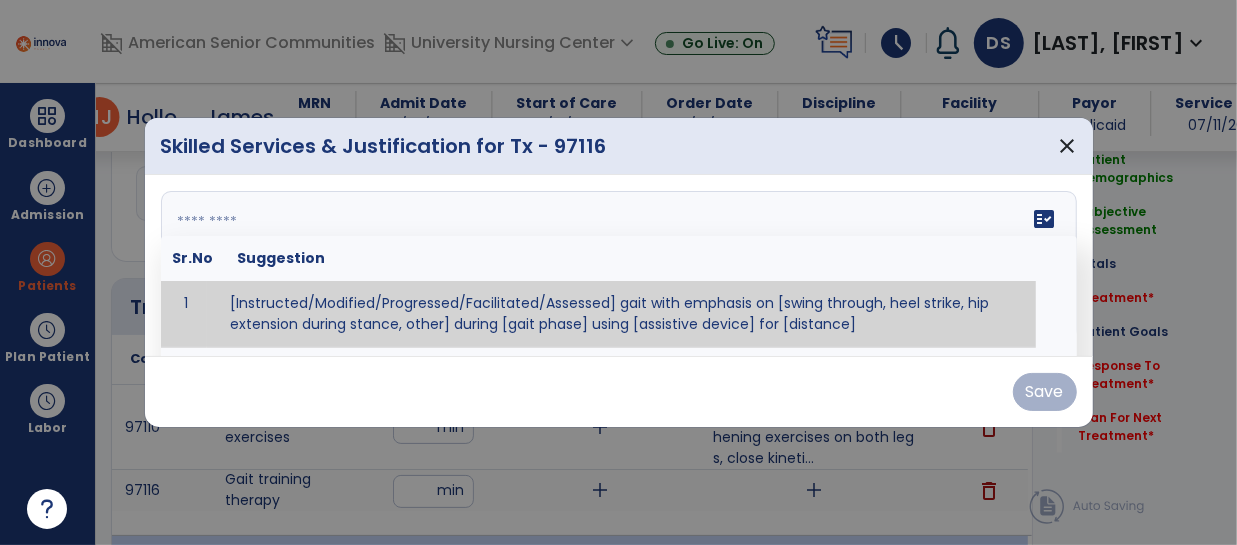 click on "fact_check  Sr.No Suggestion 1 [Instructed/Modified/Progressed/Facilitated/Assessed] gait with emphasis on [swing through, heel strike, hip extension during stance, other] during [gait phase] using [assistive device] for [distance] 2 [Instructed/Modified/Progressed/Facilitated/Assessed] use of [assistive device] and [NWB, PWB, step-to gait pattern, step through gait pattern] 3 [Instructed/Modified/Progressed/Facilitated/Assessed] patient's ability to [ascend/descend # of steps, perform directional changes, walk on even/uneven surfaces, pick-up objects off floor, velocity changes, other] using [assistive device]. 4 [Instructed/Modified/Progressed/Facilitated/Assessed] pre-gait activities including [identify exercise] in order to prepare for gait training. 5" at bounding box center [619, 266] 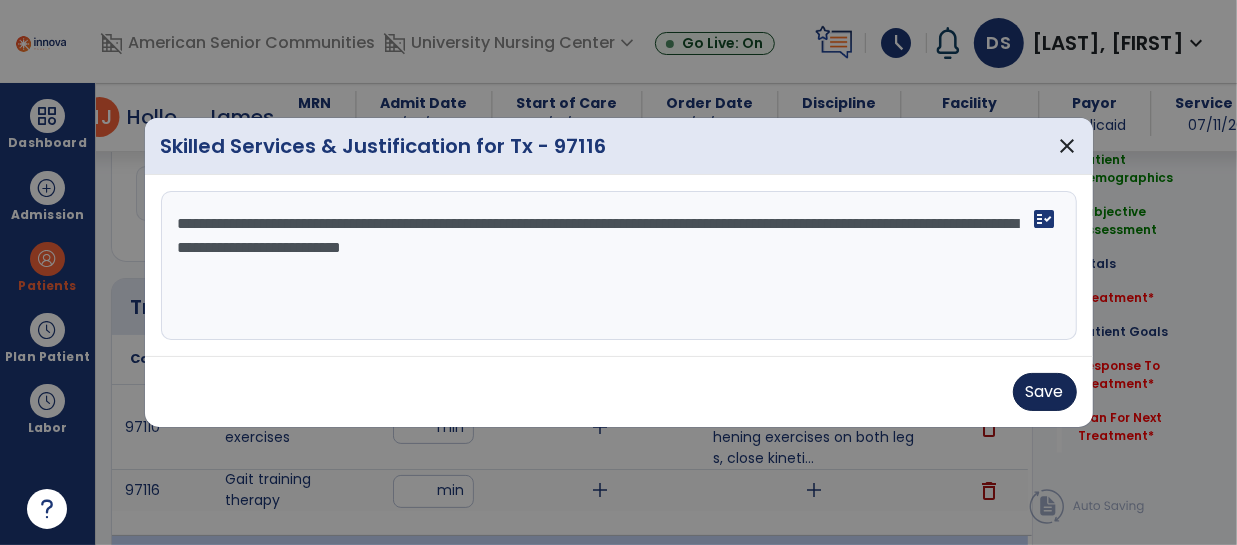 type on "**********" 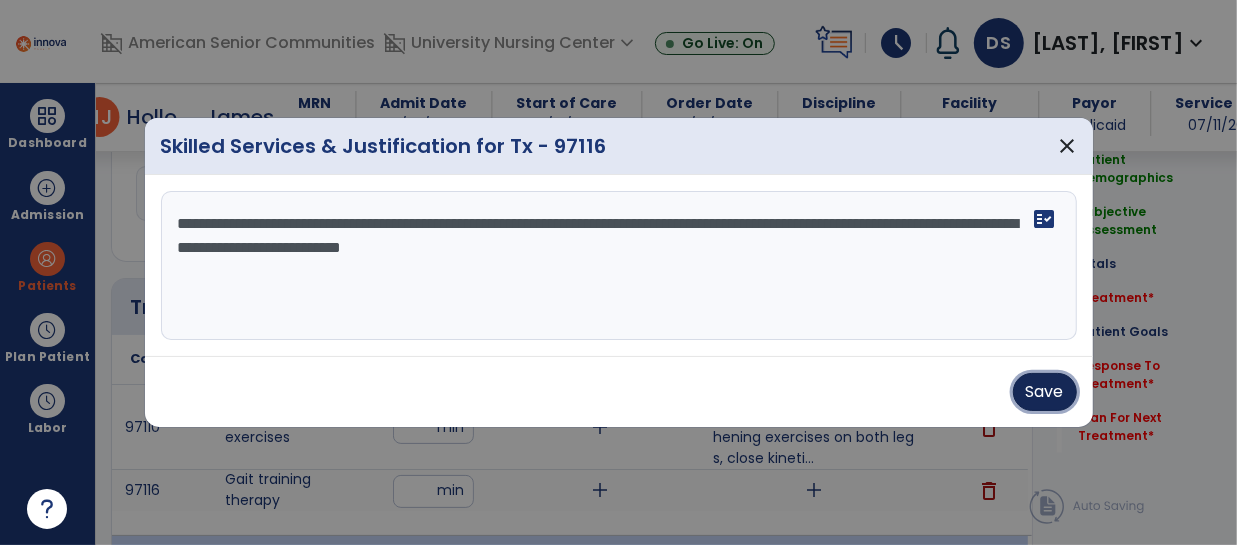 click on "Save" at bounding box center (1045, 392) 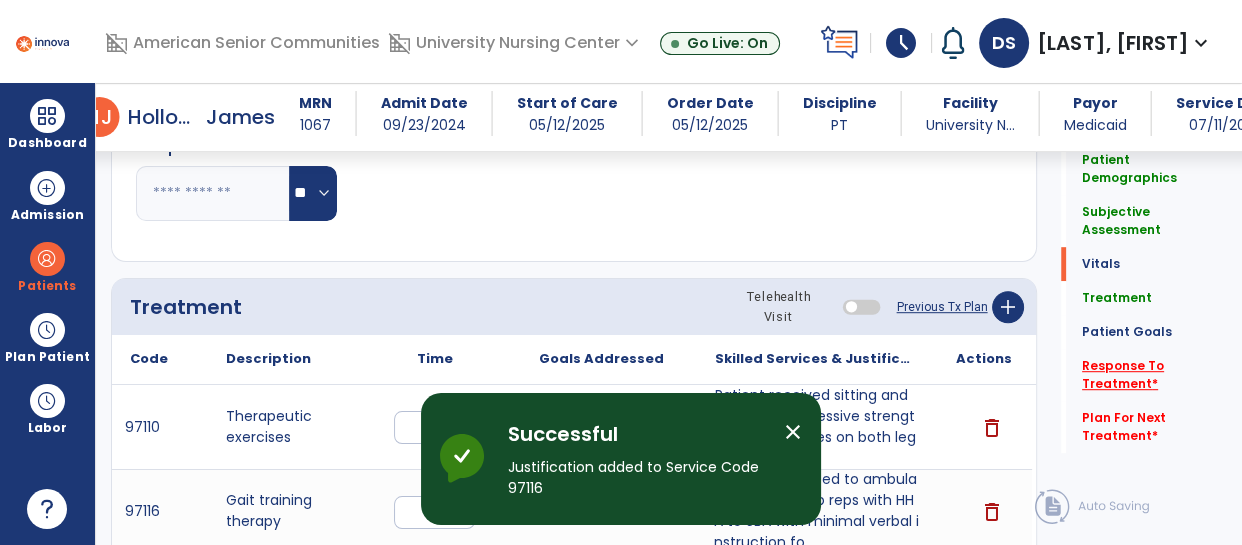 click on "Response To Treatment   *" 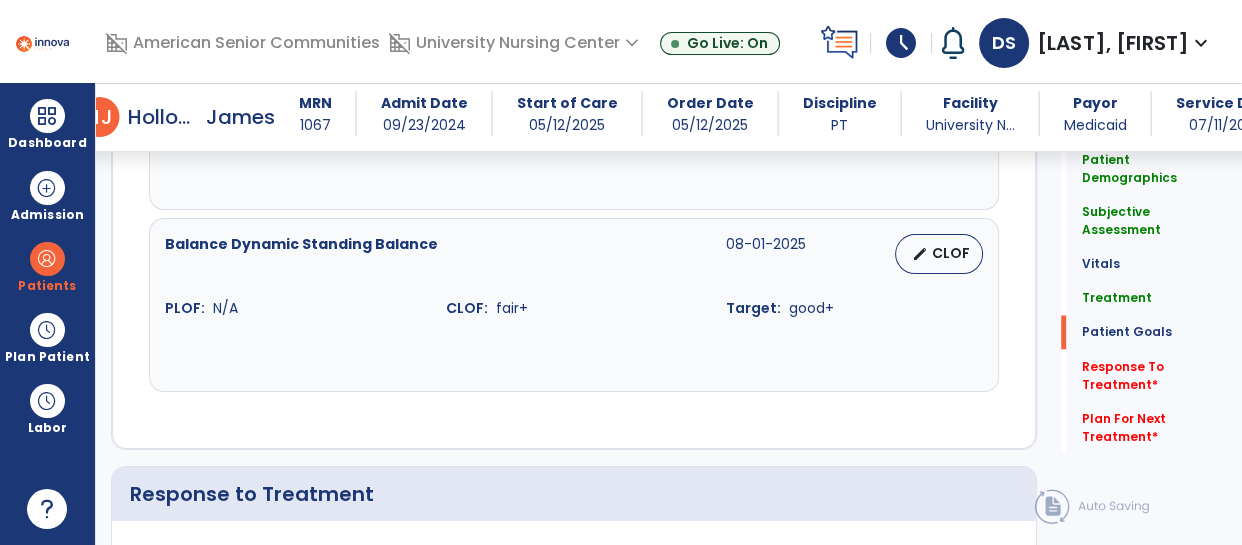 scroll, scrollTop: 3431, scrollLeft: 0, axis: vertical 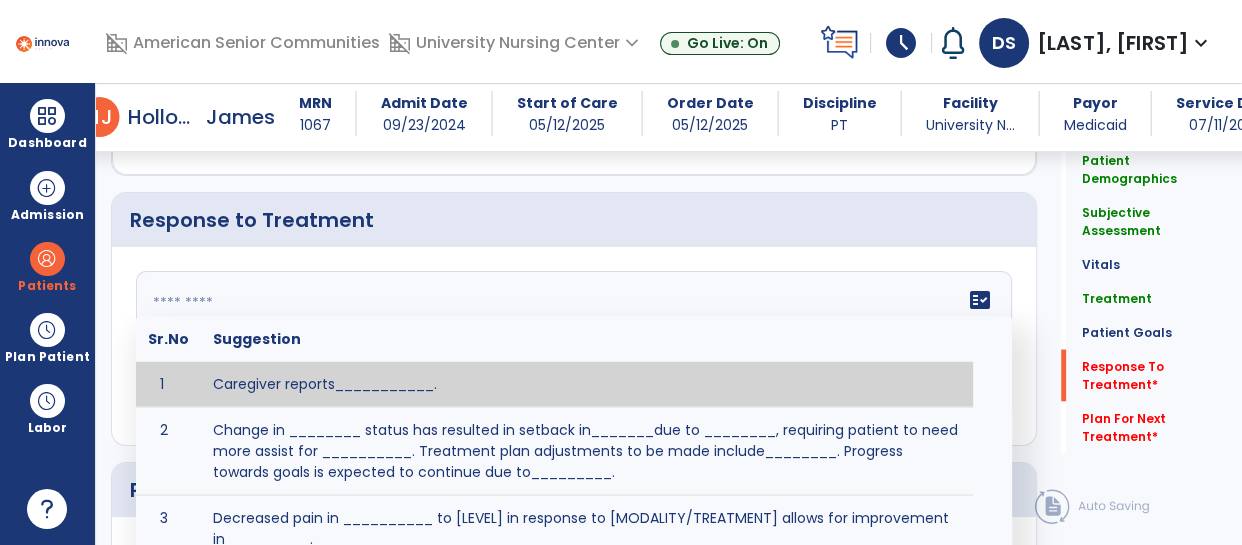 click on "fact_check  Sr.No Suggestion 1 Caregiver reports___________. 2 Change in ________ status has resulted in setback in_______due to ________, requiring patient to need more assist for __________.   Treatment plan adjustments to be made include________.  Progress towards goals is expected to continue due to_________. 3 Decreased pain in __________ to [LEVEL] in response to [MODALITY/TREATMENT] allows for improvement in _________. 4 Functional gains in _______ have impacted the patient's ability to perform_________ with a reduction in assist levels to_________. 5 Functional progress this week has been significant due to__________. 6 Gains in ________ have improved the patient's ability to perform ______with decreased levels of assist to___________. 7 Improvement in ________allows patient to tolerate higher levels of challenges in_________. 8 Pain in [AREA] has decreased to [LEVEL] in response to [TREATMENT/MODALITY], allowing fore ease in completing__________. 9 10 11 12 13 14 15 16 17 18 19 20 21" 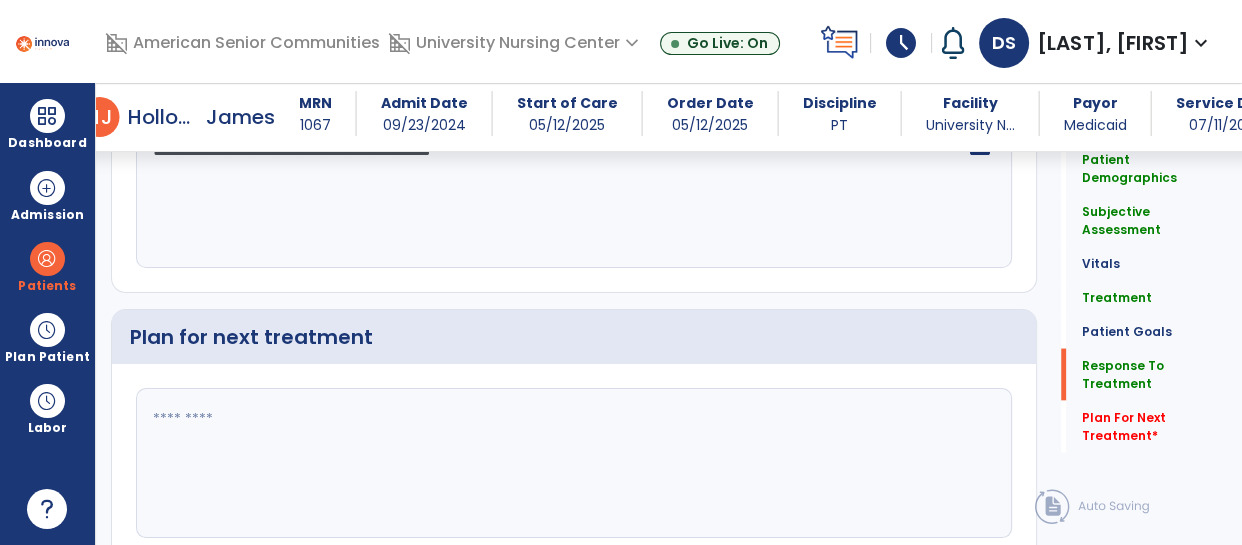 scroll, scrollTop: 3587, scrollLeft: 0, axis: vertical 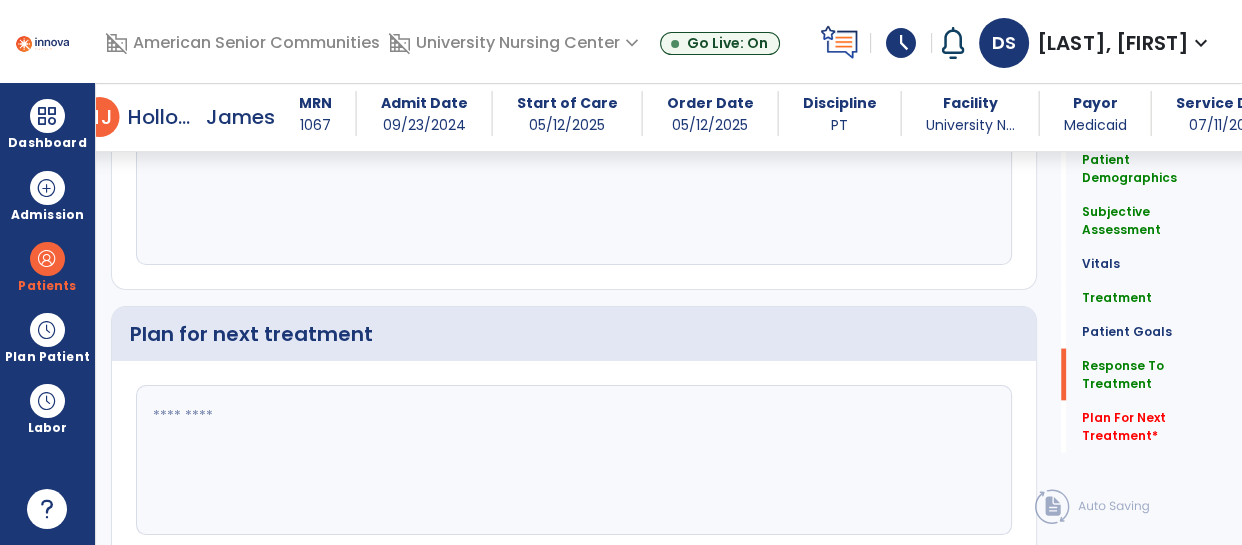type on "**********" 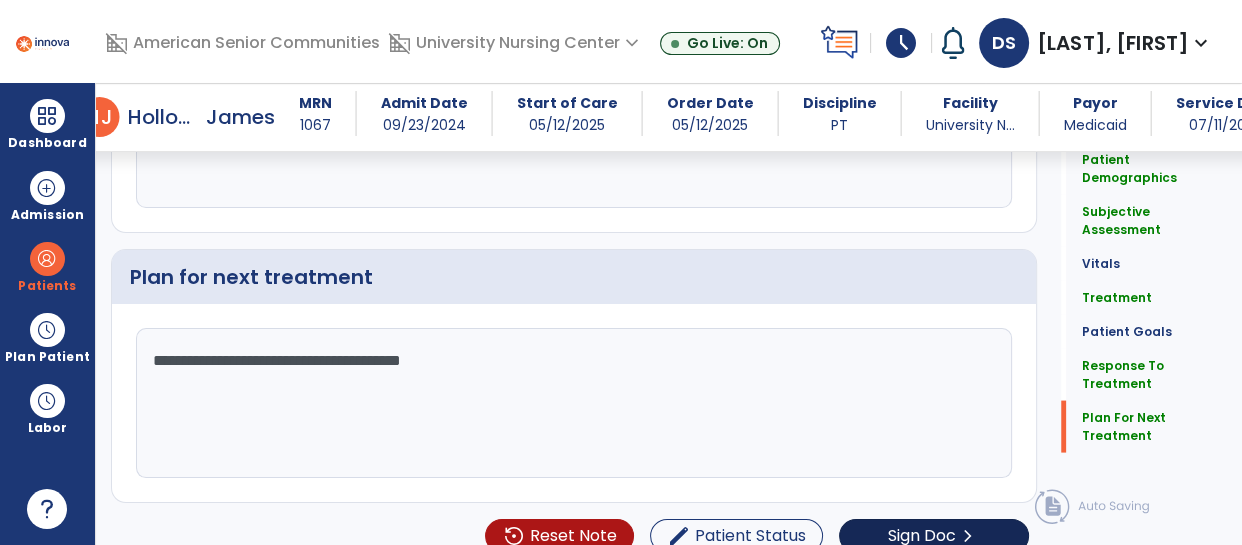 scroll, scrollTop: 3662, scrollLeft: 0, axis: vertical 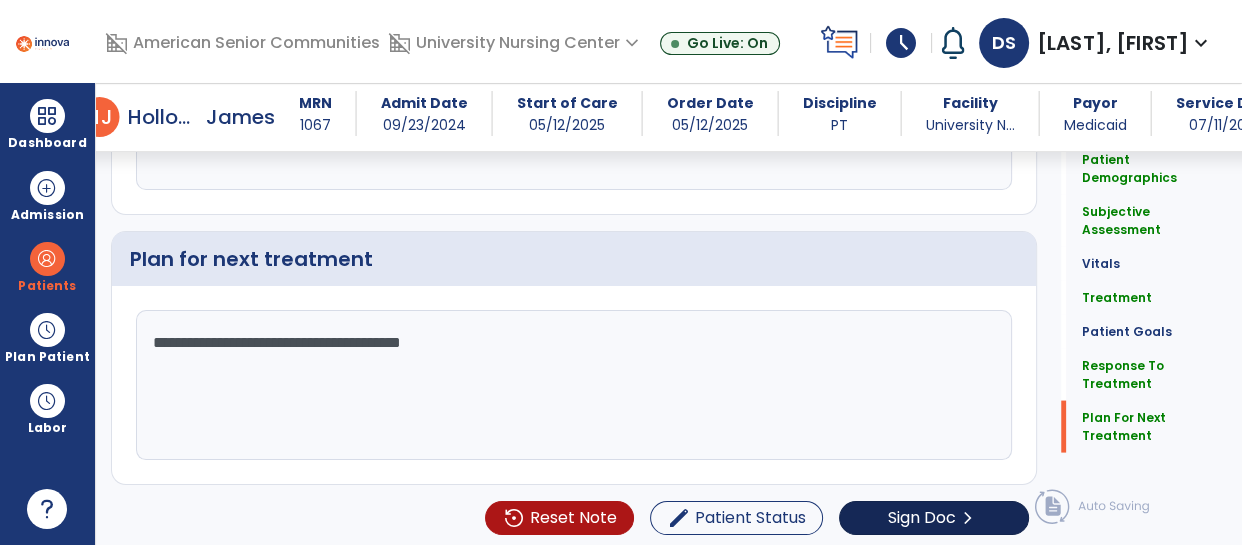 type on "**********" 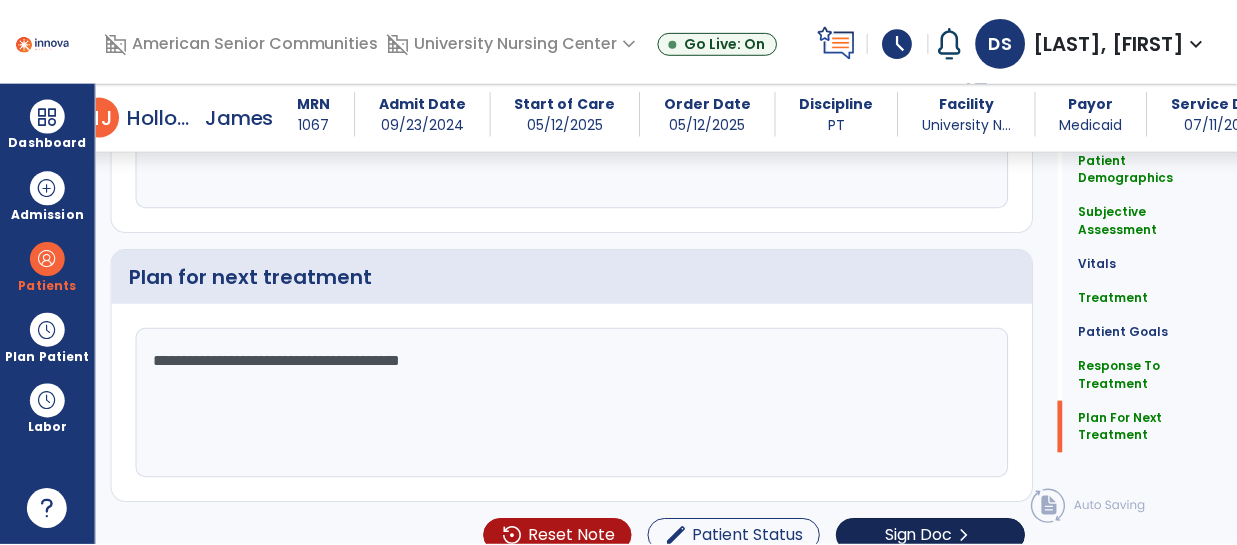 scroll, scrollTop: 3662, scrollLeft: 0, axis: vertical 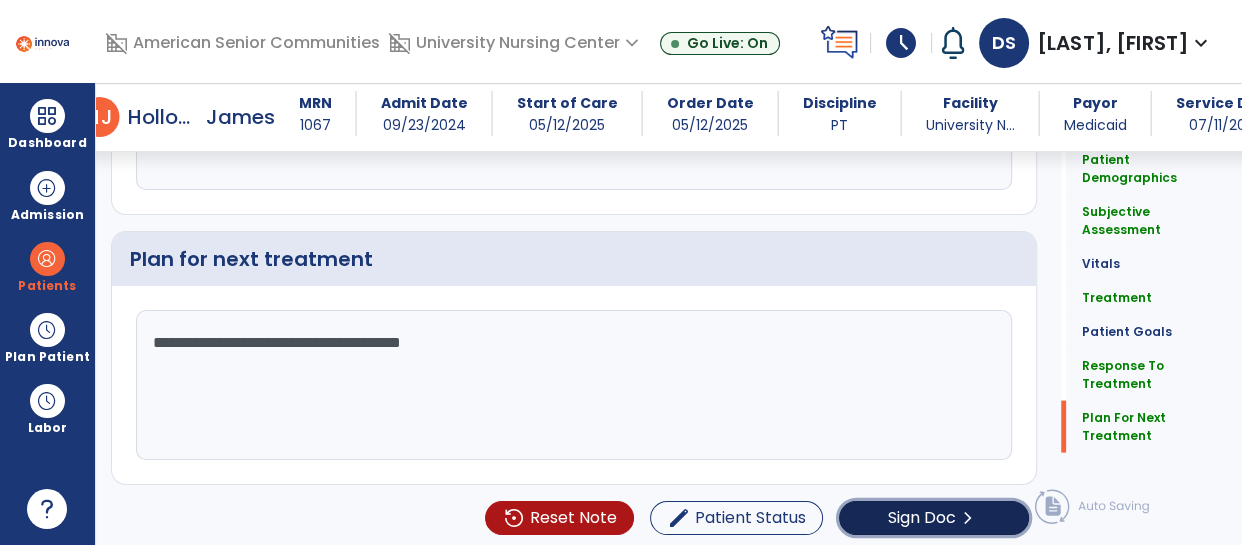 click on "Sign Doc" 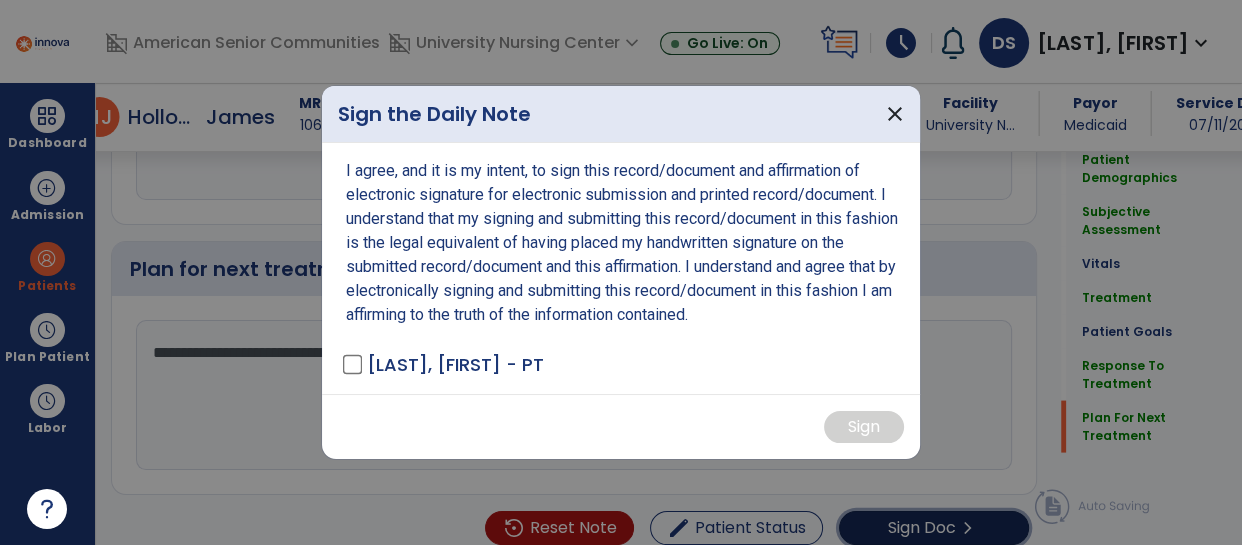 scroll, scrollTop: 3662, scrollLeft: 0, axis: vertical 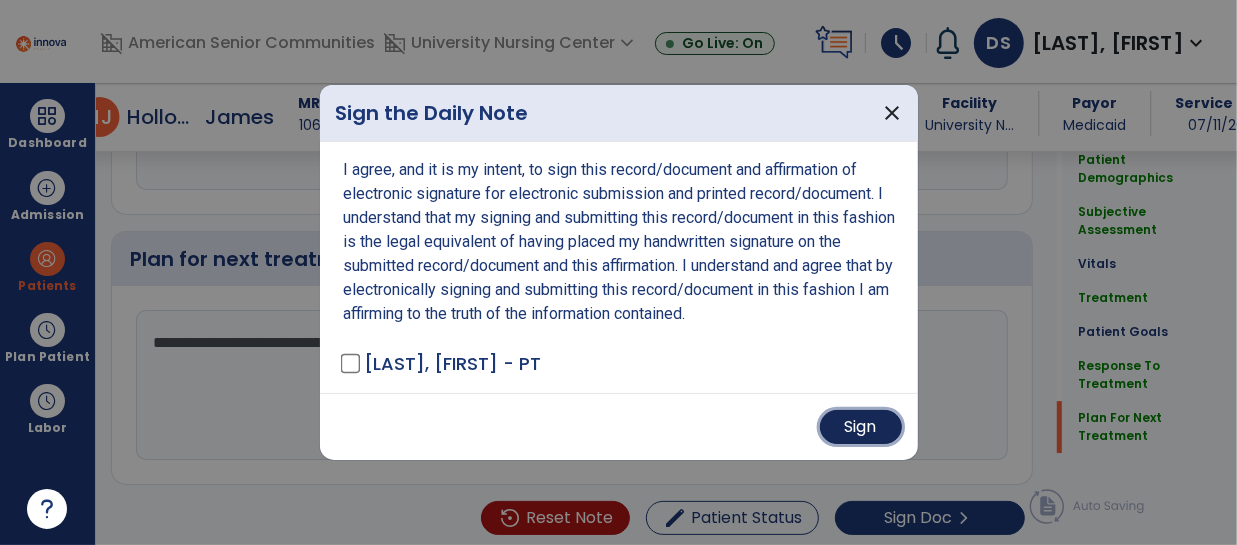 click on "Sign" at bounding box center [861, 427] 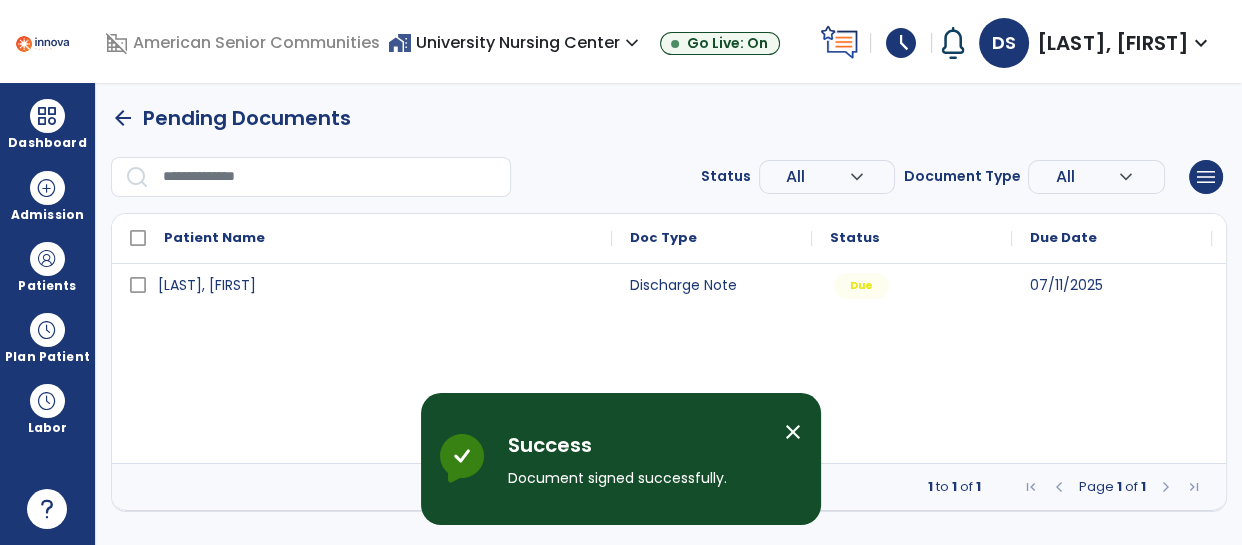 scroll, scrollTop: 0, scrollLeft: 0, axis: both 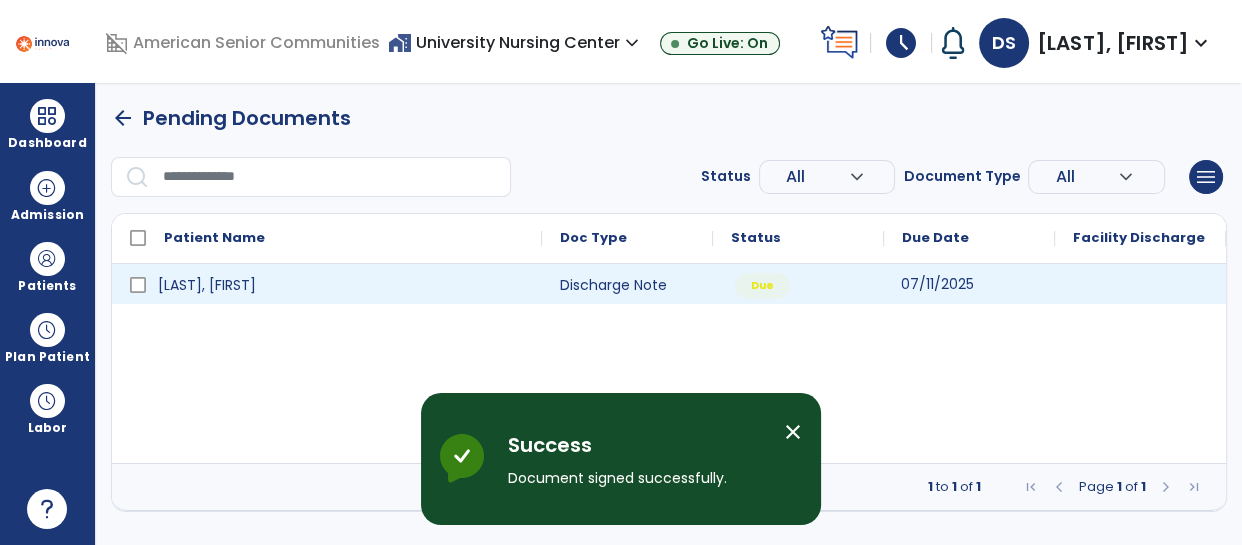 click on "07/11/2025" at bounding box center (937, 284) 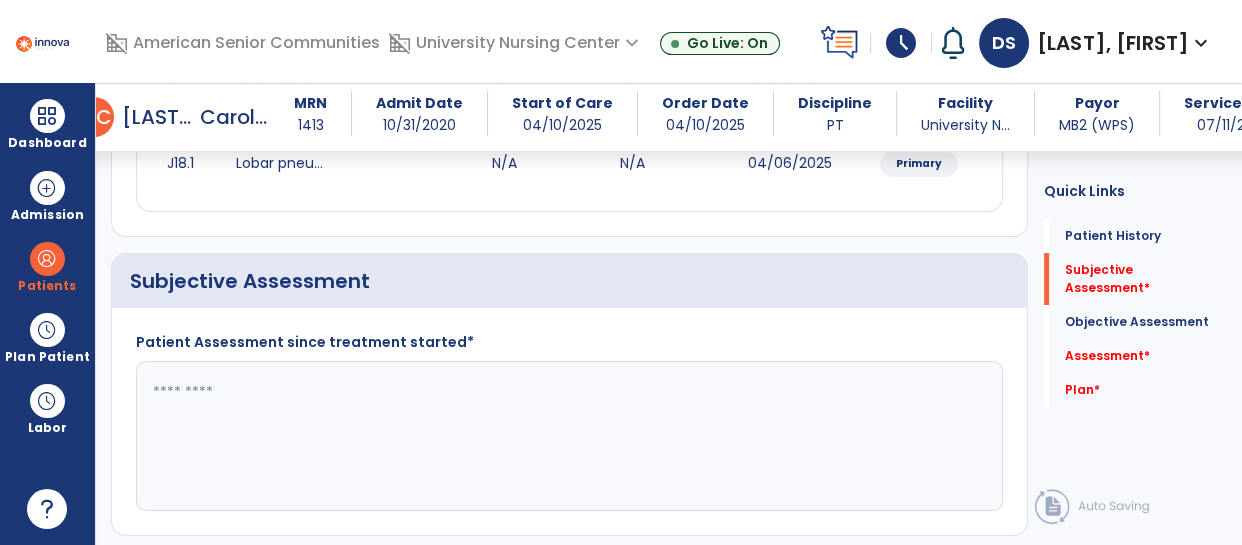 scroll, scrollTop: 401, scrollLeft: 0, axis: vertical 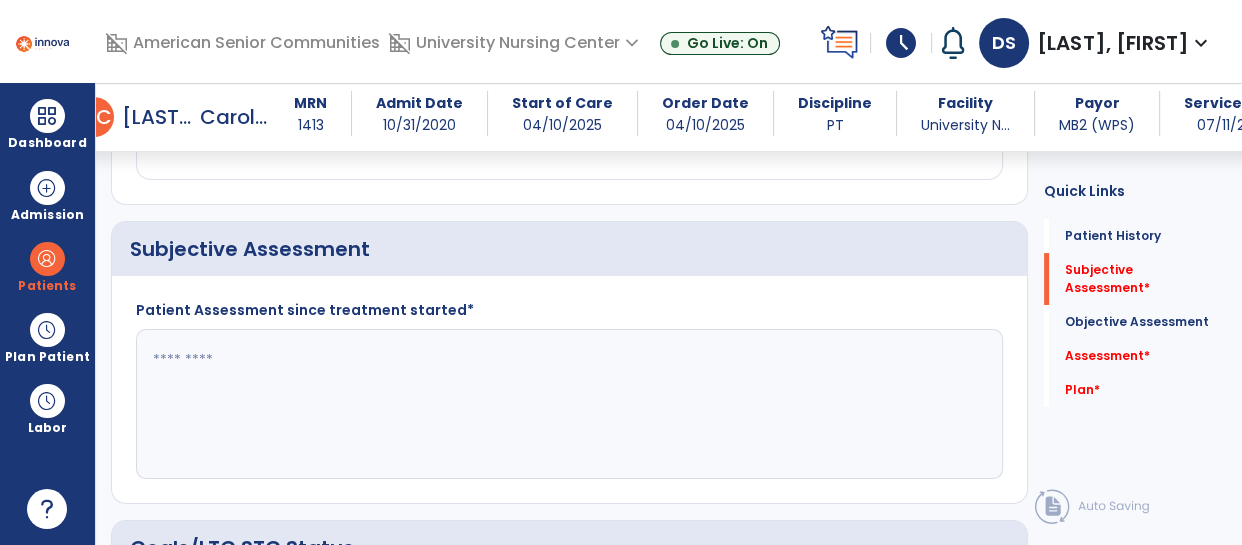 click 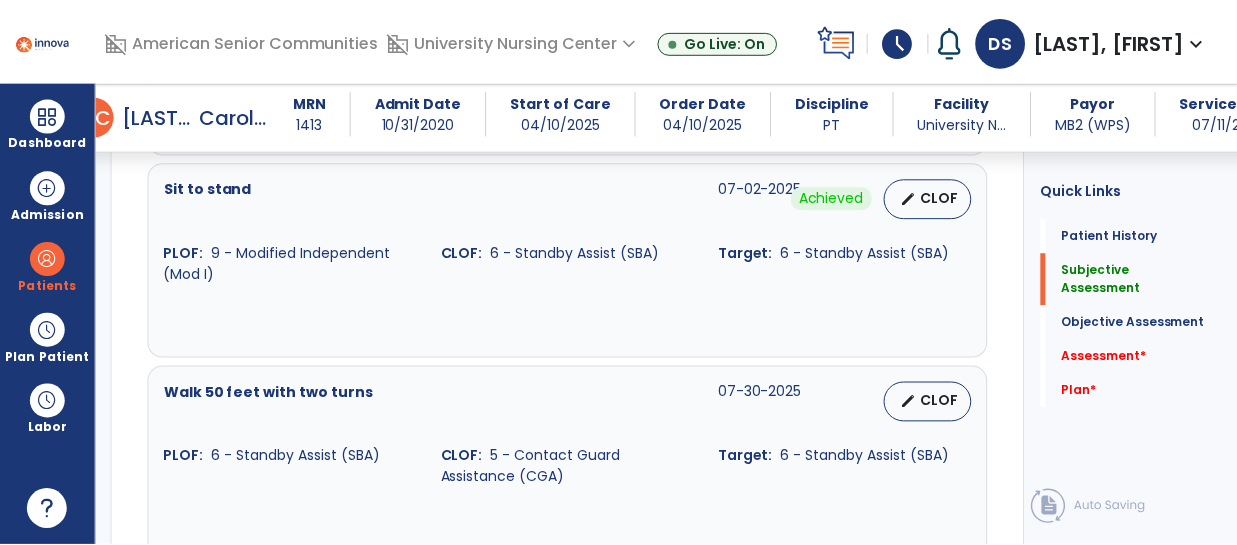 scroll, scrollTop: 1078, scrollLeft: 0, axis: vertical 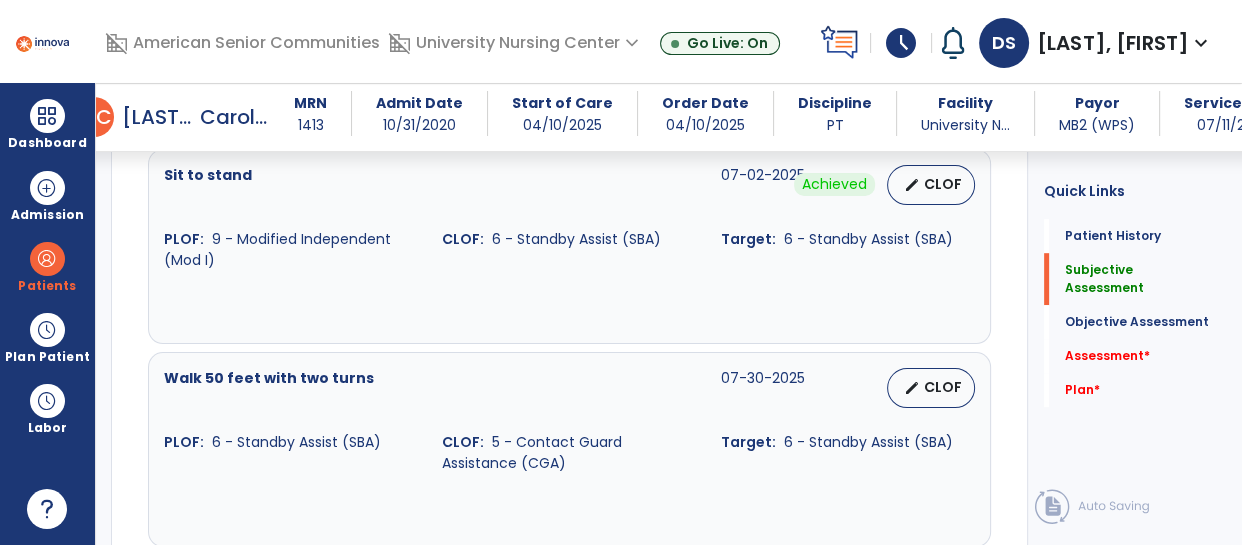 type on "**********" 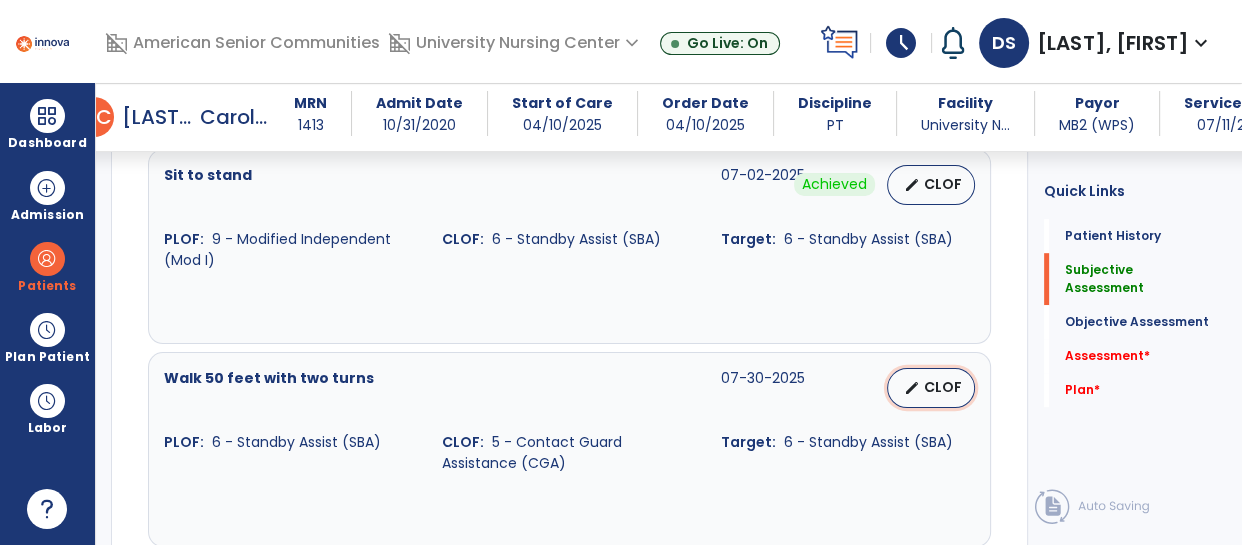 click on "edit   CLOF" at bounding box center (931, 388) 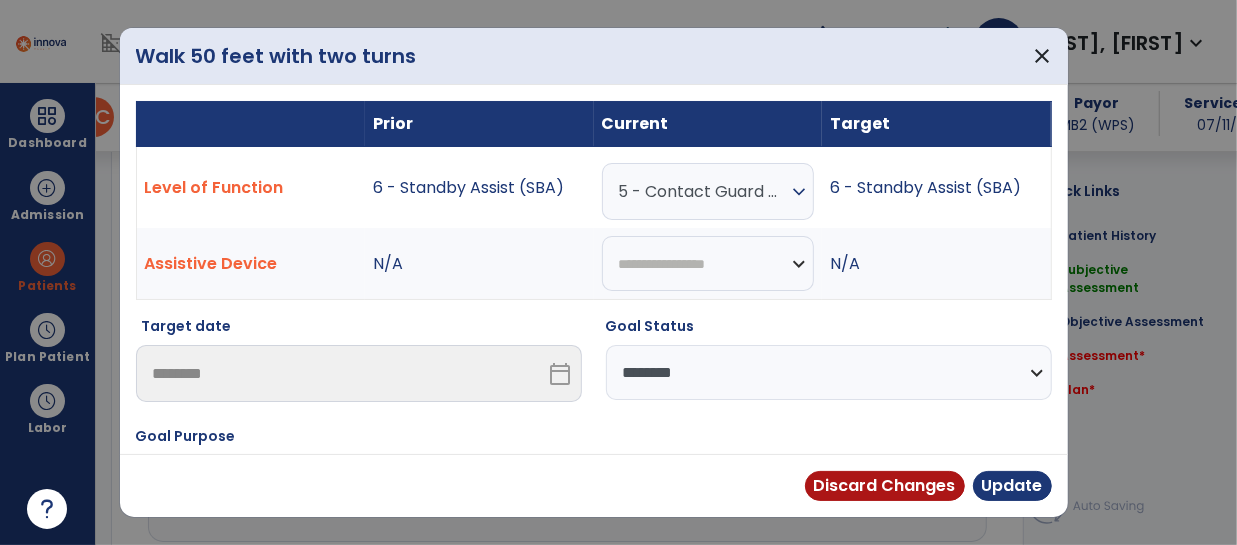 scroll, scrollTop: 1078, scrollLeft: 0, axis: vertical 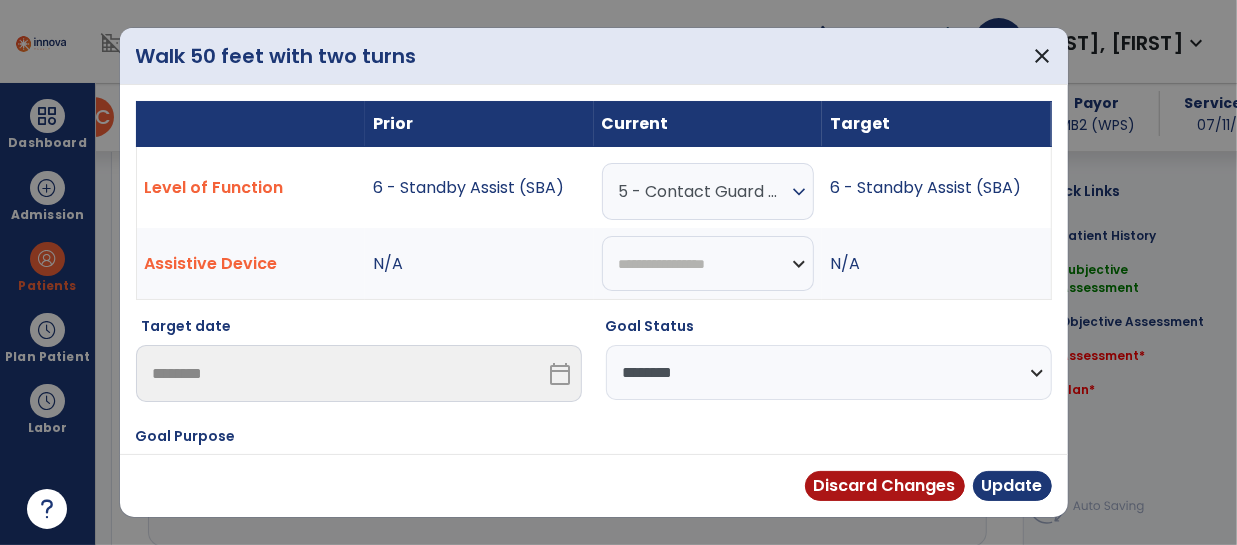 click on "5 - Contact Guard Assistance (CGA)" at bounding box center (703, 191) 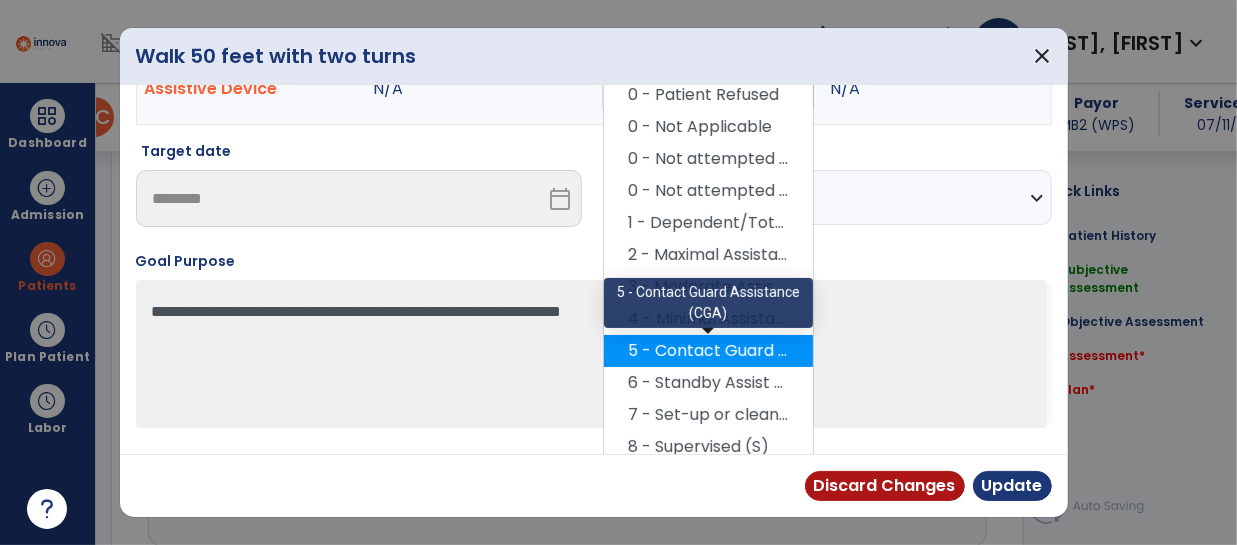scroll, scrollTop: 183, scrollLeft: 0, axis: vertical 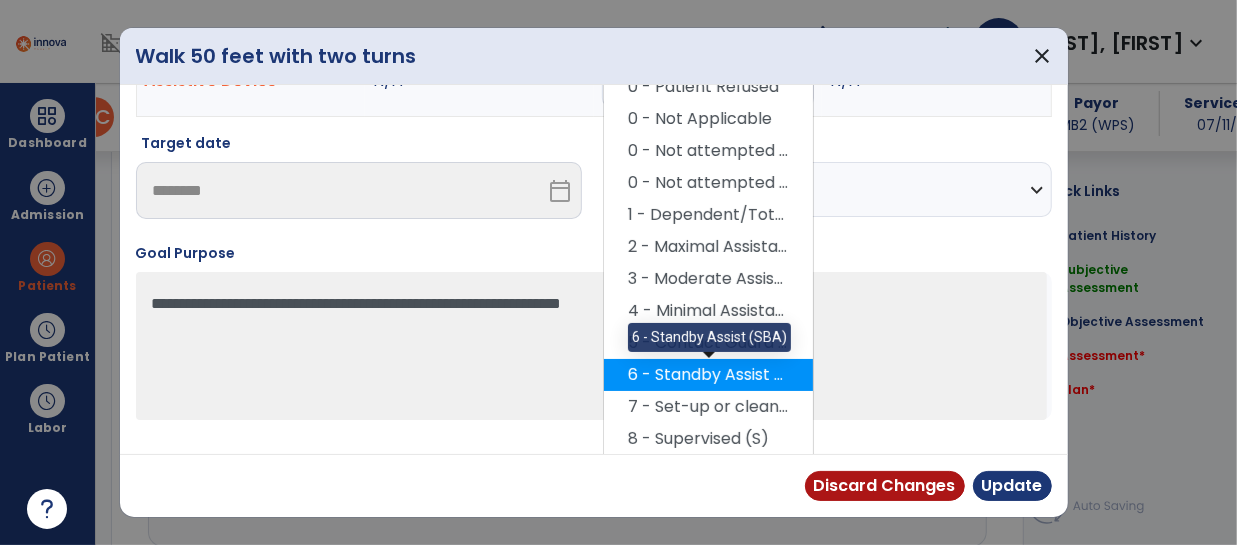click on "6 - Standby Assist (SBA)" at bounding box center (708, 375) 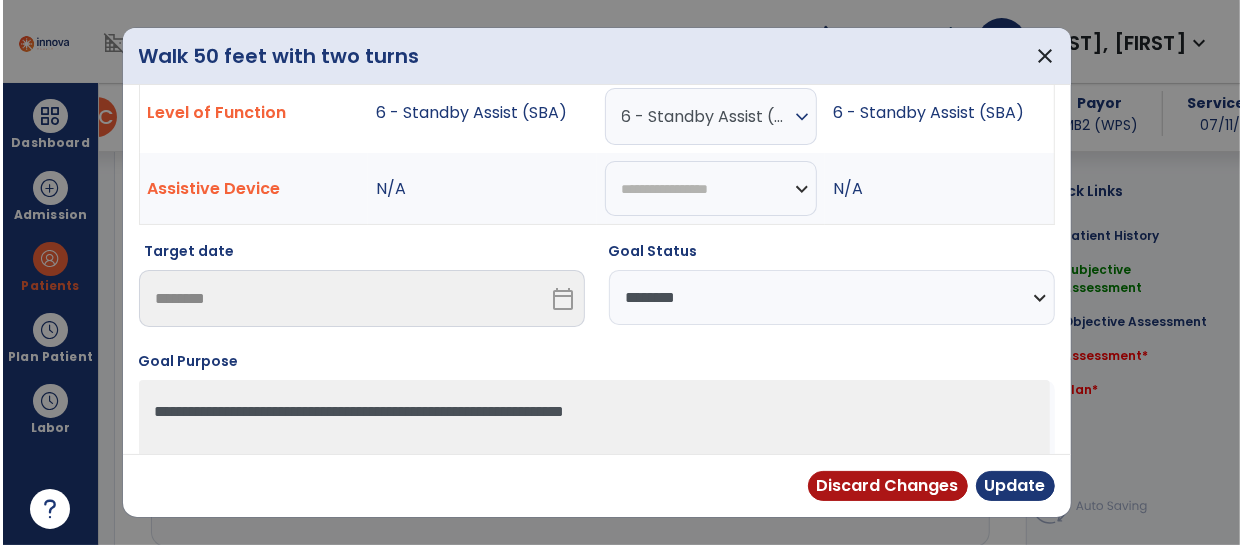 scroll, scrollTop: 0, scrollLeft: 0, axis: both 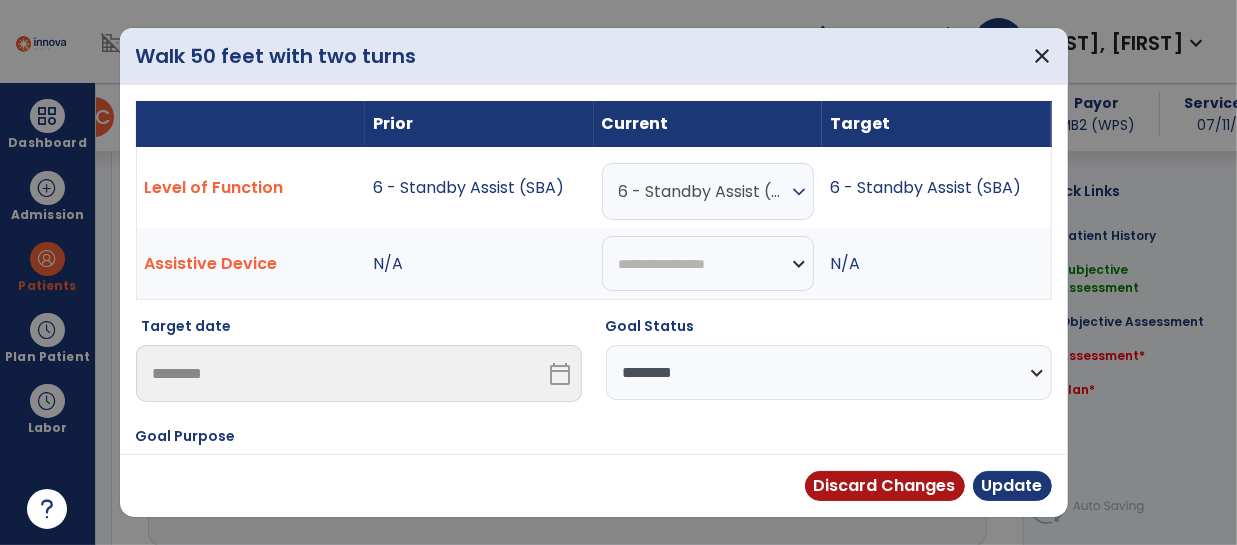 click on "**********" at bounding box center (829, 372) 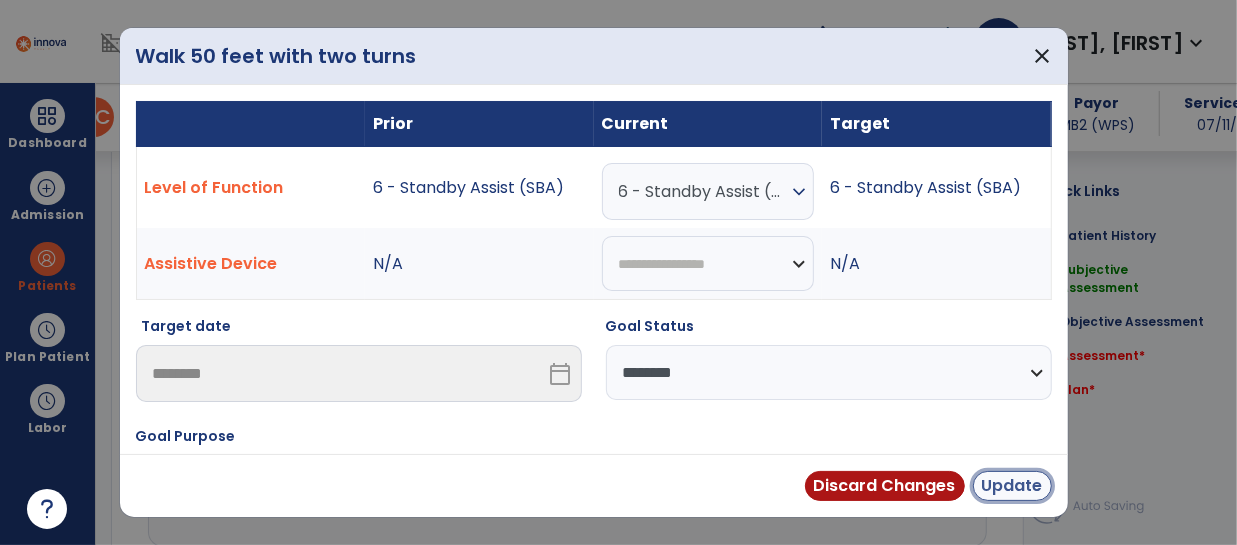 click on "Update" at bounding box center (1012, 486) 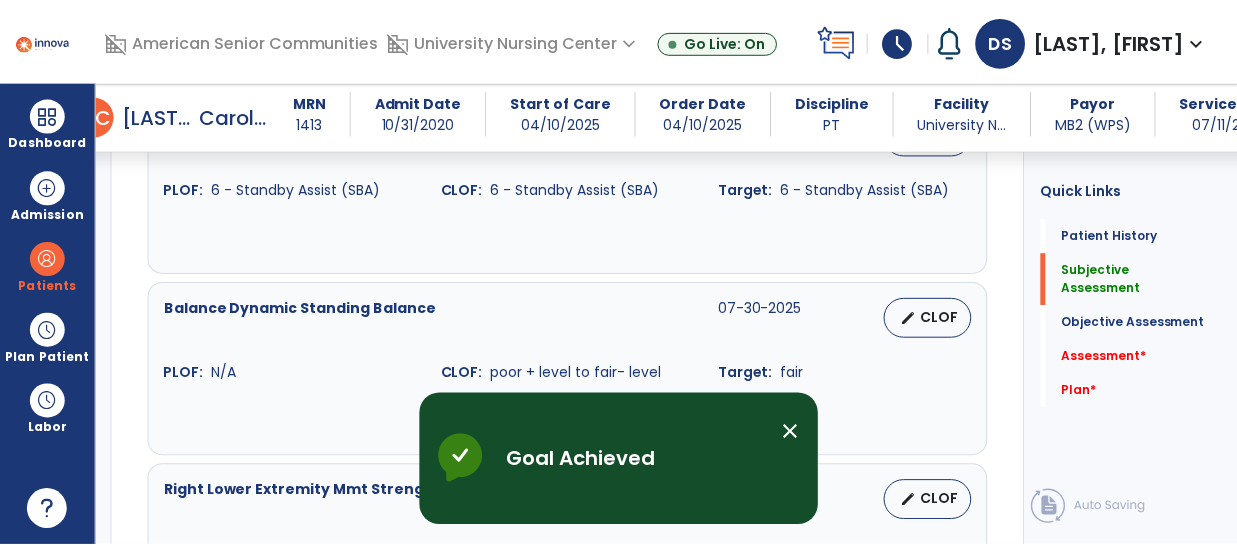 scroll, scrollTop: 1336, scrollLeft: 0, axis: vertical 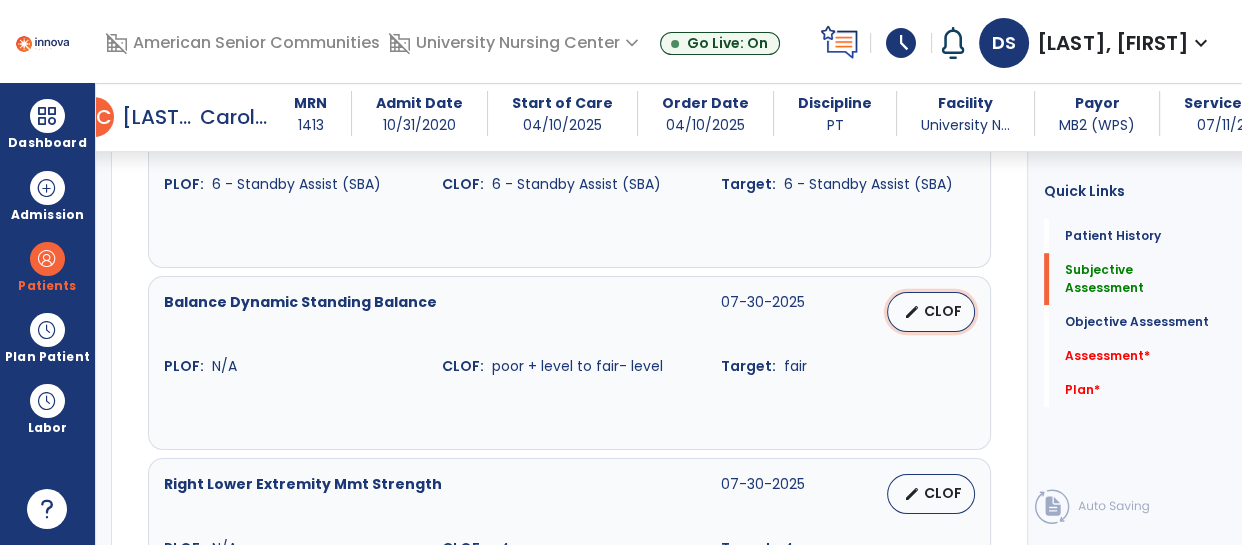 click on "edit   CLOF" at bounding box center (931, 312) 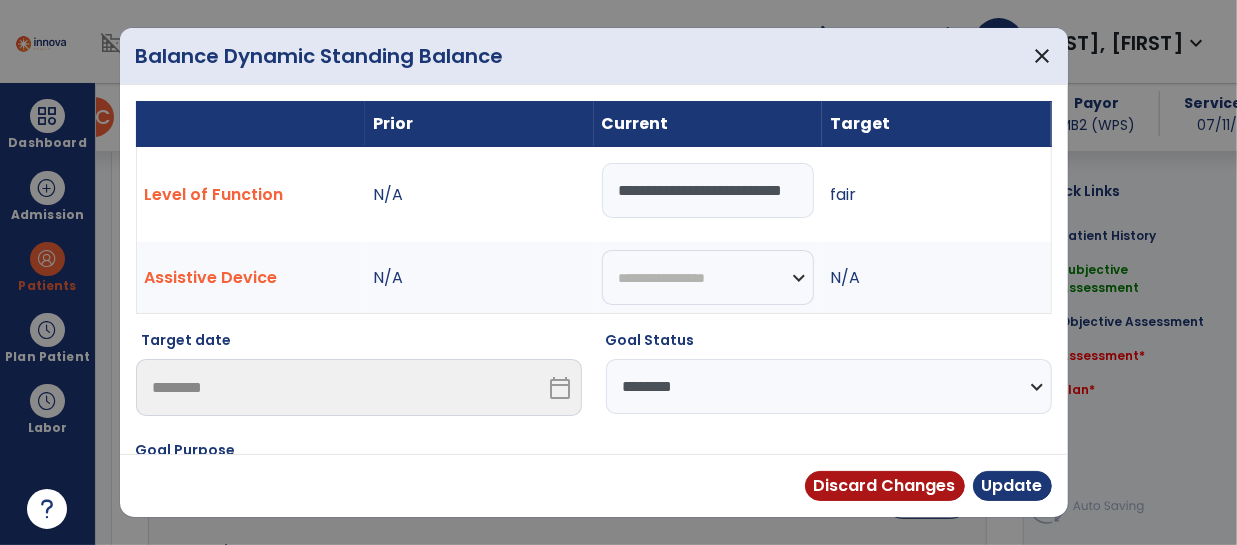 scroll, scrollTop: 1336, scrollLeft: 0, axis: vertical 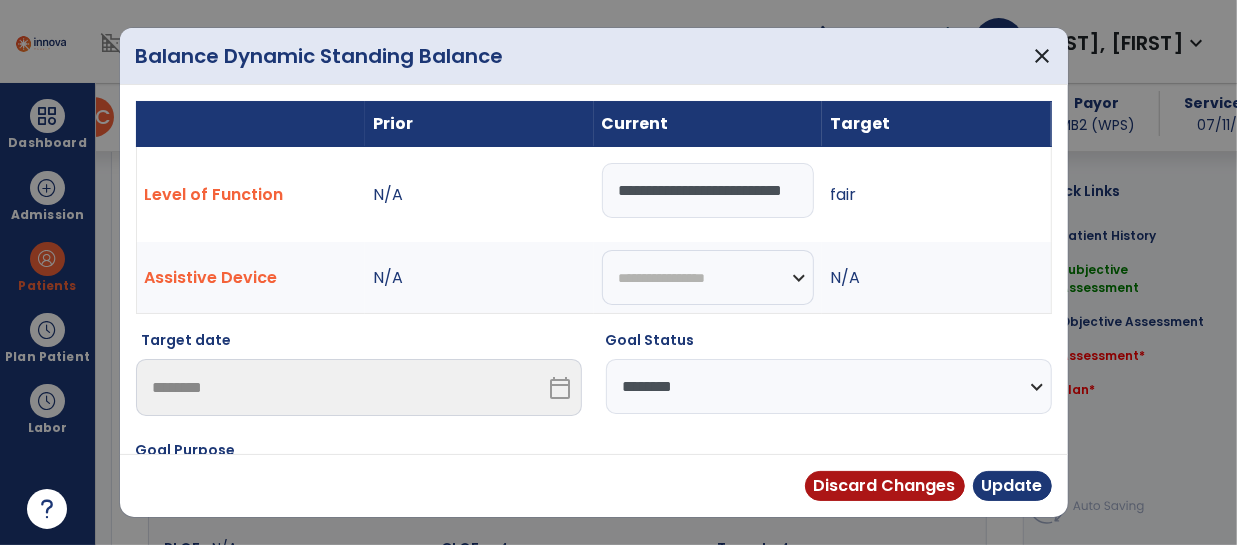 click on "**********" at bounding box center [708, 190] 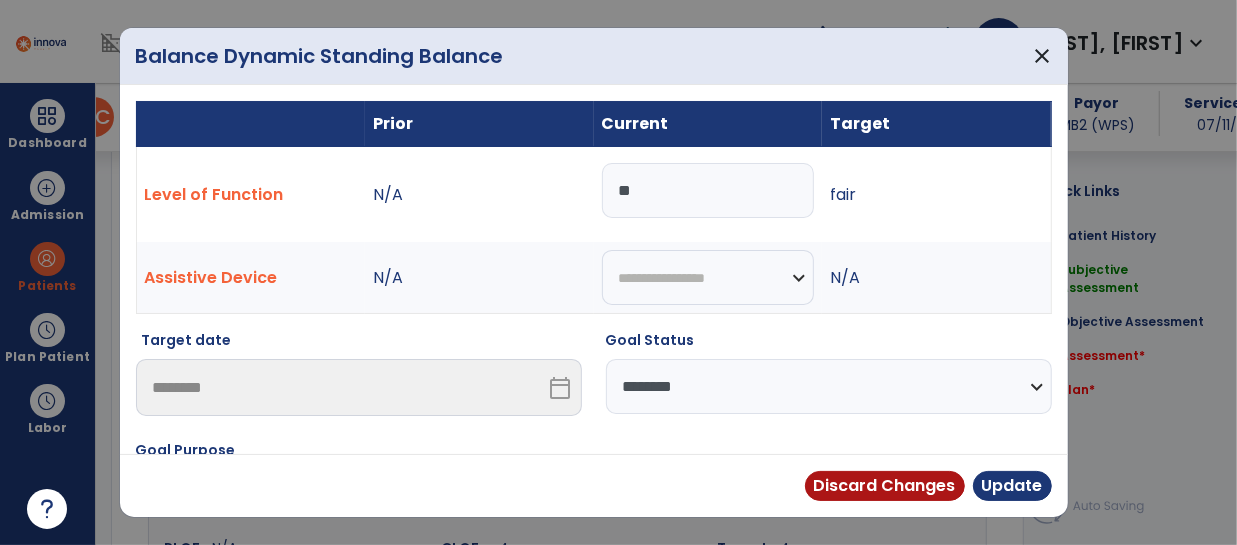type on "*" 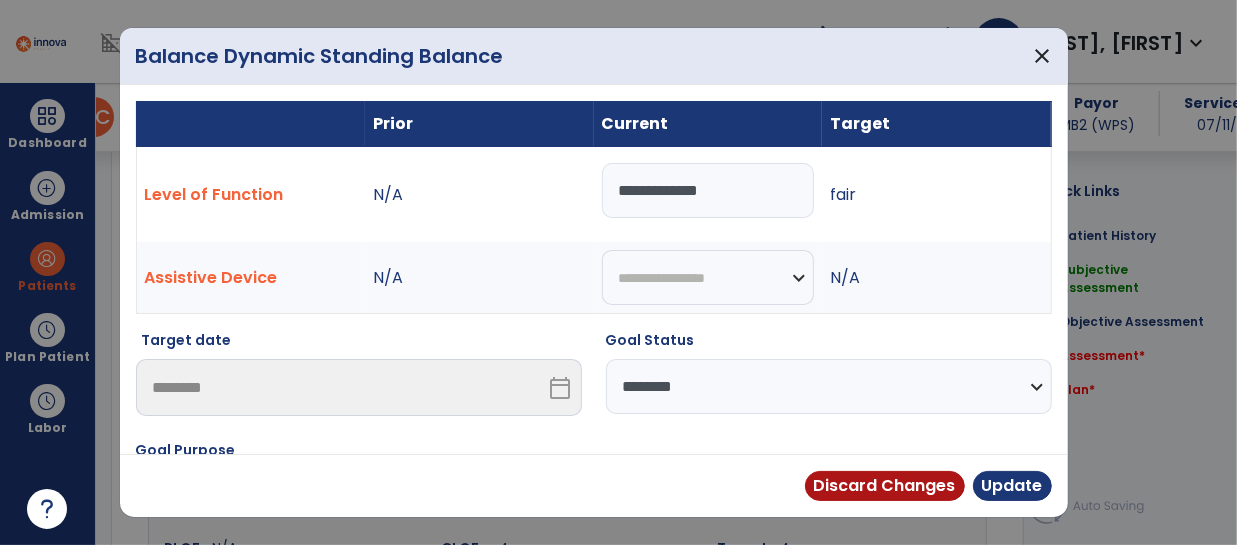 type on "**********" 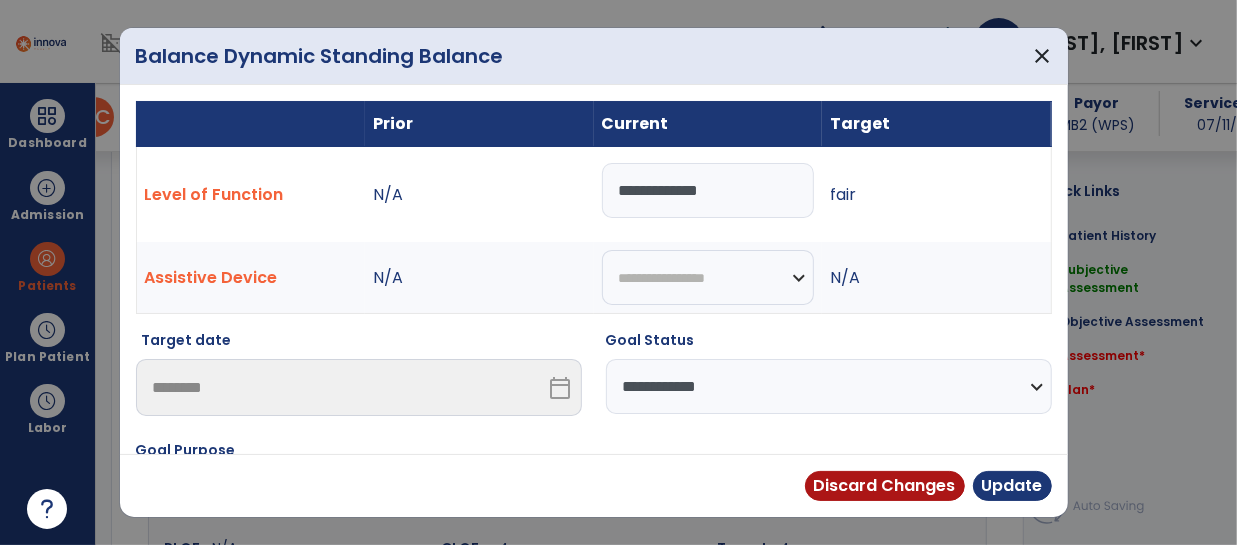 click on "**********" at bounding box center (829, 386) 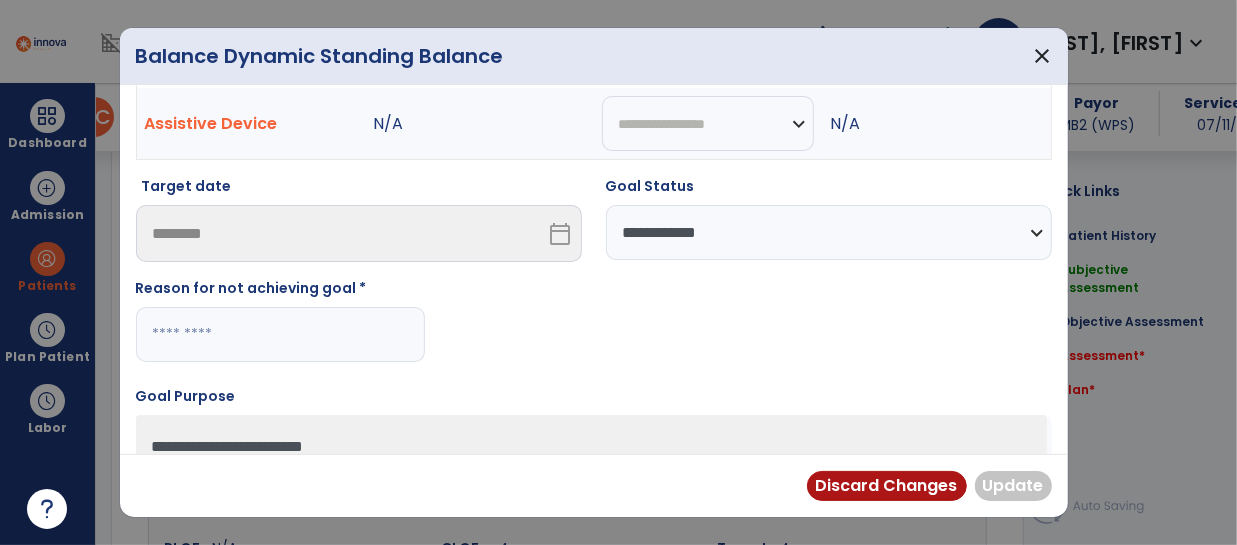 scroll, scrollTop: 165, scrollLeft: 0, axis: vertical 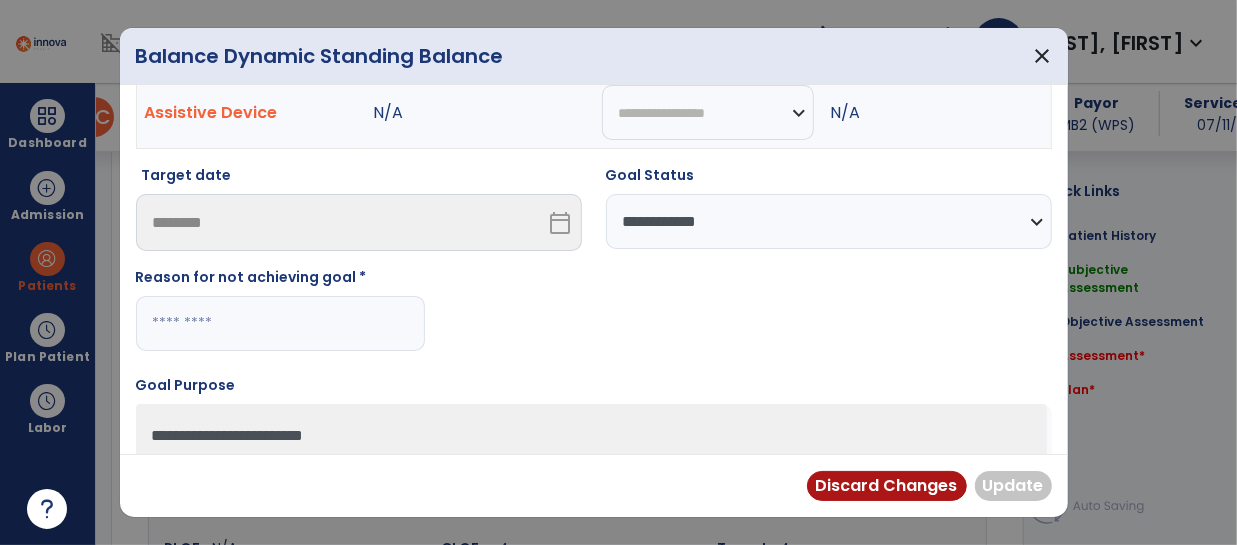 click at bounding box center [280, 323] 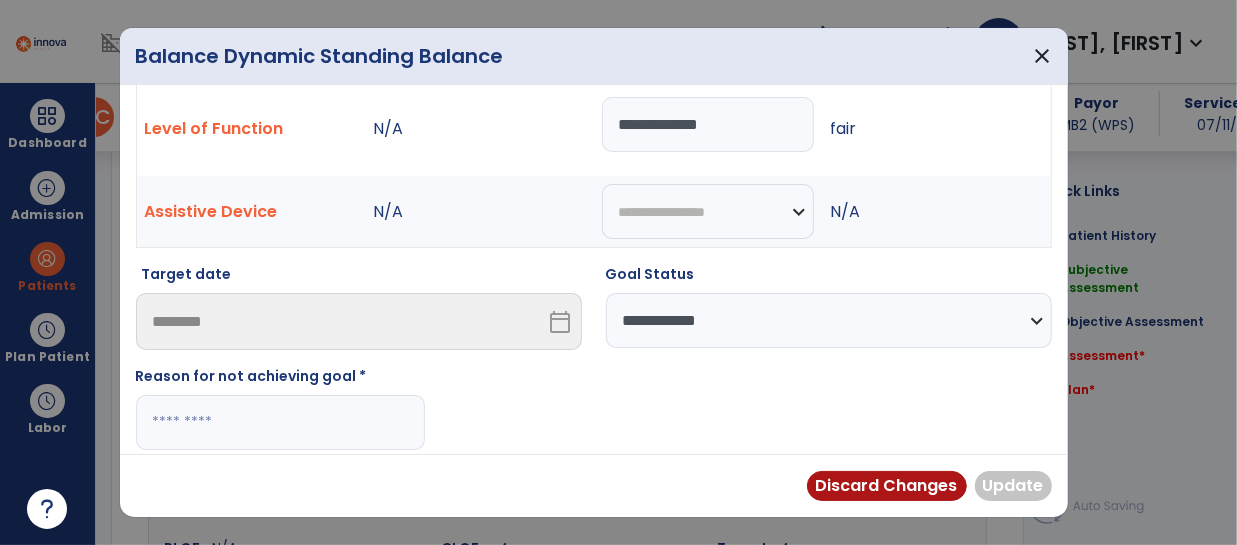 scroll, scrollTop: 0, scrollLeft: 0, axis: both 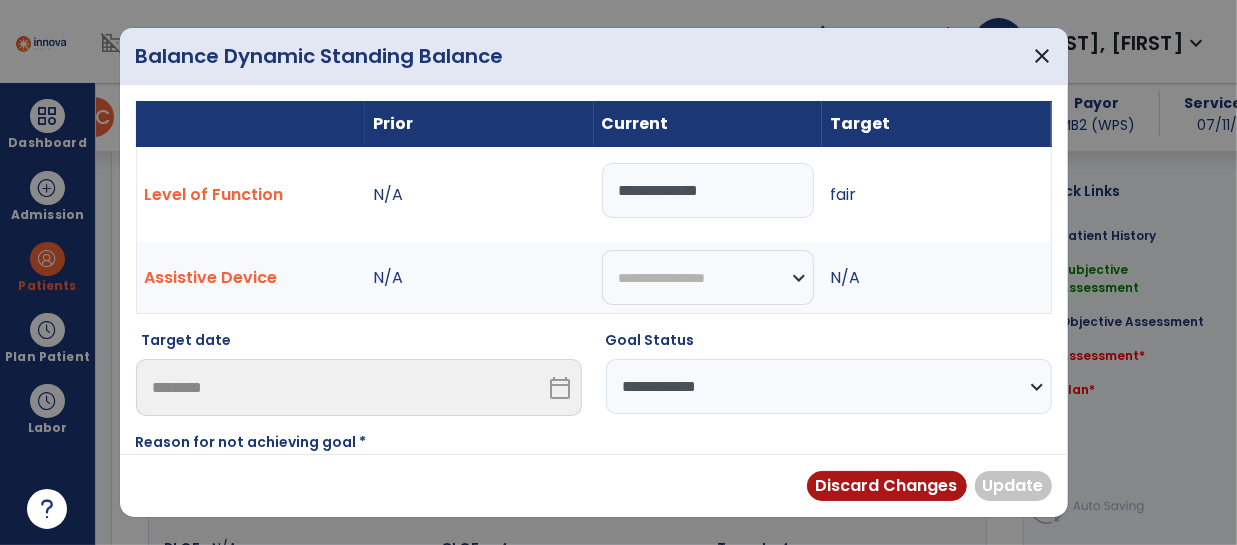click on "**********" at bounding box center [708, 190] 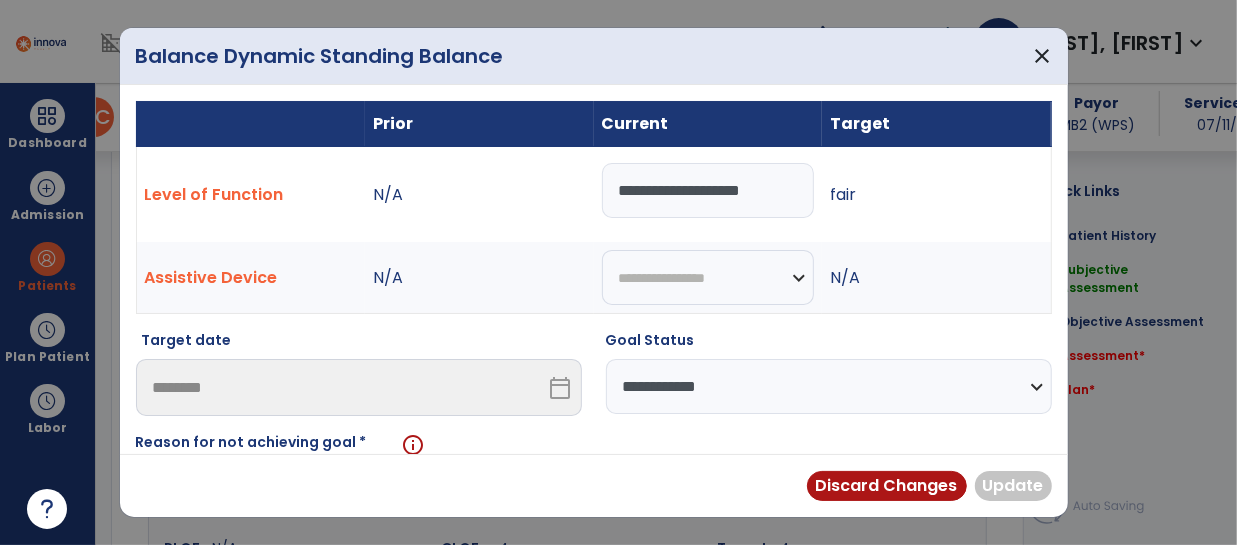click on "**********" at bounding box center (708, 190) 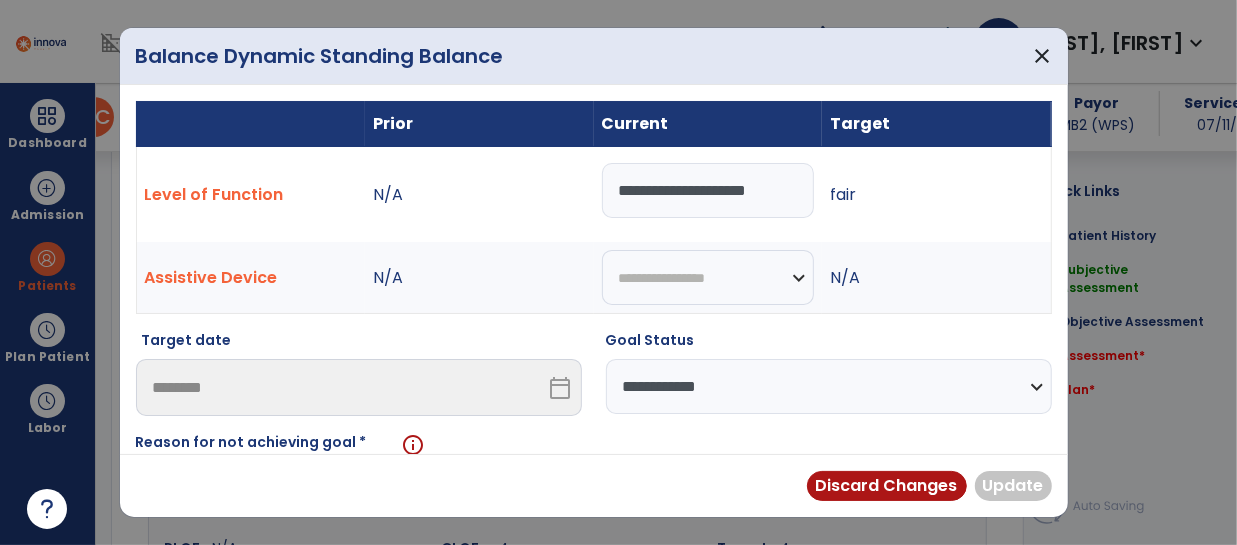 click on "**********" at bounding box center (708, 190) 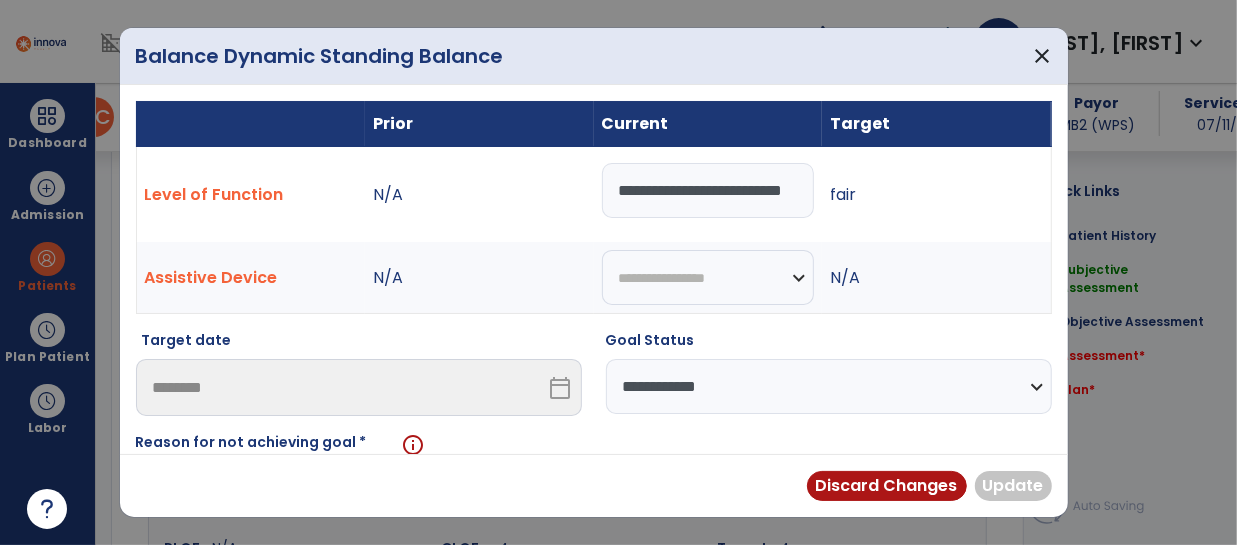 type on "**********" 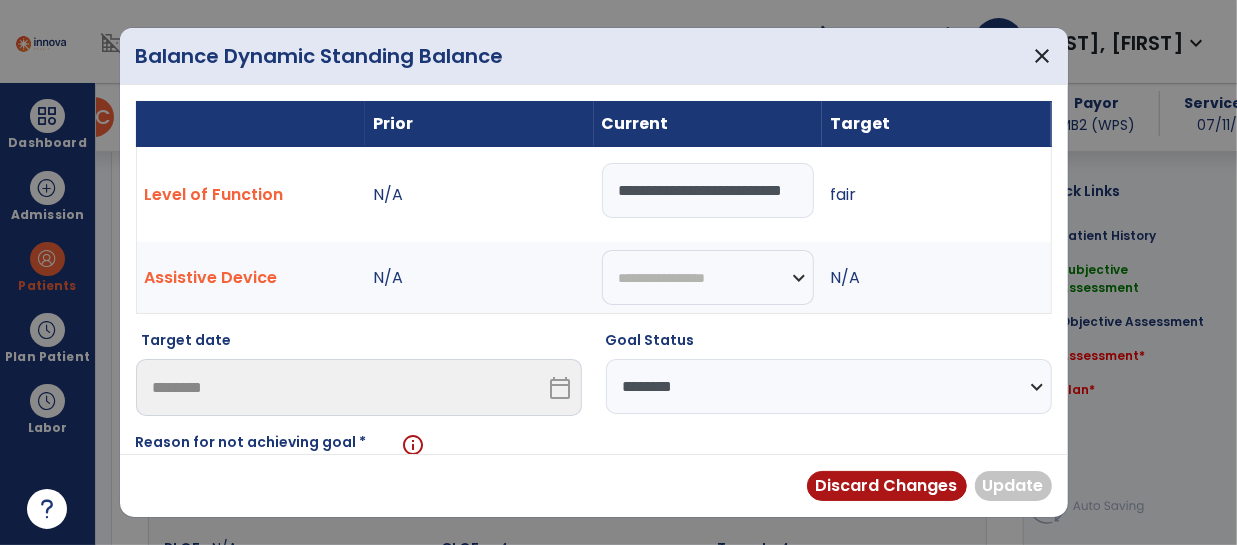 click on "**********" at bounding box center [829, 386] 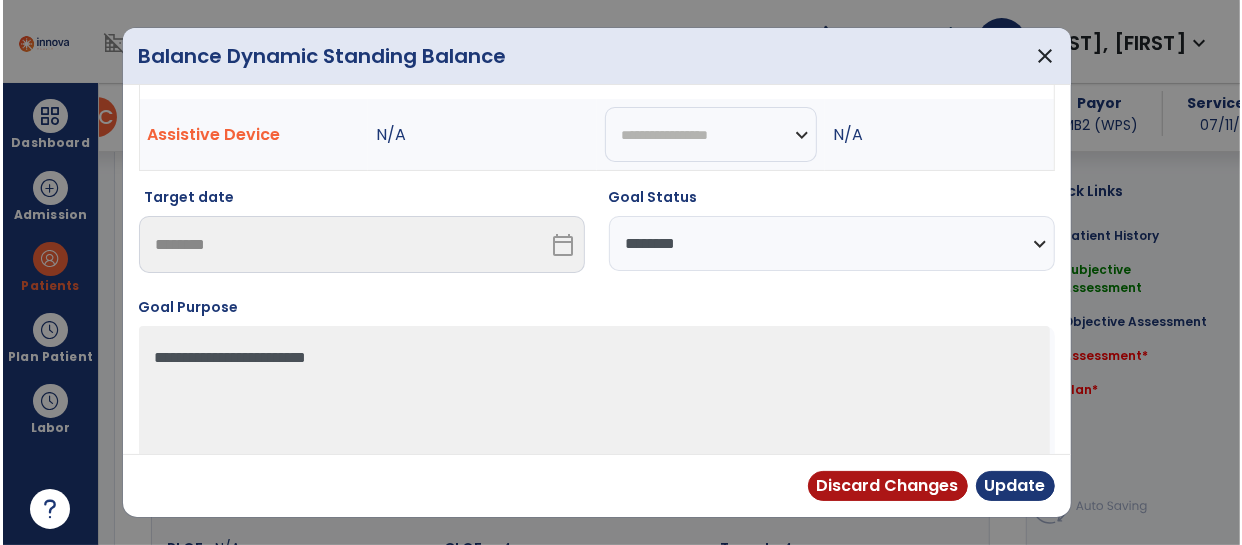 scroll, scrollTop: 178, scrollLeft: 0, axis: vertical 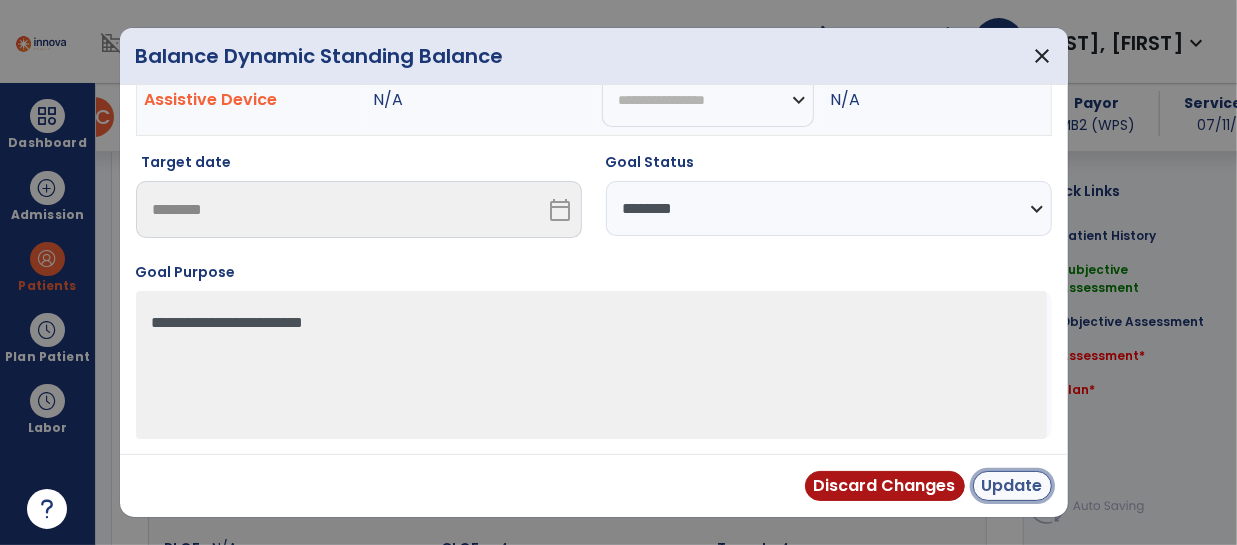 click on "Update" at bounding box center (1012, 486) 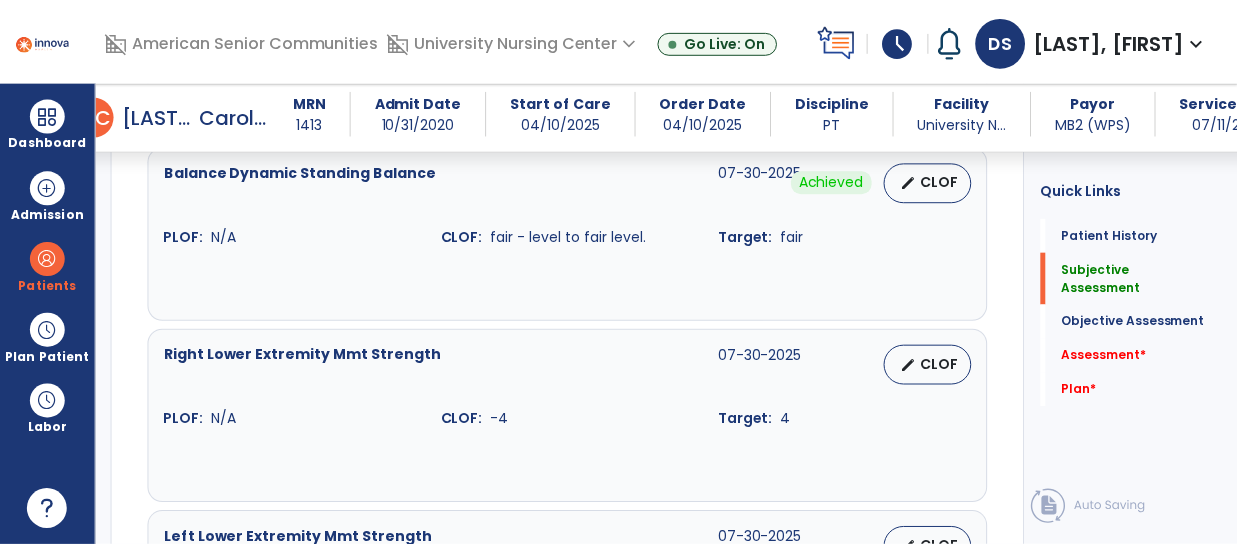 scroll, scrollTop: 1470, scrollLeft: 0, axis: vertical 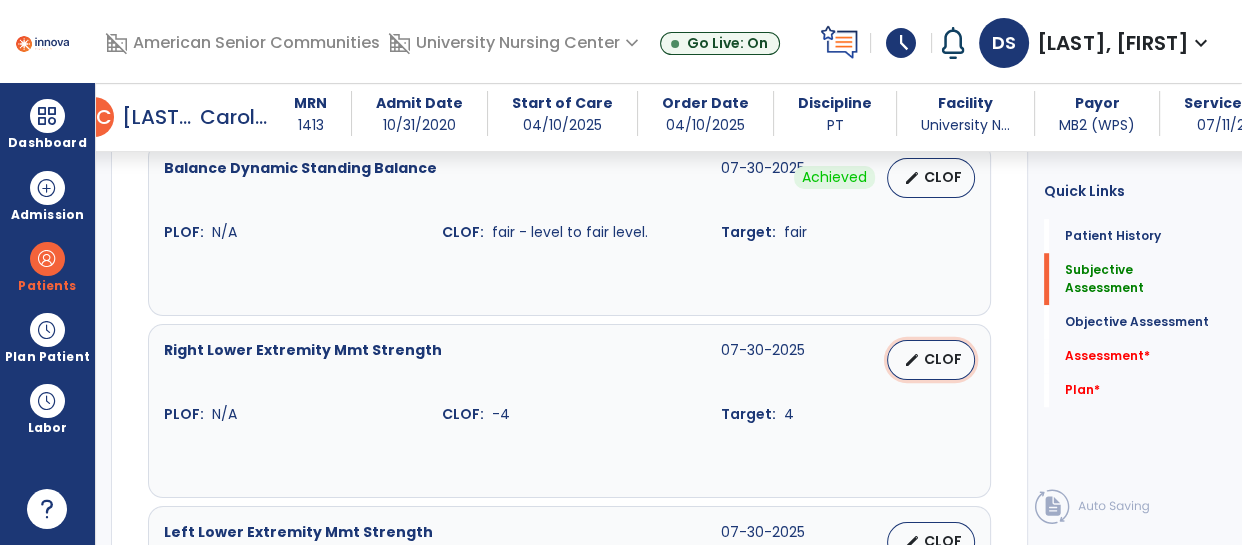 click on "CLOF" at bounding box center [943, 359] 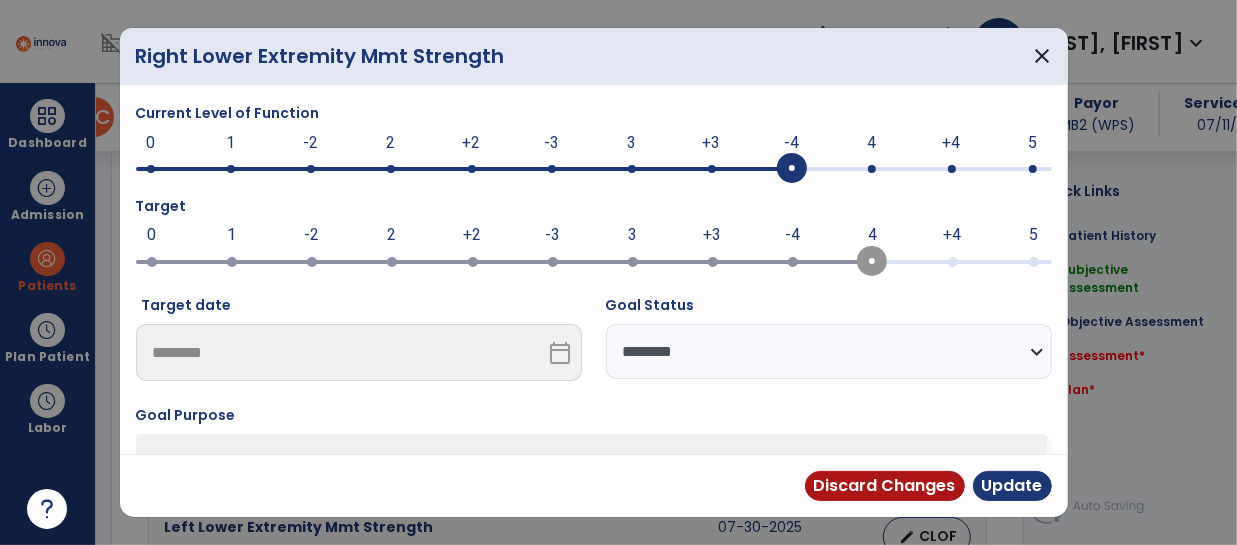 scroll, scrollTop: 1470, scrollLeft: 0, axis: vertical 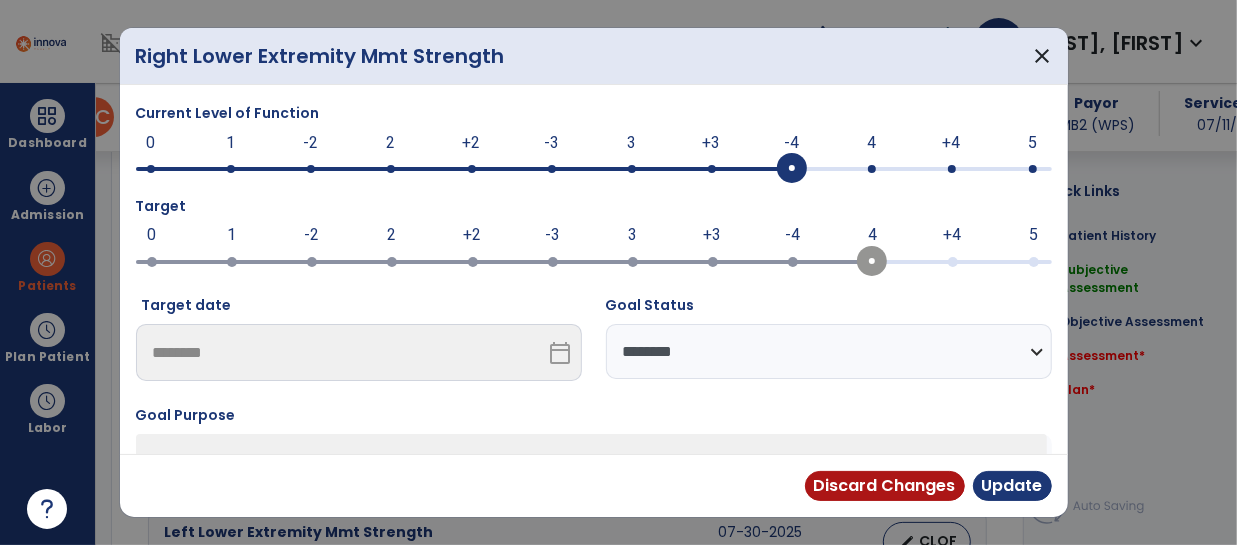 click on "**********" at bounding box center (829, 351) 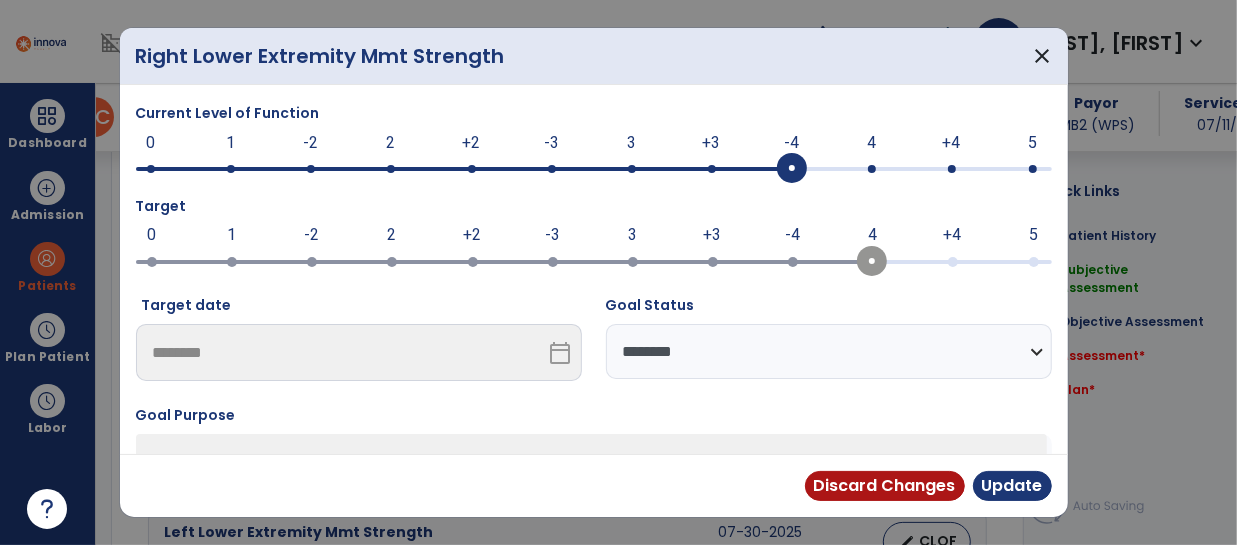 select on "**********" 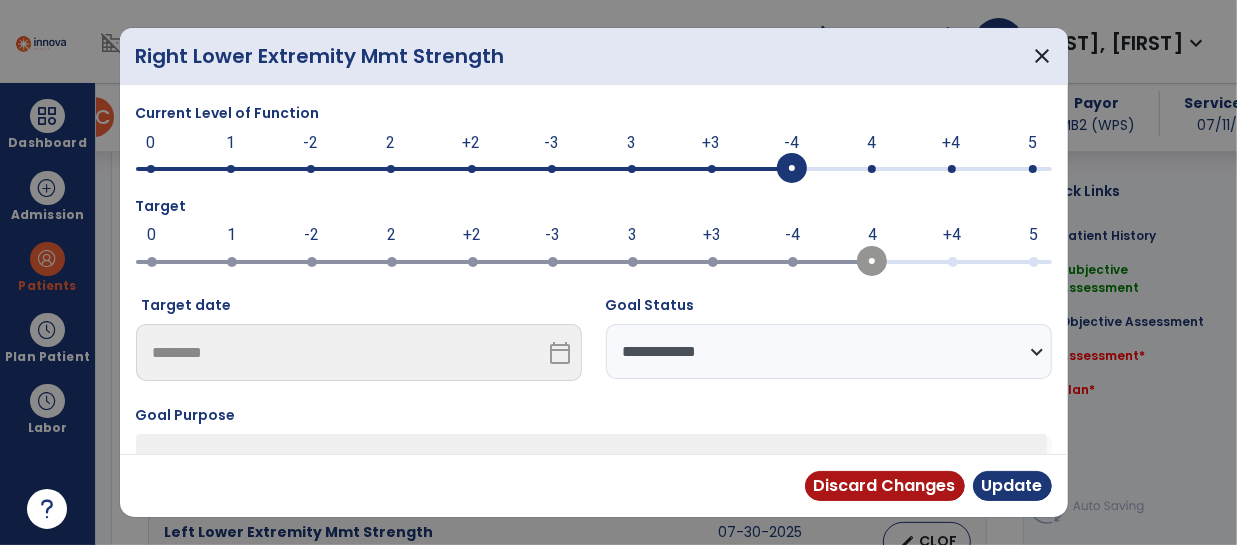 click on "**********" at bounding box center (829, 351) 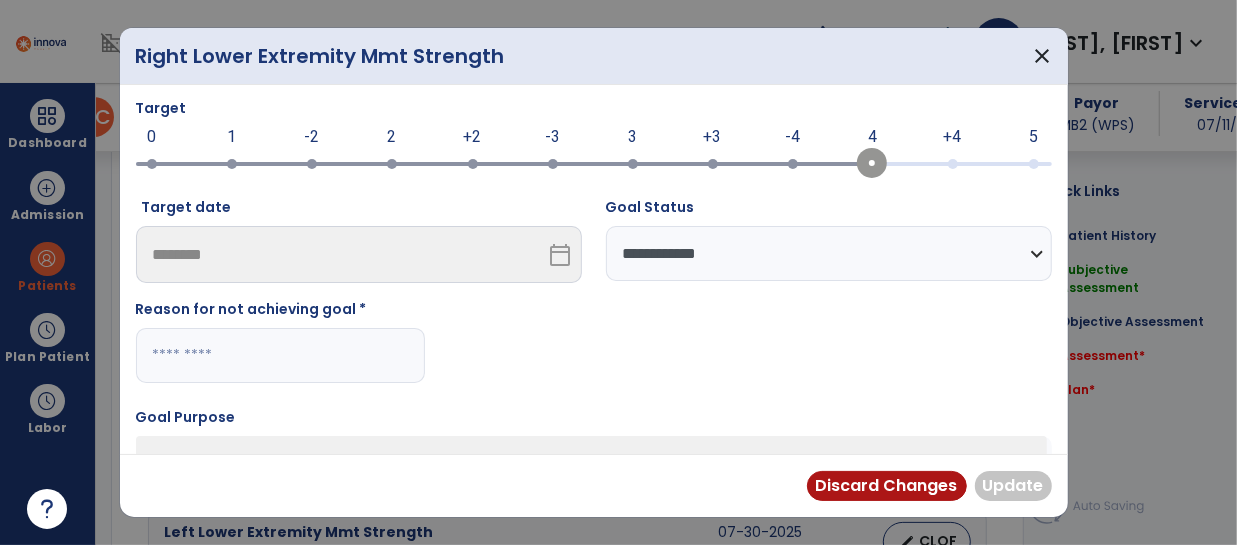 scroll, scrollTop: 175, scrollLeft: 0, axis: vertical 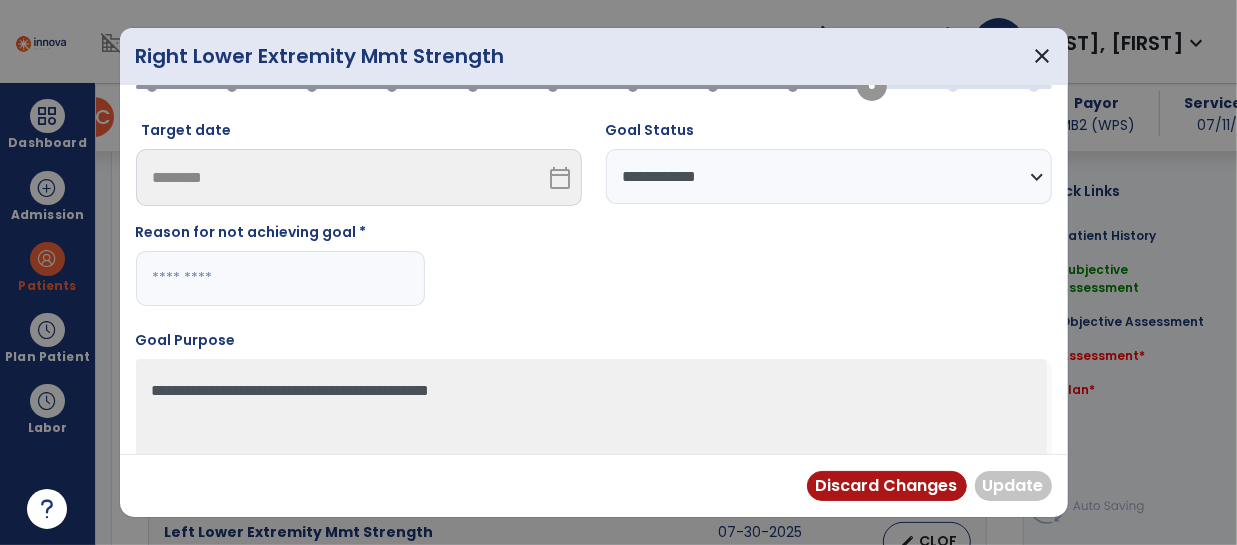 click at bounding box center (280, 278) 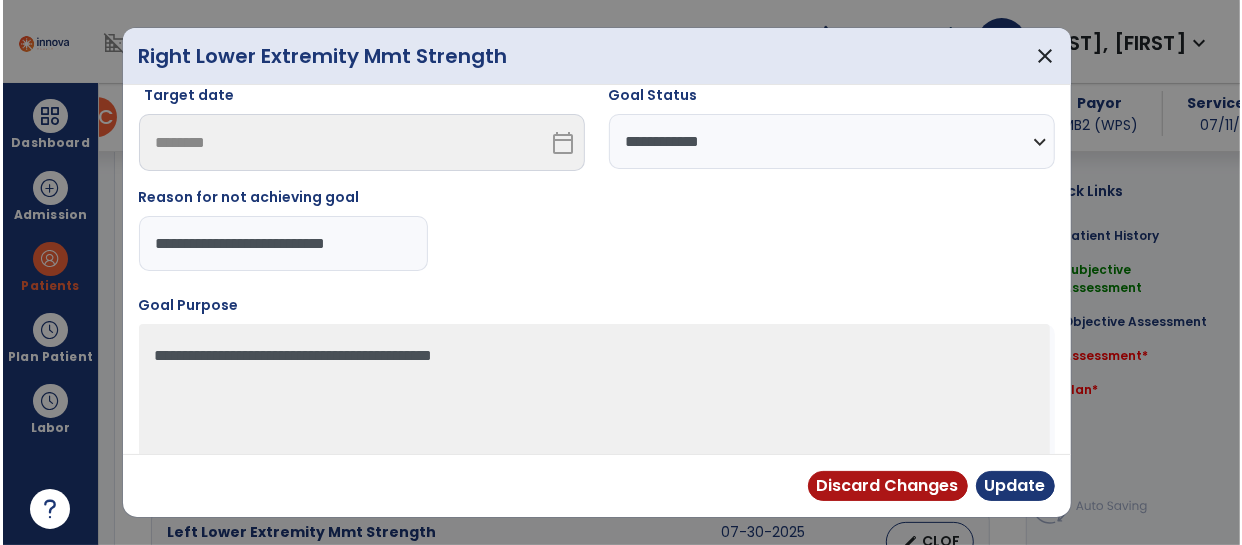 scroll, scrollTop: 231, scrollLeft: 0, axis: vertical 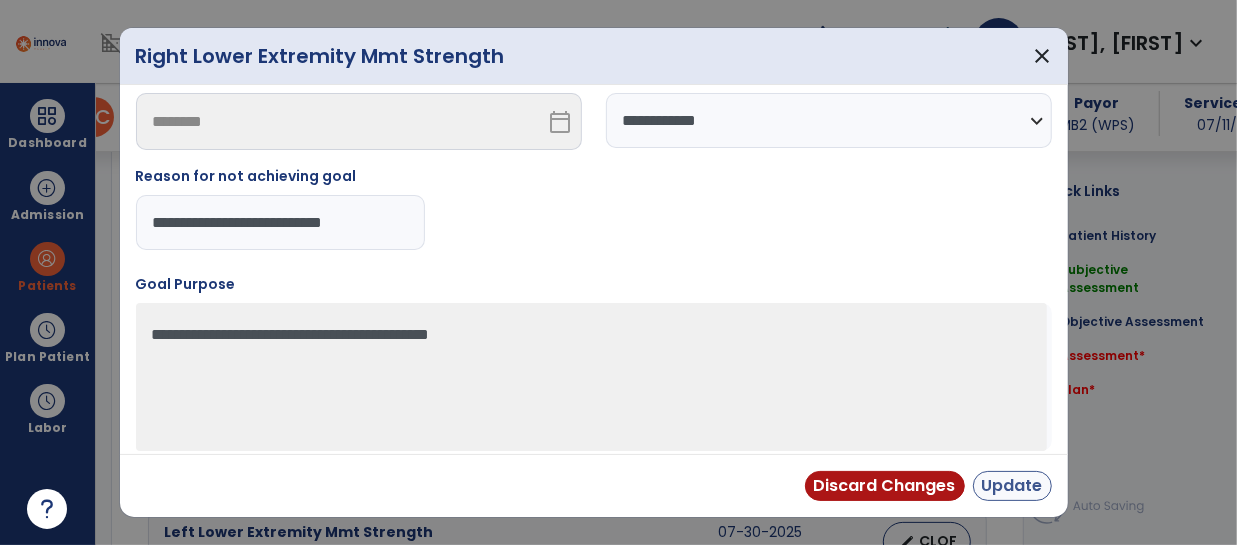 type on "**********" 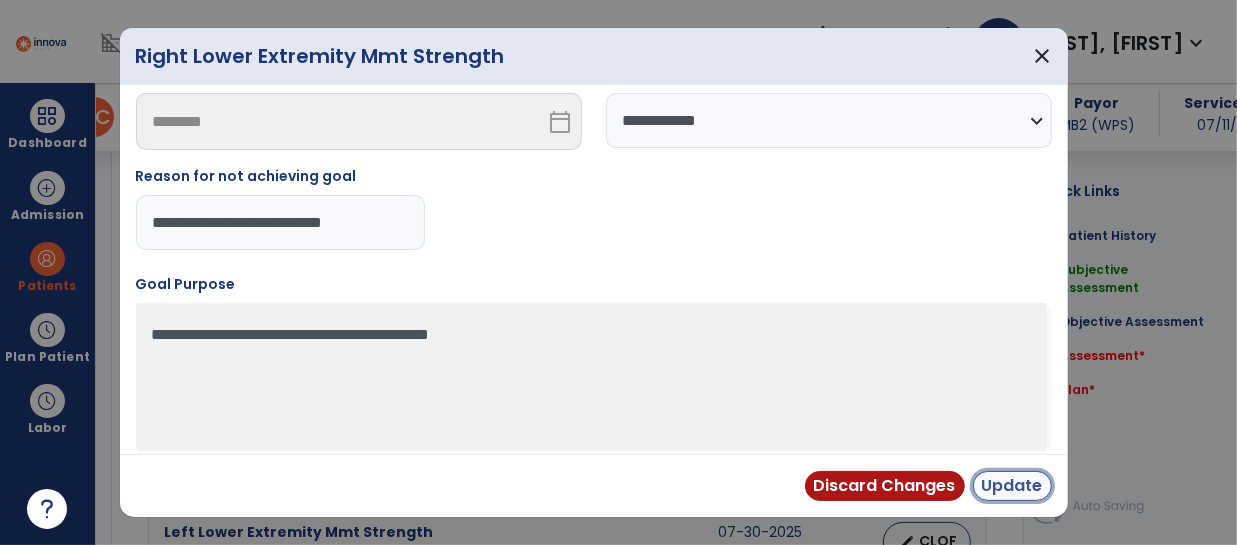 click on "Update" at bounding box center [1012, 486] 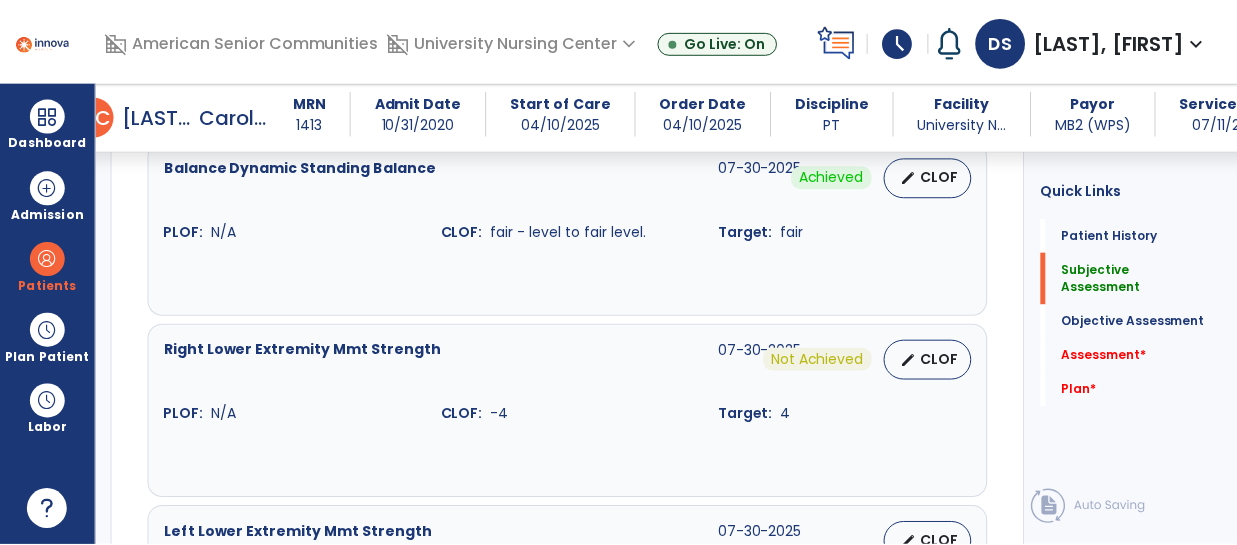 scroll, scrollTop: 1516, scrollLeft: 0, axis: vertical 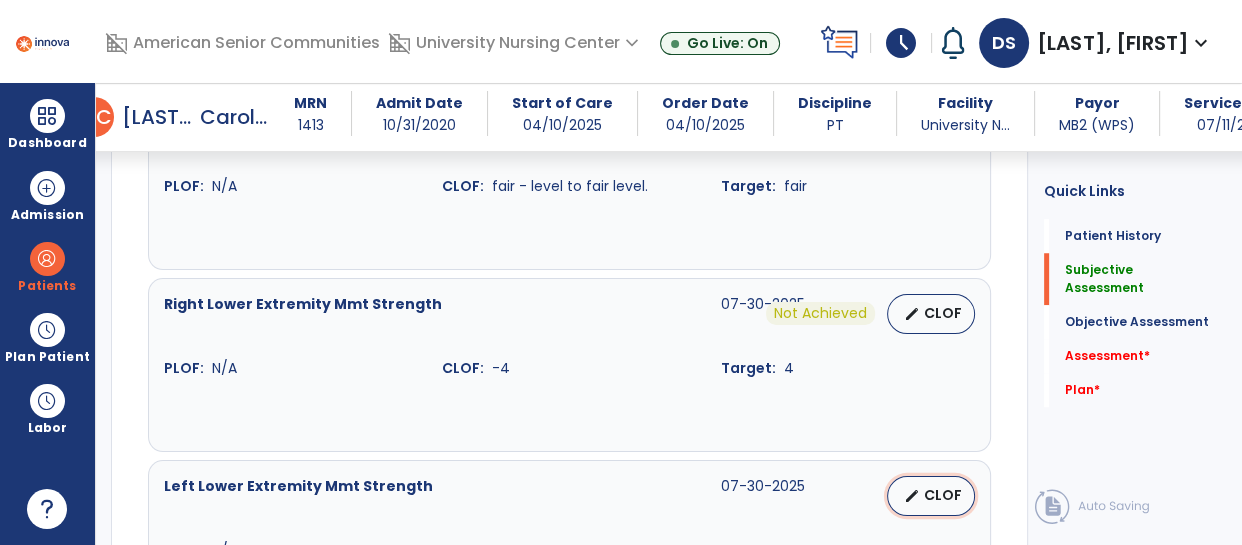 click on "edit   CLOF" at bounding box center (931, 496) 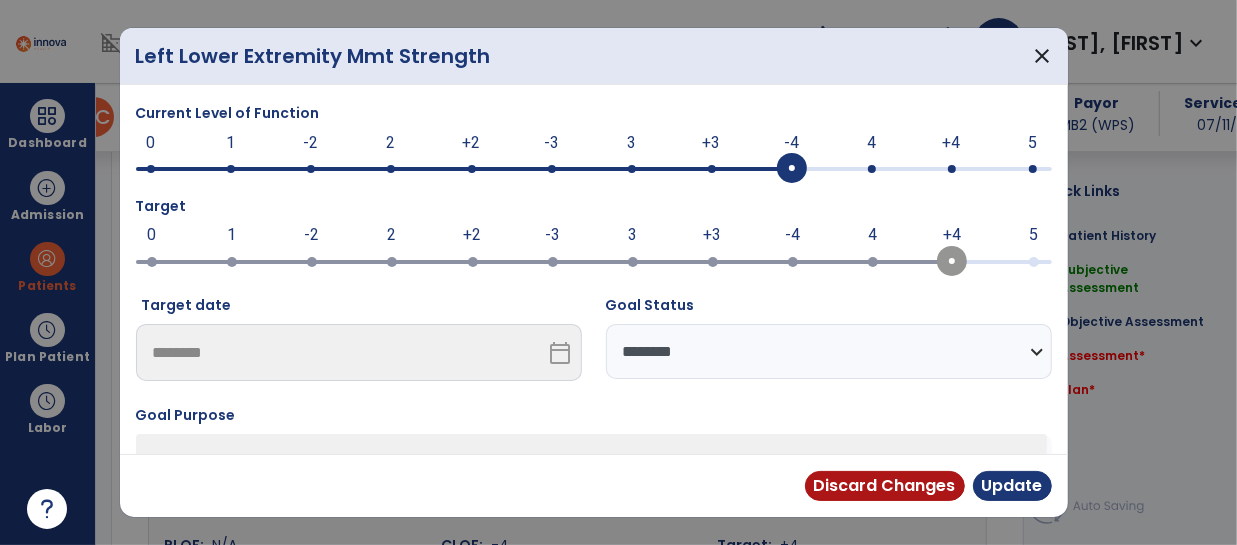 scroll, scrollTop: 1516, scrollLeft: 0, axis: vertical 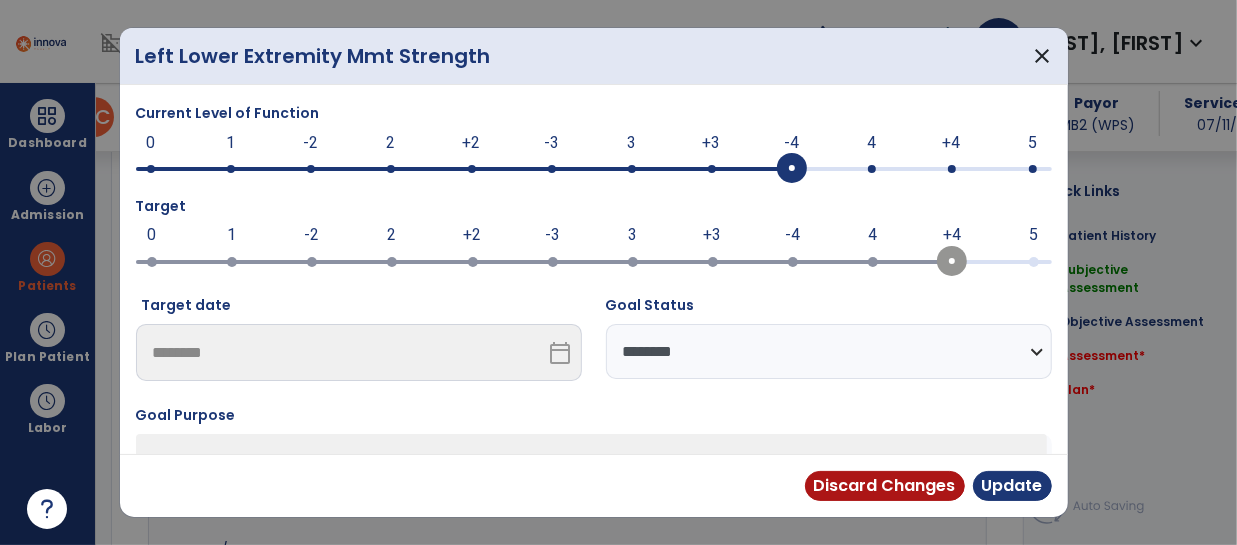 click at bounding box center (872, 169) 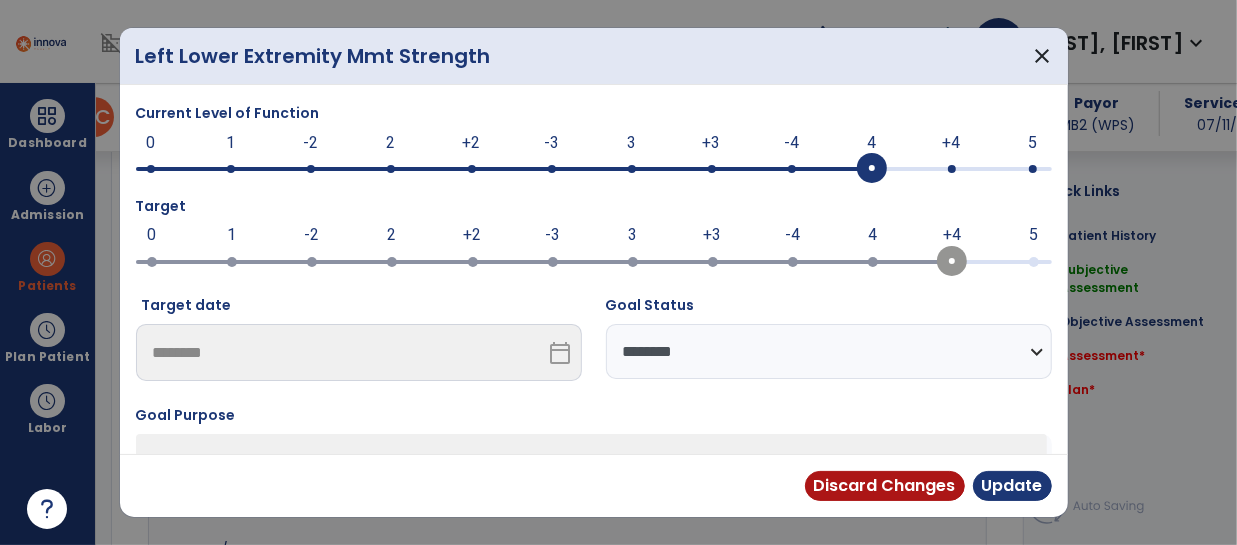 click on "**********" at bounding box center [829, 351] 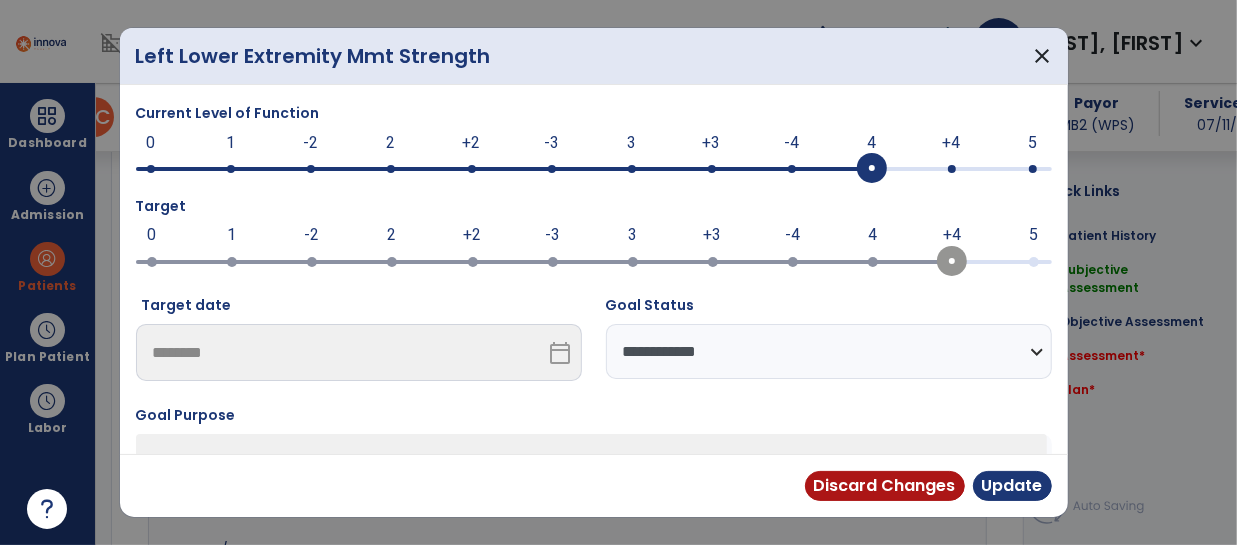 click on "**********" at bounding box center [829, 351] 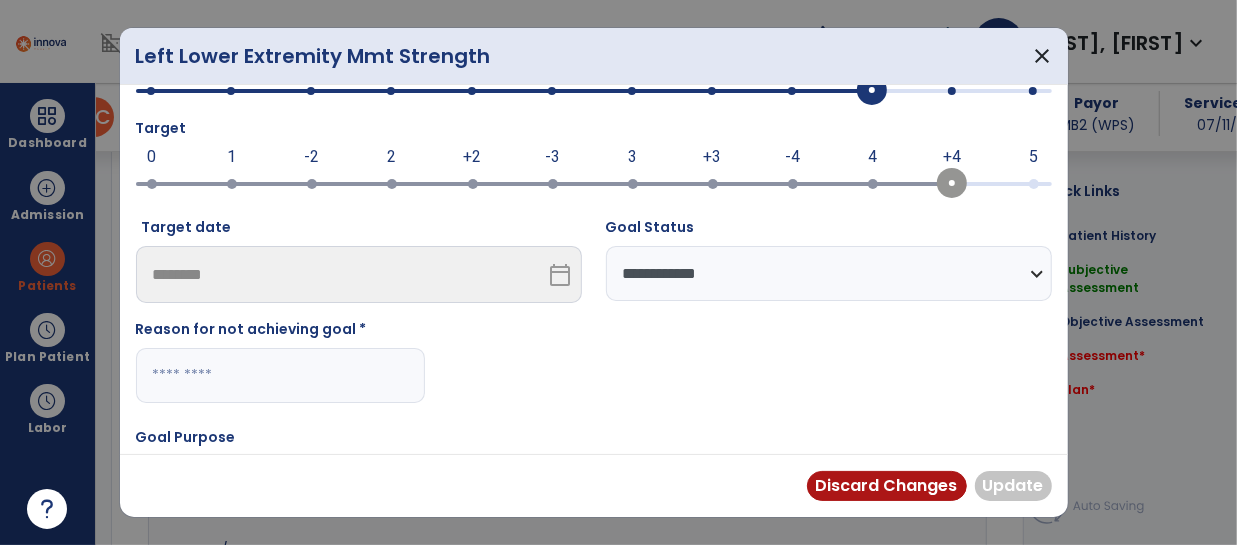 scroll, scrollTop: 85, scrollLeft: 0, axis: vertical 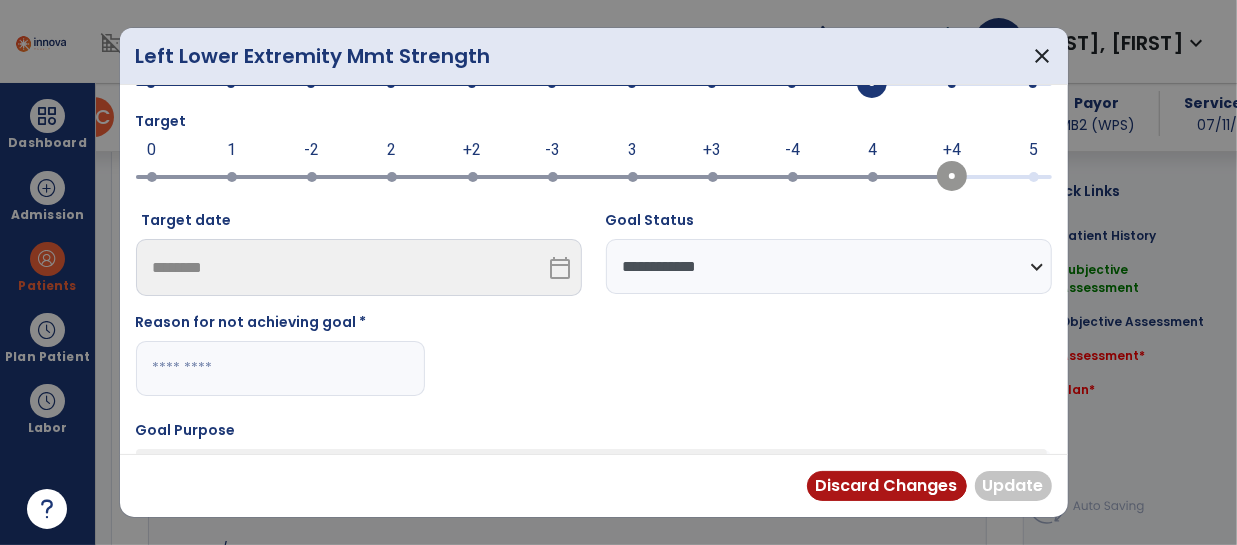 click at bounding box center [280, 368] 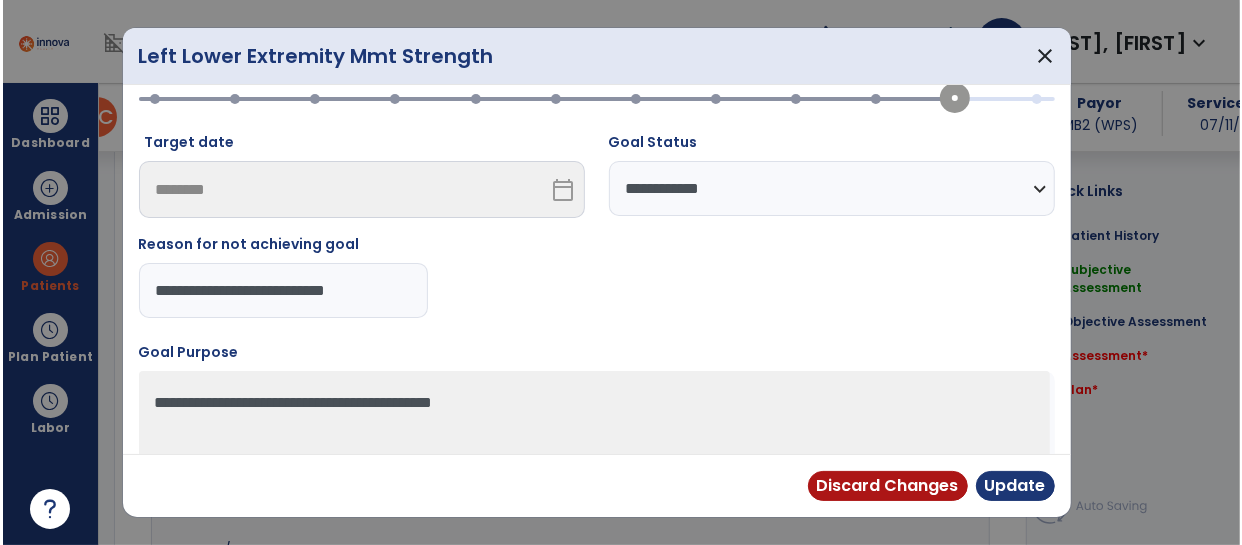 scroll, scrollTop: 243, scrollLeft: 0, axis: vertical 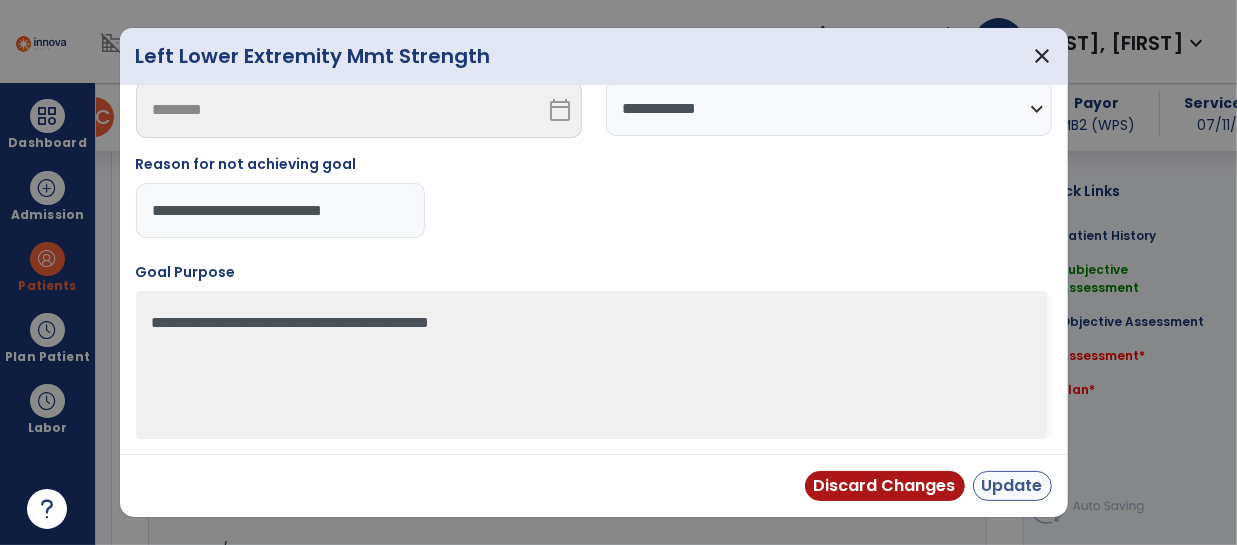 type on "**********" 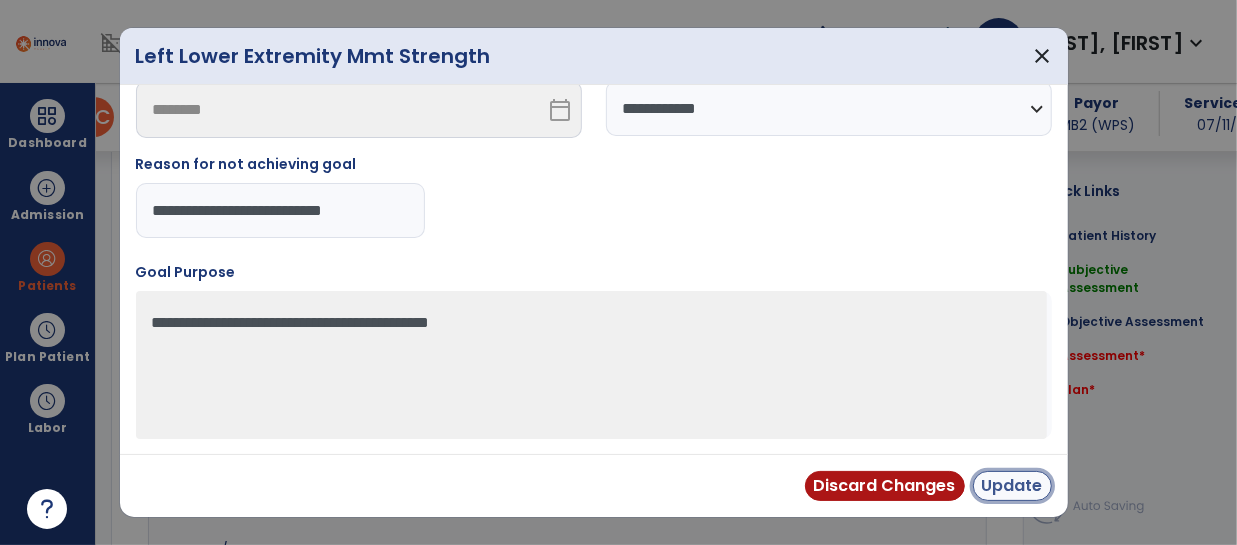 click on "Update" at bounding box center [1012, 486] 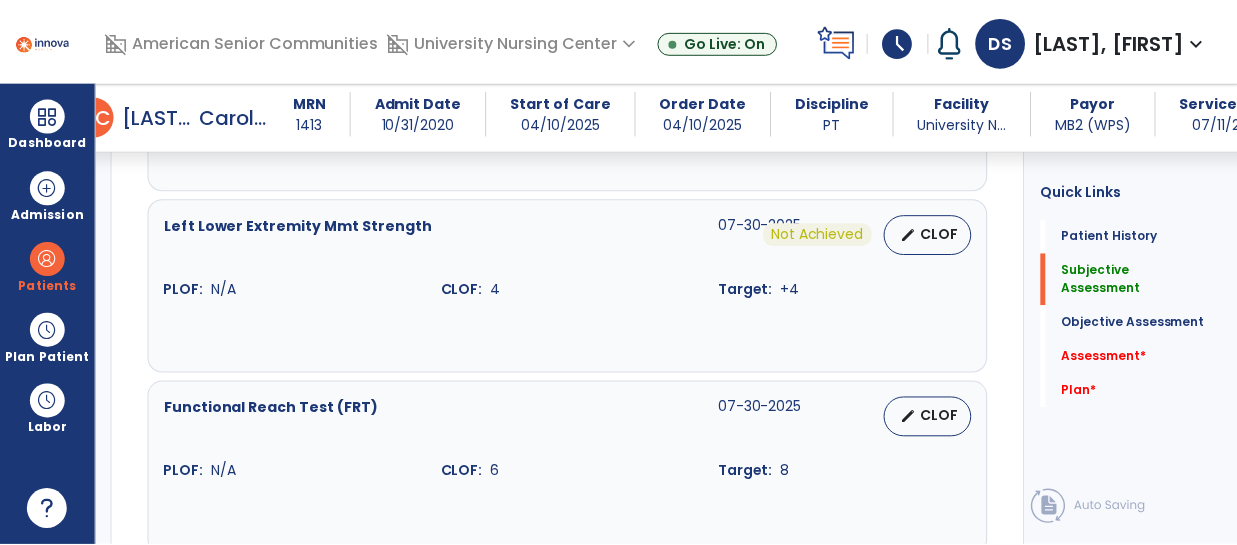scroll, scrollTop: 1792, scrollLeft: 0, axis: vertical 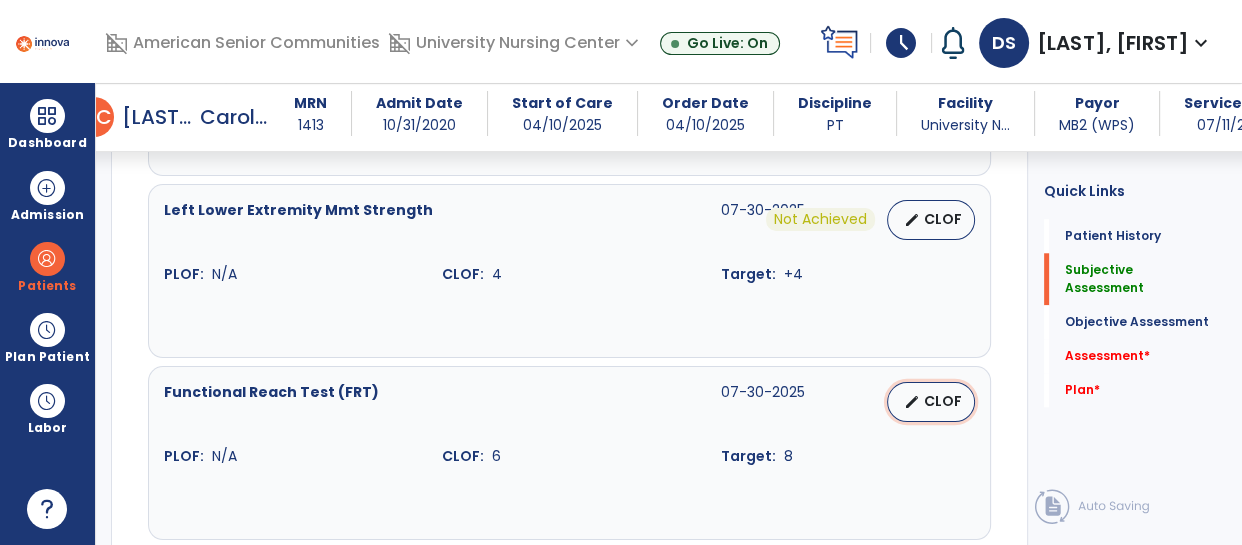 click on "edit" at bounding box center [912, 402] 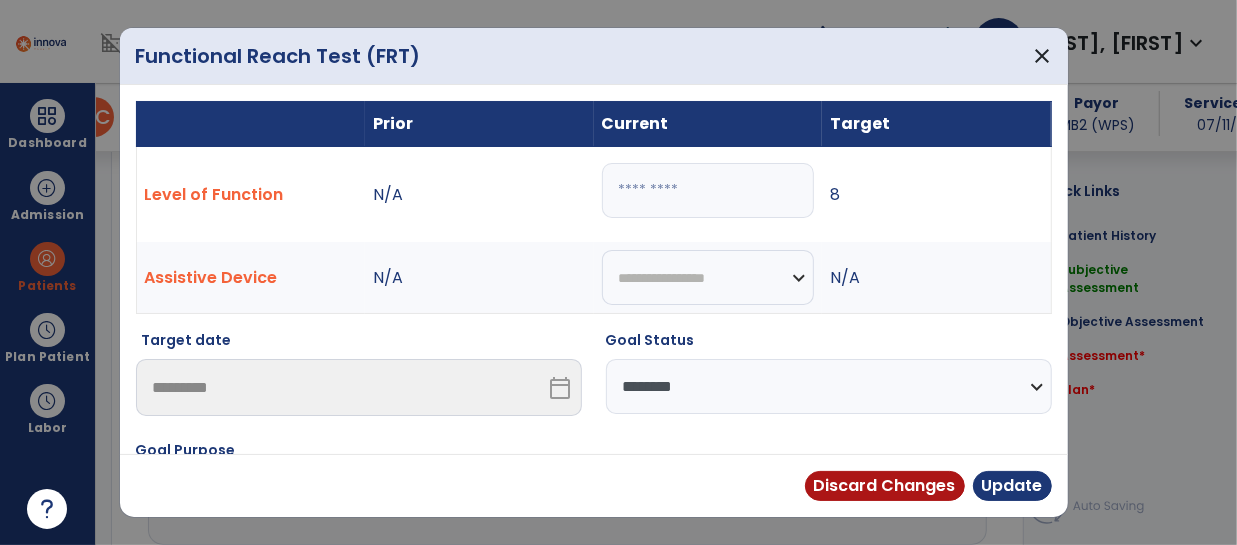 scroll, scrollTop: 1792, scrollLeft: 0, axis: vertical 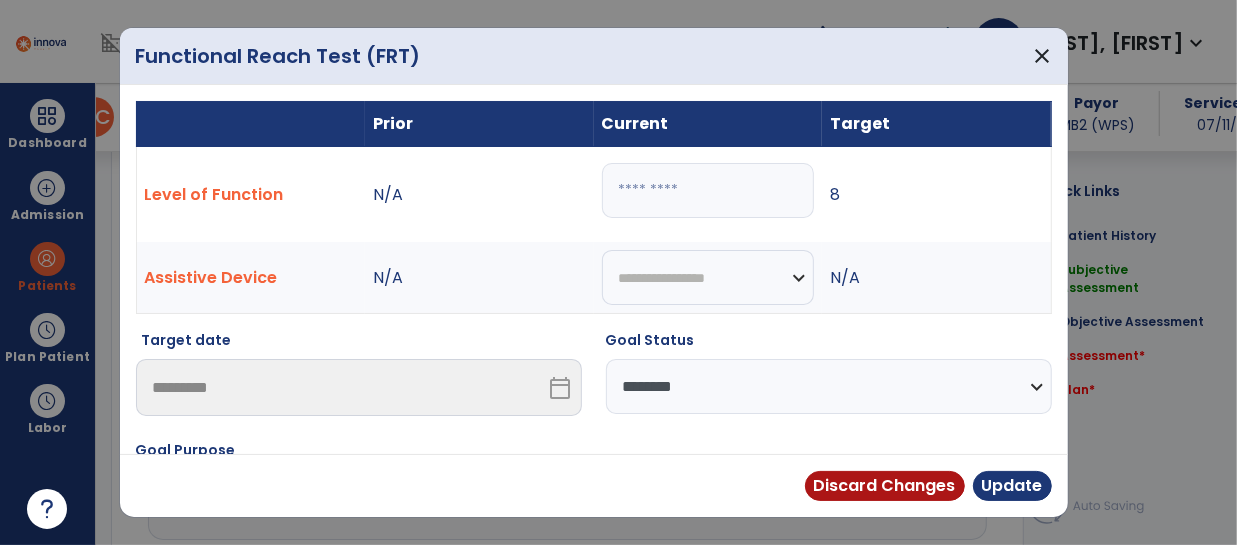 click on "*" at bounding box center (708, 190) 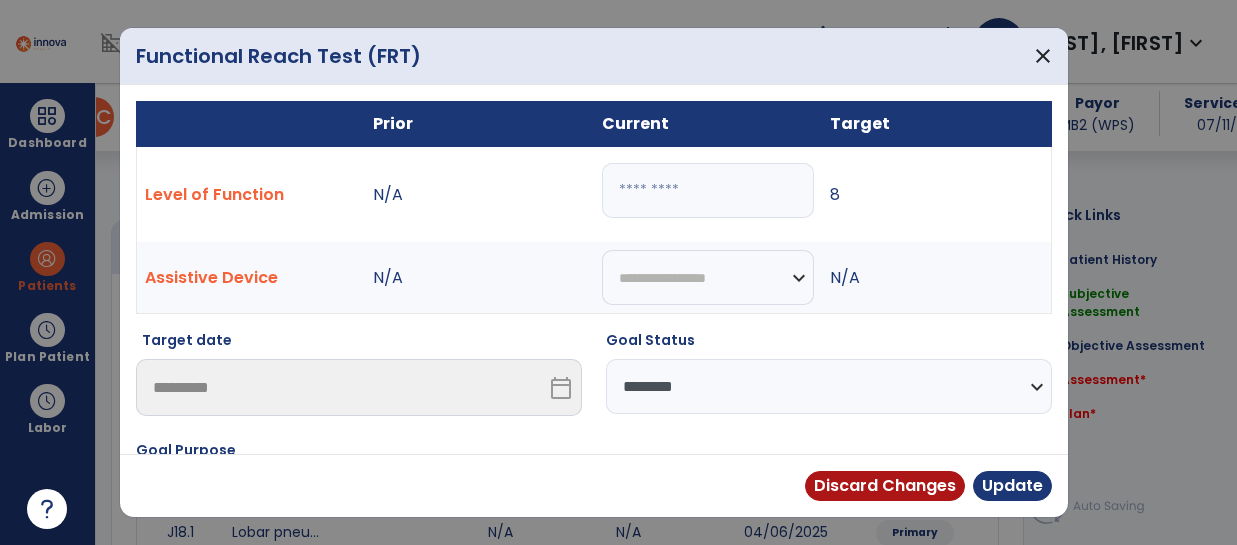 select on "********" 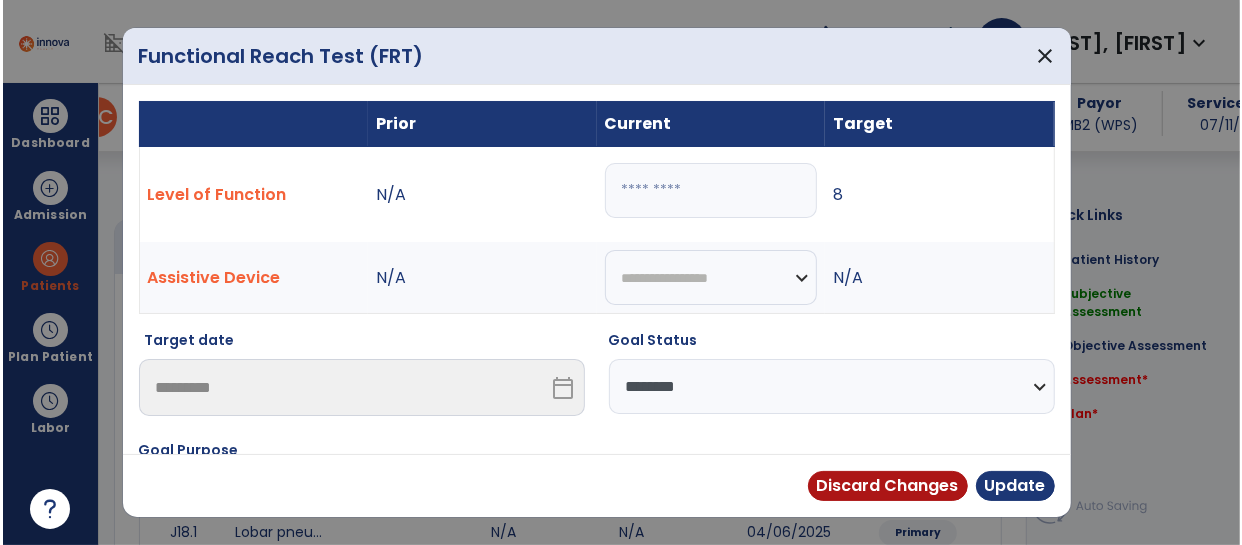 scroll, scrollTop: 1792, scrollLeft: 0, axis: vertical 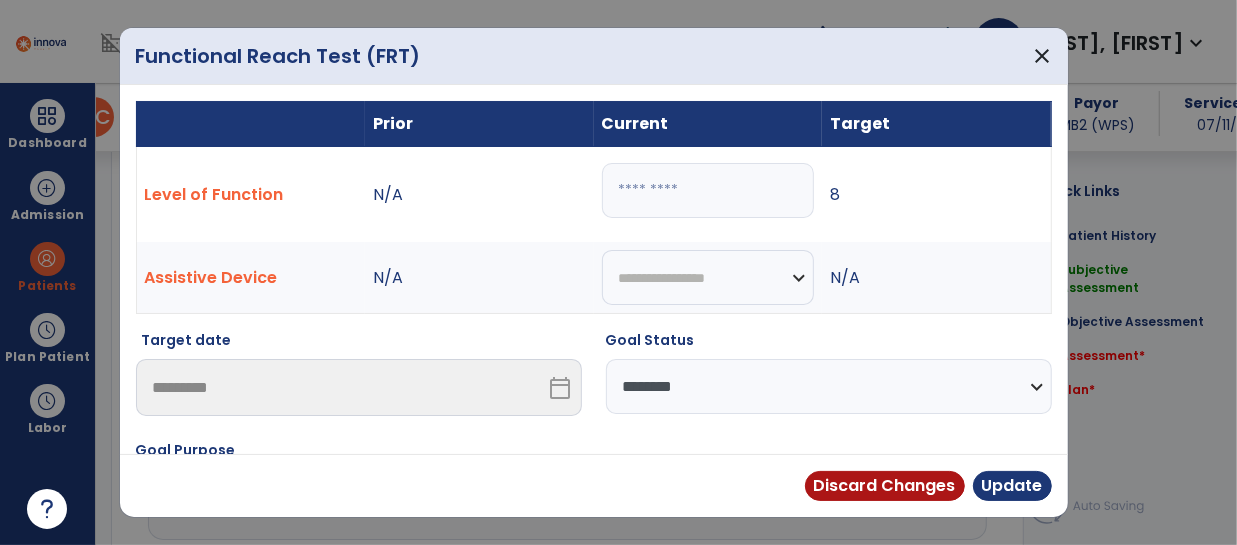 click on "*" at bounding box center [708, 190] 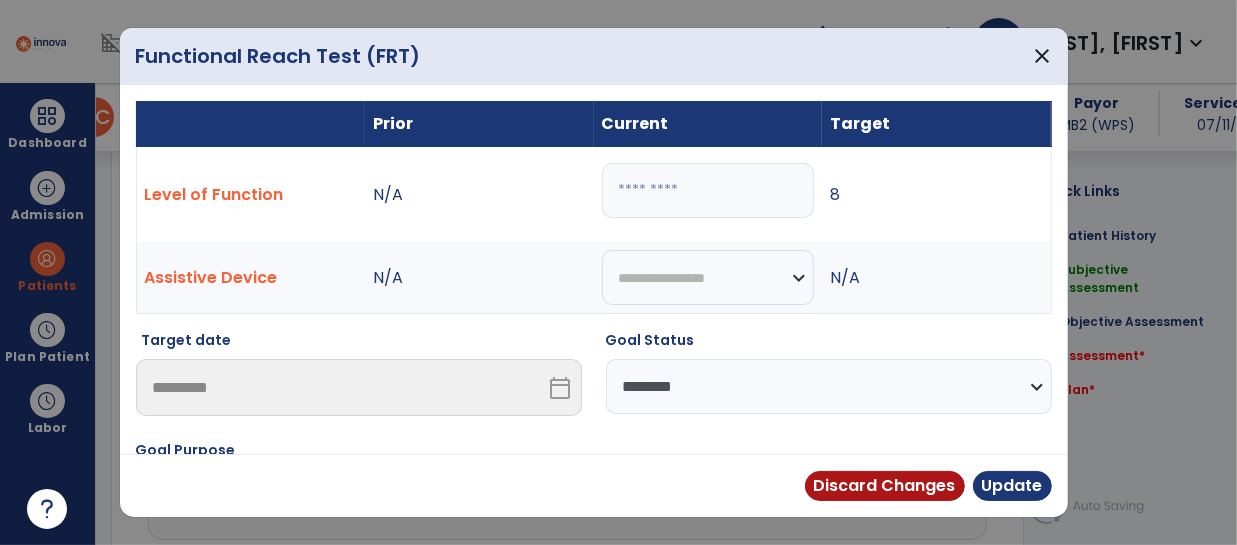type on "*" 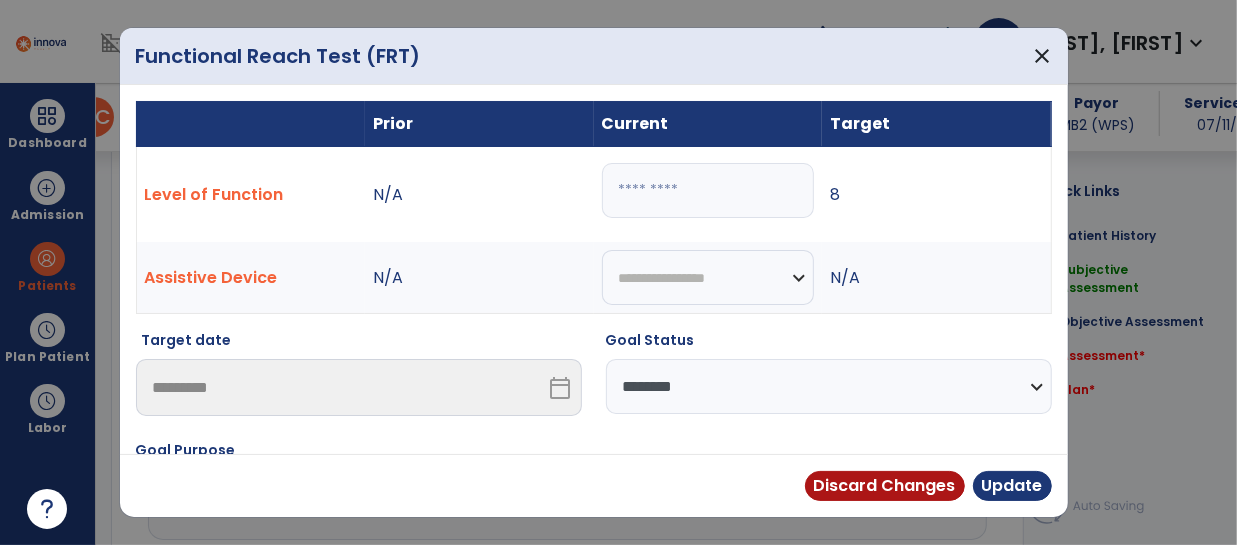 click on "**********" at bounding box center [829, 386] 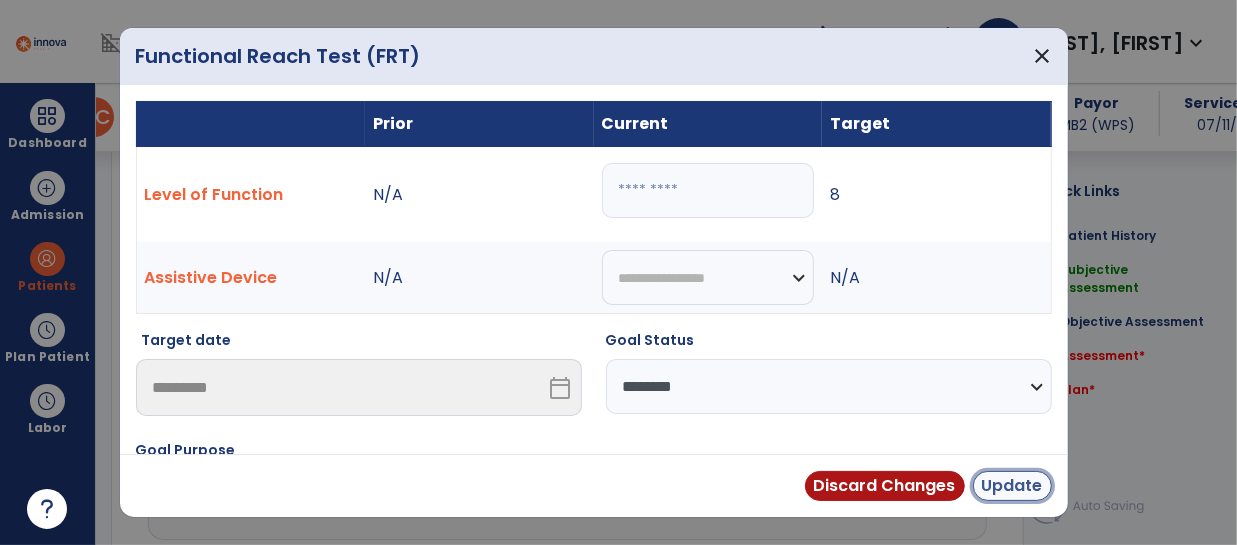 click on "Update" at bounding box center (1012, 486) 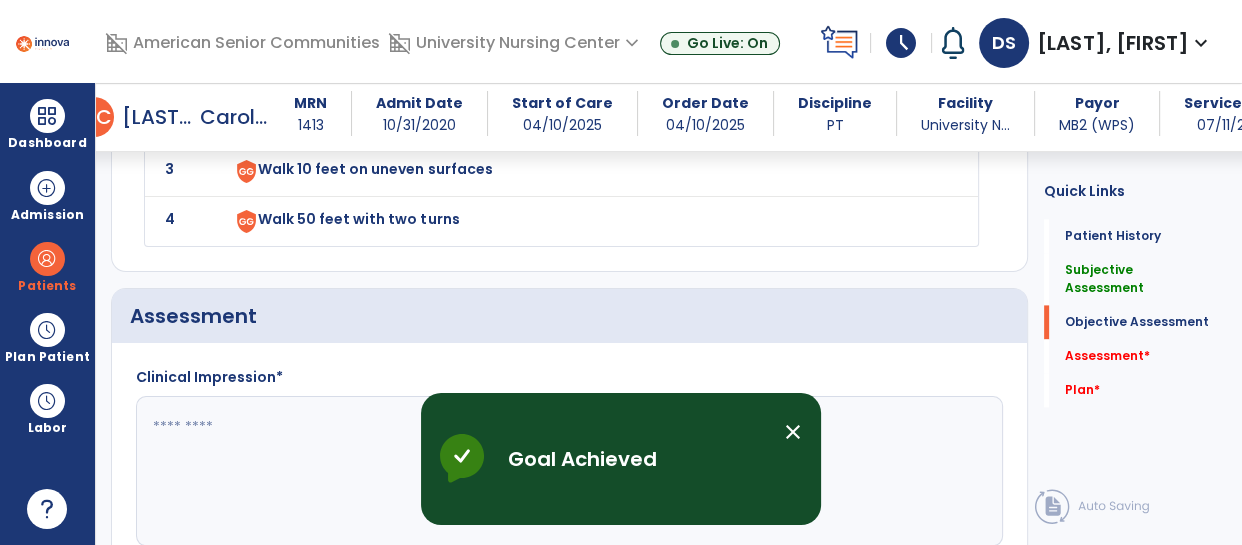 scroll, scrollTop: 2565, scrollLeft: 0, axis: vertical 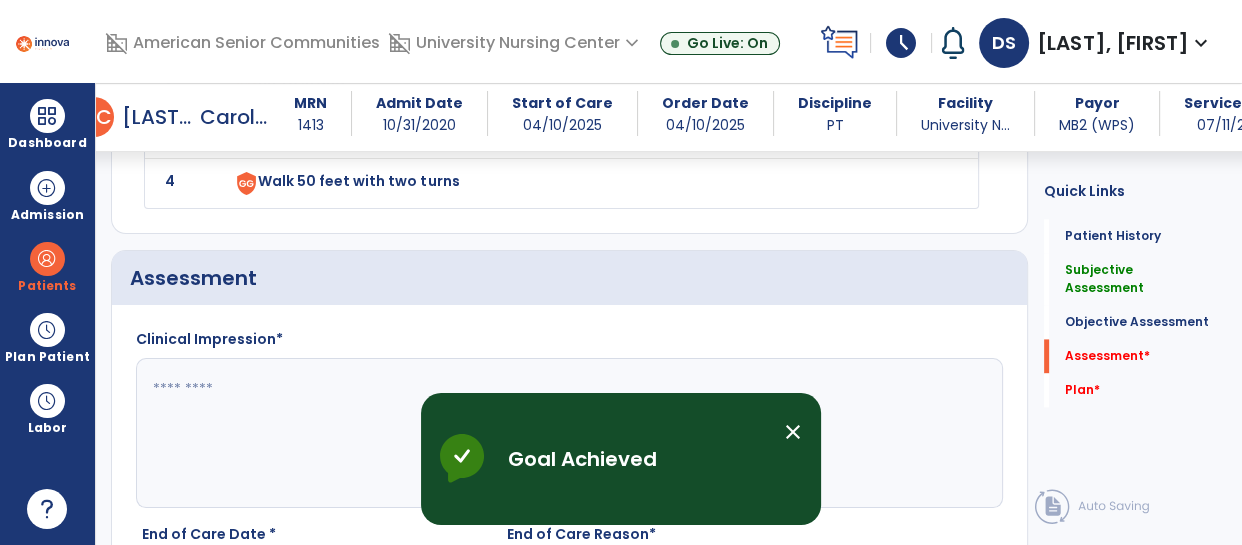 click 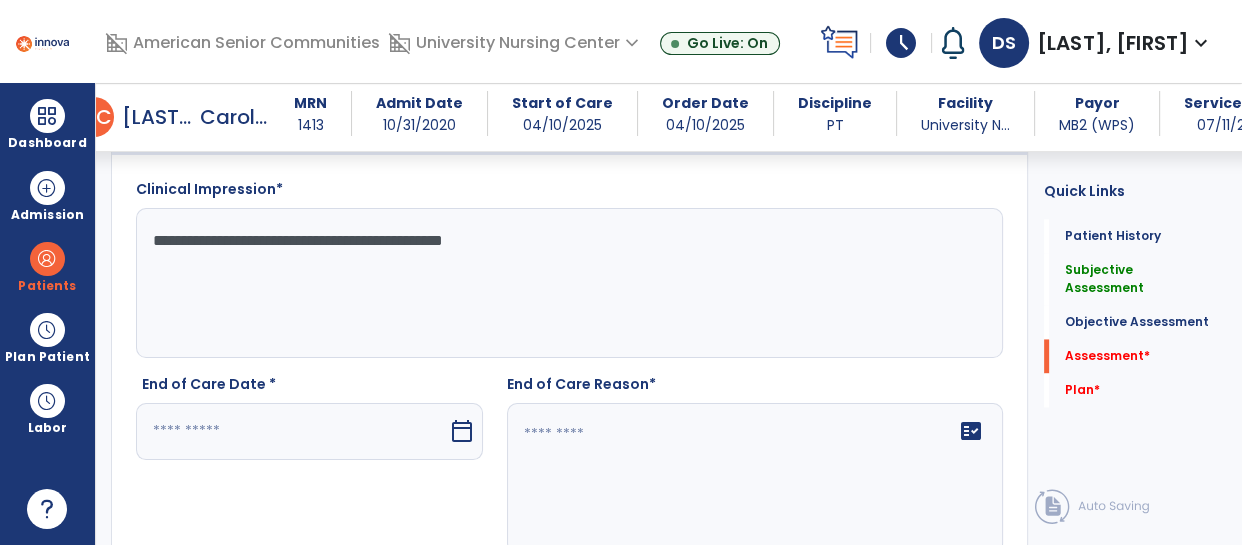scroll, scrollTop: 2720, scrollLeft: 0, axis: vertical 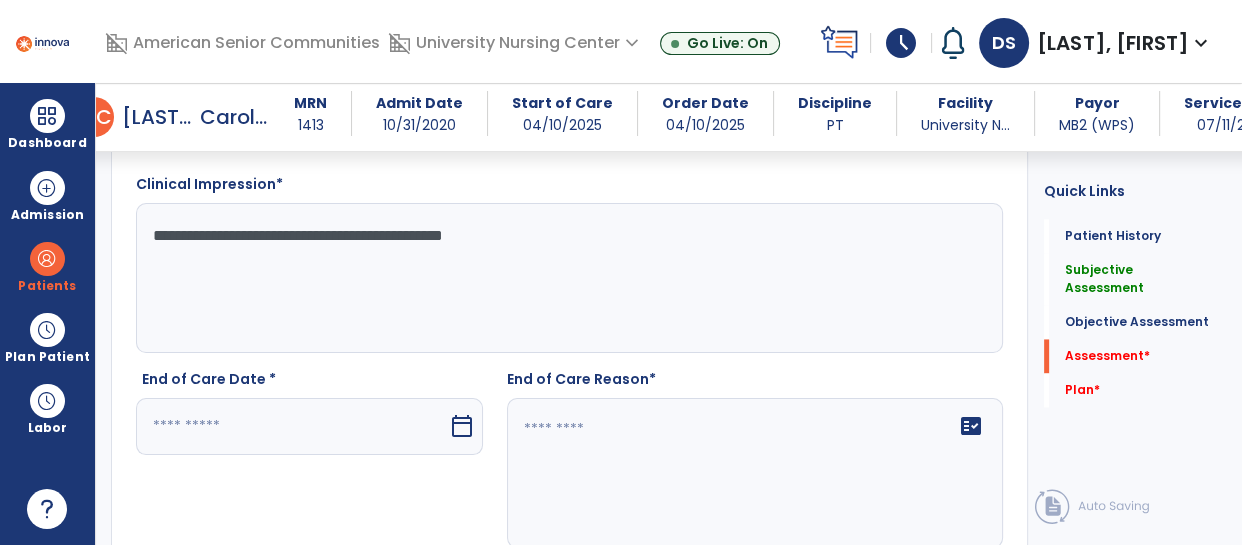 type on "**********" 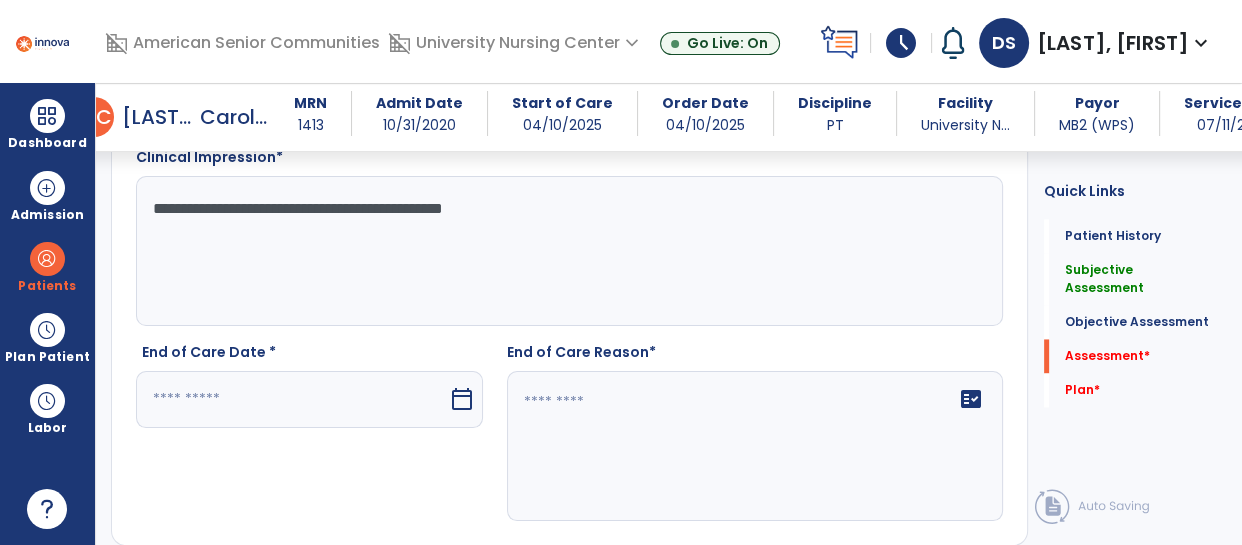 click on "calendar_today" at bounding box center (462, 399) 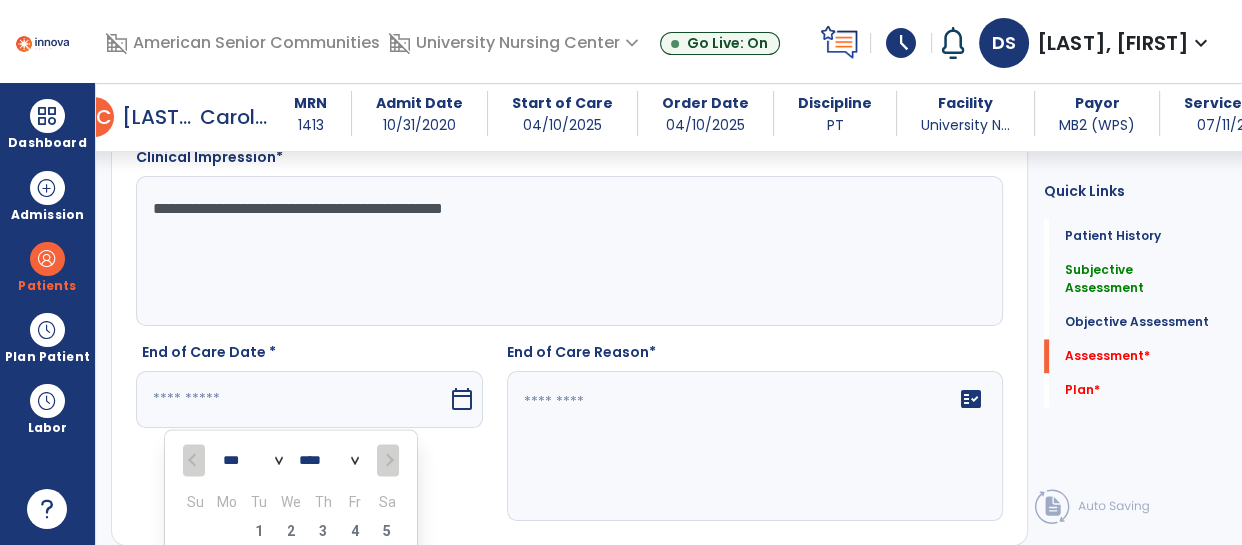 scroll, scrollTop: 2995, scrollLeft: 0, axis: vertical 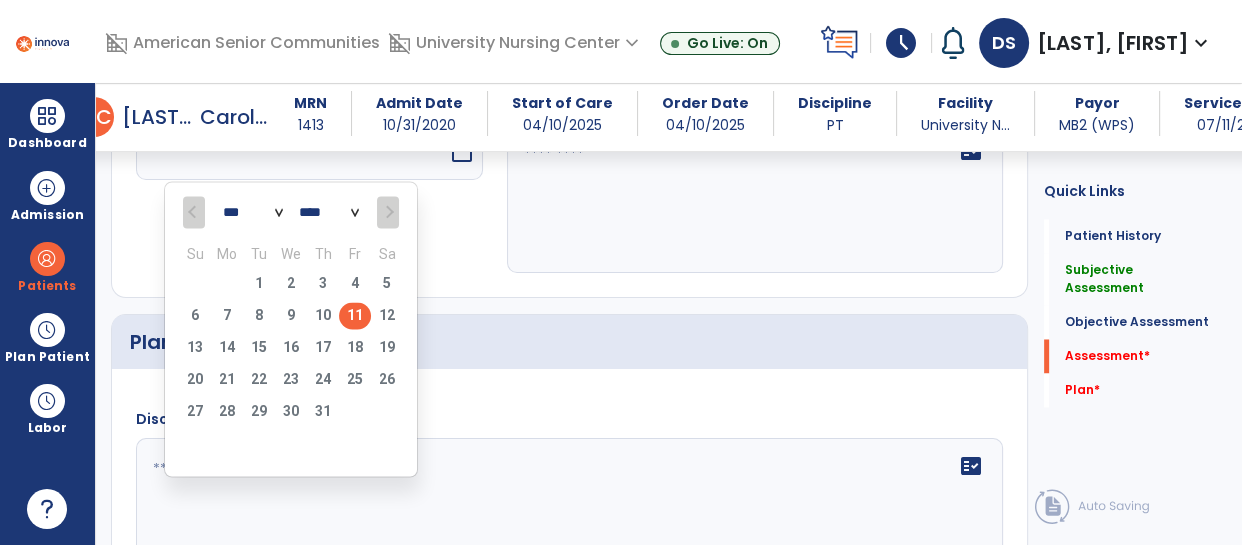click on "11" at bounding box center (355, 315) 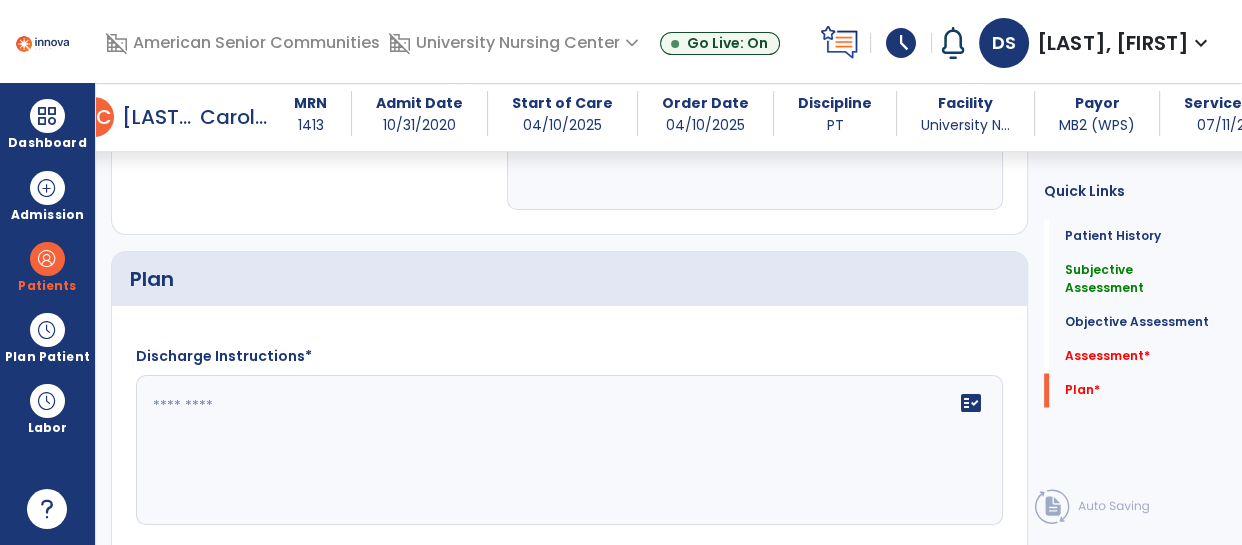 scroll, scrollTop: 2891, scrollLeft: 0, axis: vertical 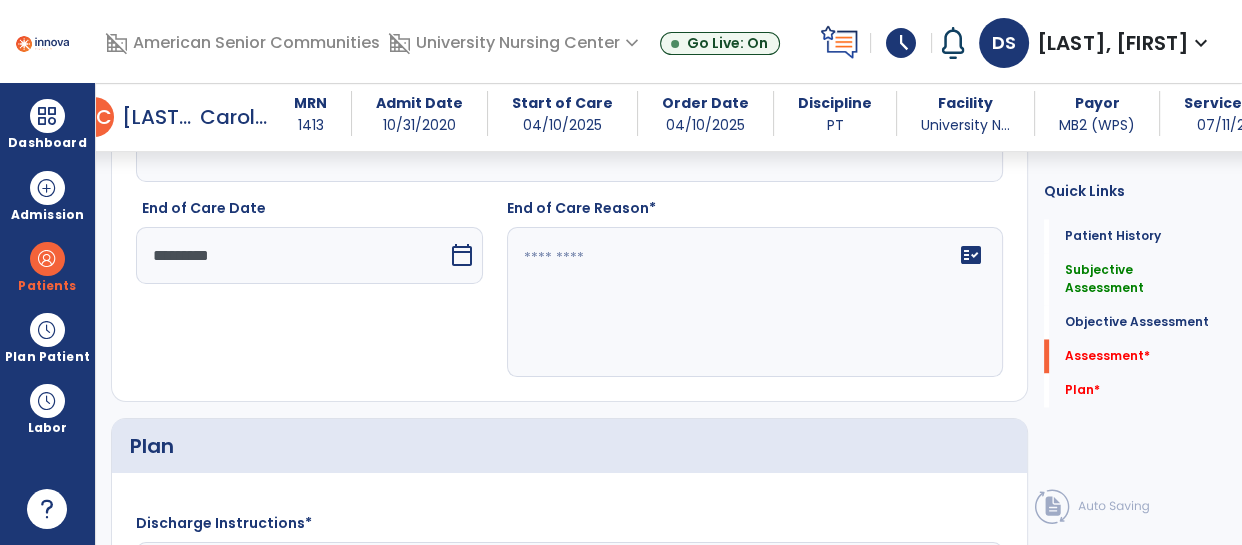 click 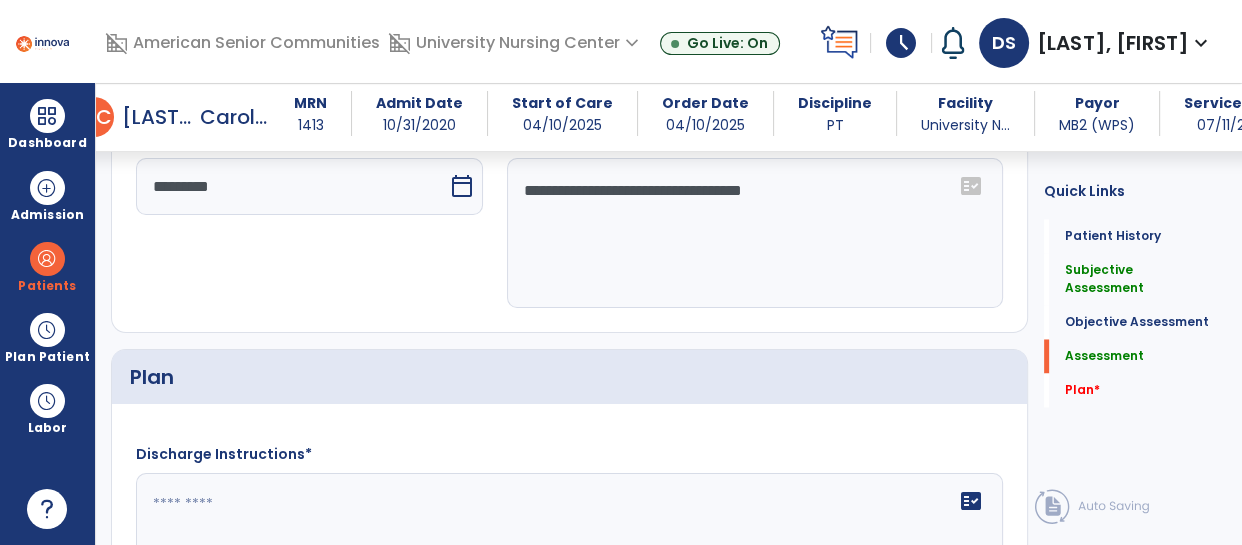 scroll, scrollTop: 3060, scrollLeft: 0, axis: vertical 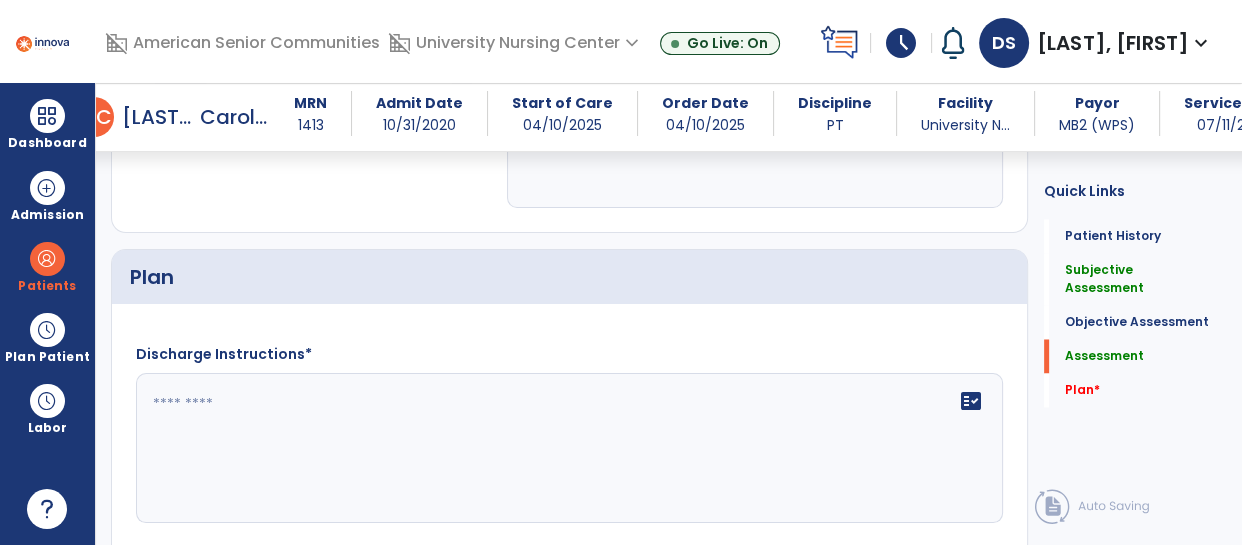 type on "**********" 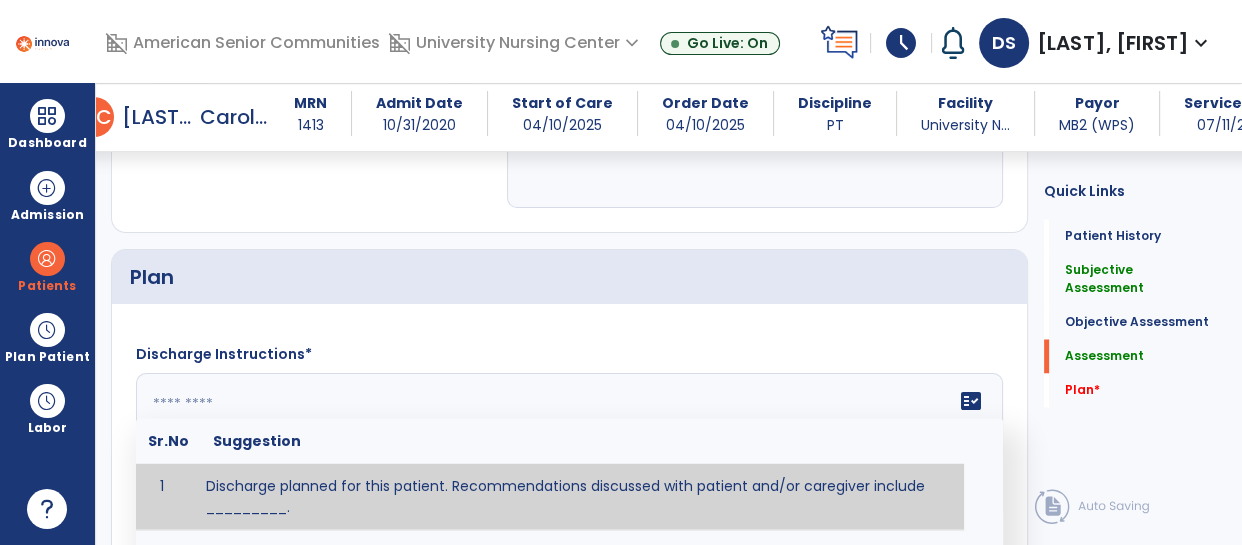 click on "fact_check  Sr.No Suggestion 1 Discharge planned for this patient. Recommendations discussed with patient and/or caregiver include _________. 2 DME: The following DME is recommended for this patient by Physical Therapy: ___________. 3 Patient discharged to _________ with recommendations including _________. 4 Patient discharged unexpectedly to __________. Recommendations include ____________." 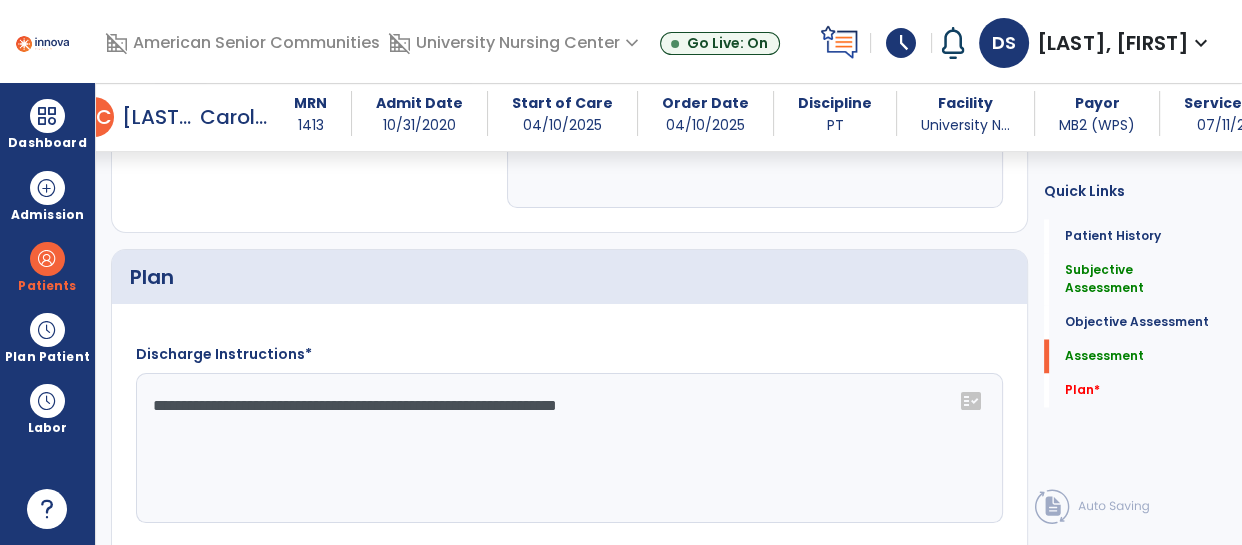 scroll, scrollTop: 3341, scrollLeft: 0, axis: vertical 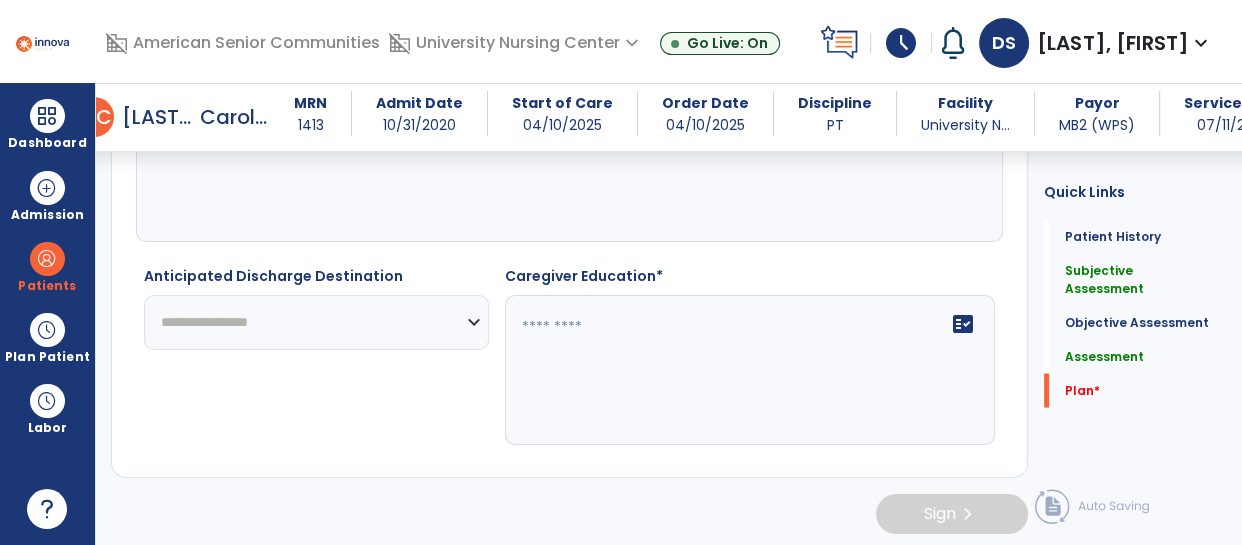 type on "**********" 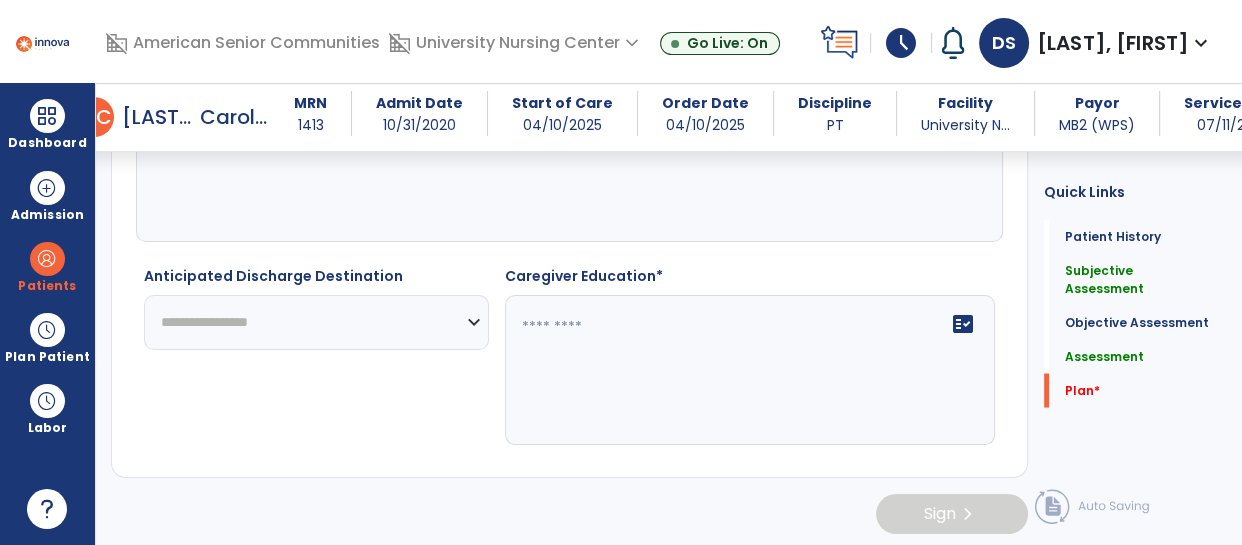select on "***" 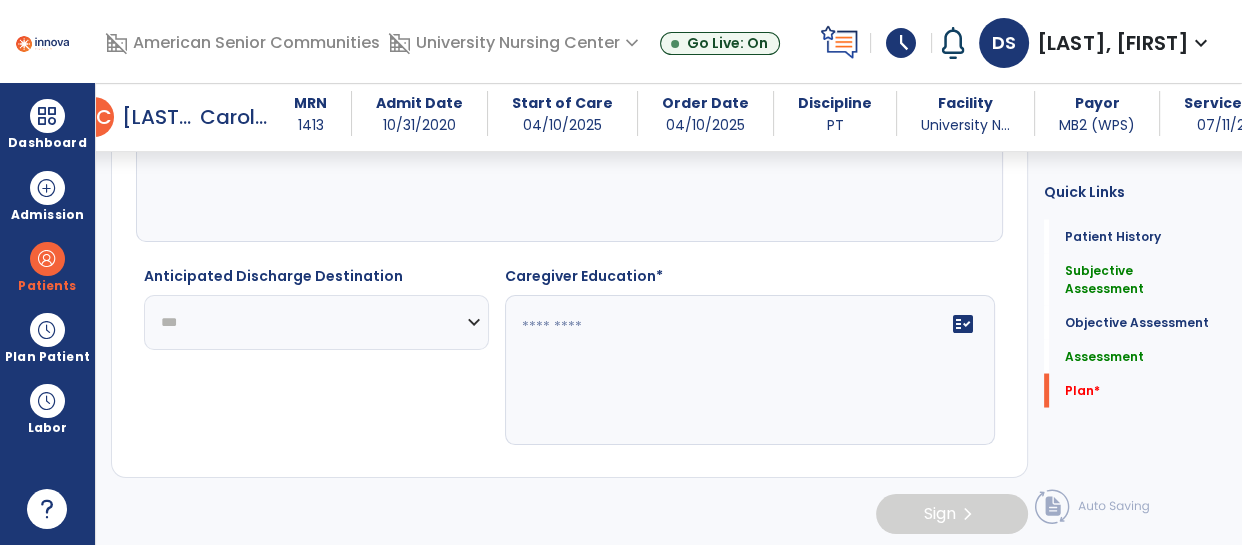 click on "**********" 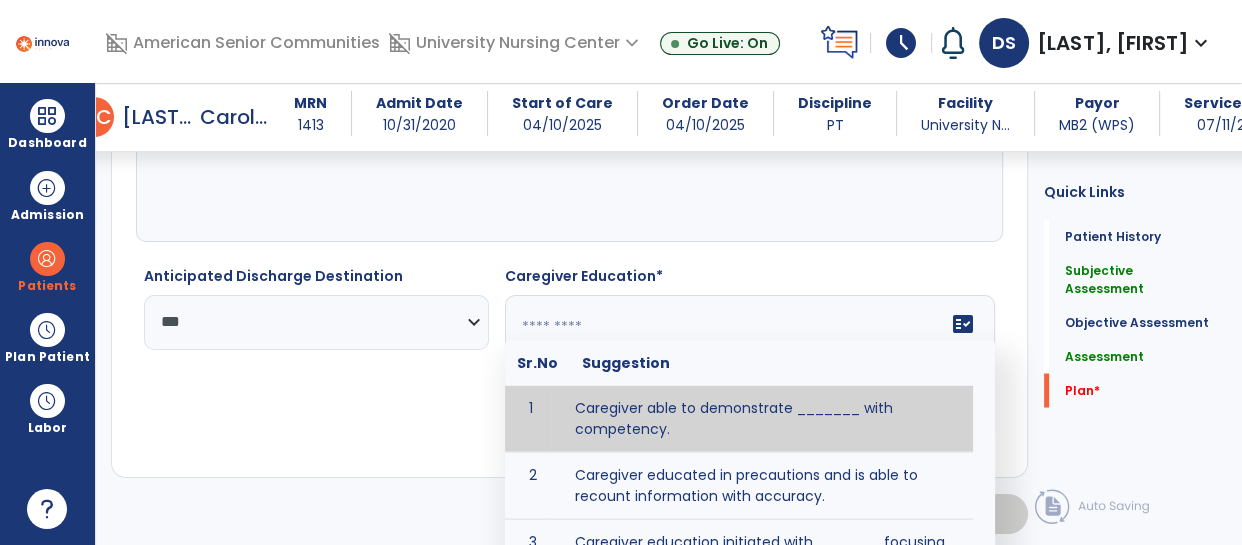 click on "fact_check  Sr.No Suggestion 1 Caregiver able to demonstrate _______ with competency. 2 Caregiver educated in precautions and is able to recount information with accuracy. 3 Caregiver education initiated with _______ focusing on the following tasks/activities __________. 4 Home exercise program initiated with caregiver focusing on __________. 5 Patient educated in precautions and is able to recount information with [VALUE]% accuracy." 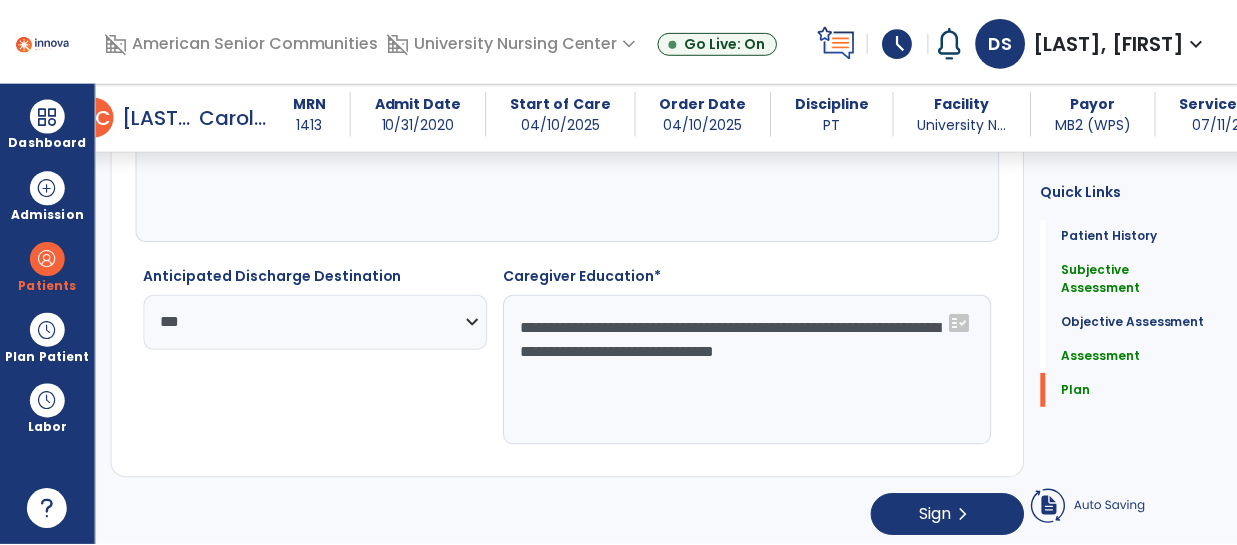 scroll, scrollTop: 3343, scrollLeft: 0, axis: vertical 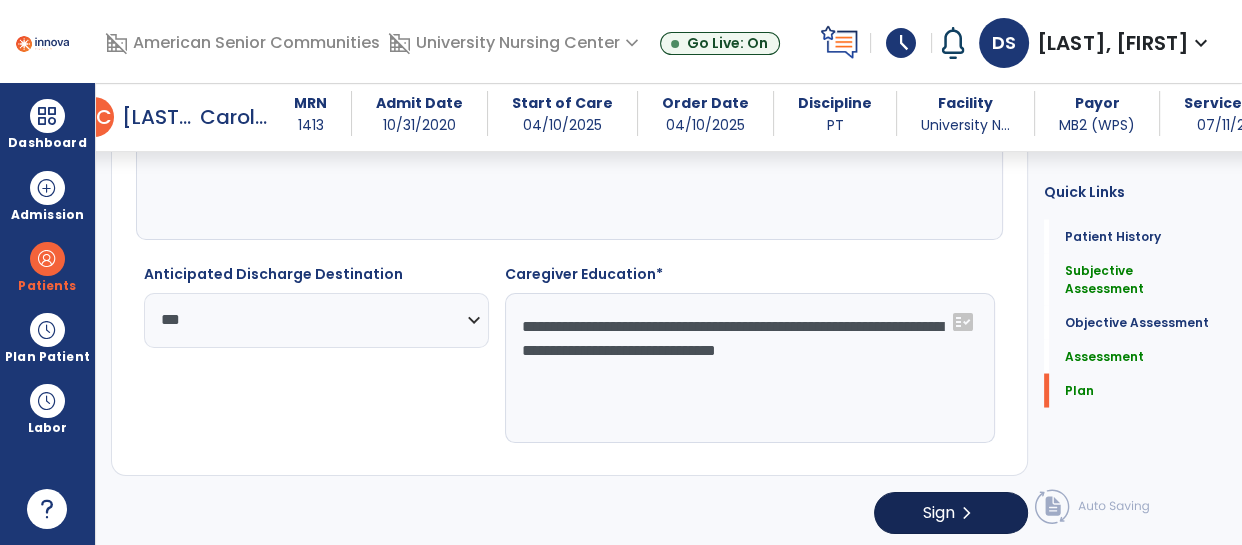 type on "**********" 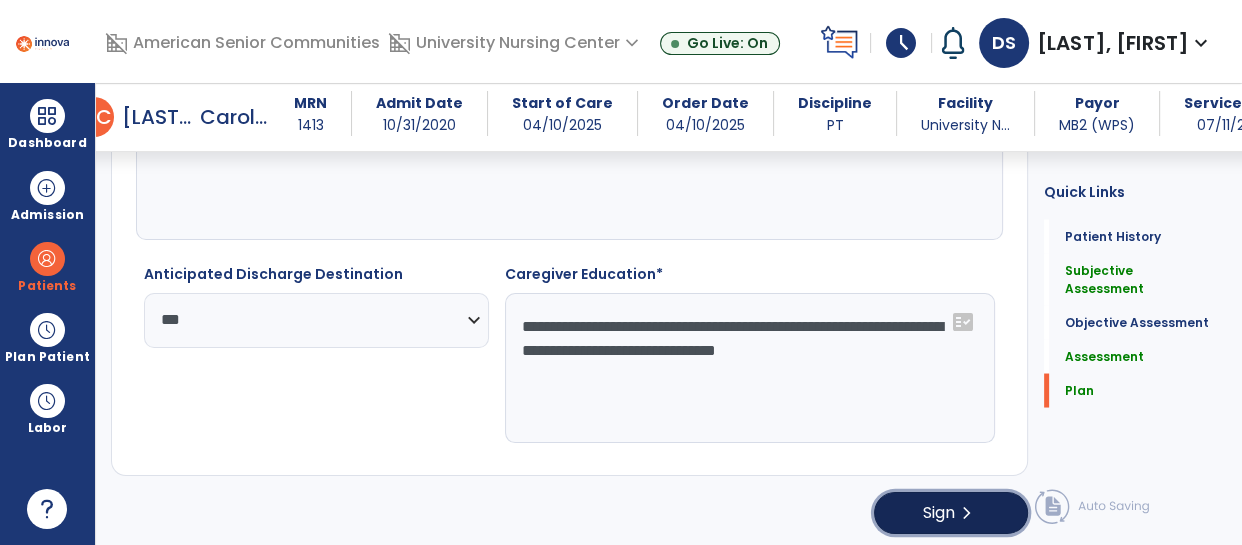 click on "Sign" 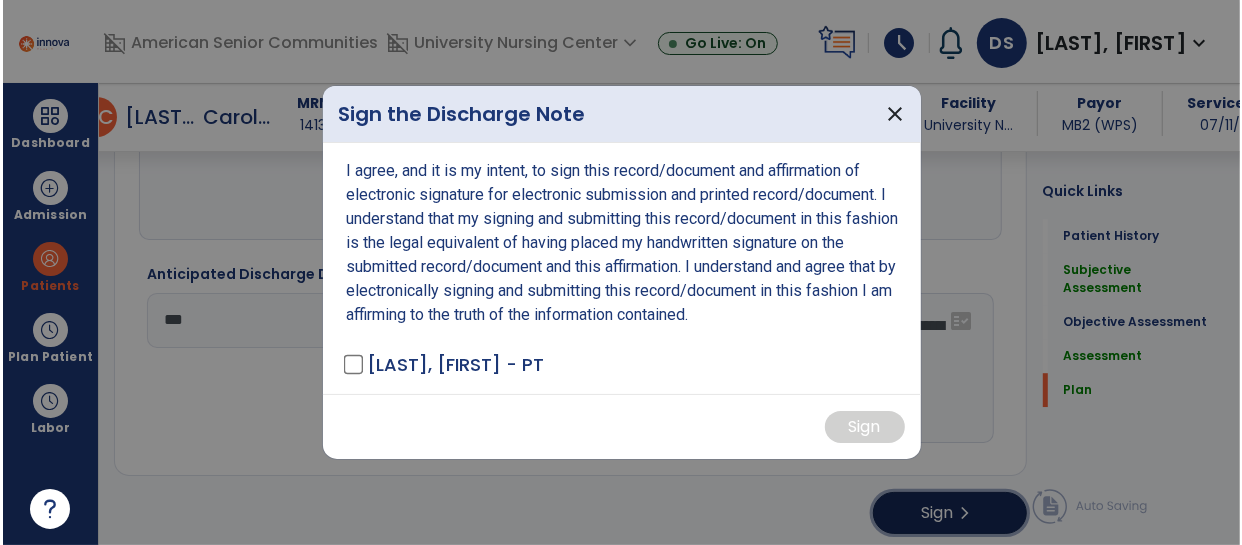 scroll, scrollTop: 3343, scrollLeft: 0, axis: vertical 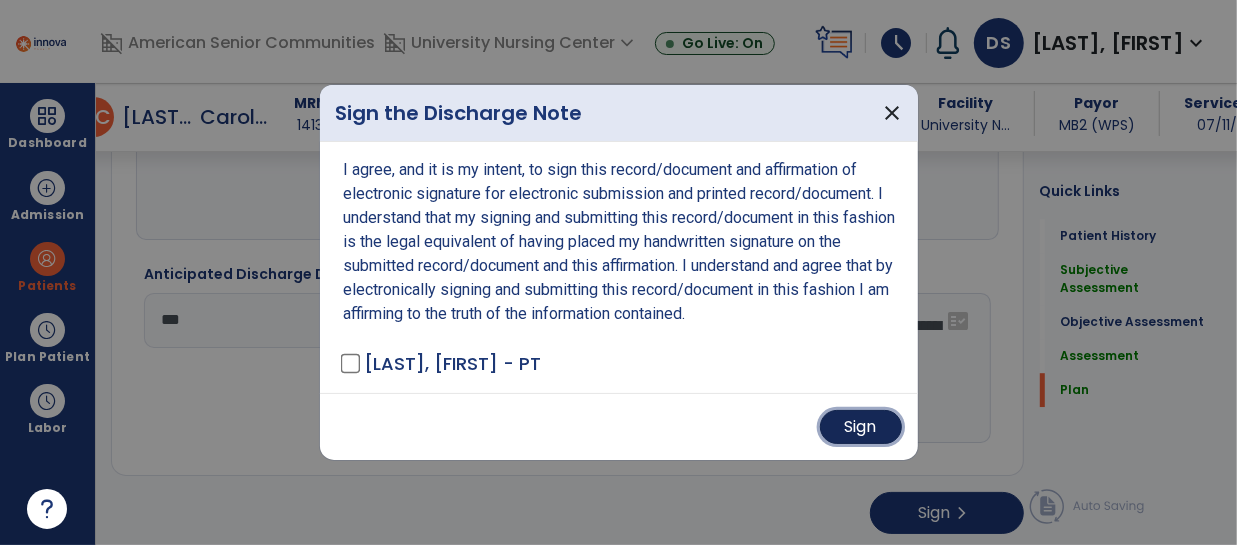 click on "Sign" at bounding box center [861, 427] 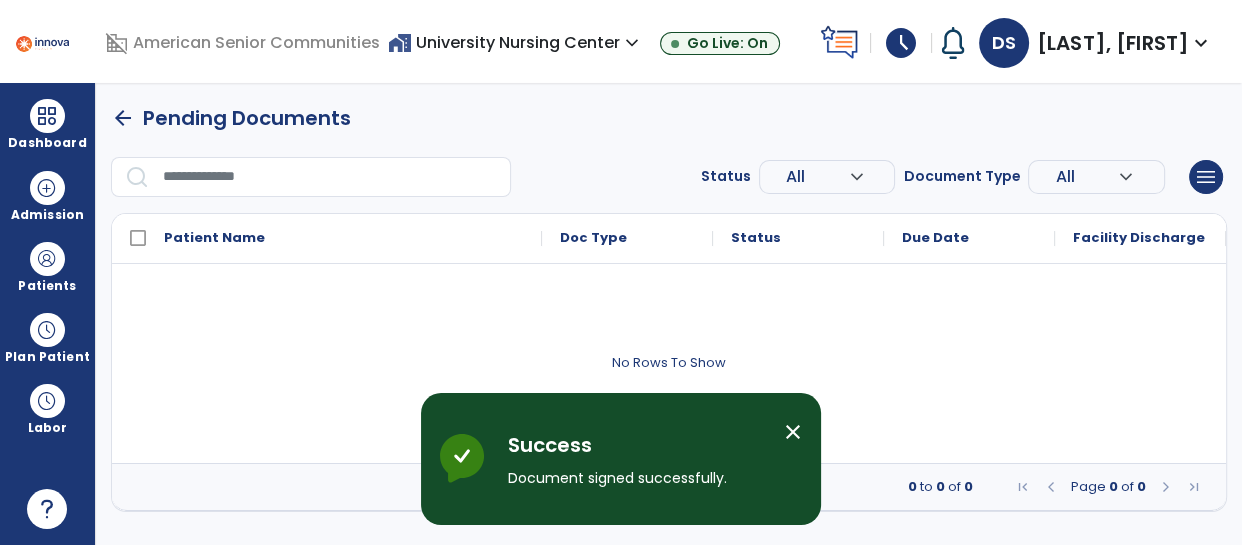 scroll, scrollTop: 0, scrollLeft: 0, axis: both 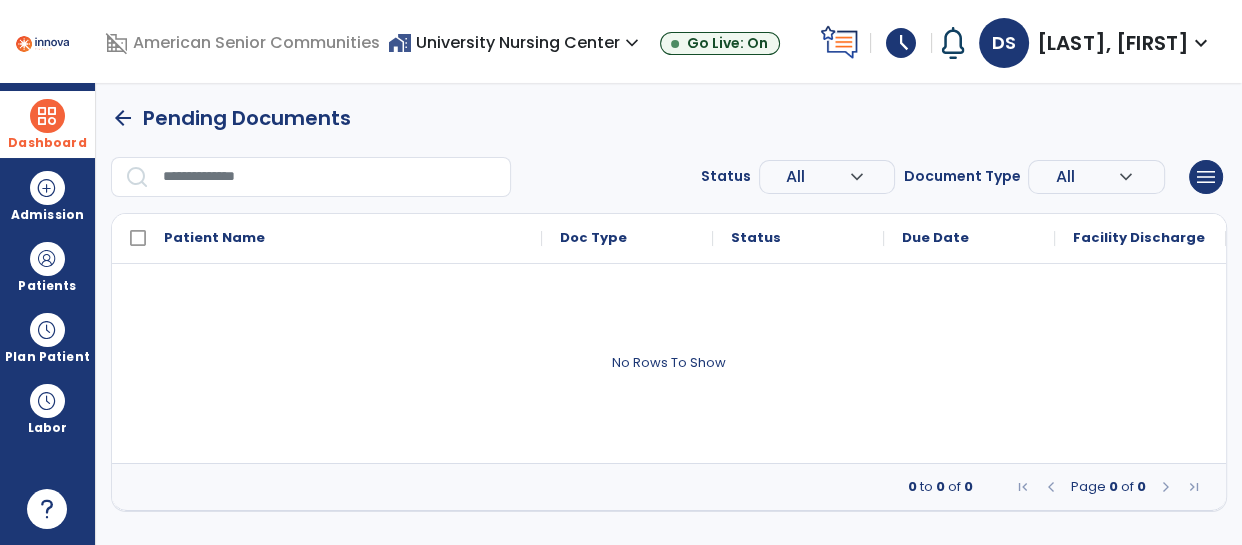 click at bounding box center [47, 116] 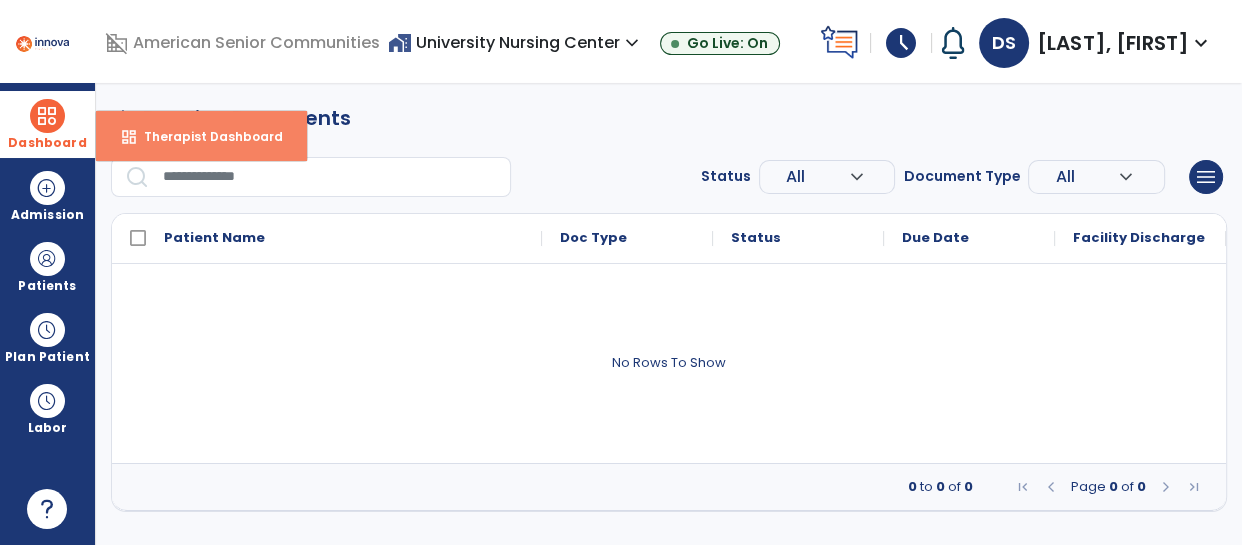 click on "Therapist Dashboard" at bounding box center (205, 136) 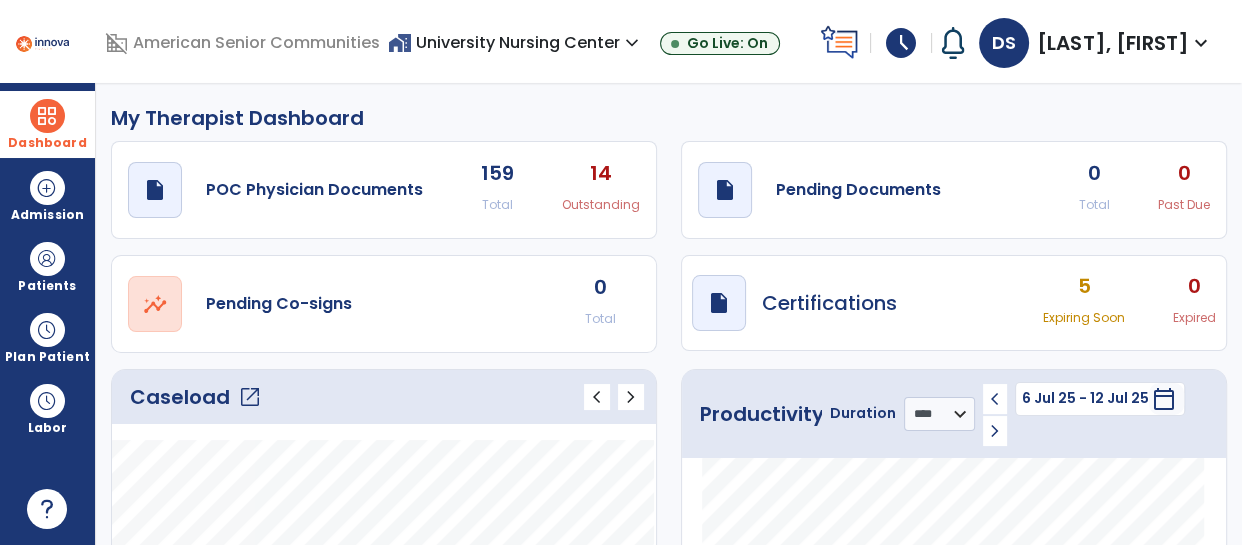 click on "expand_more" at bounding box center [1201, 43] 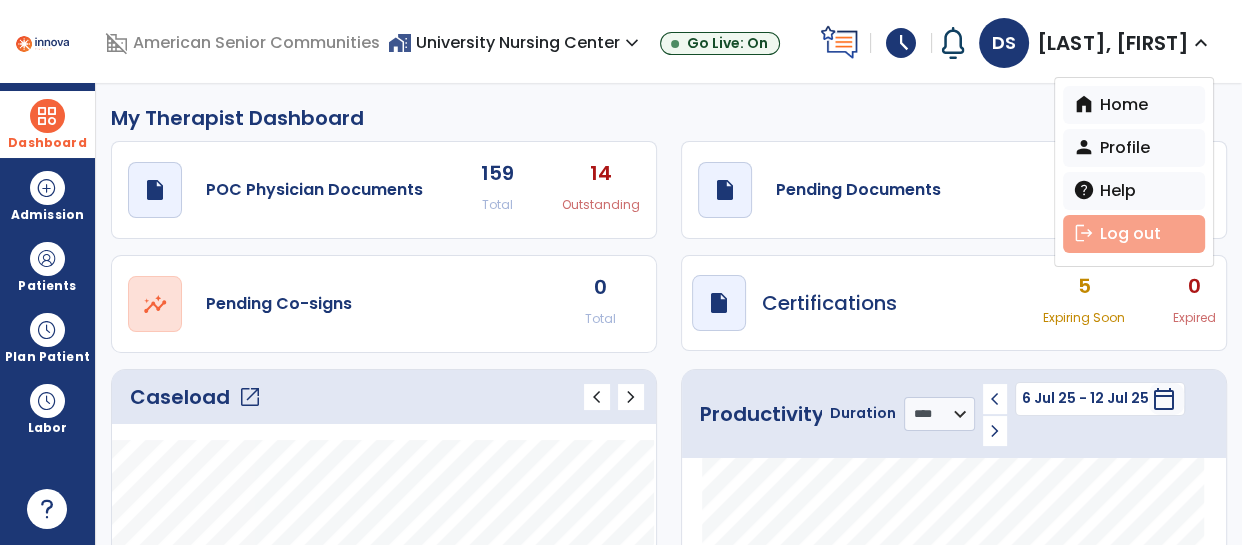 click on "logout   Log out" at bounding box center (1134, 234) 